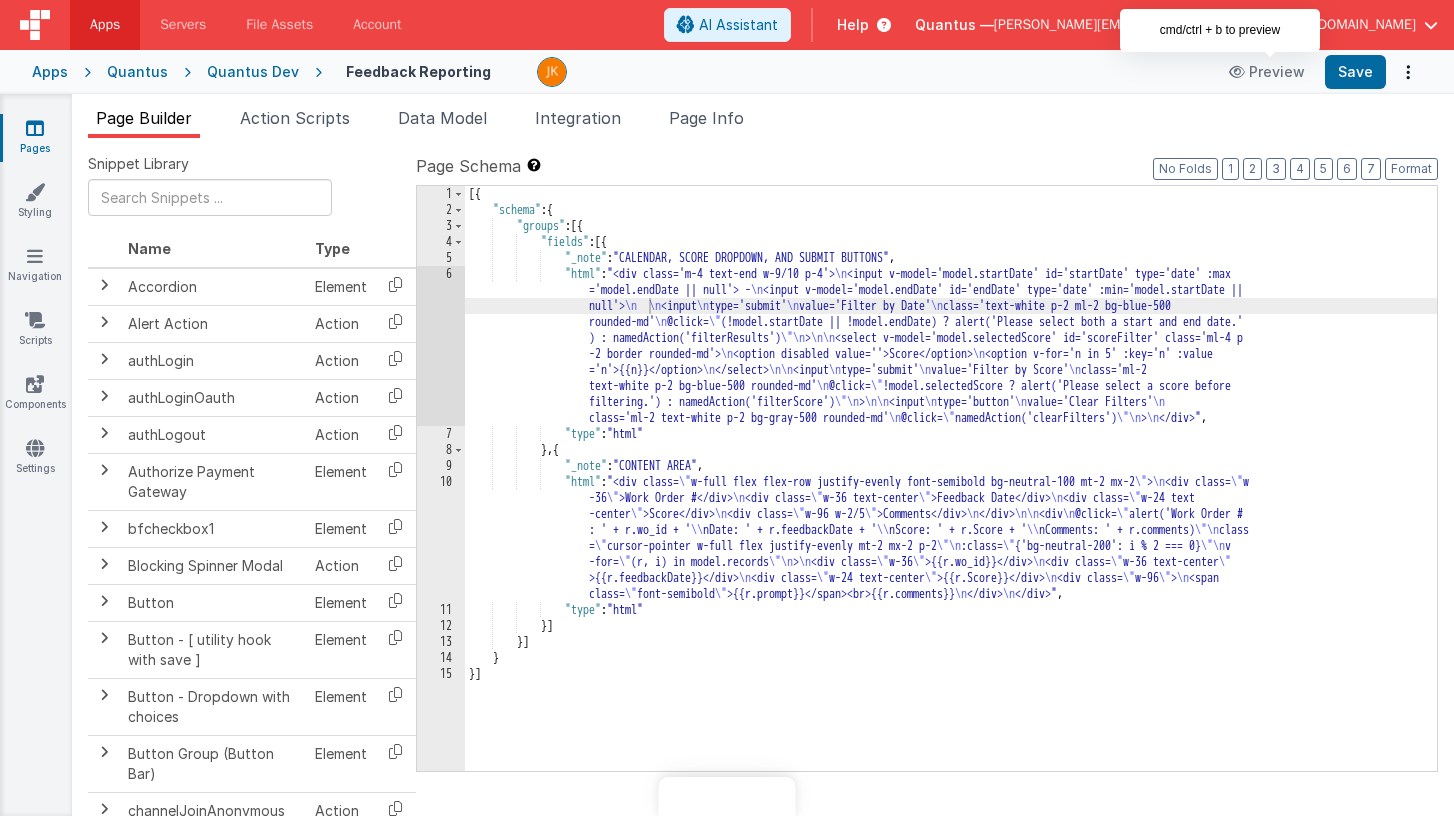 scroll, scrollTop: 0, scrollLeft: 0, axis: both 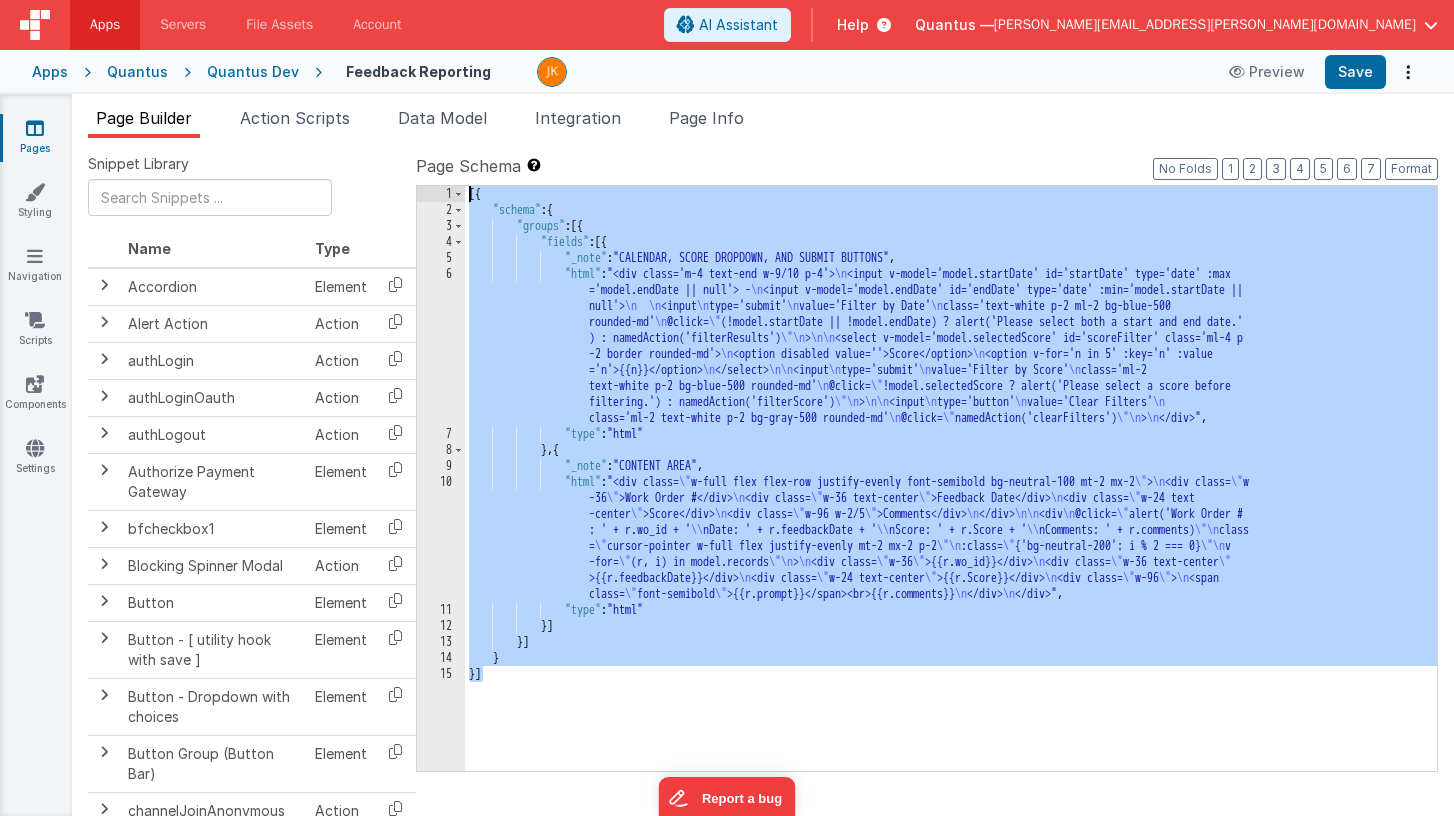 drag, startPoint x: 490, startPoint y: 650, endPoint x: 387, endPoint y: 134, distance: 526.1796 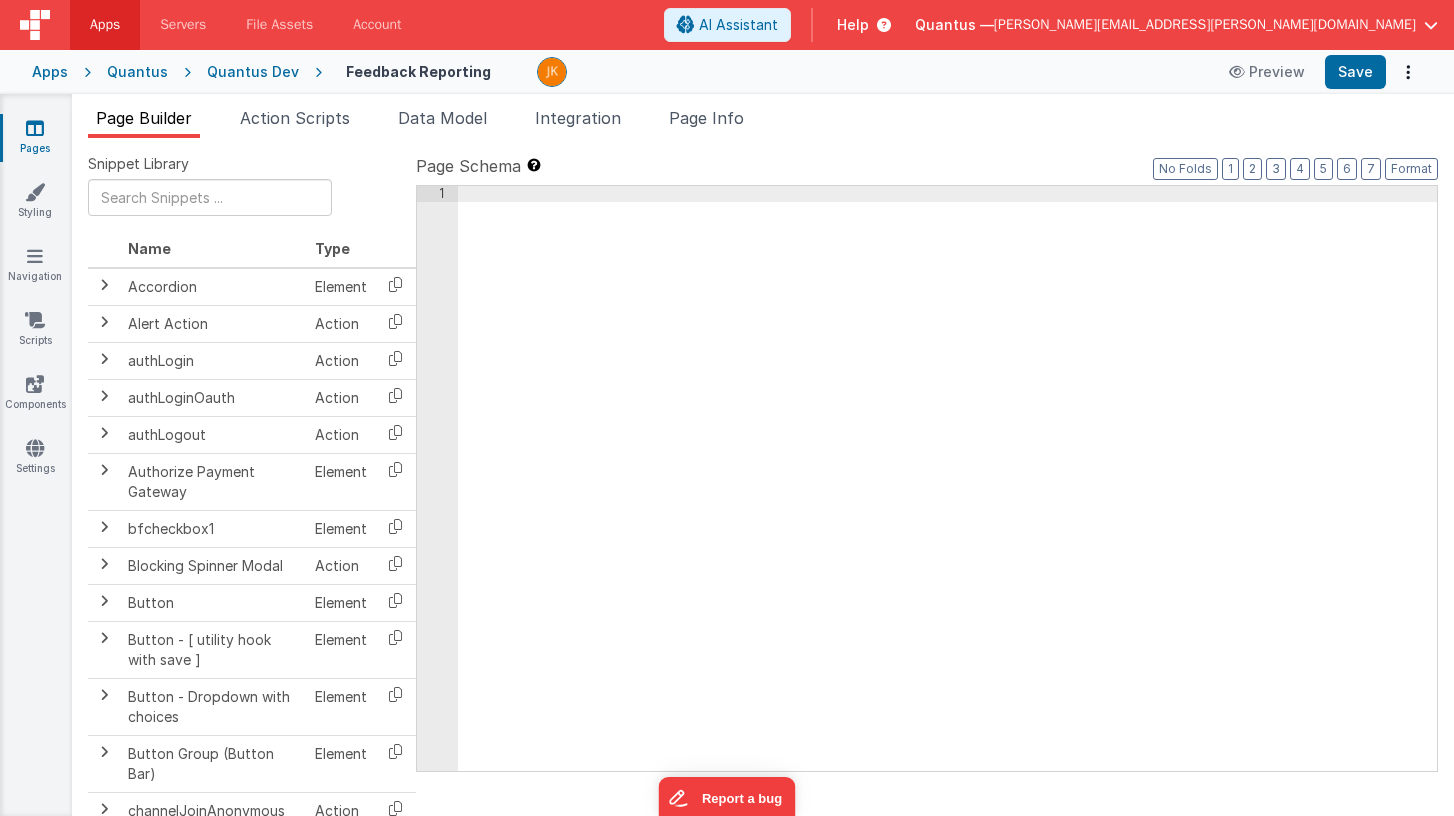 scroll, scrollTop: 359, scrollLeft: 0, axis: vertical 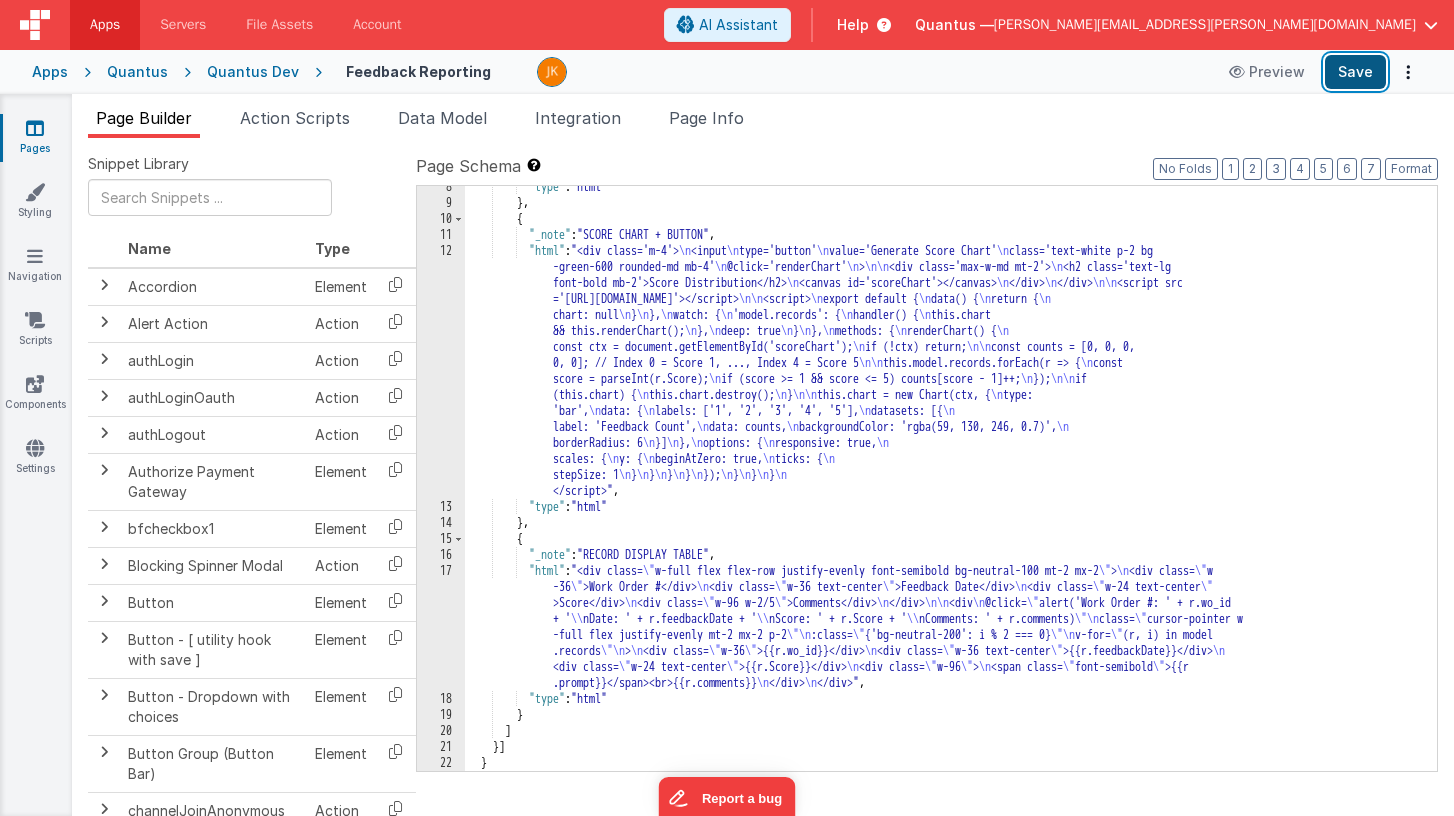 click on "Save" at bounding box center [1355, 72] 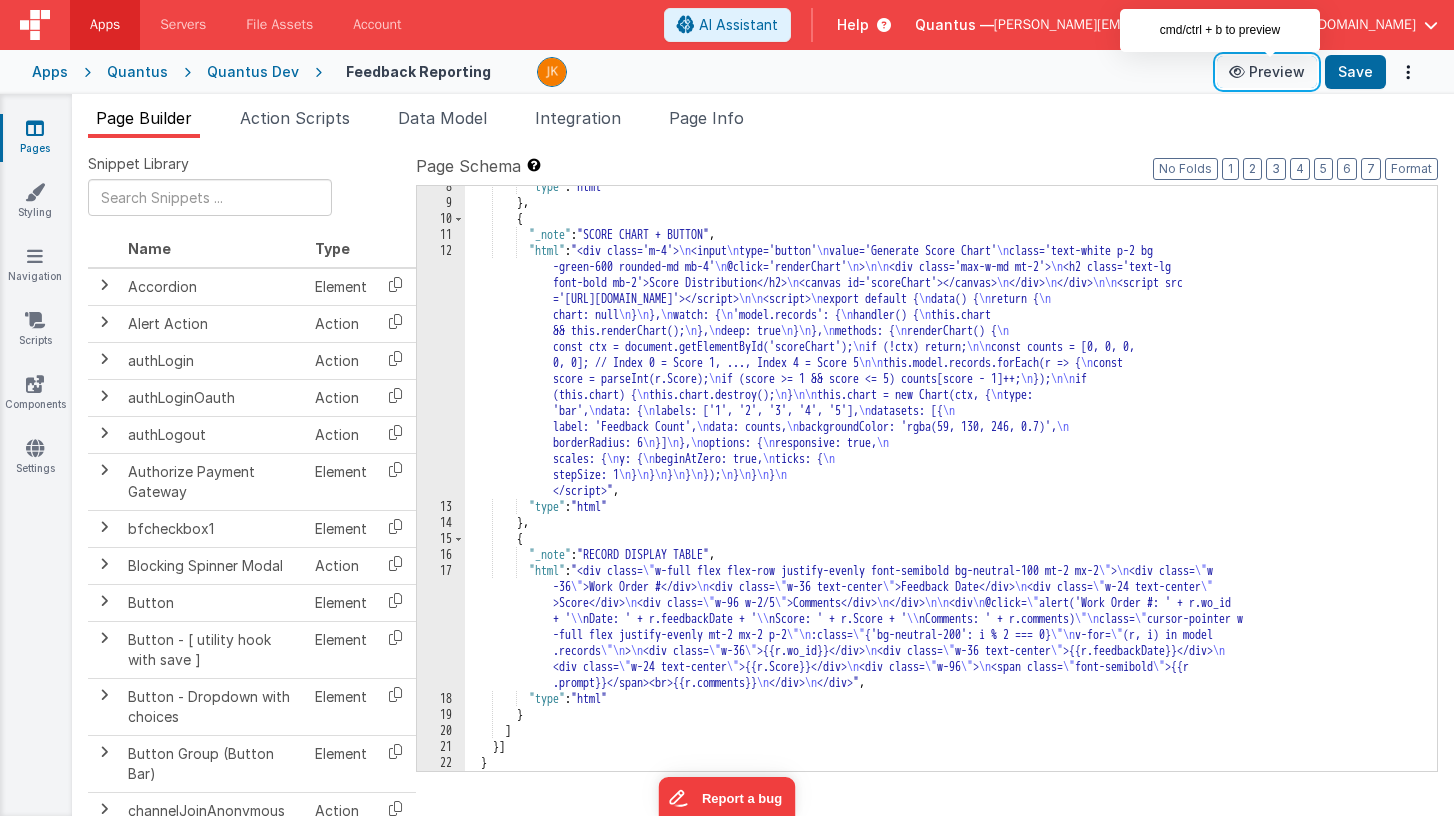 click on "Preview" at bounding box center (1267, 72) 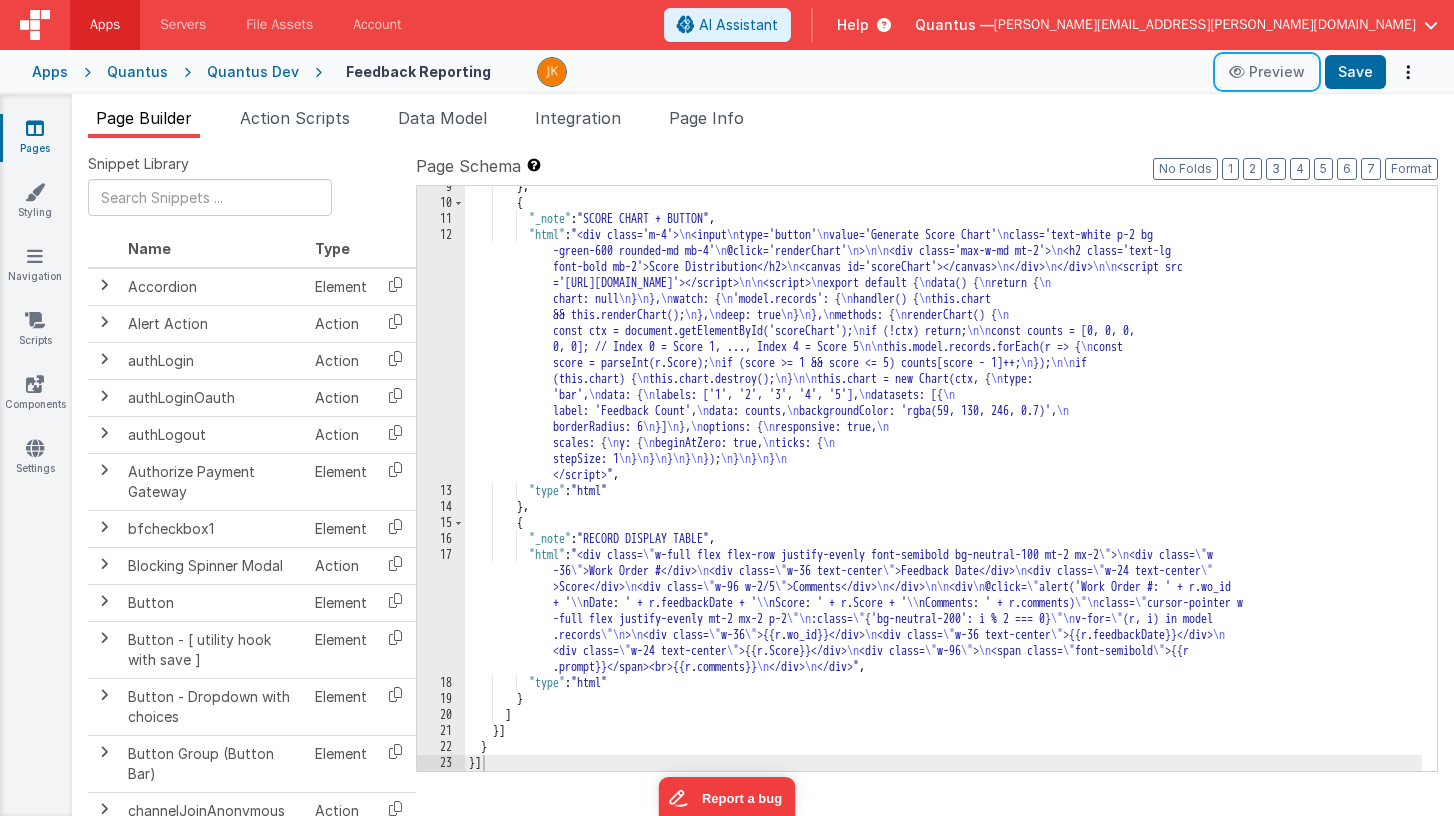 scroll, scrollTop: 0, scrollLeft: 0, axis: both 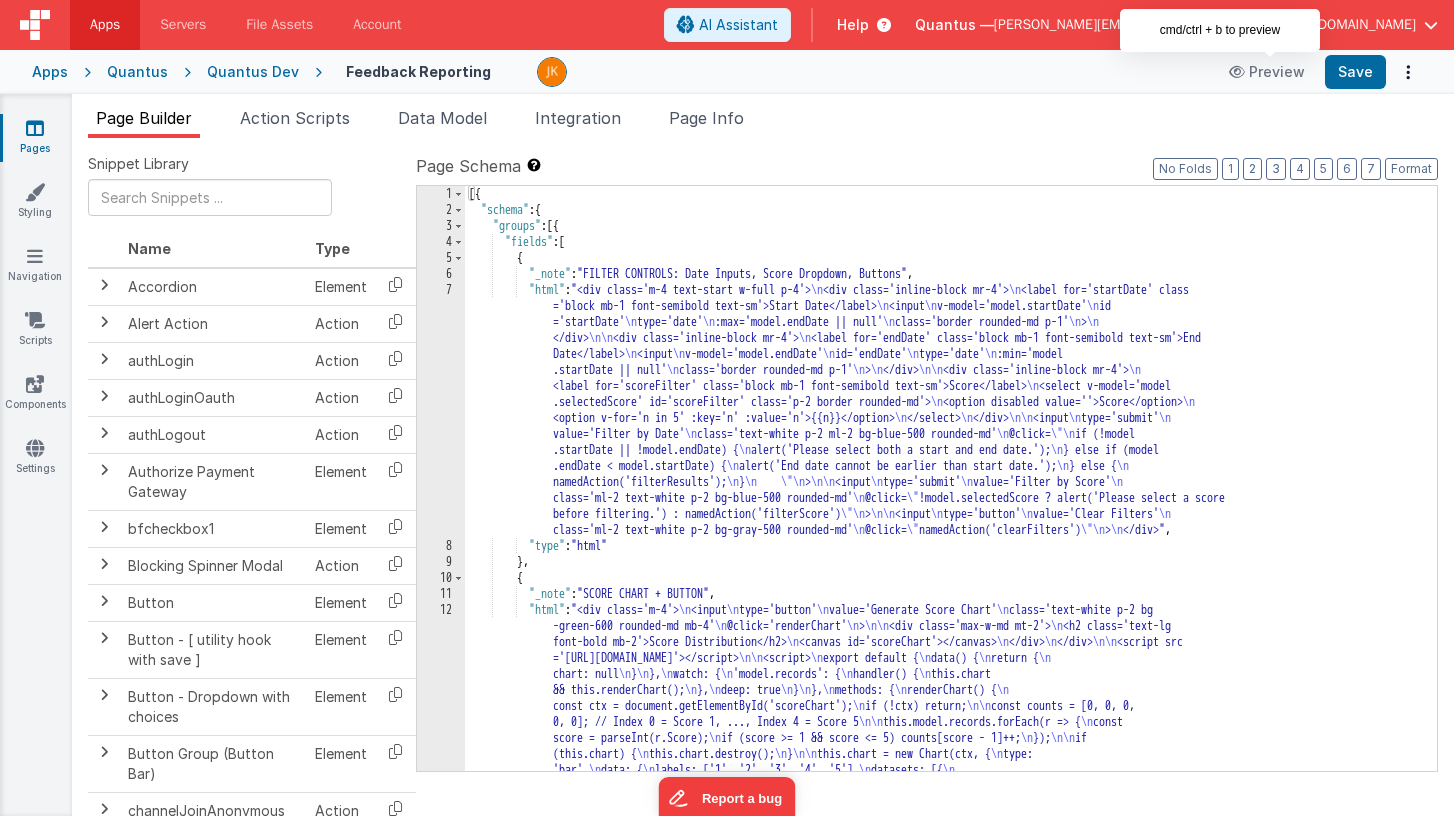click on "[{    "schema" :  {      "groups" :  [{         "fields" :  [           {              "_note" :  "FILTER CONTROLS: Date Inputs, Score Dropdown, Buttons" ,              "html" :  "<div class='m-4 text-start w-full p-4'> \n   <div class='inline-block mr-4'> \n     <label for='startDate' class                ='block mb-1 font-semibold text-sm'>Start Date</label> \n     <input \n       v-model='model.startDate' \n       id                ='startDate' \n       type='date' \n       :max='model.endDate || null' \n       class='border rounded-md p-1' \n     > \n                   </div> \n\n   <div class='inline-block mr-4'> \n     <label for='endDate' class='block mb-1 font-semibold text-sm'>End                 Date</label> \n     <input \n       v-model='model.endDate' \n       id='endDate' \n       type='date' \n       :min='model                .startDate || null' \n       class='border rounded-md p-1' \n     > \n   </div> \n\n \n      \n \n" at bounding box center (943, 614) 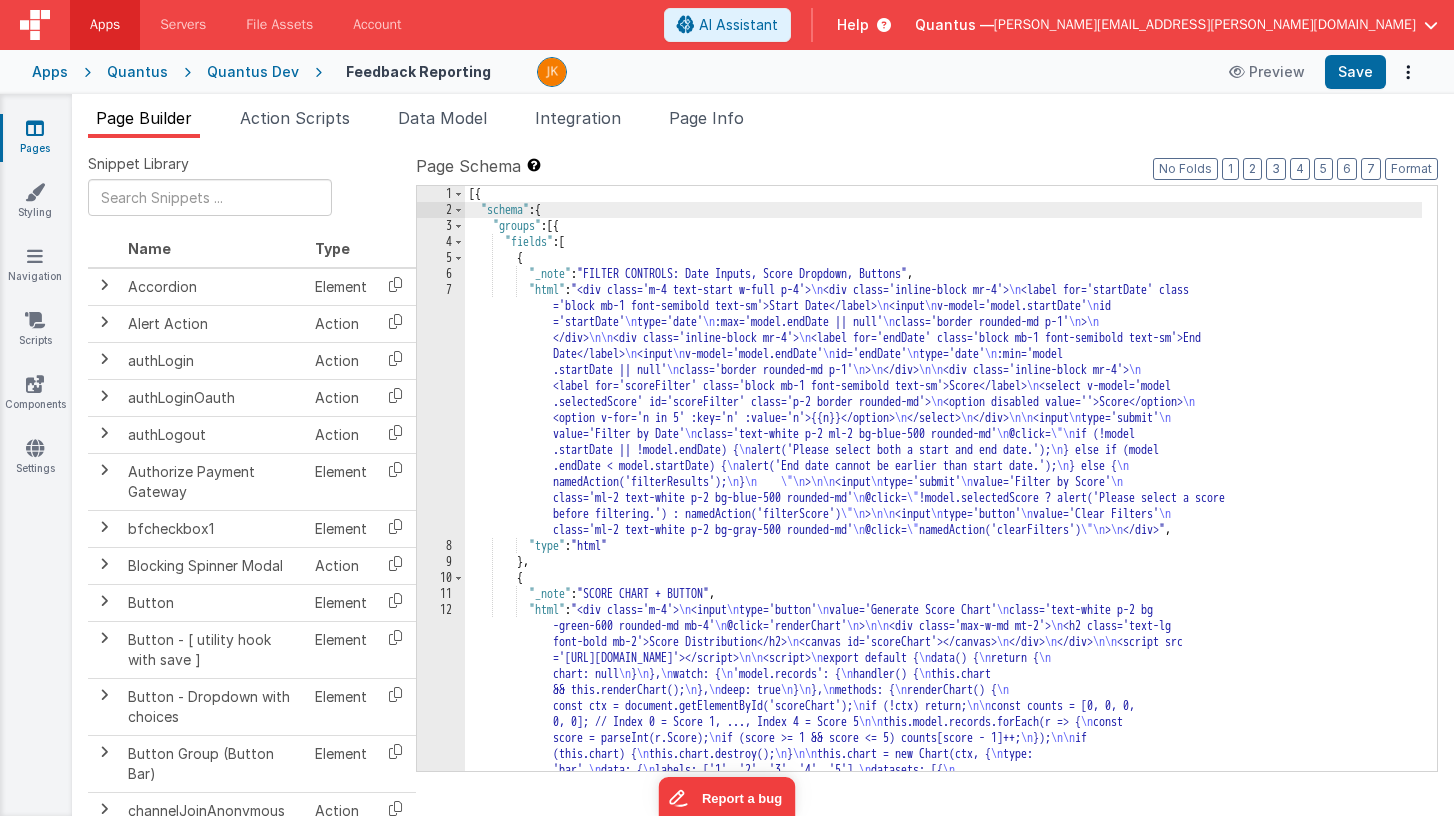 type 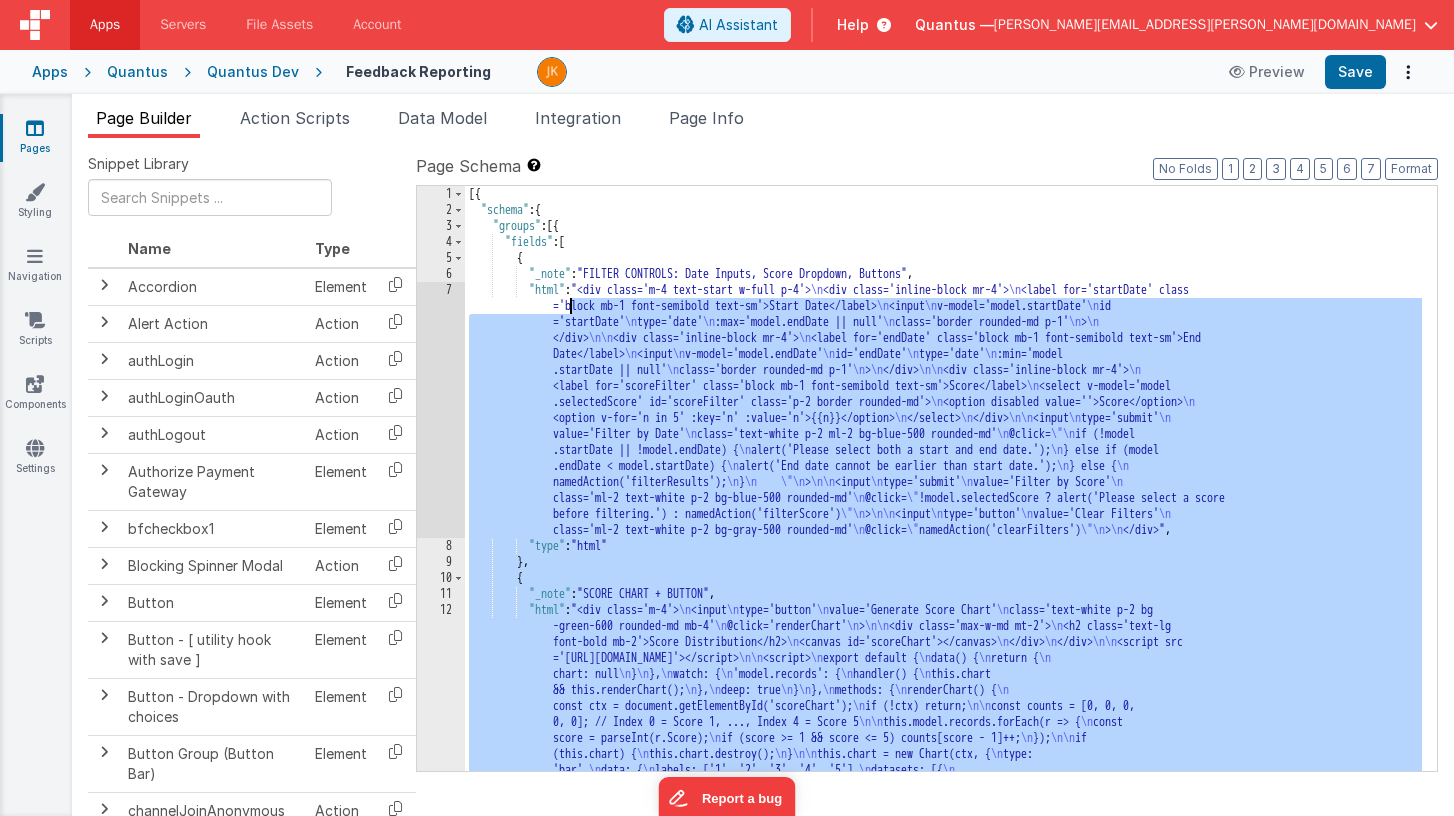 scroll, scrollTop: 0, scrollLeft: 0, axis: both 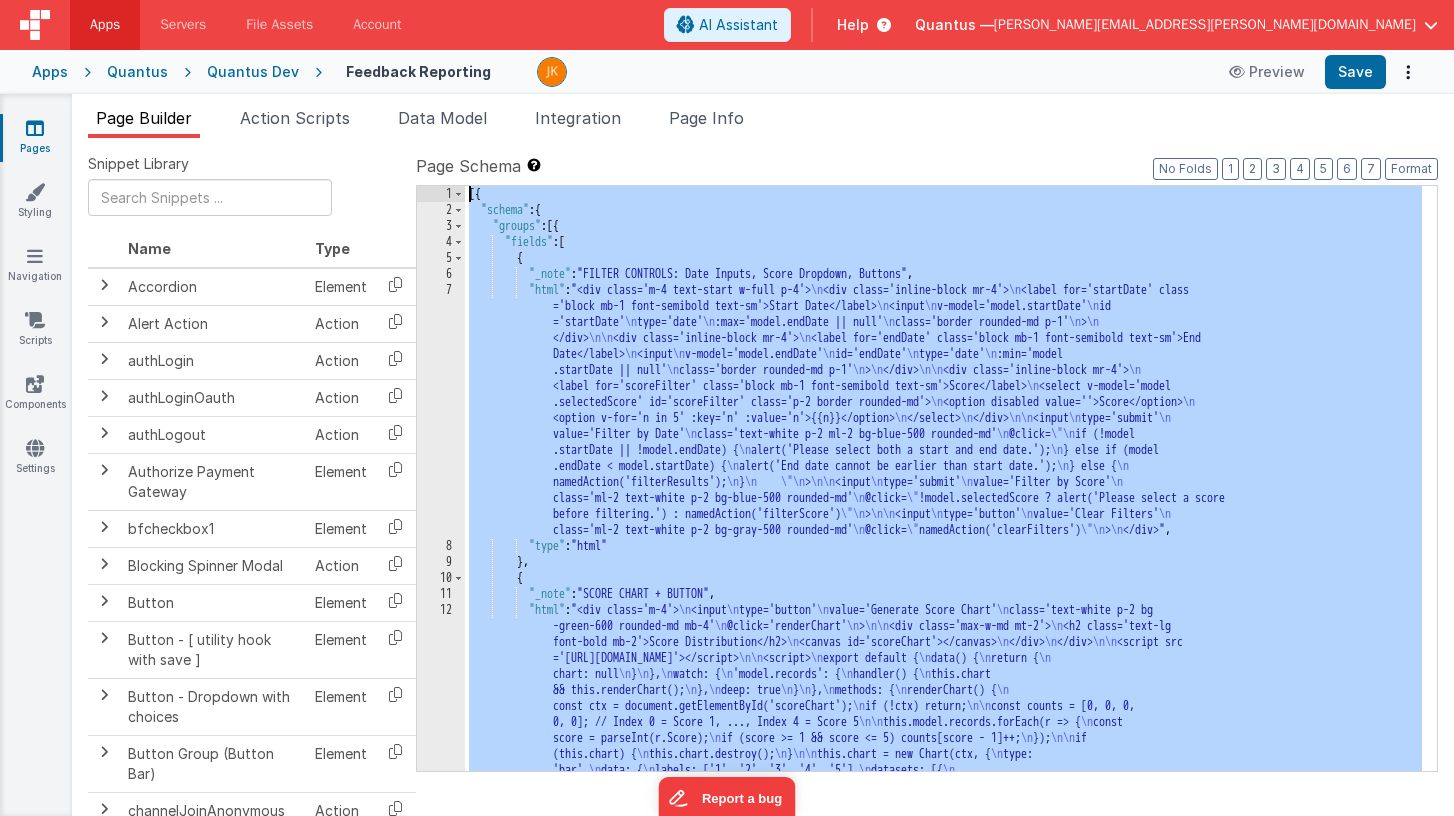 drag, startPoint x: 523, startPoint y: 764, endPoint x: 439, endPoint y: 183, distance: 587.0409 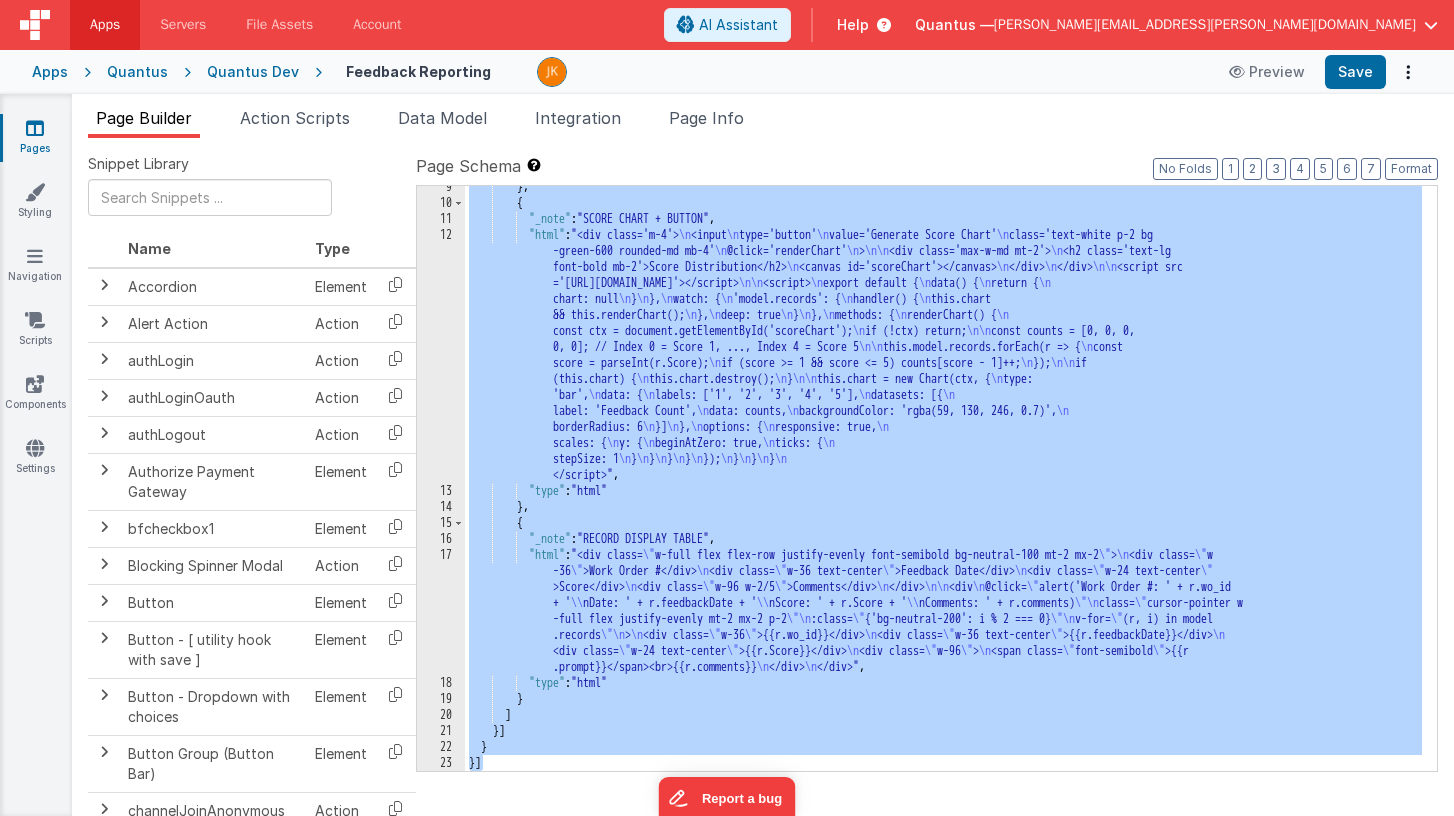 scroll, scrollTop: 375, scrollLeft: 0, axis: vertical 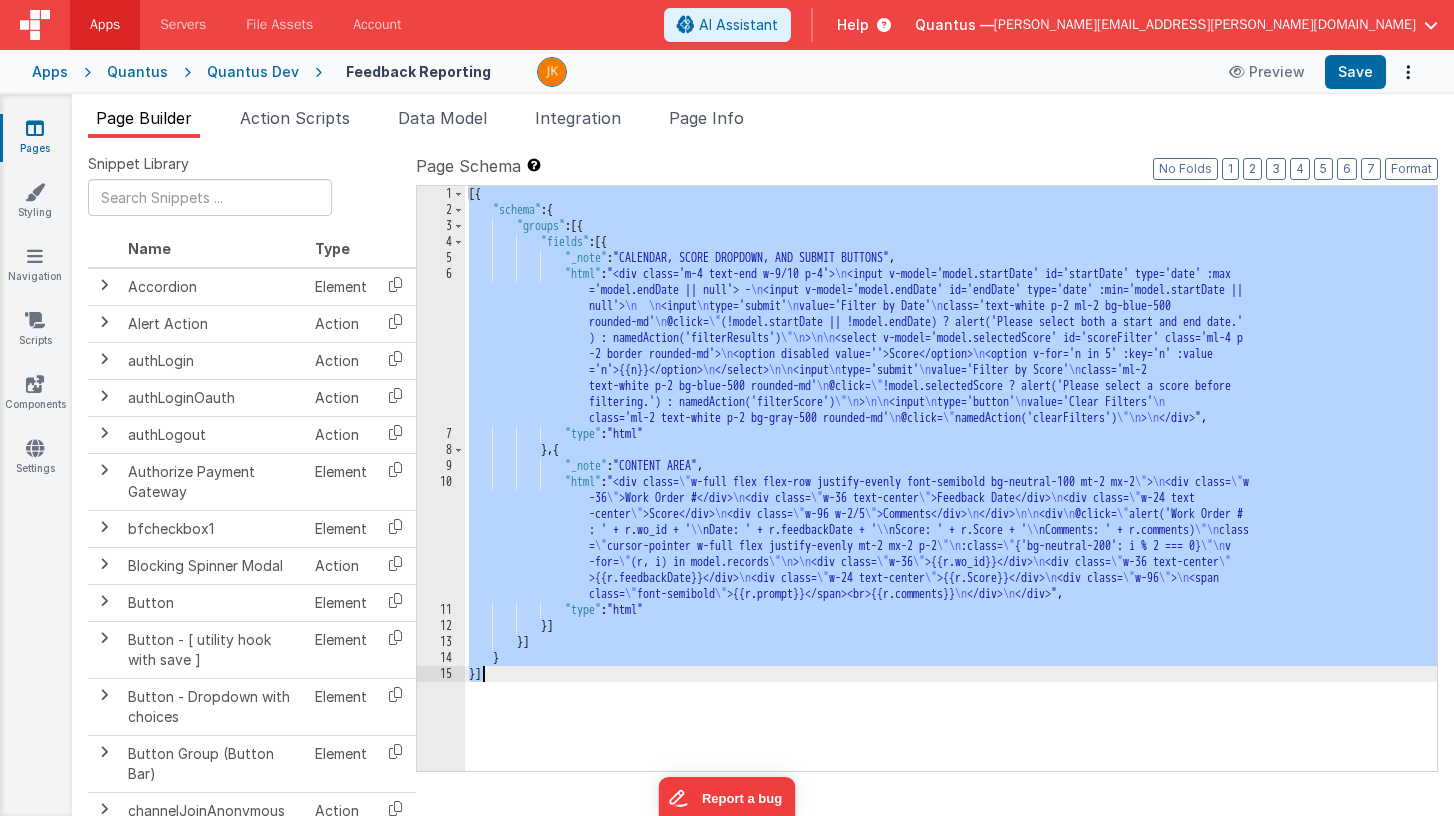 click on "[{      "schema" :  {           "groups" :  [{                "fields" :  [{                     "_note" :  "CALENDAR, SCORE DROPDOWN, AND SUBMIT BUTTONS" ,                     "html" :  "<div class='m-4 text-end w-9/10 p-4'> \n   <input v-model='model.startDate' id='startDate' type='date' :max                      ='model.endDate || null'> - \n   <input v-model='model.endDate' id='endDate' type='date' :min='model.startDate ||                       null'> \n    \n   <input \n     type='submit' \n     value='Filter by Date' \n     class='text-white p-2 ml-2 bg-blue-500                       rounded-md' \n     @click= \" (!model.startDate || !model.endDate) ? alert('Please select both a start and end date.'                      ) : namedAction('filterResults') \"\n   > \n\n   <select v-model='model.selectedScore' id='scoreFilter' class='ml-4 p                      -2 border rounded-md'> \n \n ='n'>{{n}}</option>" at bounding box center (951, 494) 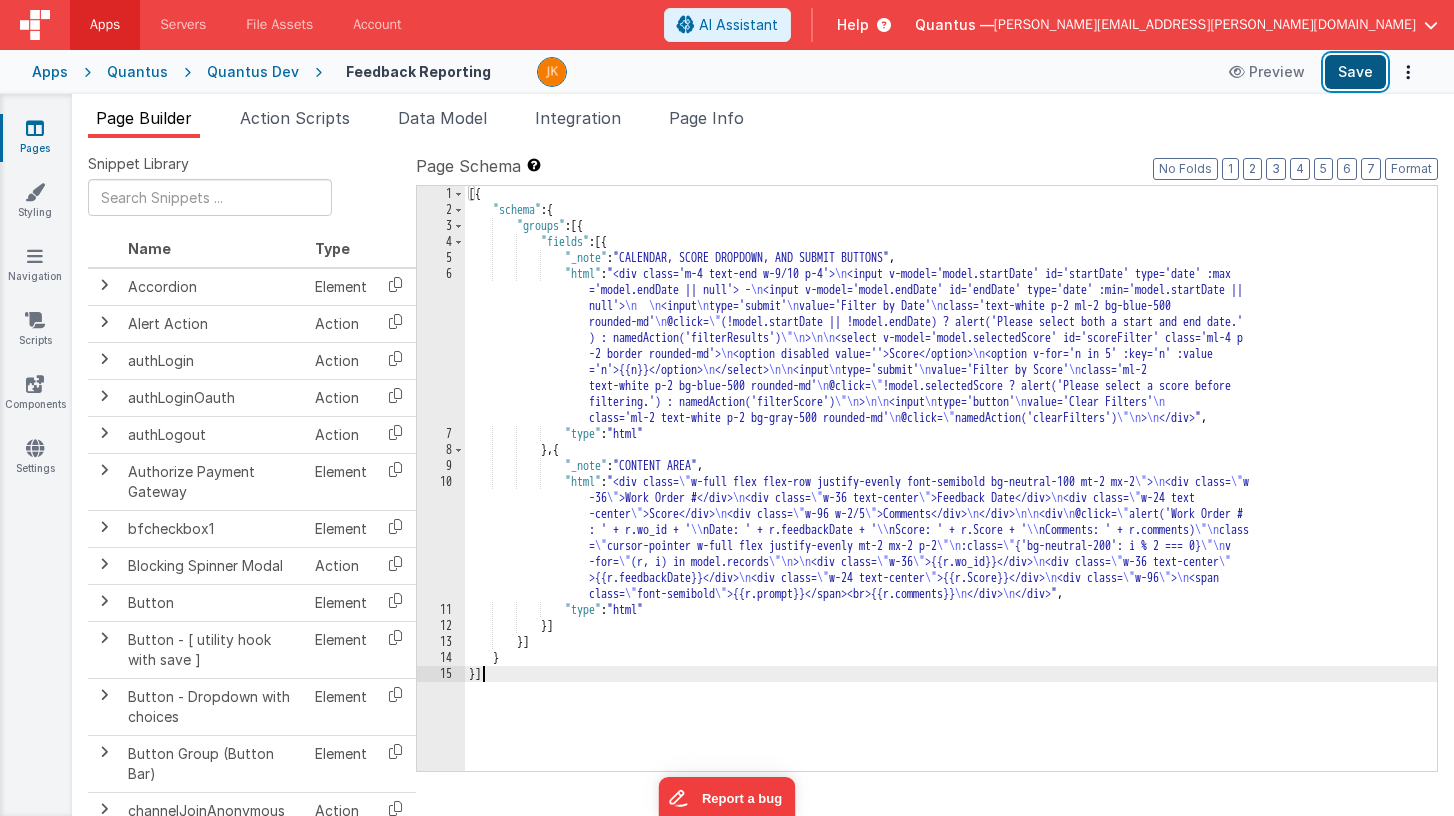 click on "Save" at bounding box center (1355, 72) 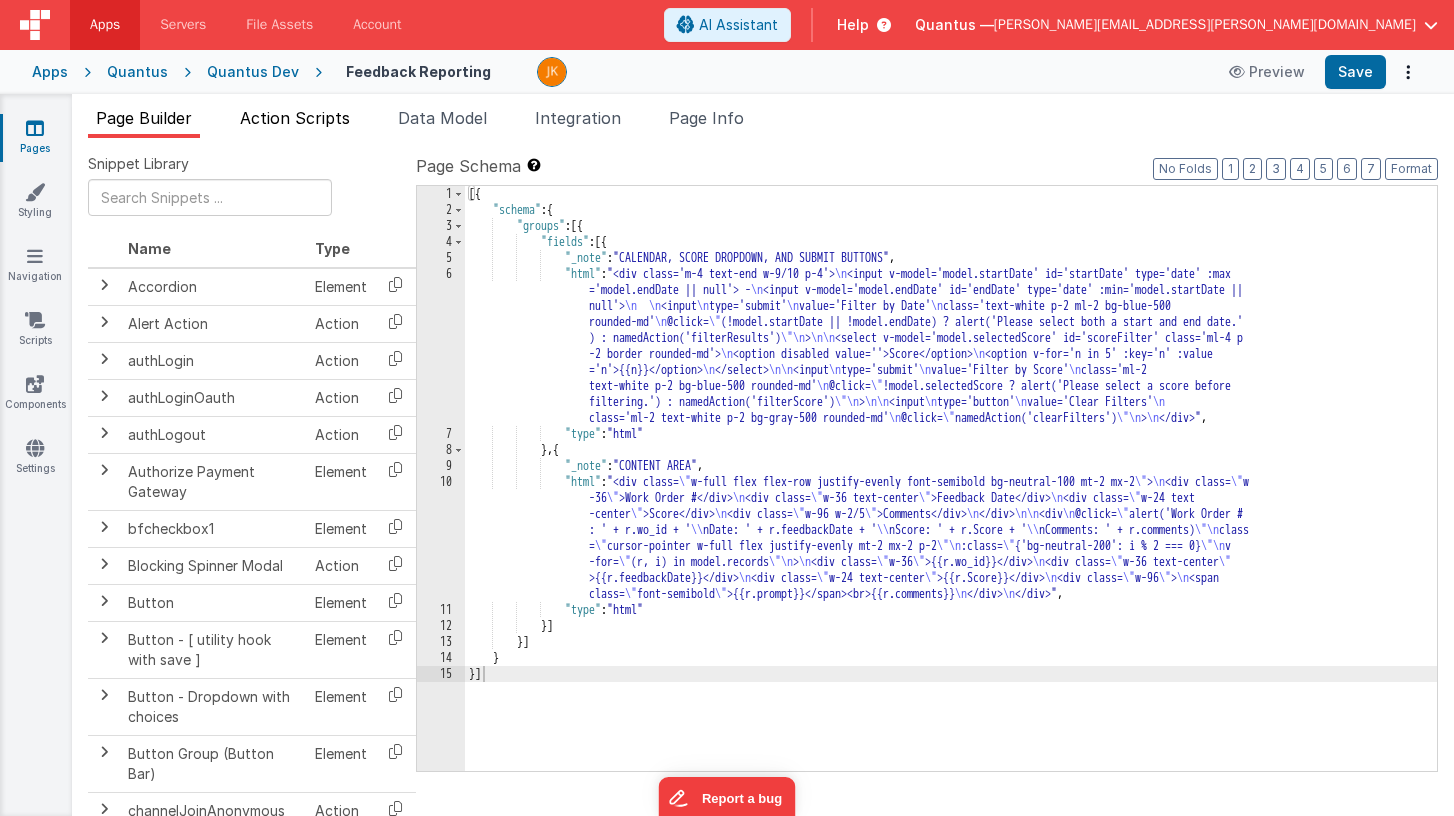 click on "Action Scripts" at bounding box center (295, 122) 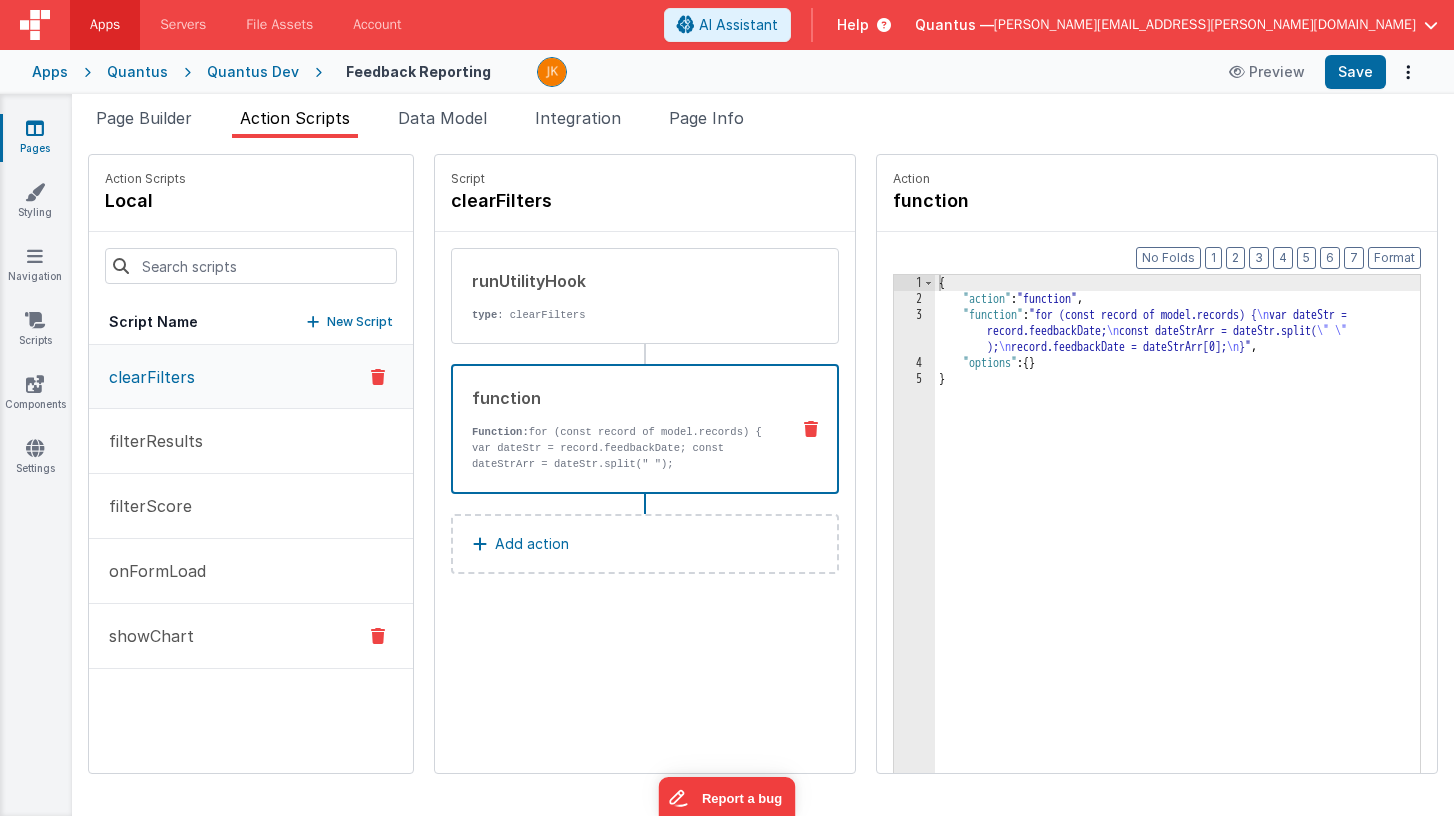 click on "showChart" at bounding box center [251, 636] 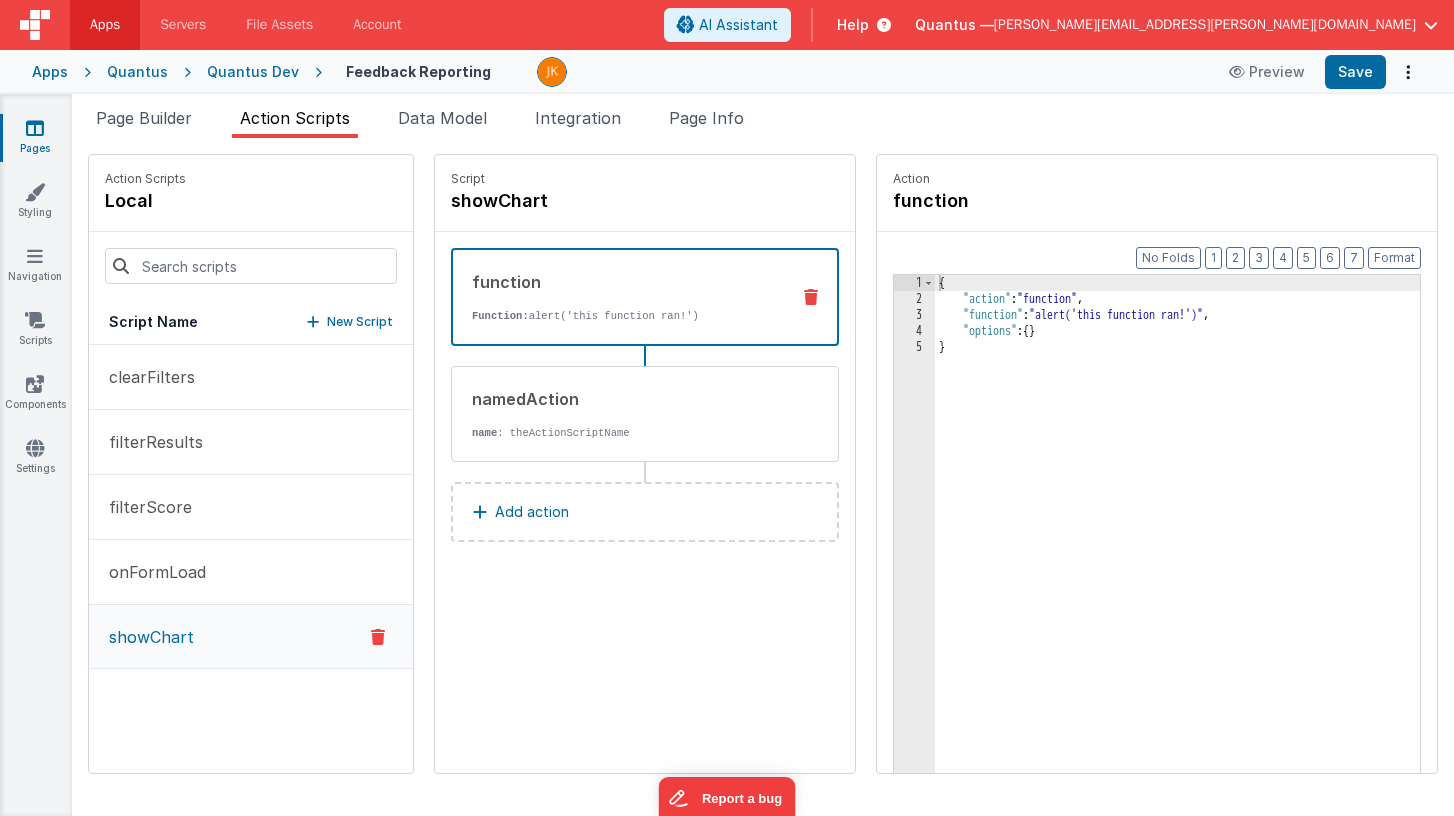 click on "showChart" at bounding box center (251, 637) 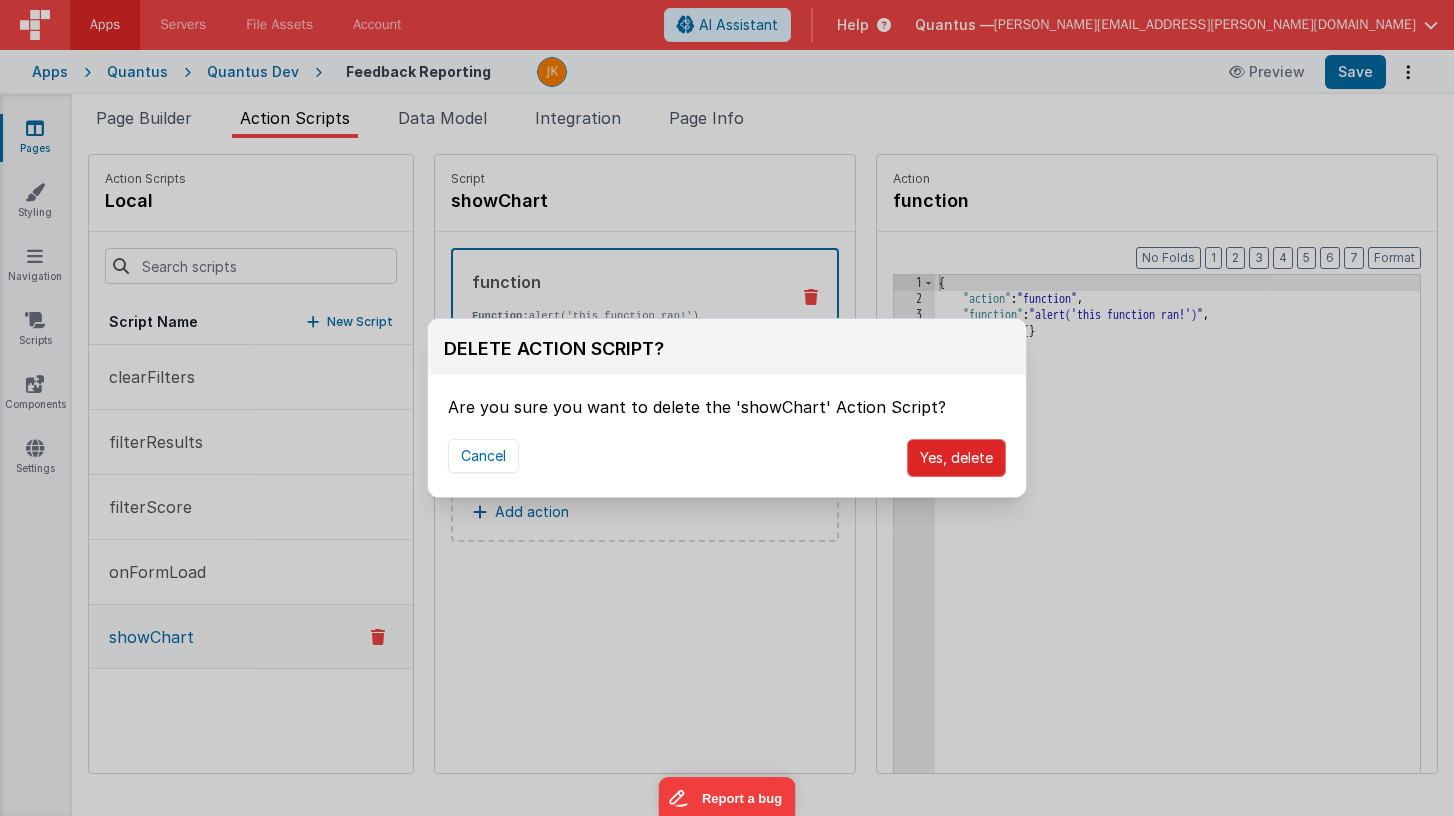 click on "Yes, delete" at bounding box center [956, 458] 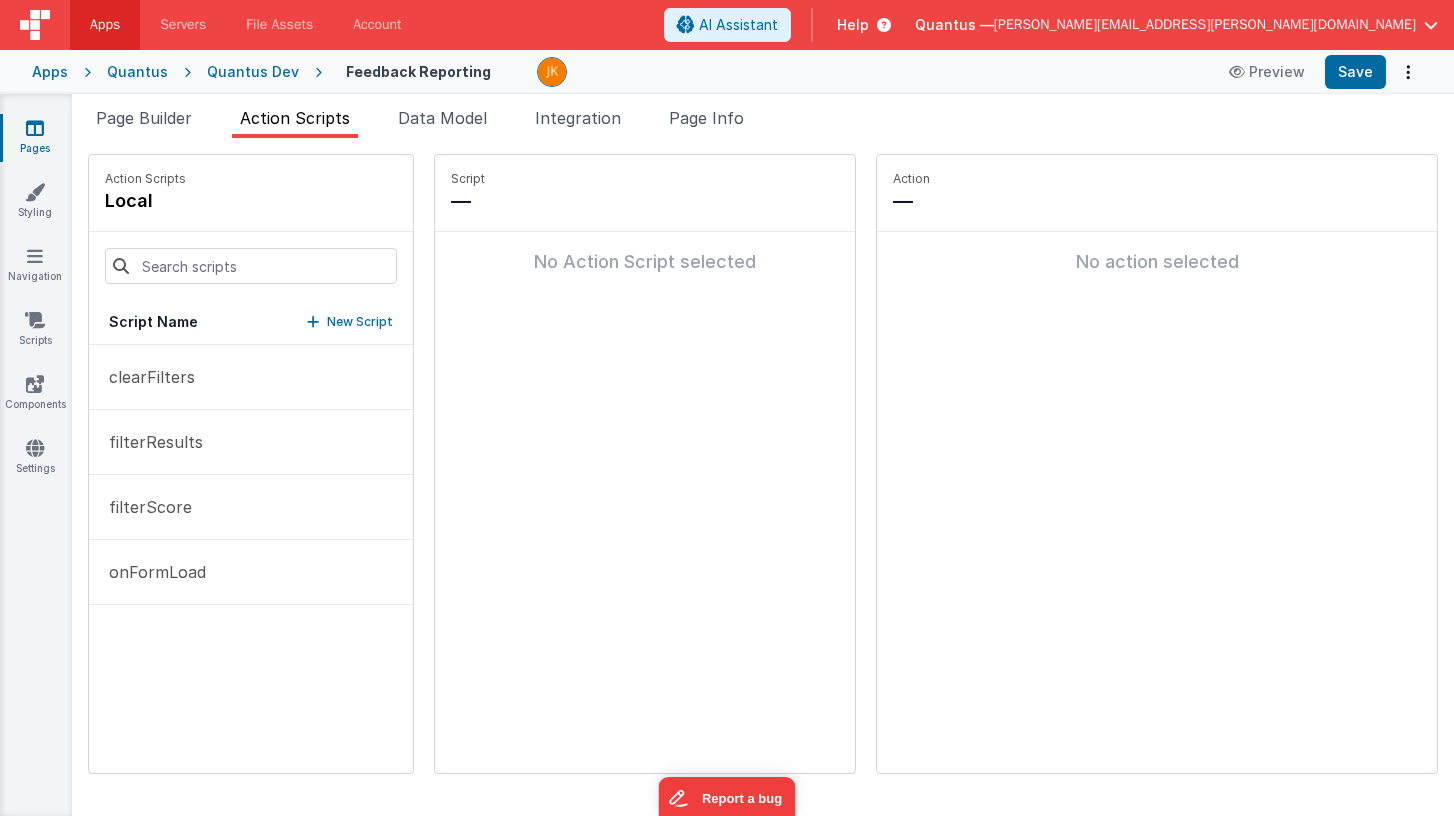 click on "New Script" at bounding box center (360, 322) 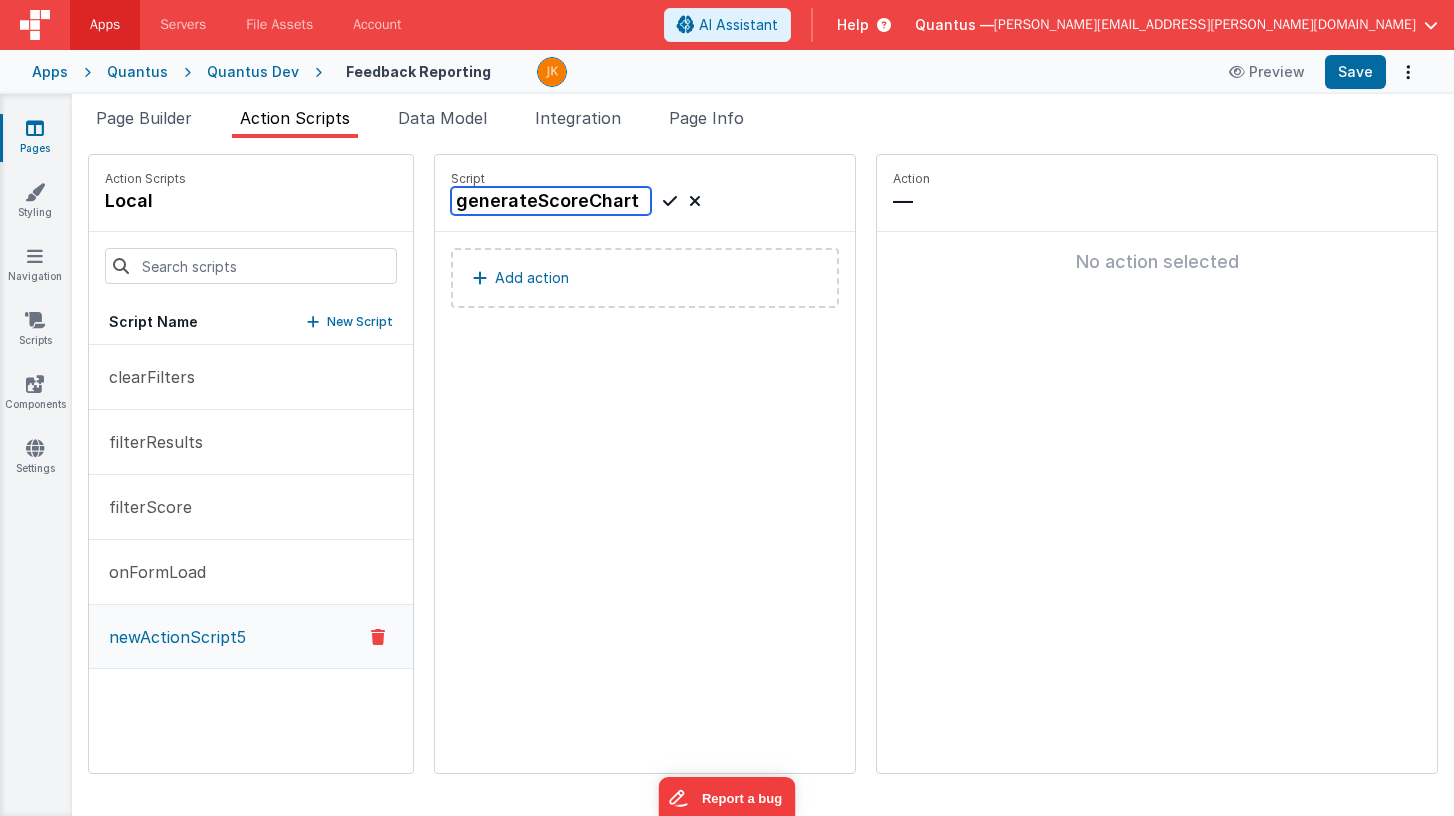 type on "generateScoreChart" 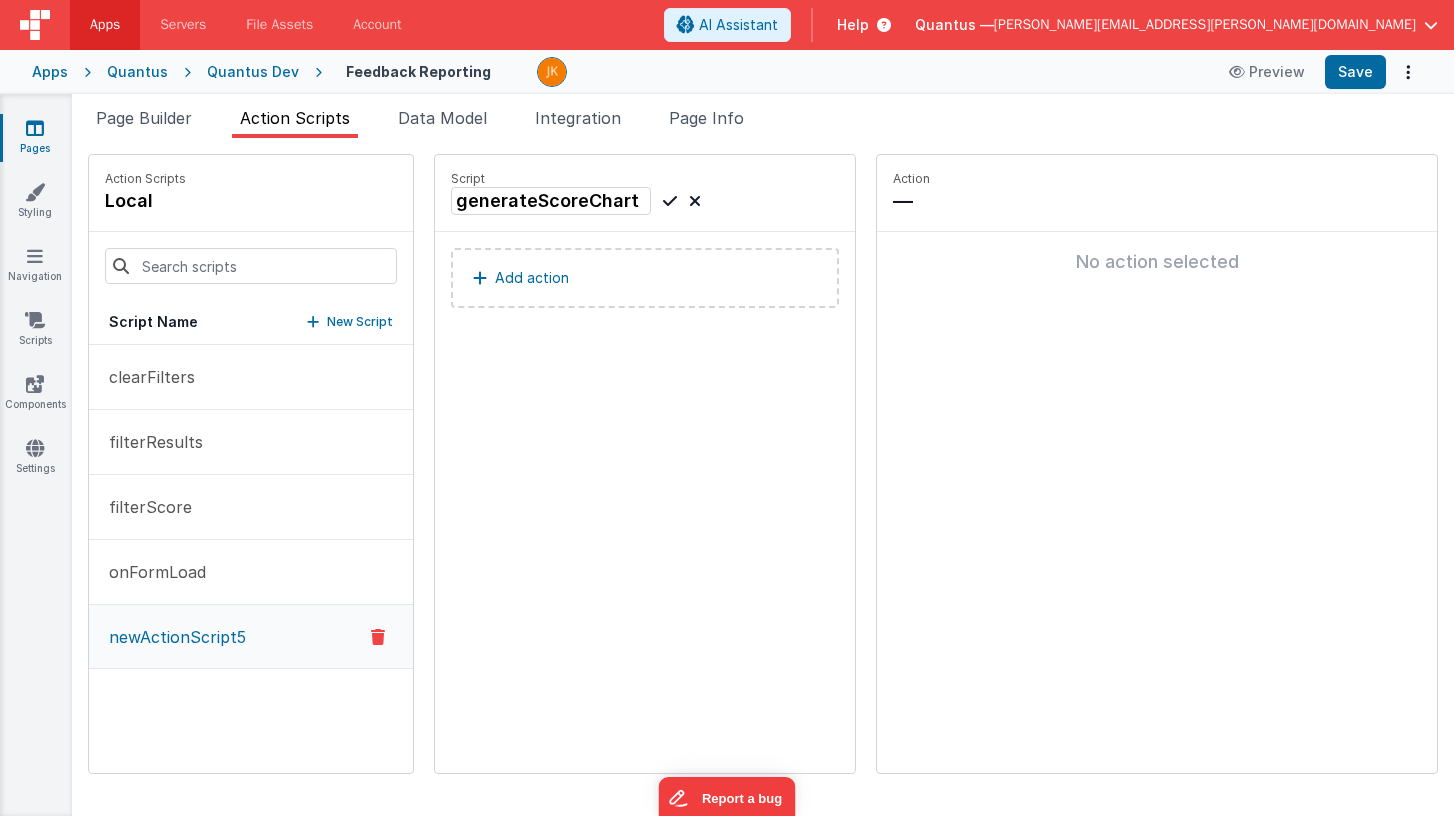click at bounding box center [670, 201] 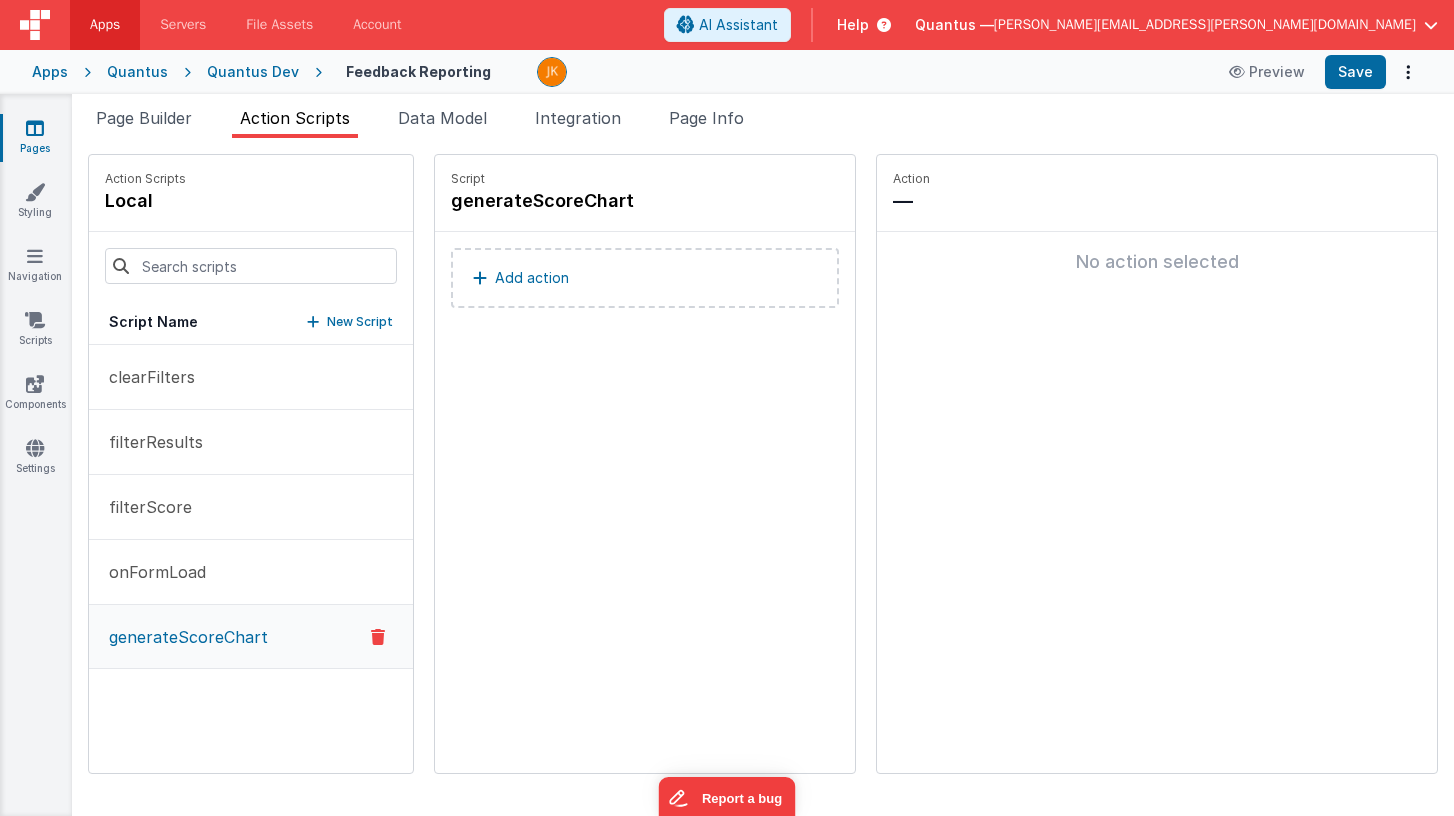 click on "Action   —  No action selected" at bounding box center (1157, 464) 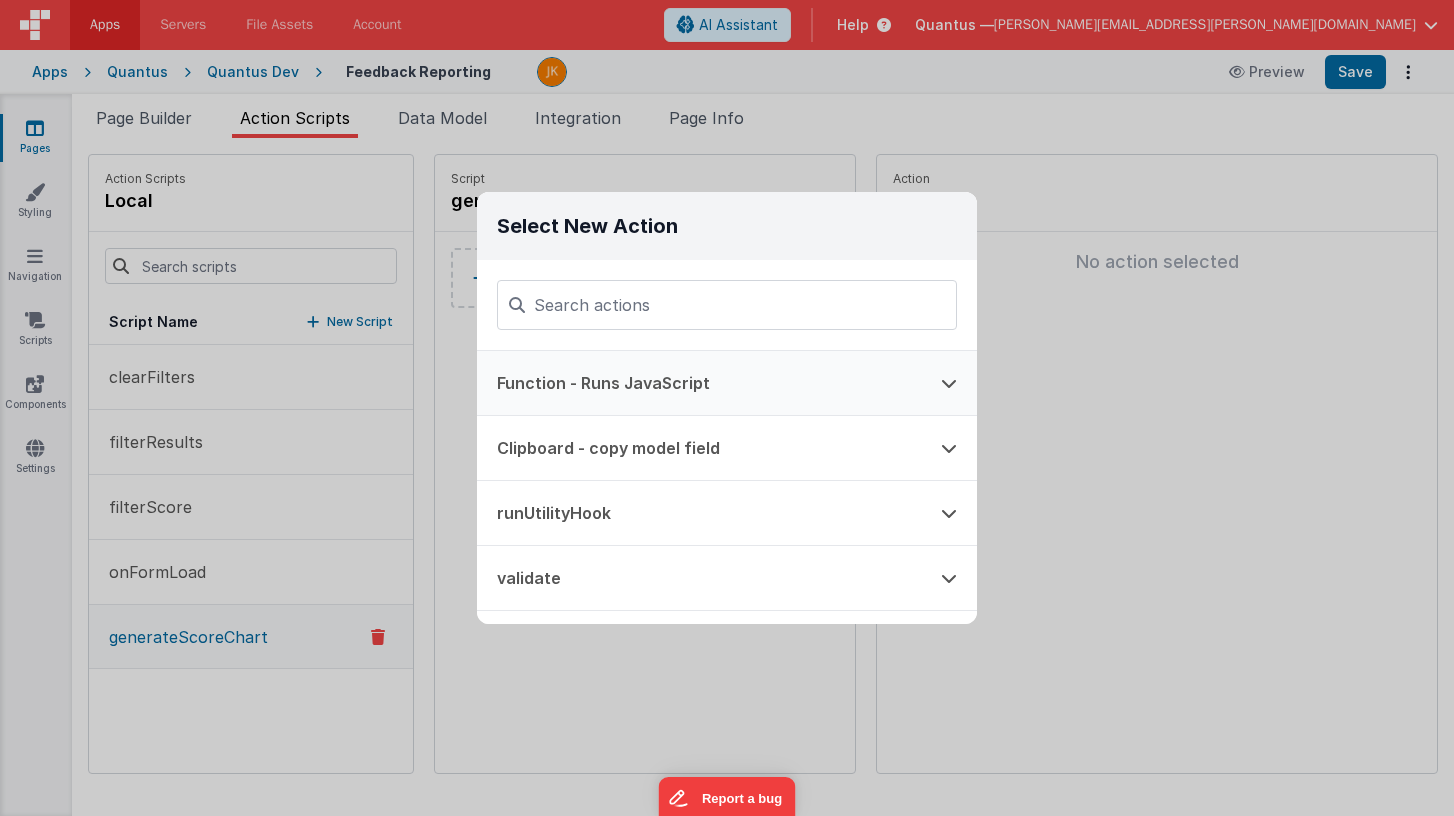 click on "Function - Runs JavaScript" at bounding box center [699, 383] 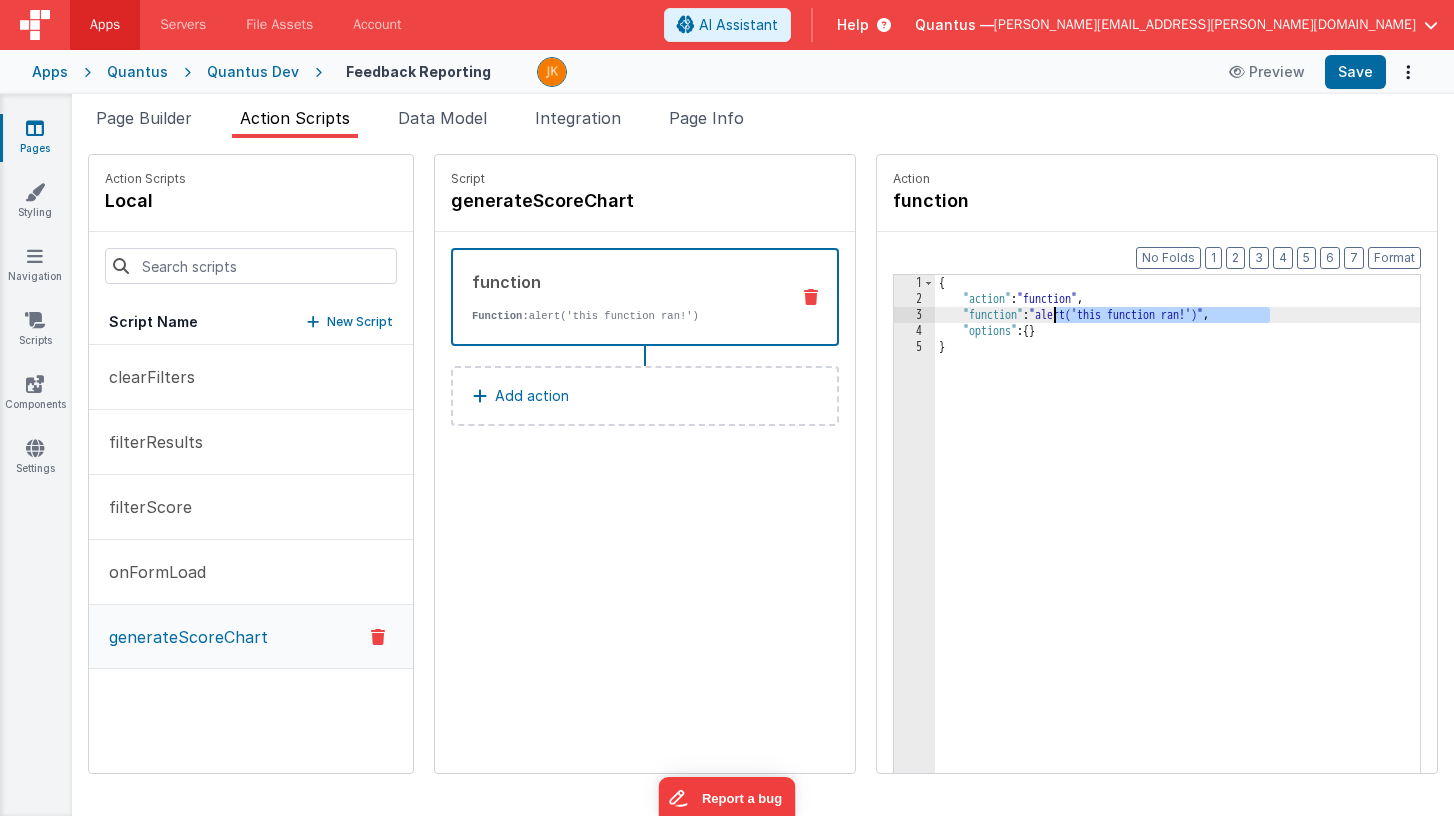 drag, startPoint x: 1214, startPoint y: 317, endPoint x: 994, endPoint y: 314, distance: 220.02045 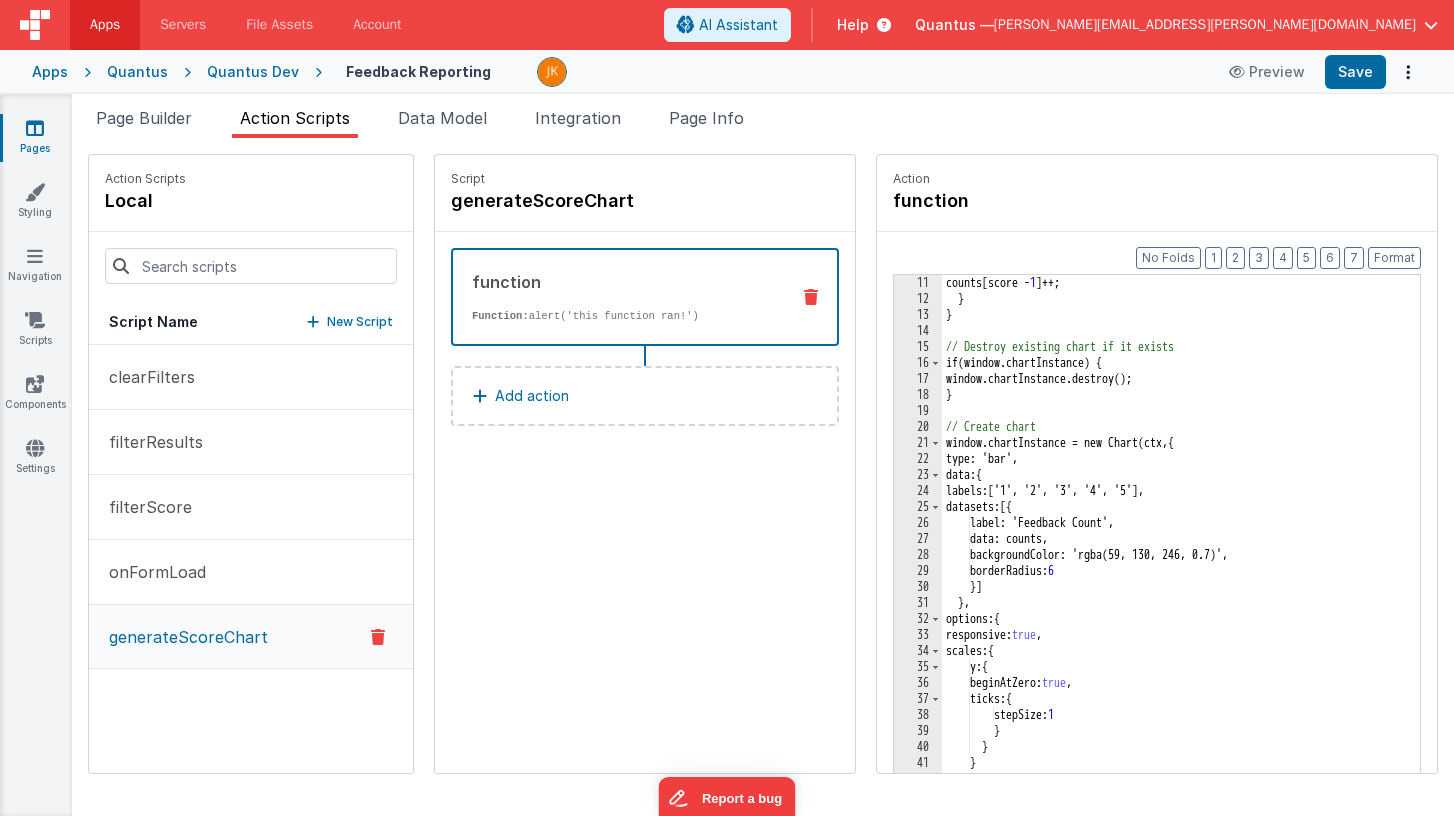 scroll, scrollTop: 0, scrollLeft: 0, axis: both 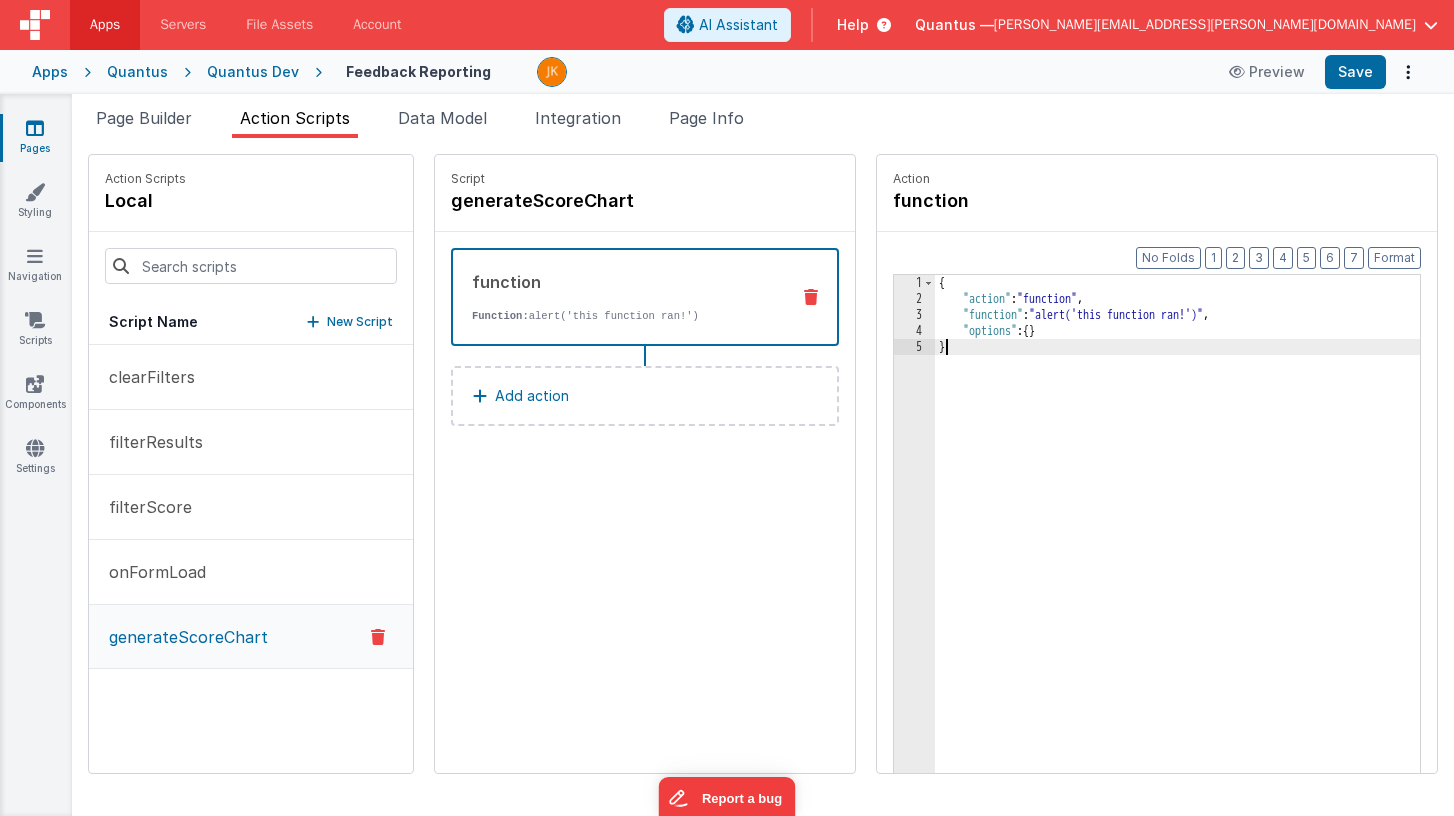 click on "{      "action" :  "function" ,      "function" :  "alert('this function ran!')" ,      "options" :  { } }" at bounding box center [1207, 571] 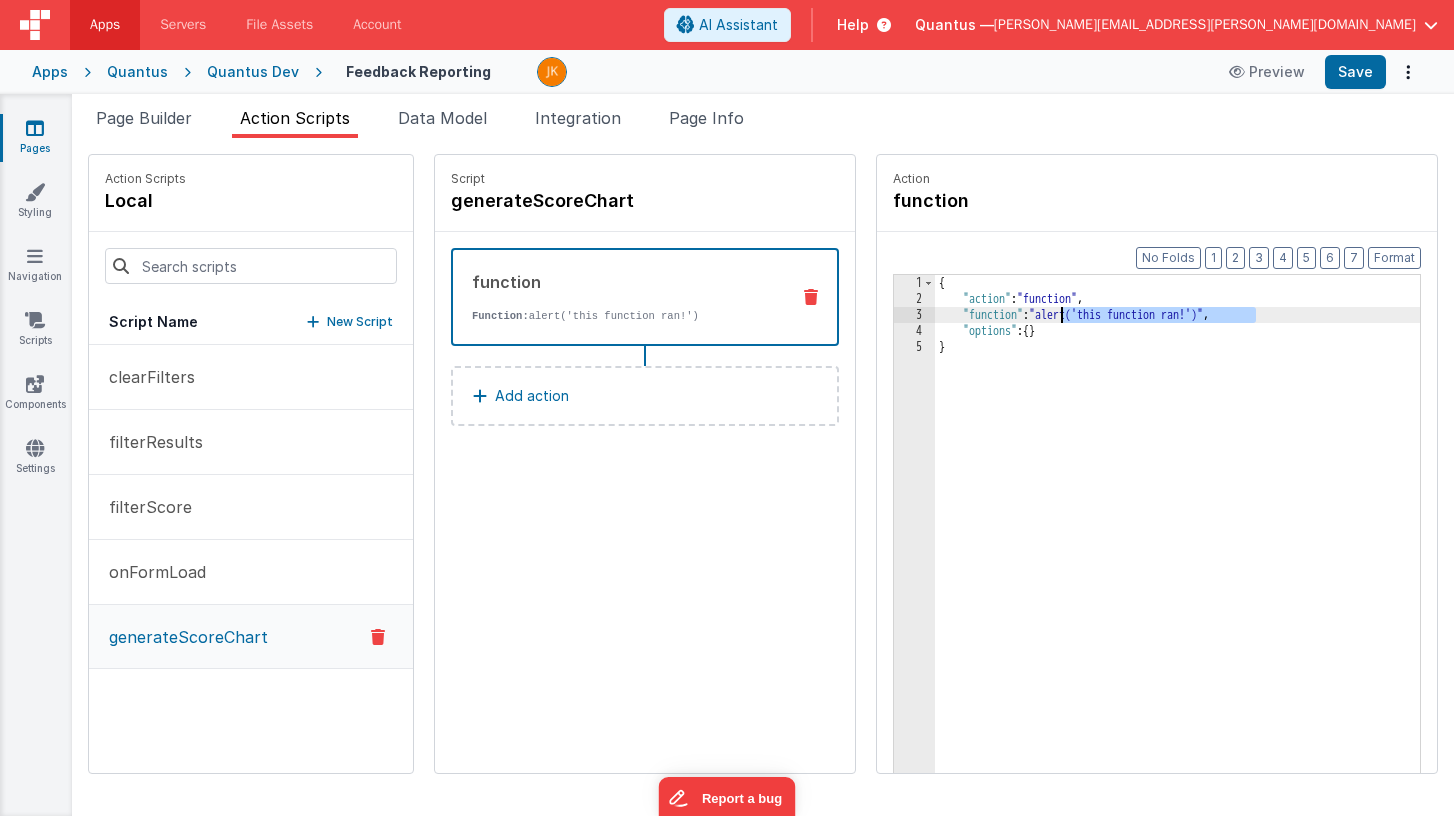 drag, startPoint x: 1196, startPoint y: 313, endPoint x: 1005, endPoint y: 317, distance: 191.04189 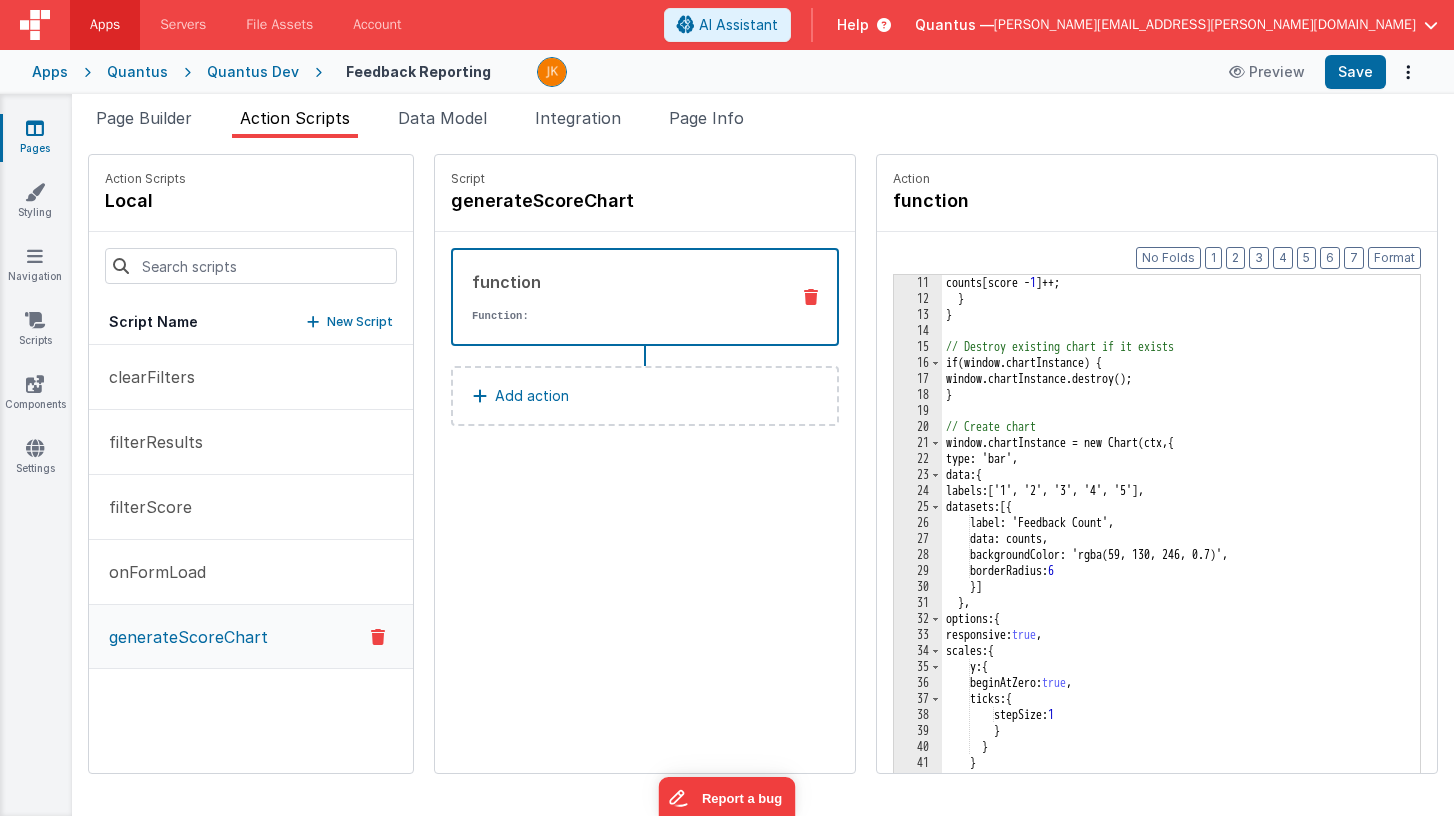 scroll, scrollTop: 0, scrollLeft: 0, axis: both 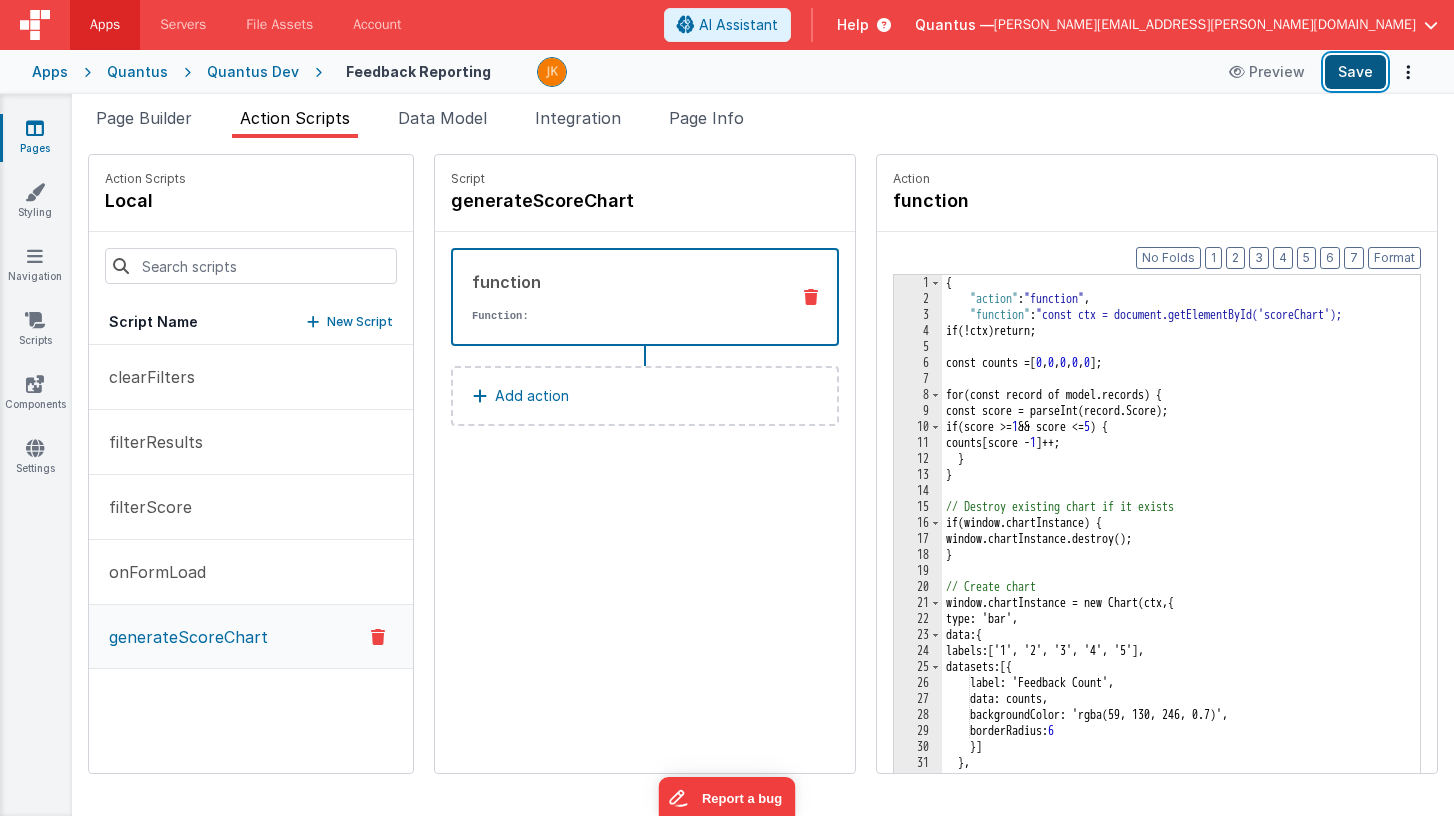 click on "Save" at bounding box center (1355, 72) 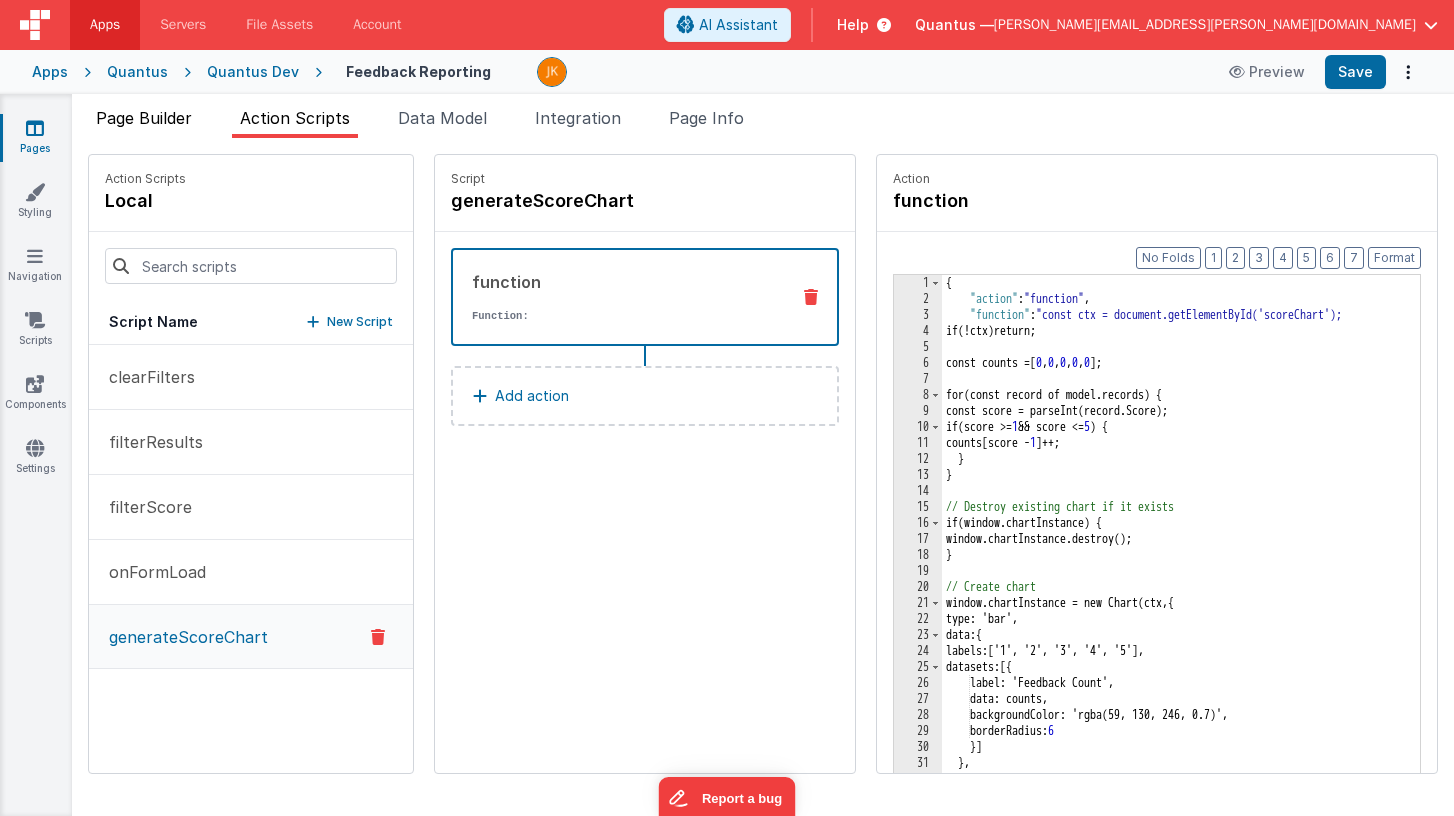 click on "Page Builder" at bounding box center [144, 122] 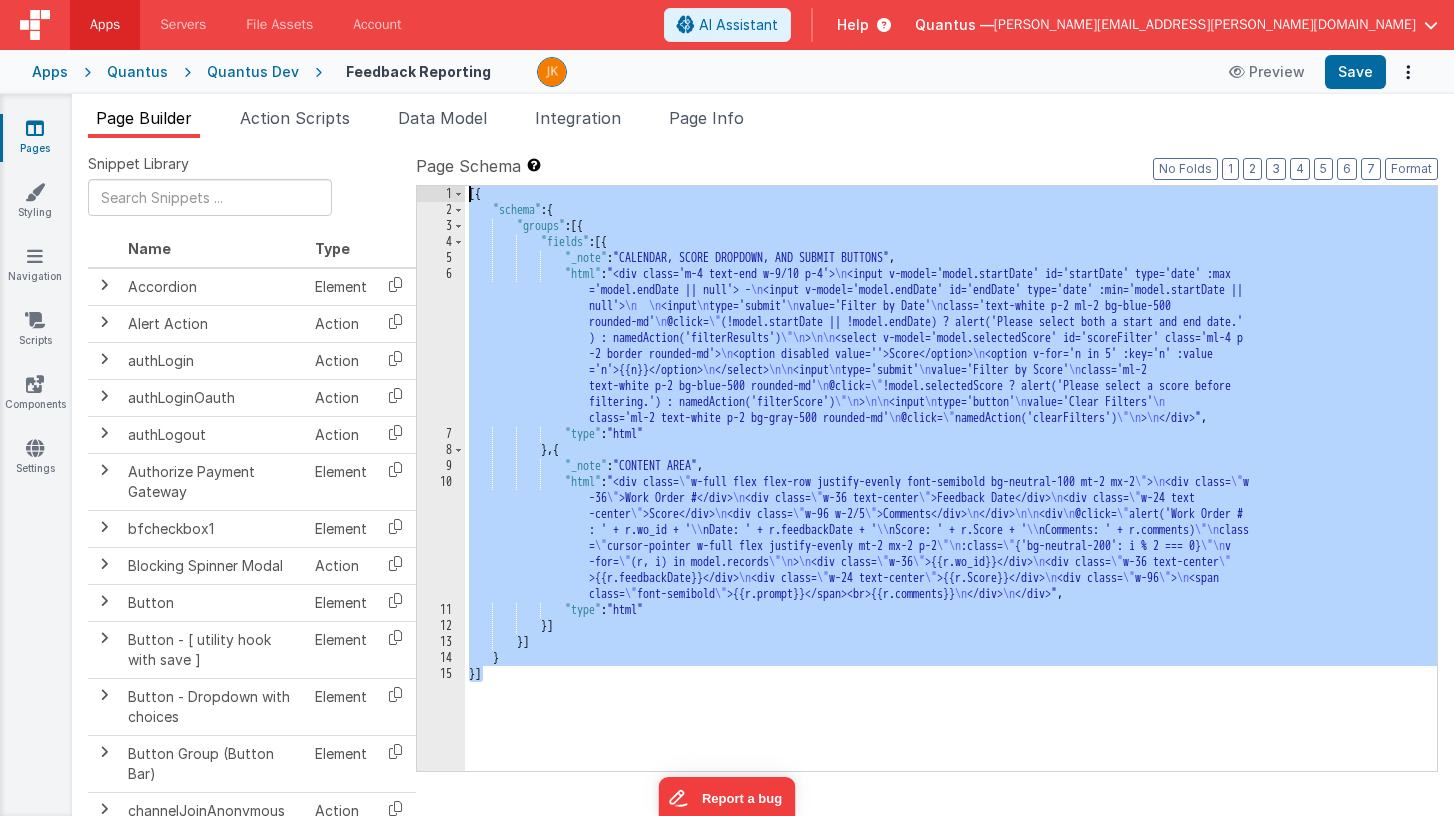 drag, startPoint x: 512, startPoint y: 646, endPoint x: 443, endPoint y: 168, distance: 482.95444 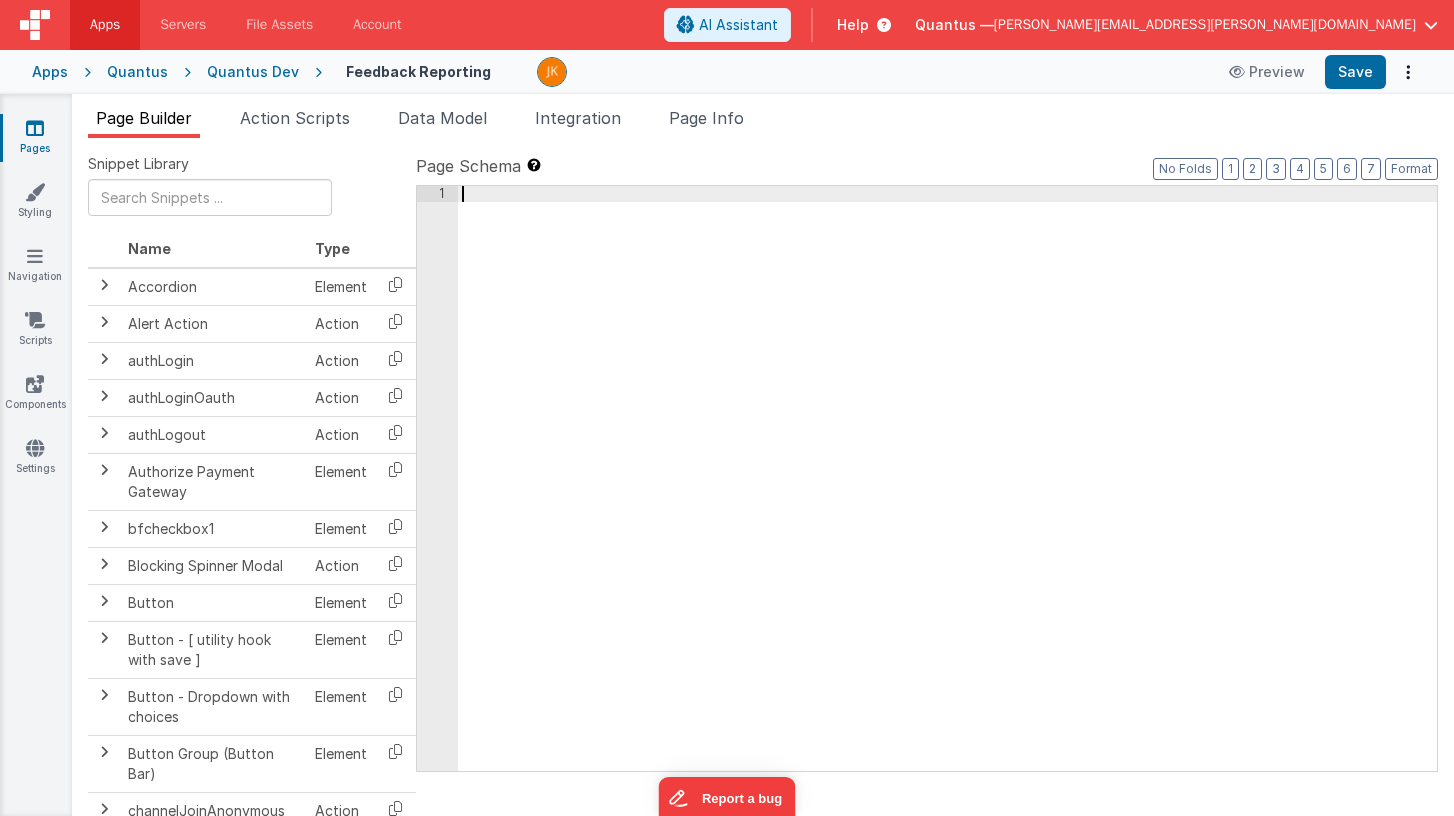scroll, scrollTop: 183, scrollLeft: 0, axis: vertical 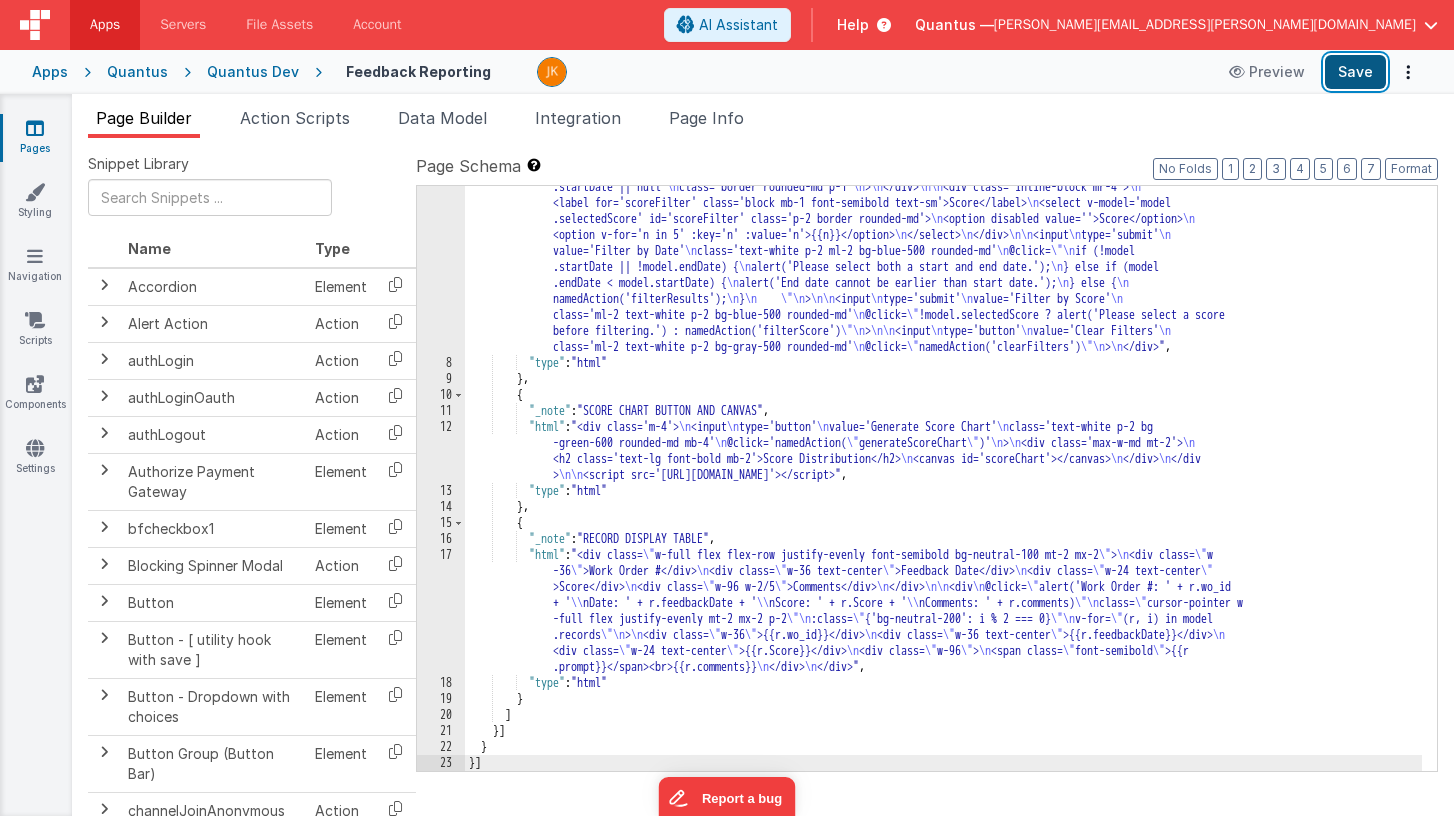click on "Save" at bounding box center (1355, 72) 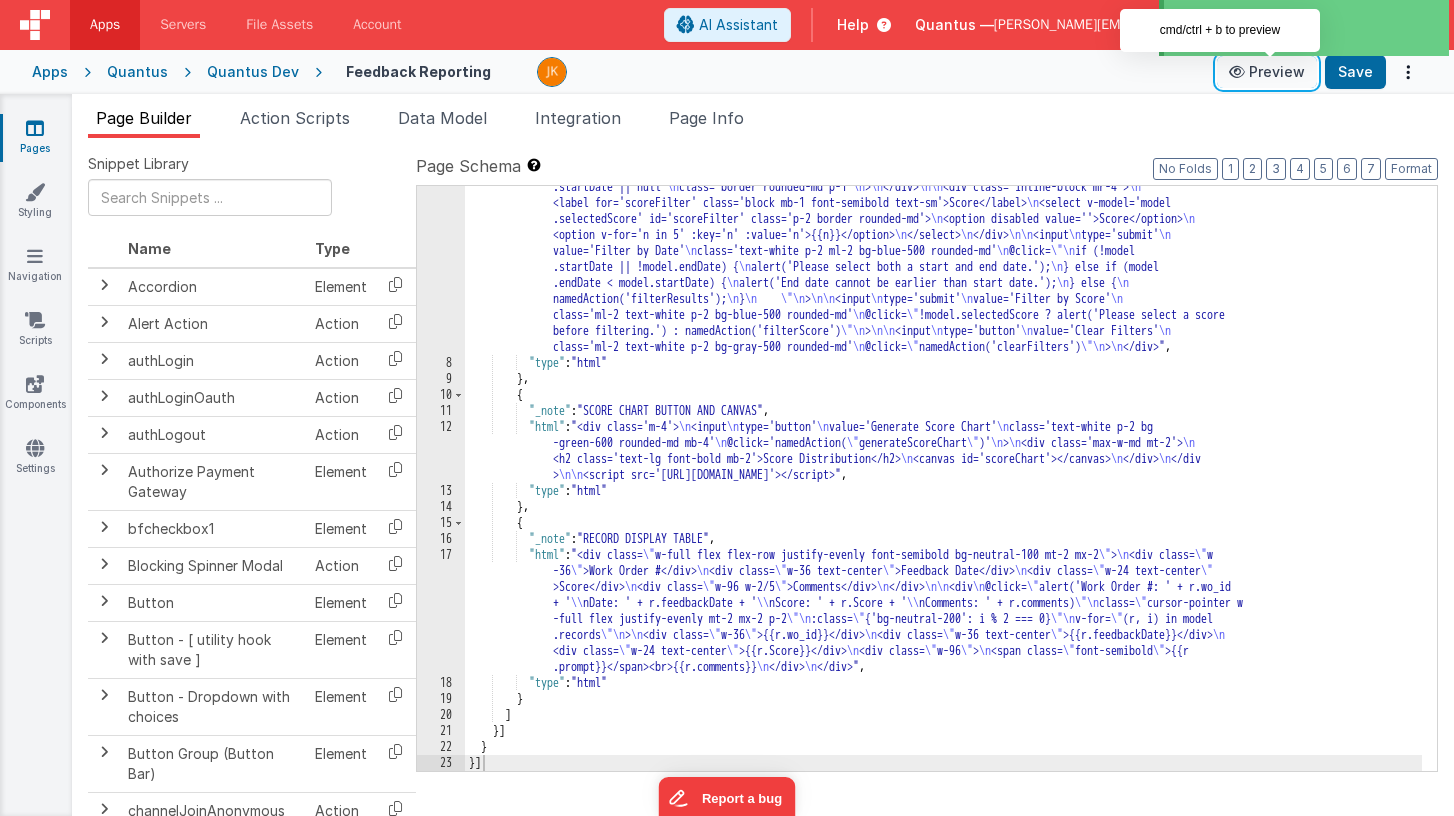 click on "Preview" at bounding box center (1267, 72) 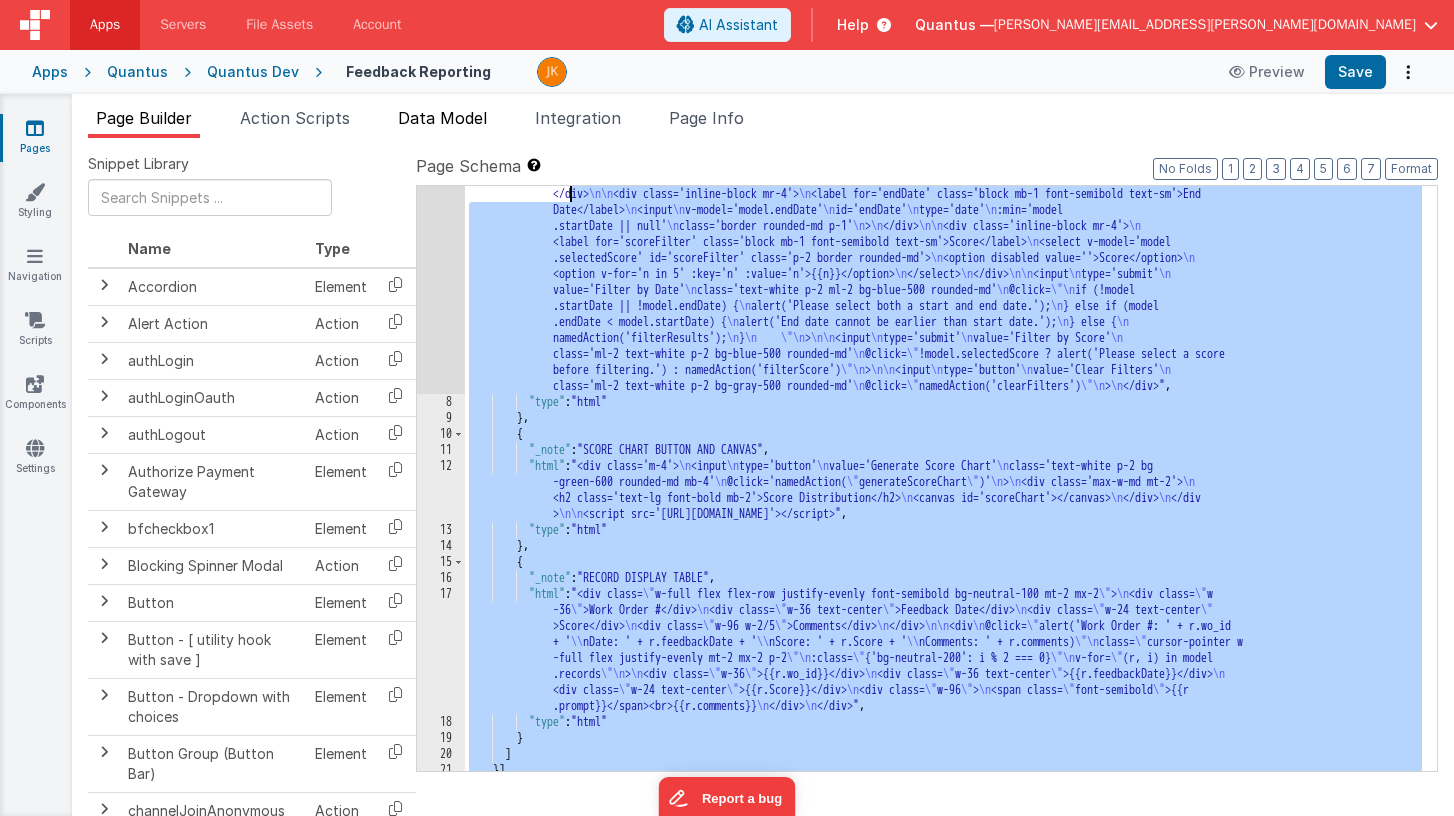 scroll, scrollTop: 0, scrollLeft: 0, axis: both 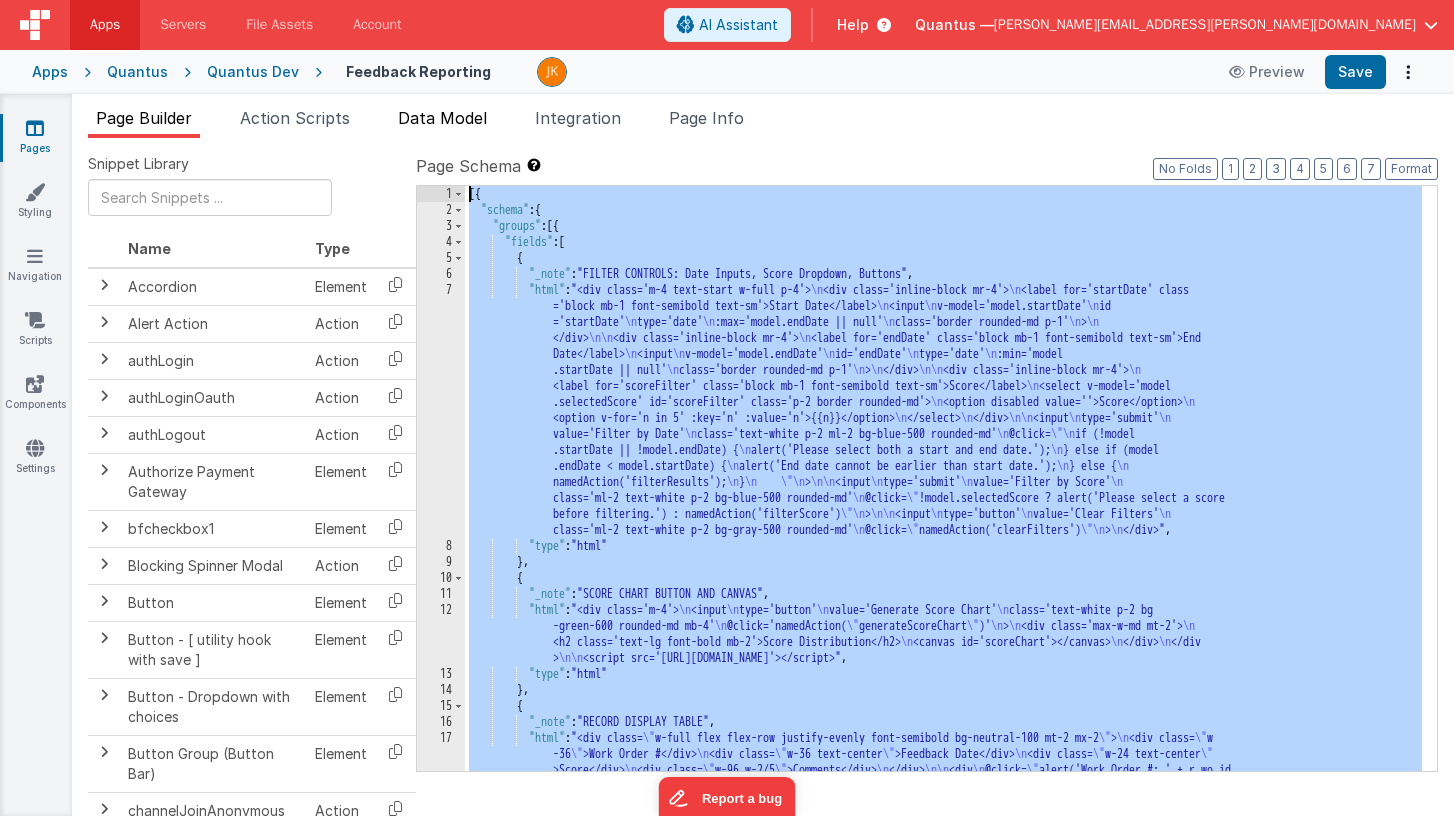 drag, startPoint x: 513, startPoint y: 767, endPoint x: 442, endPoint y: 106, distance: 664.80225 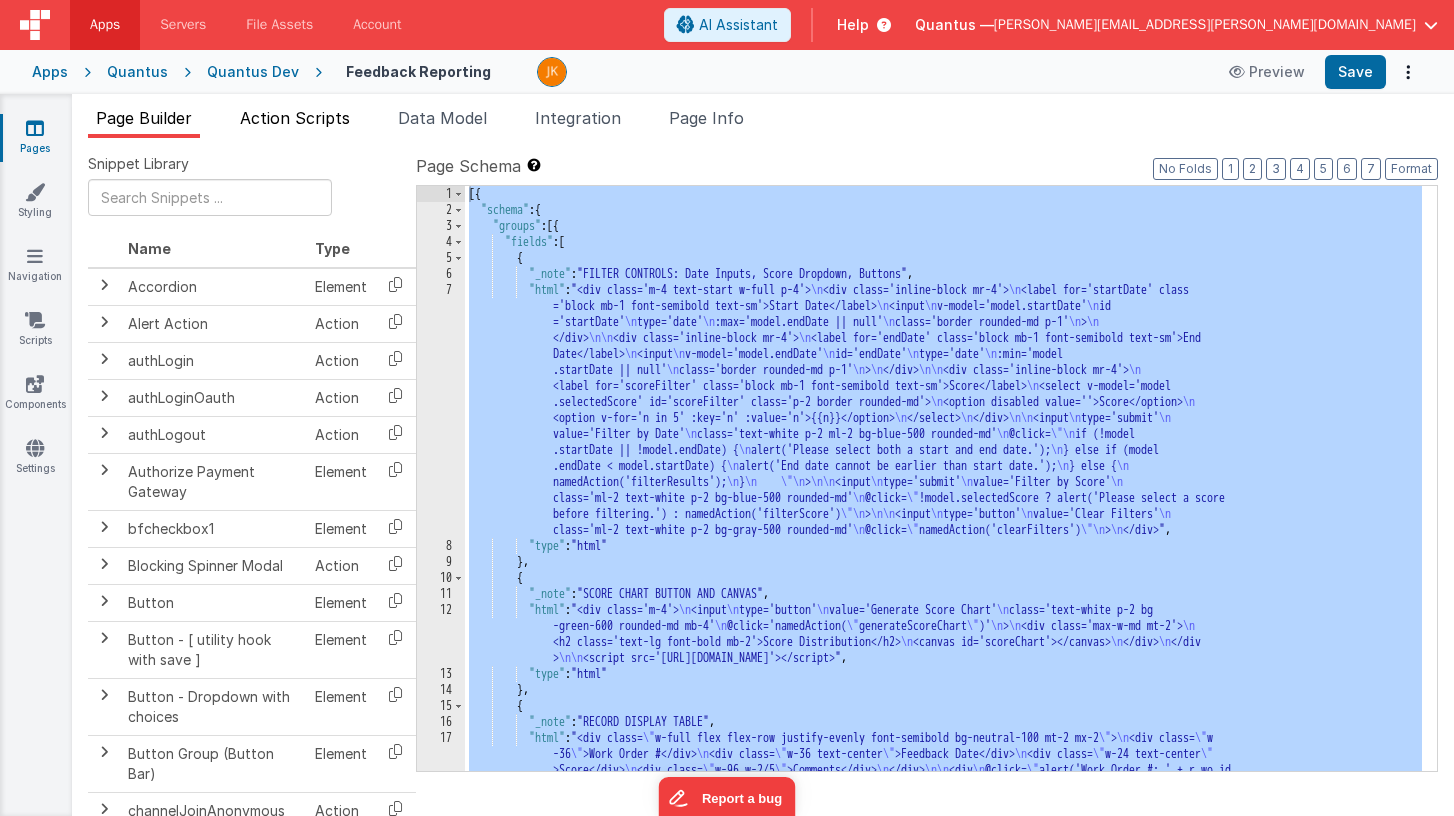 click on "Action Scripts" at bounding box center [295, 118] 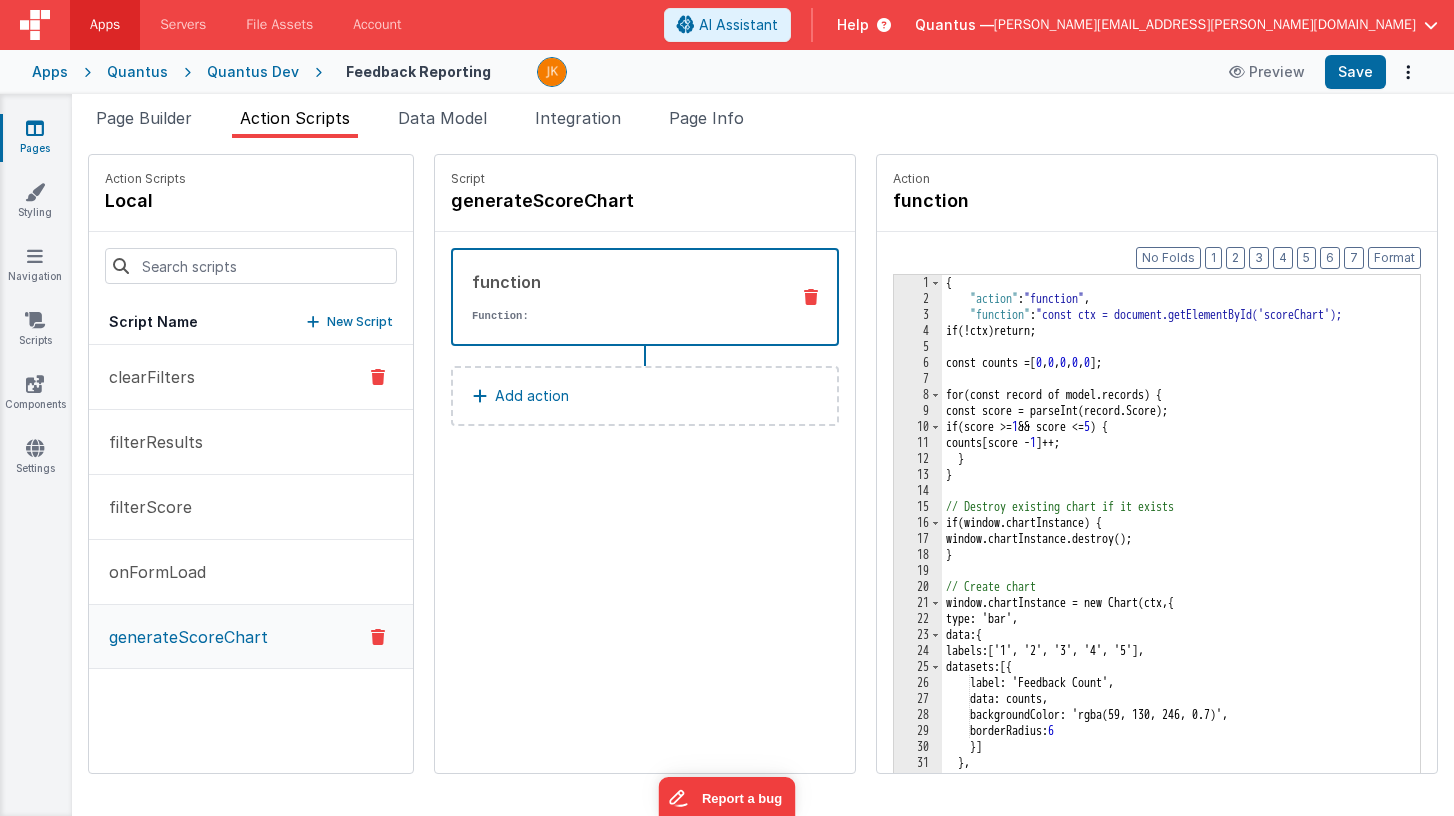 click on "clearFilters" at bounding box center (251, 377) 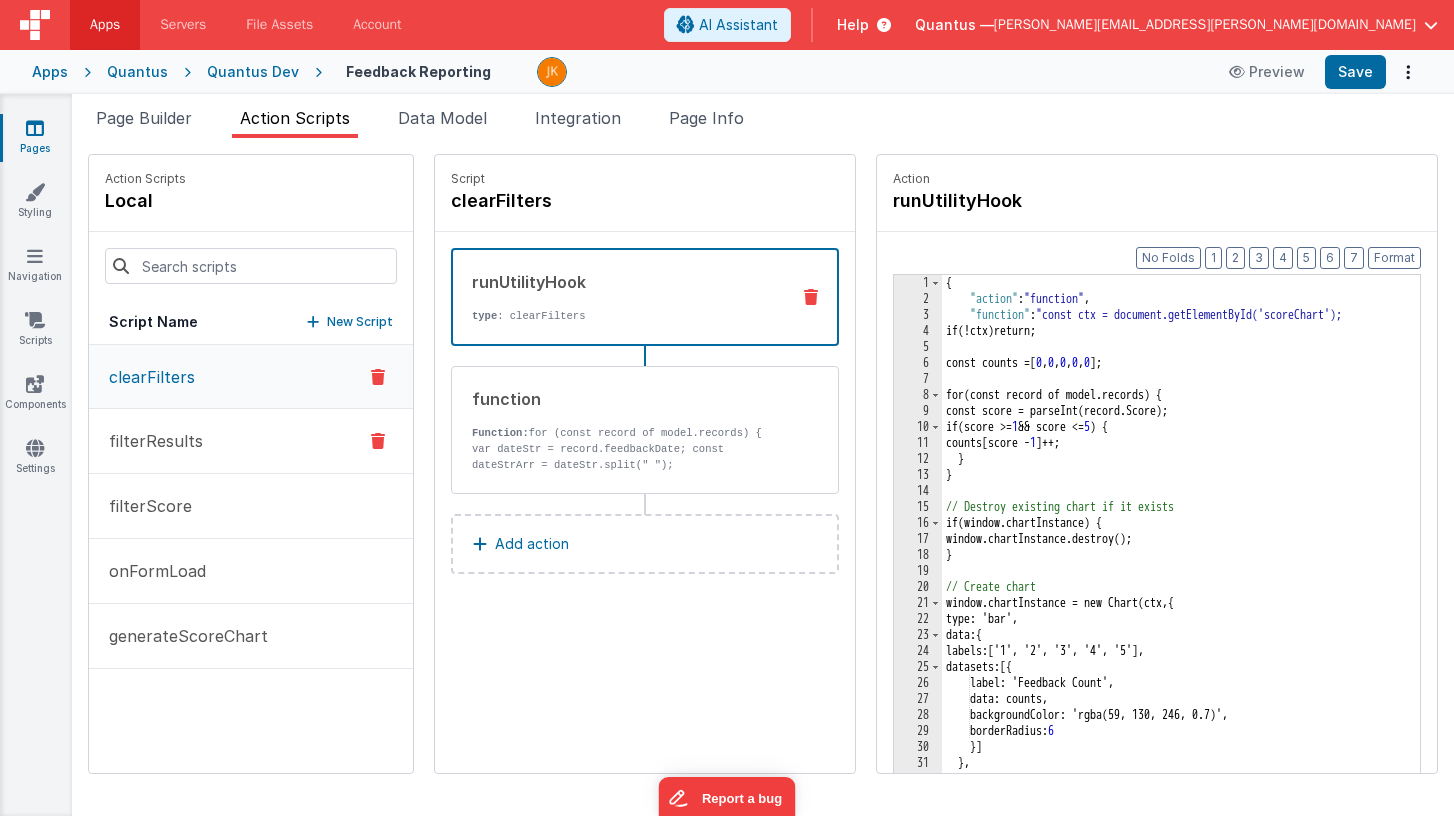 click on "filterResults" at bounding box center [251, 441] 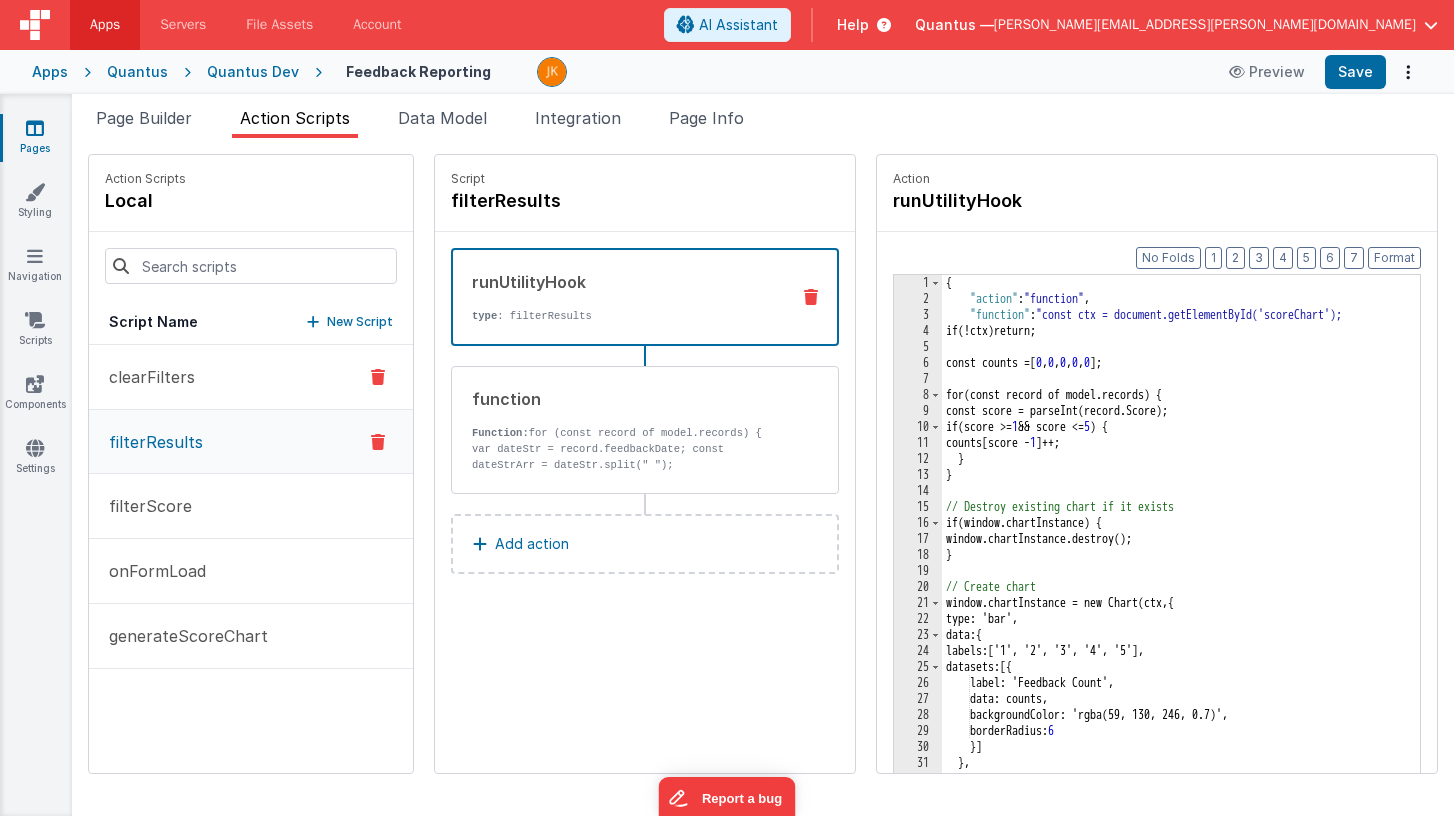 click on "clearFilters" at bounding box center [251, 377] 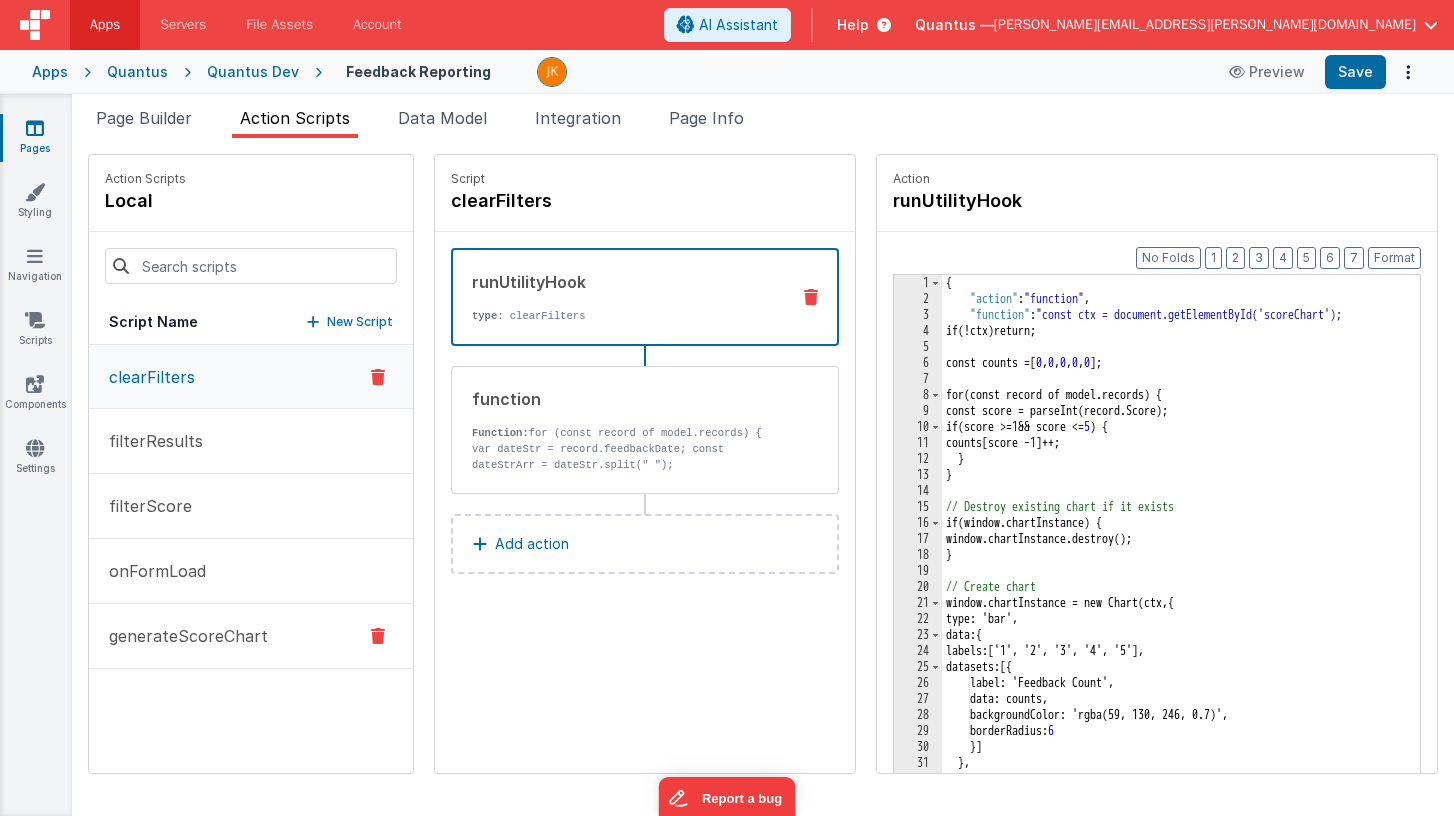click on "generateScoreChart" at bounding box center (251, 636) 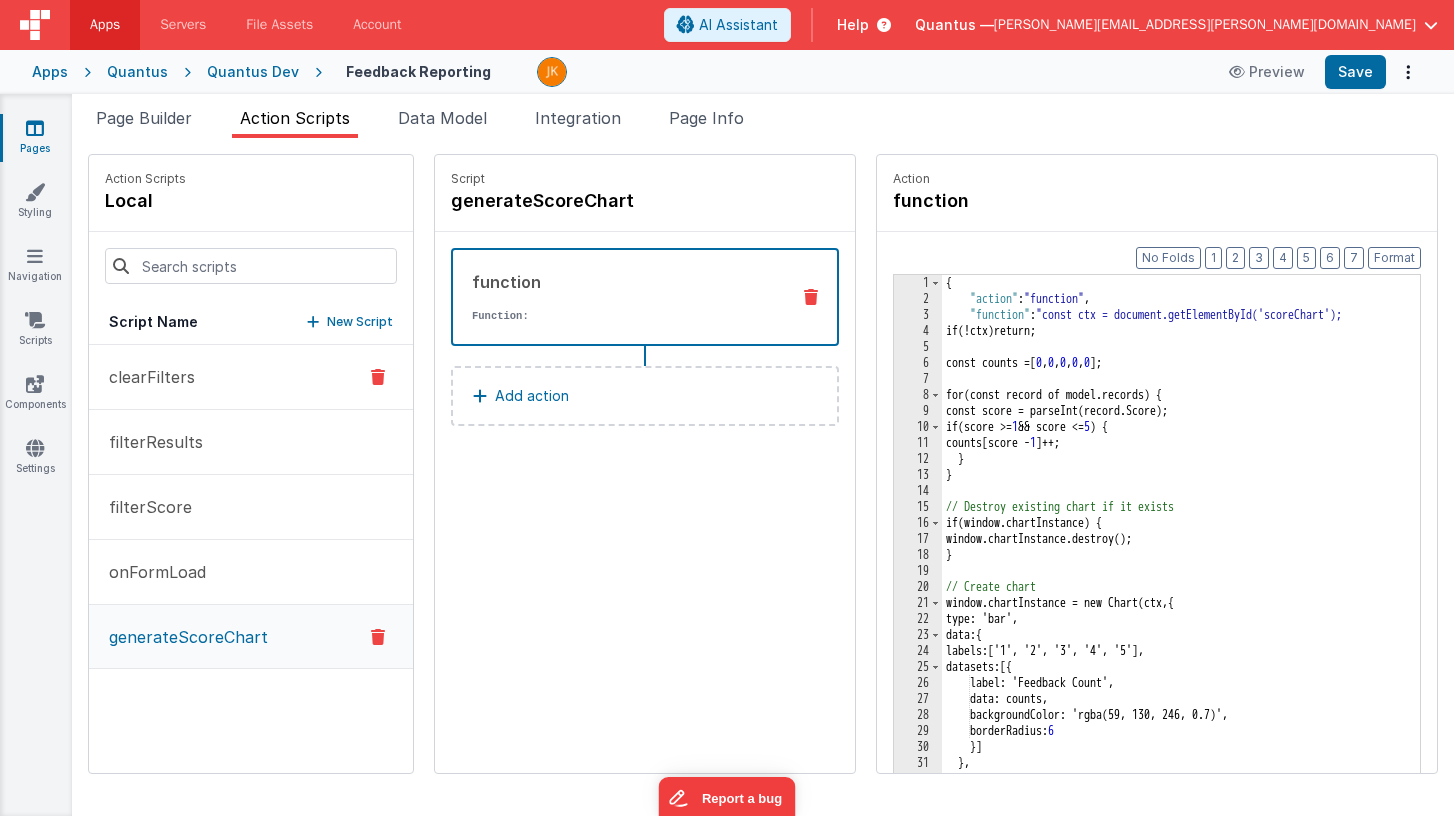 click on "clearFilters" at bounding box center (251, 377) 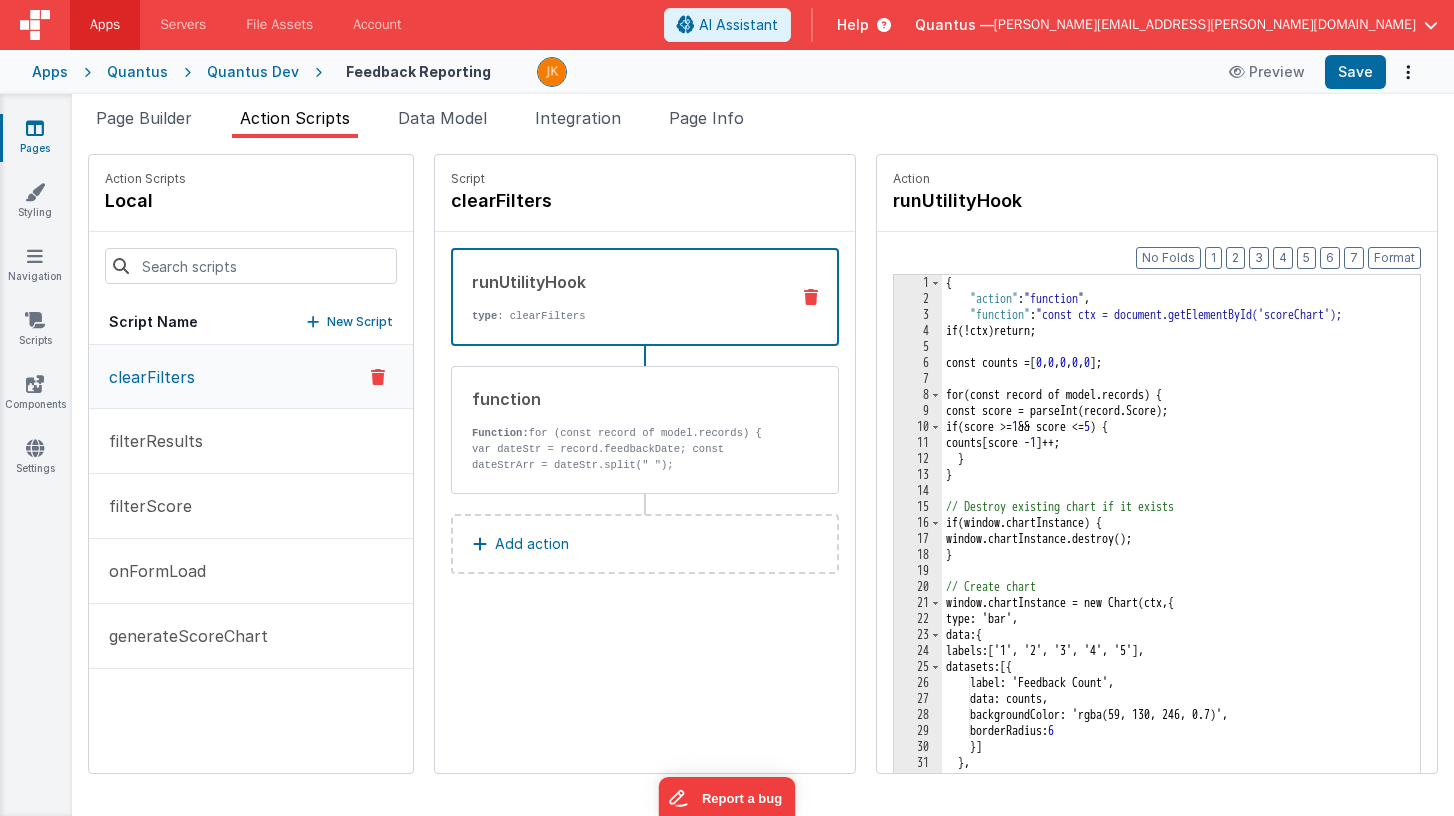 click on "runUtilityHook   type : clearFilters" at bounding box center (613, 297) 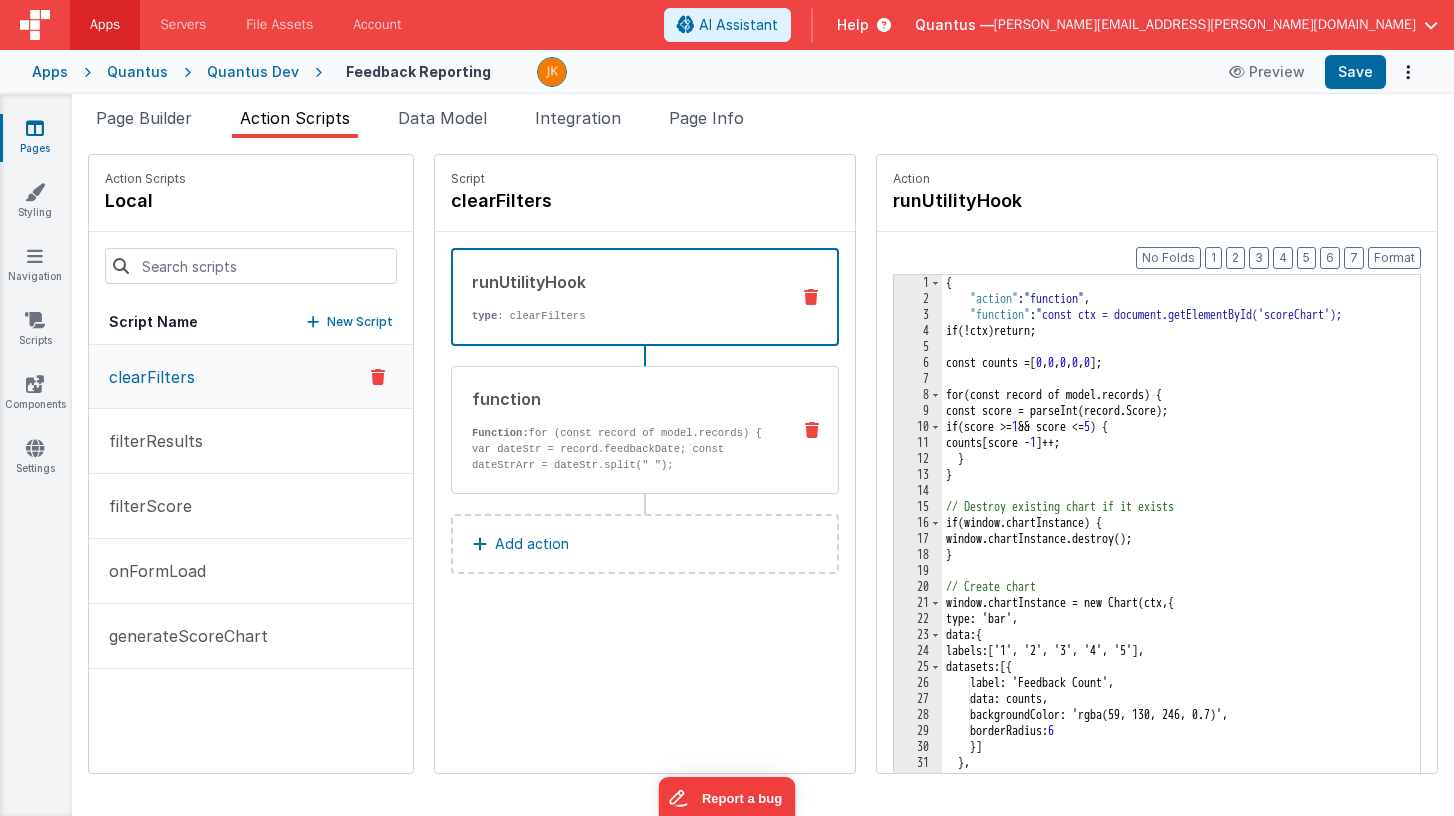 click on "function" at bounding box center (623, 399) 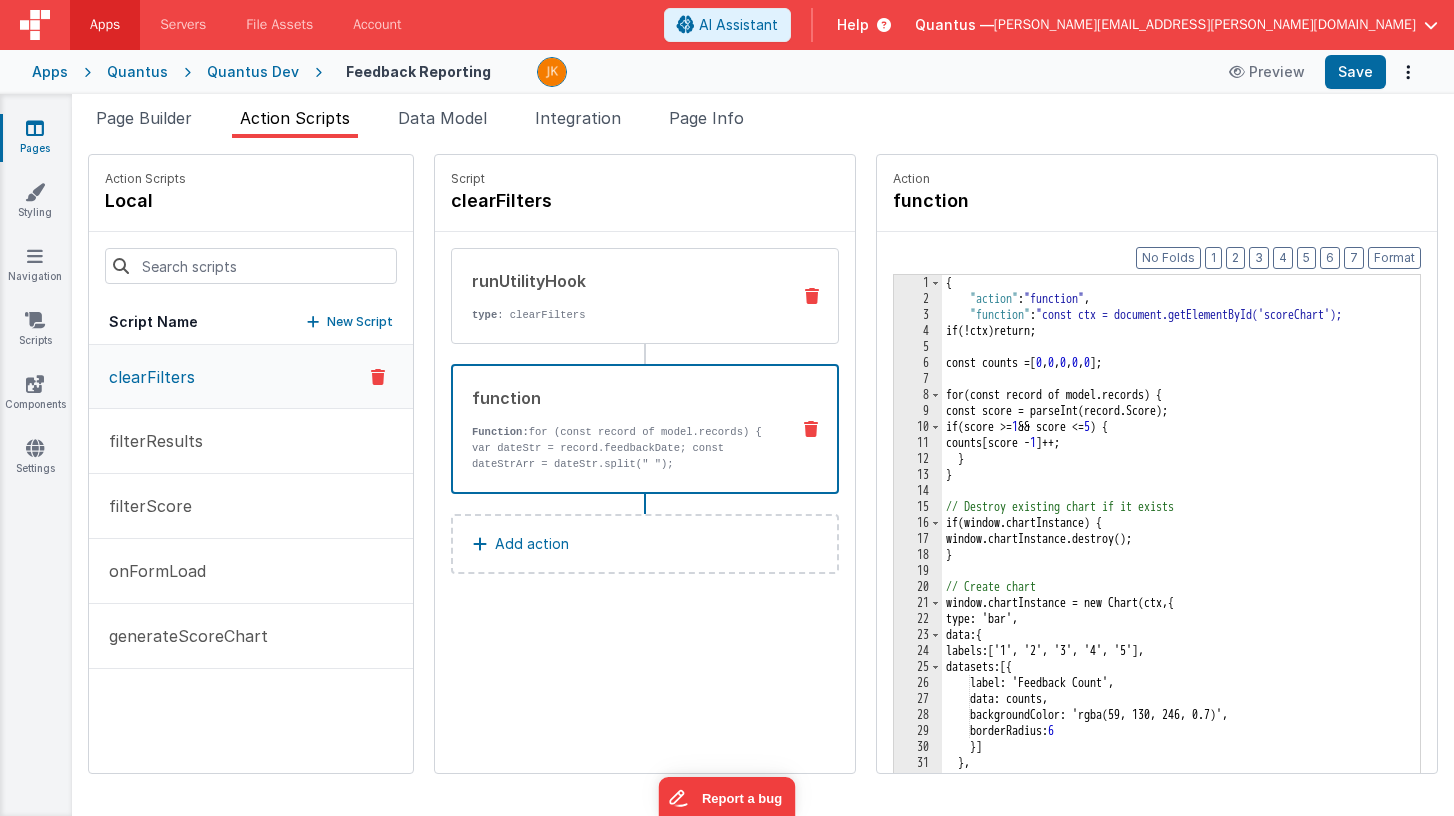 click on "type : clearFilters" at bounding box center [623, 315] 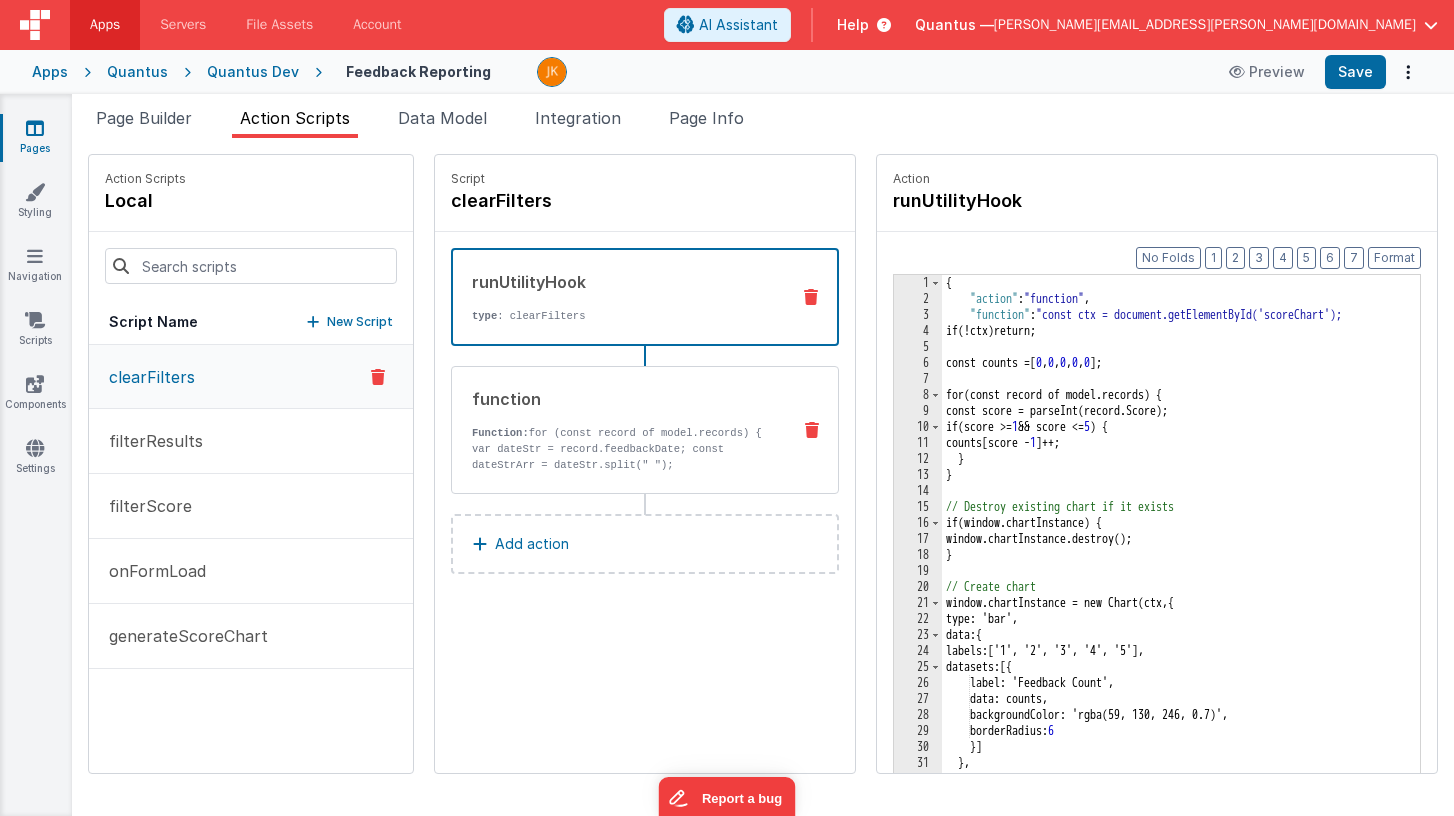 click on "Function:  for (const record of model.records) {
var dateStr = record.feedbackDate;
const dateStrArr = dateStr.split(" ");
record.feedbackDate = dateStrArr[0];
}" at bounding box center [623, 457] 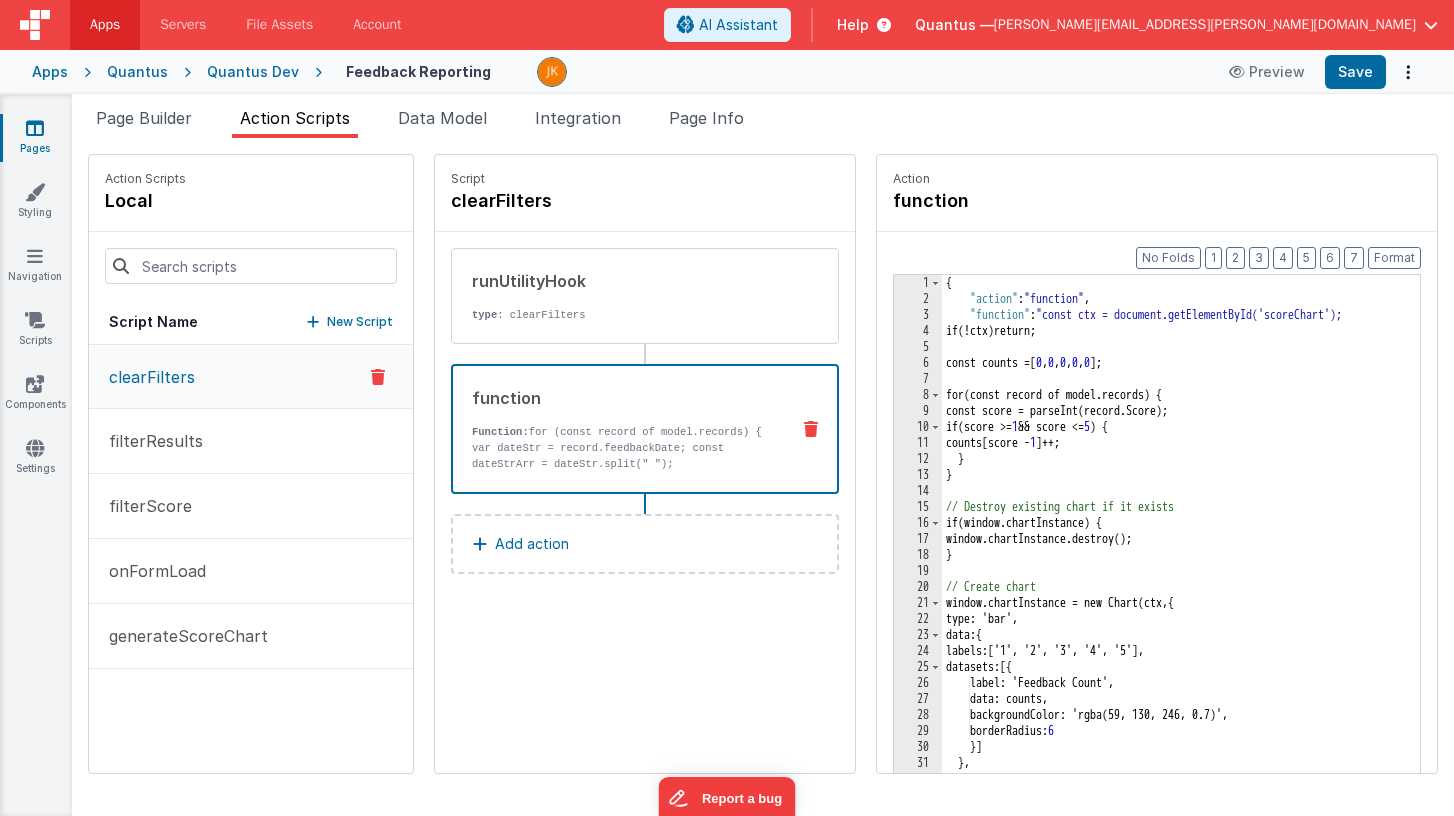 click on "Add action" at bounding box center [645, 544] 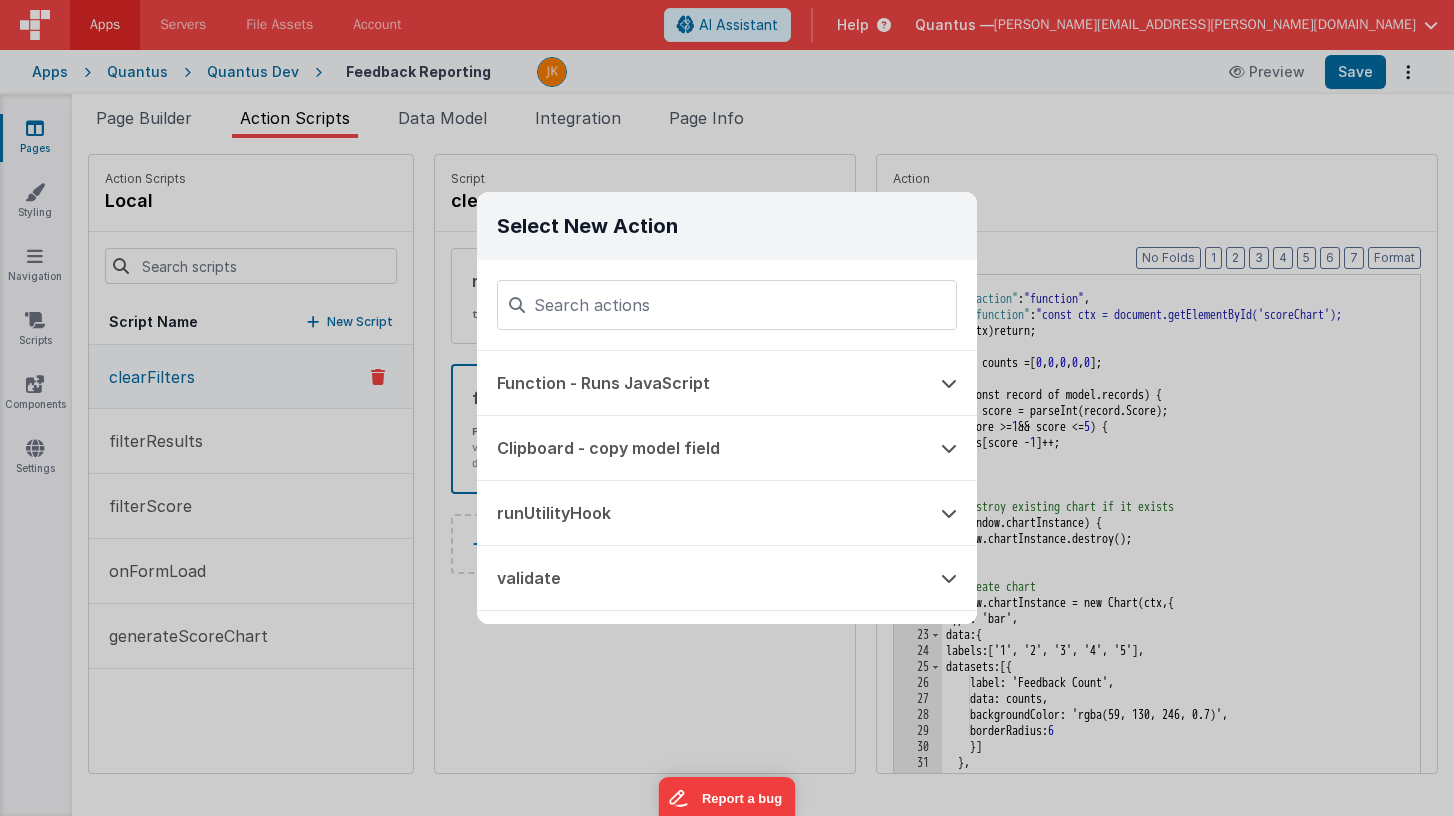click on "Select New Action
Function - Runs JavaScript
Clipboard - copy model field
runUtilityHook
validate
cookie - set
Alert Action
Modal Dialog
hideModal Action
runOnCompleteHook Action
Blocking Spinner Modal
Path Action (internal link)
Modal with confirmation buttons
Focus Action
Wait
Hide Card Modal
Show Card Modal" at bounding box center (727, 408) 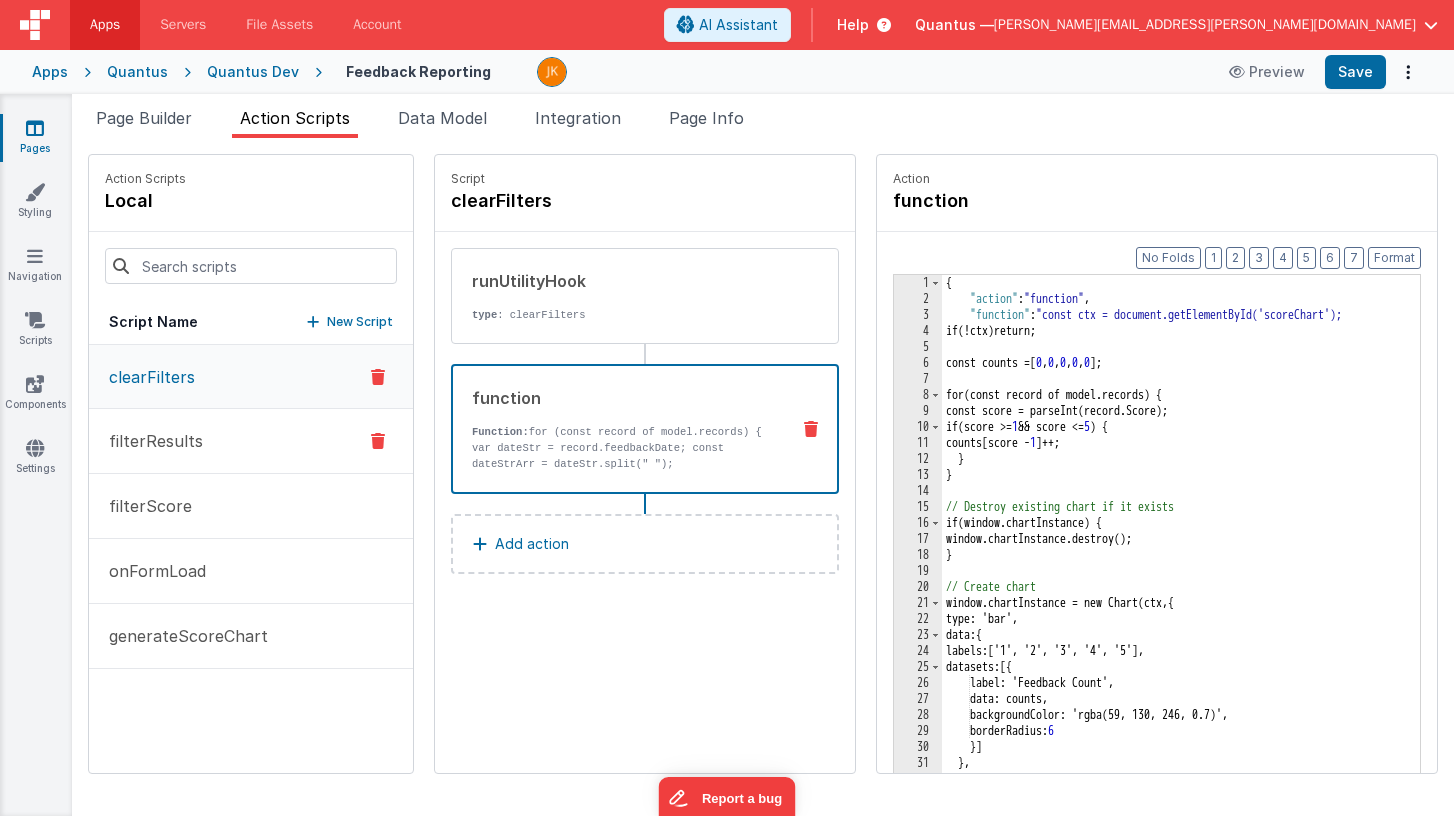 click on "filterResults" at bounding box center (251, 441) 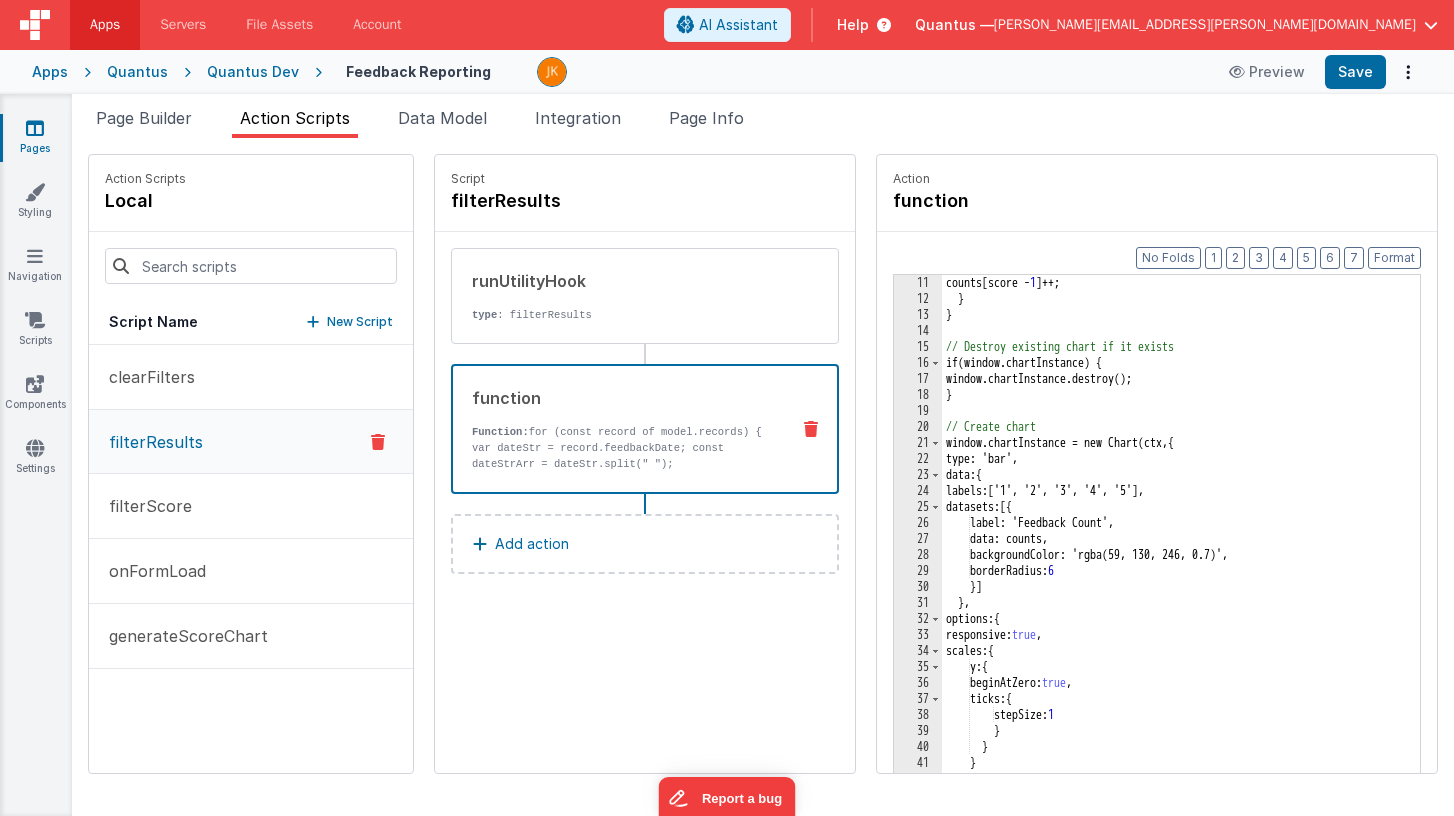 scroll, scrollTop: 0, scrollLeft: 0, axis: both 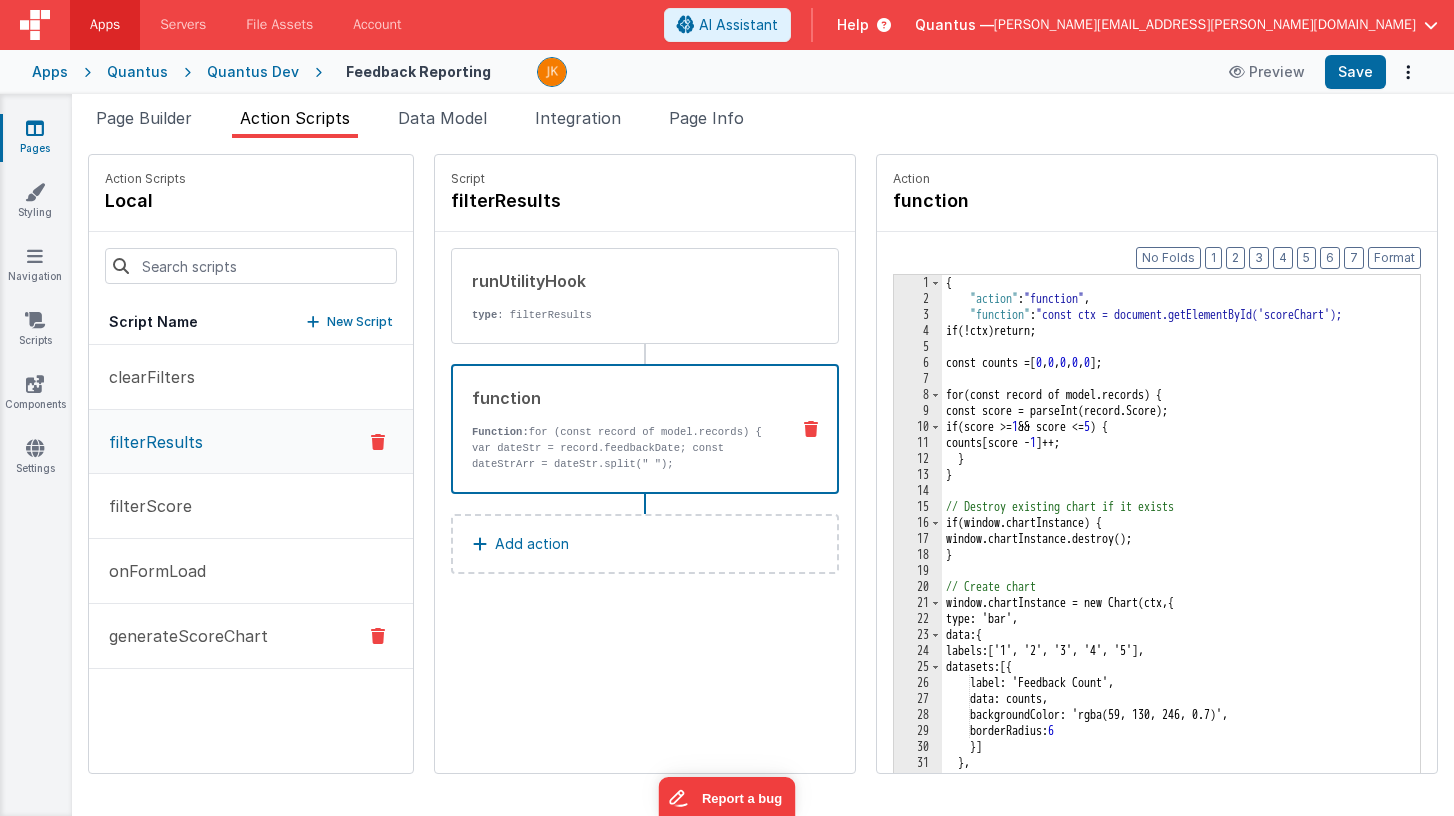 click on "generateScoreChart" at bounding box center [251, 636] 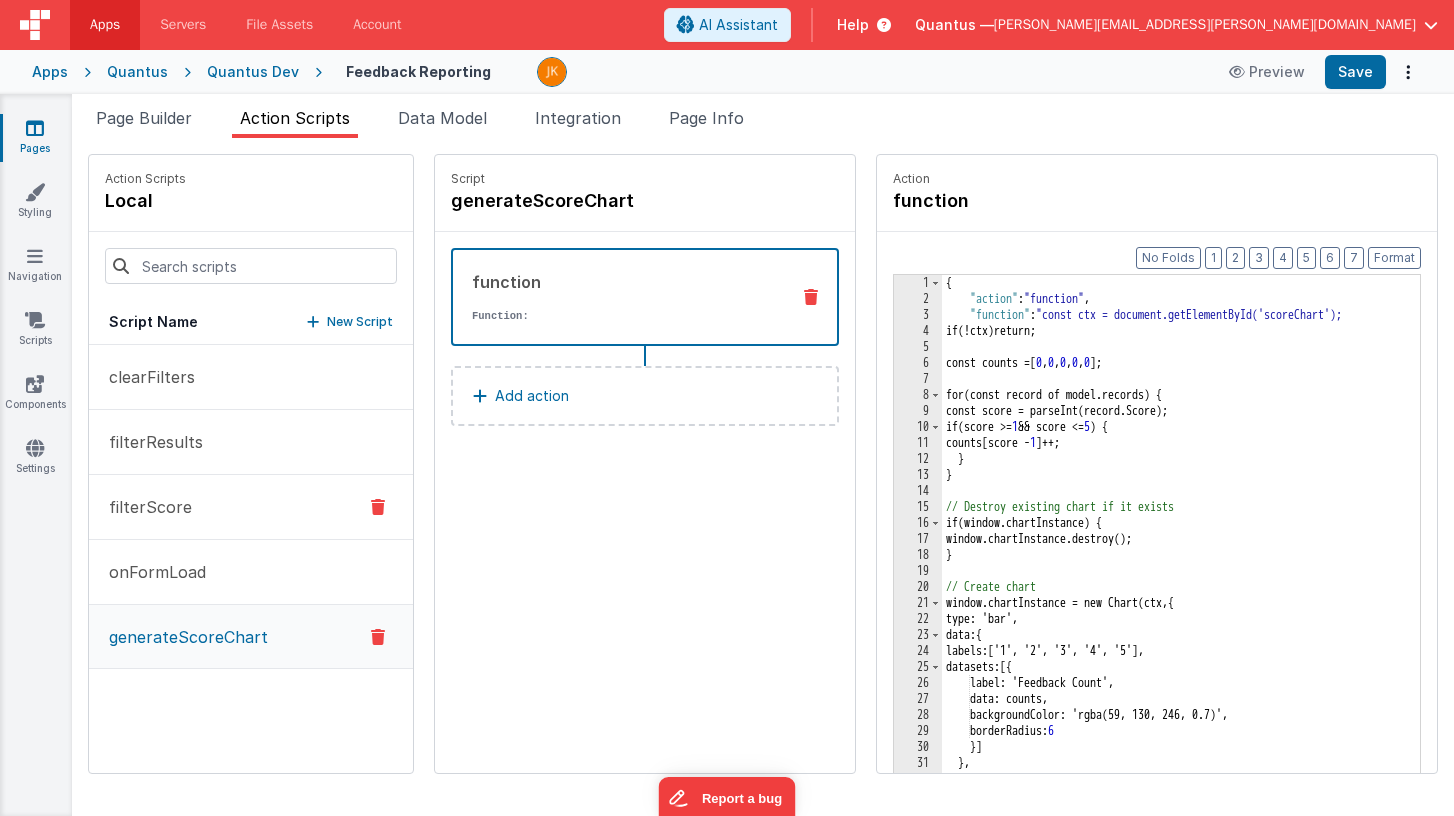 click on "filterScore" at bounding box center [251, 507] 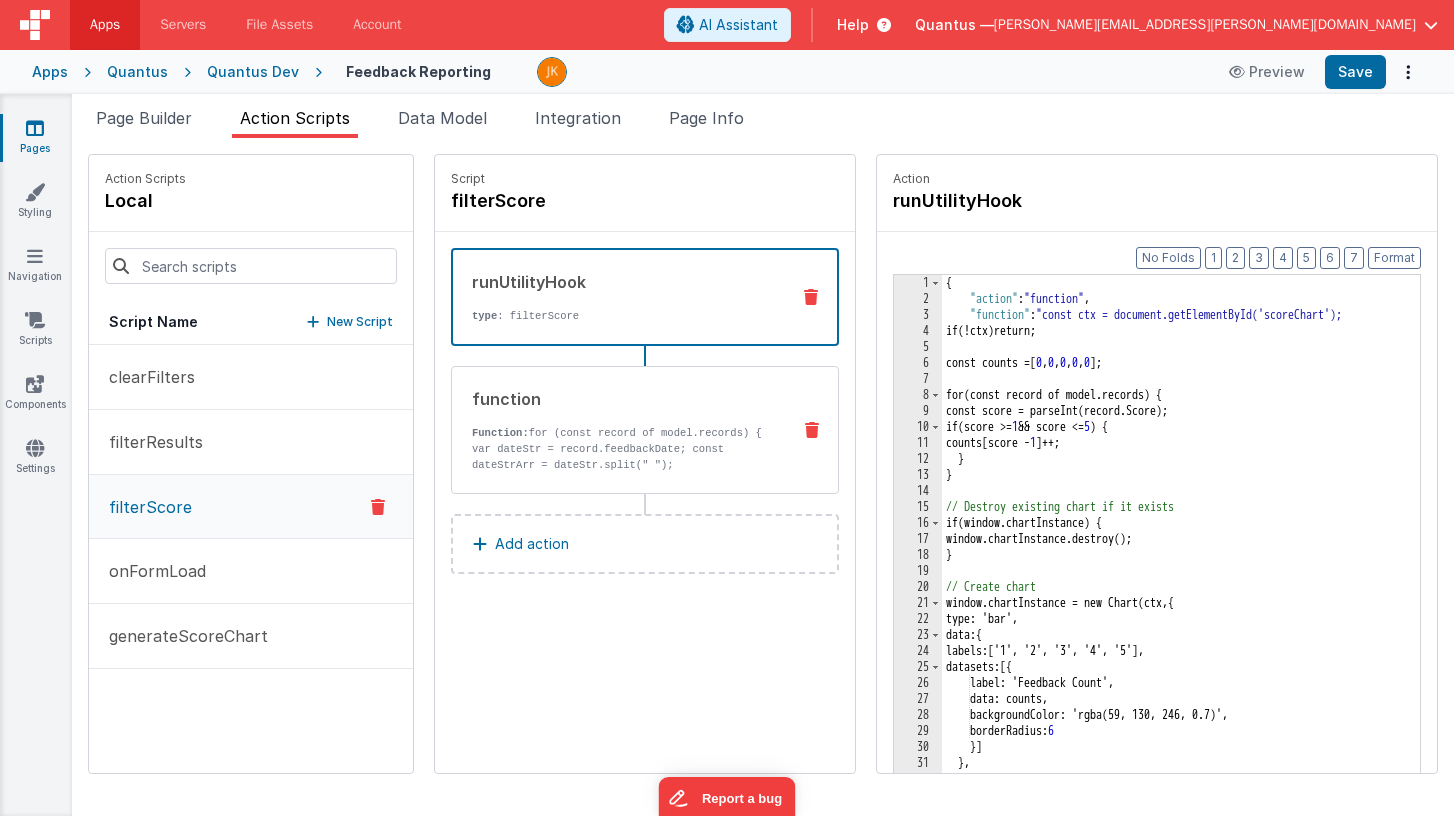 click on "Function:  for (const record of model.records) {
var dateStr = record.feedbackDate;
const dateStrArr = dateStr.split(" ");
record.feedbackDate = dateStrArr[0];
}" at bounding box center [623, 457] 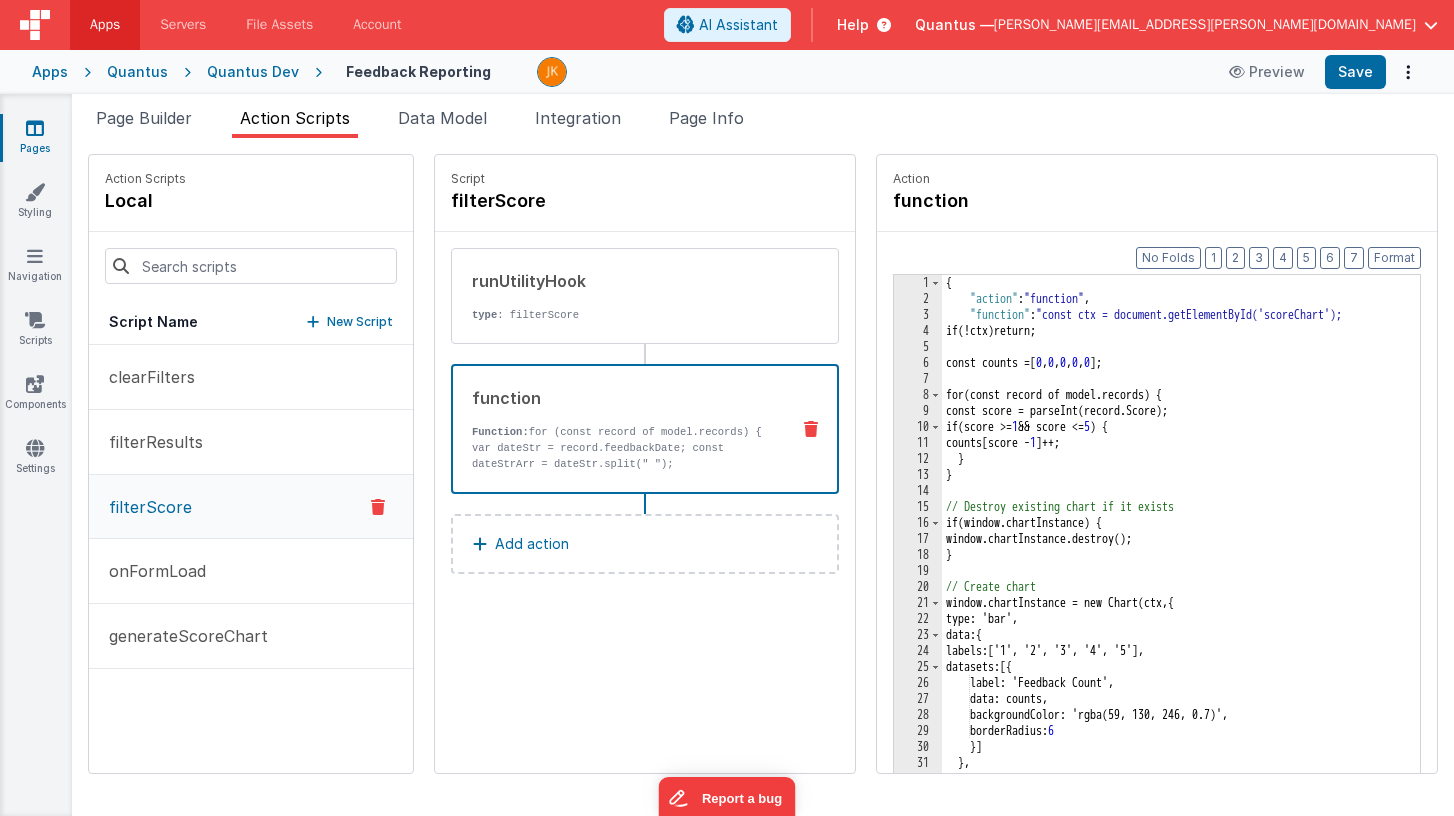 click on "Function:  for (const record of model.records) {
var dateStr = record.feedbackDate;
const dateStrArr = dateStr.split(" ");
record.feedbackDate = dateStrArr[0];
}" at bounding box center [622, 456] 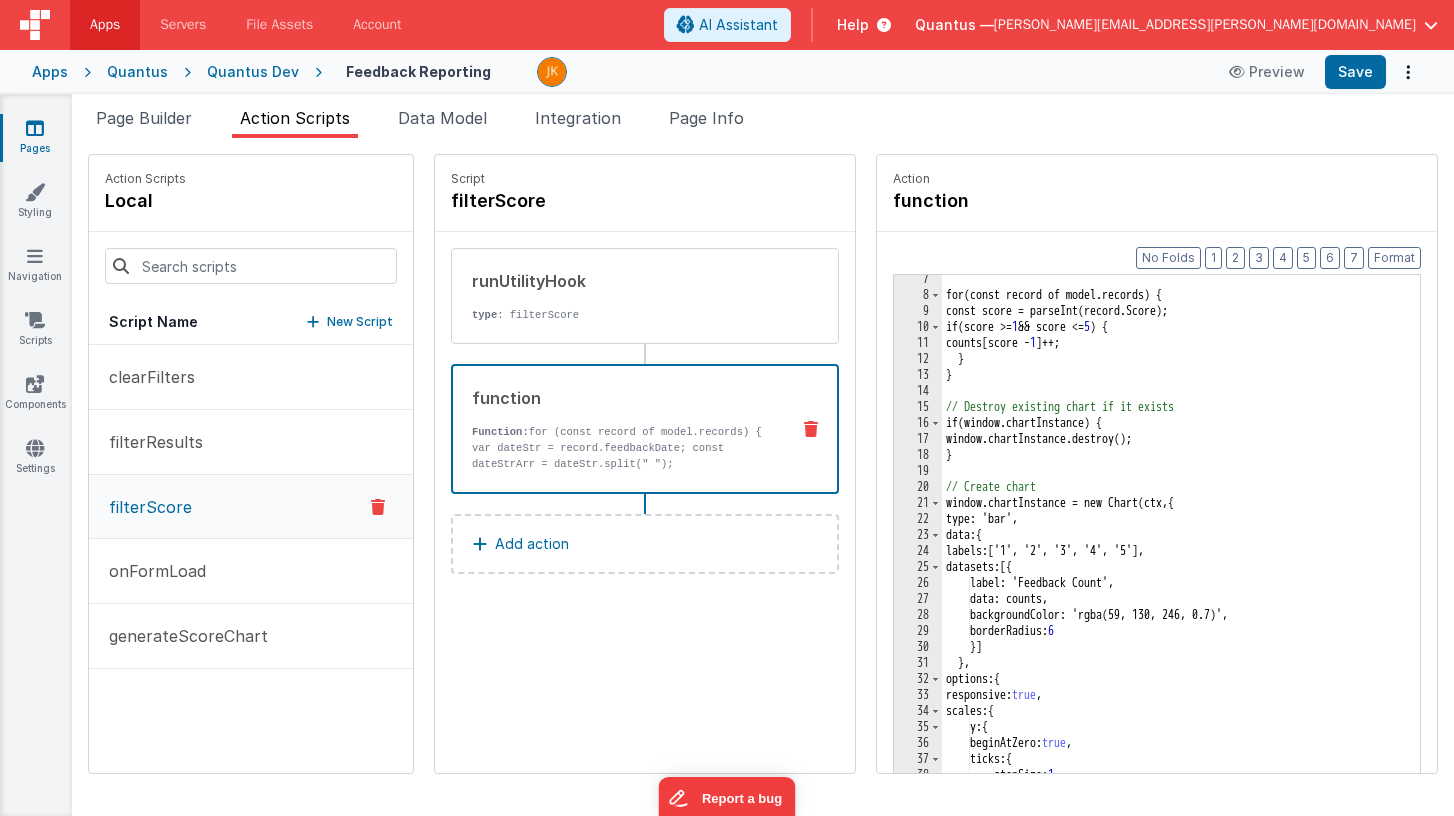 scroll, scrollTop: 0, scrollLeft: 0, axis: both 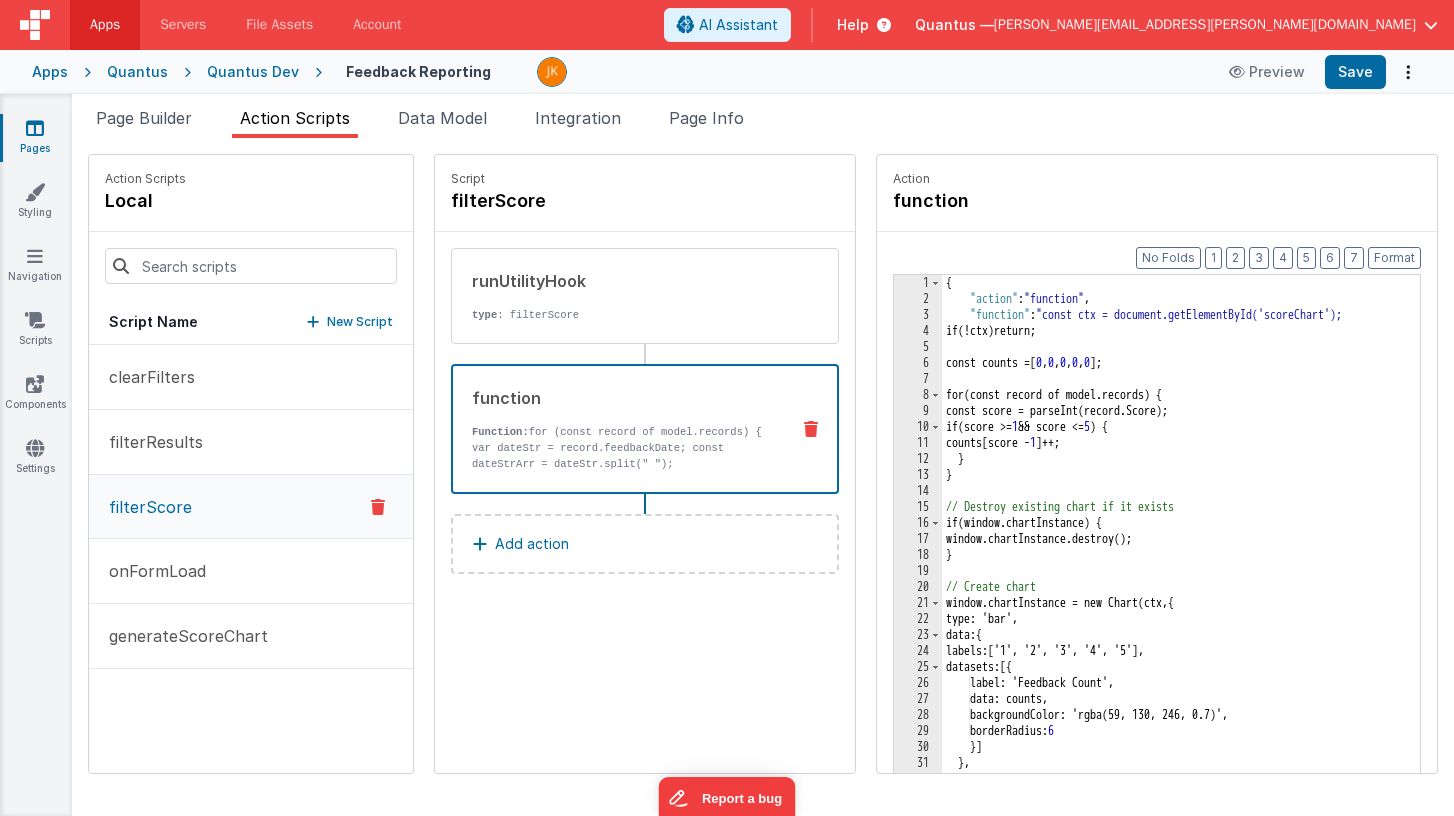 click on "{      "action" :  "function" ,      "function" :  "const ctx = document.getElementById('scoreChart'); if  ( !ctx )  return; const counts =  [ 0 ,  0 ,  0 ,  0 ,  0 ] ; for  ( const record of model.records )   {   const score = parseInt ( record.Score ) ;   if  ( score >=  1  && score <=  5 )   {     counts [ score -  1 ] ++;    } } // Destroy existing chart if it exists if  ( window.chartInstance )   {   window.chartInstance.destroy ( ) ; } // Create chart window.chartInstance = new Chart ( ctx,  {   type: 'bar',   data:  {     labels:  [ '1', '2', '3', '4', '5' ] ,     datasets:  [{        label: 'Feedback Count',        data: counts,        backgroundColor: 'rgba(59, 130, 246, 0.7)',        borderRadius:  6      }]    } ,   options:  {     responsive:  true ,     scales:  {        y:  {          beginAtZero:  true ," at bounding box center [1203, 571] 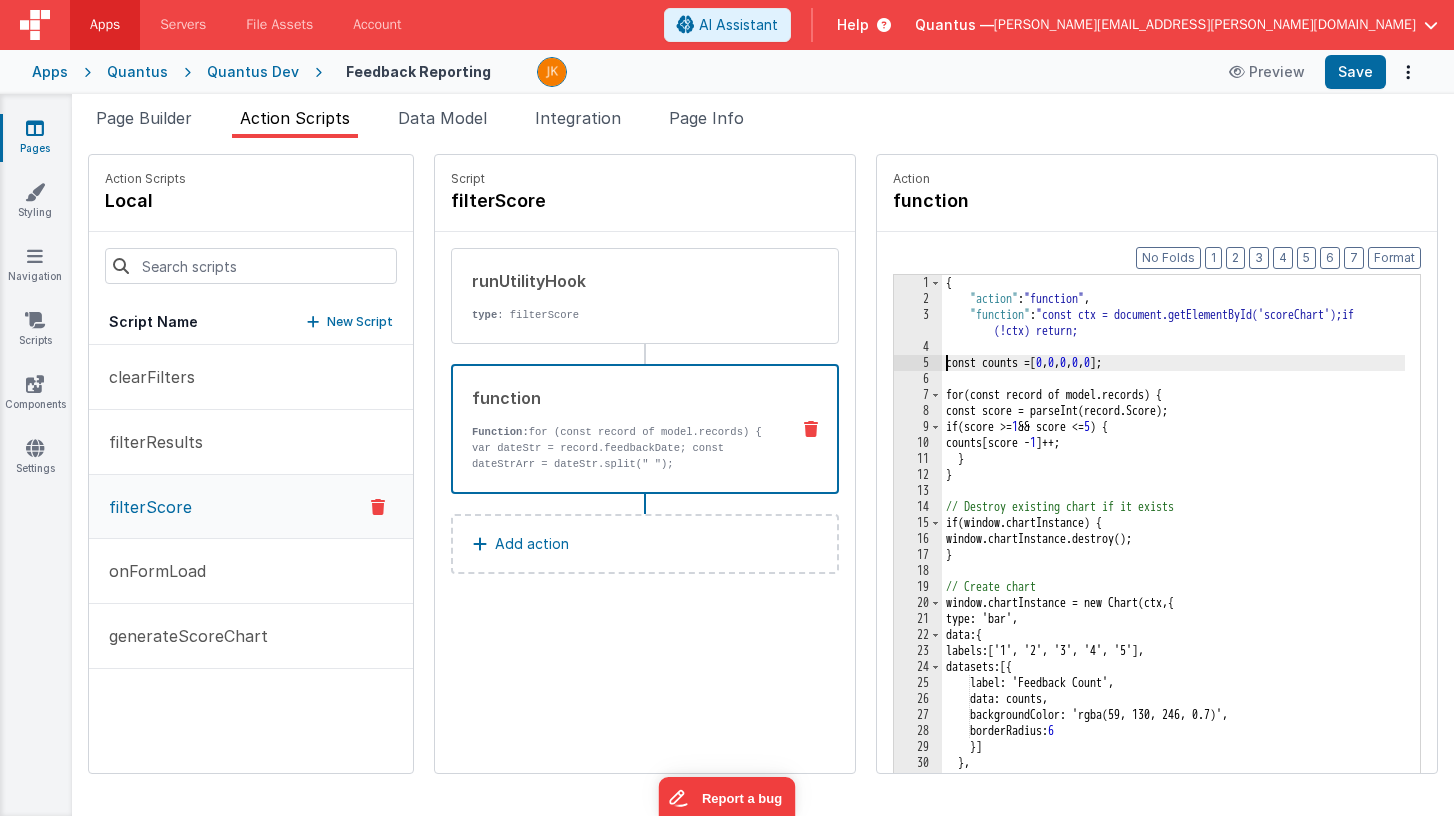 click on "{      "action" :  "function" ,      "function" :  "const ctx = document.getElementById('scoreChart');if           (!ctx) return; const counts =  [ 0 ,  0 ,  0 ,  0 ,  0 ] ; for  ( const record of model.records )   {   const score = parseInt ( record.Score ) ;   if  ( score >=  1  && score <=  5 )   {     counts [ score -  1 ] ++;    } } // Destroy existing chart if it exists if  ( window.chartInstance )   {   window.chartInstance.destroy ( ) ; } // Create chart window.chartInstance = new Chart ( ctx,  {   type: 'bar',   data:  {     labels:  [ '1', '2', '3', '4', '5' ] ,     datasets:  [{        label: 'Feedback Count',        data: counts,        backgroundColor: 'rgba(59, 130, 246, 0.7)',        borderRadius:  6      }]    } ,   options:  {     responsive:  true ,     scales:  {        y:  {          beginAtZero:  true ," at bounding box center (1203, 571) 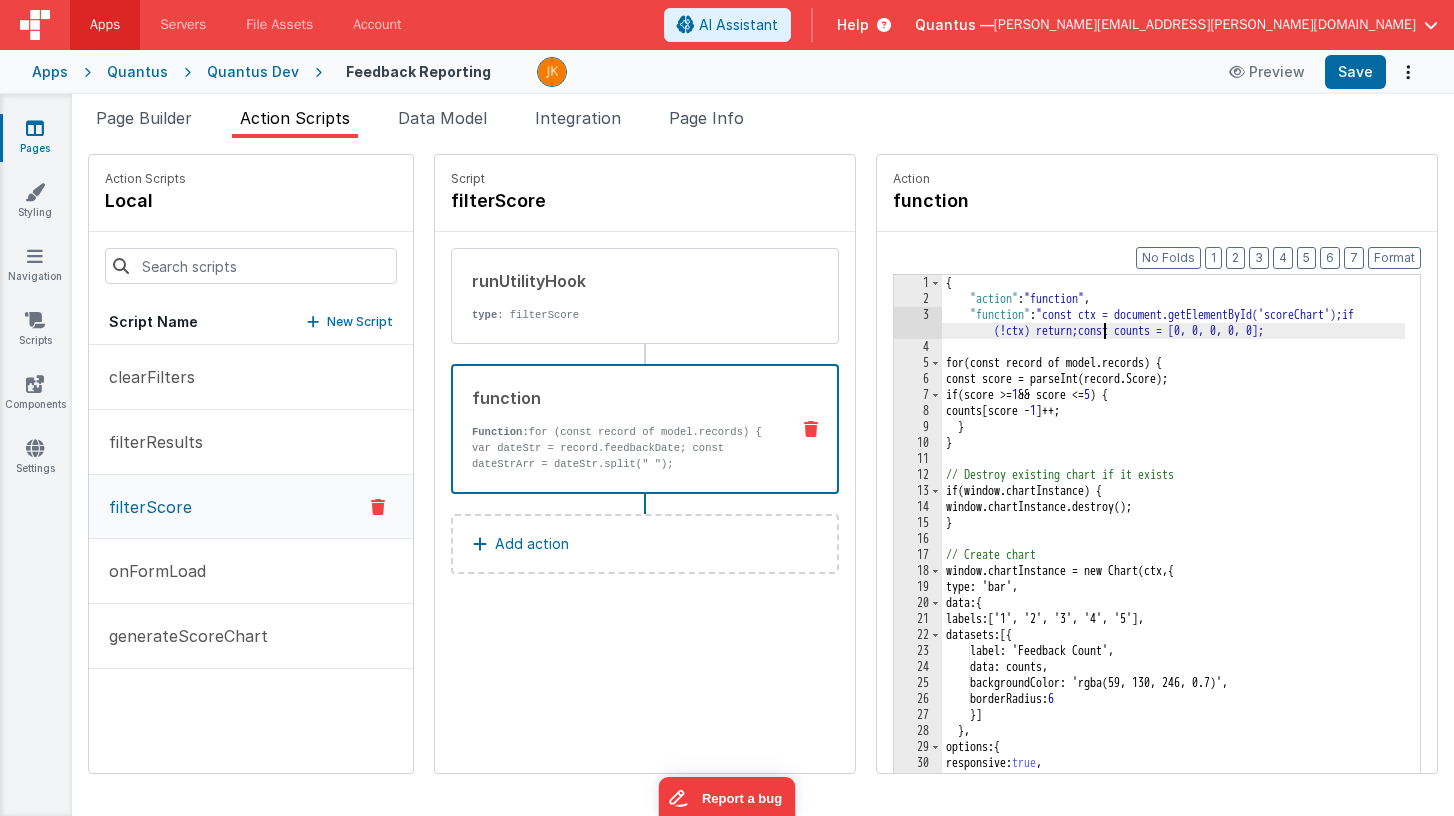 click on "{      "action" :  "function" ,      "function" :  "const ctx = document.getElementById('scoreChart');if           (!ctx) return;const counts = [0, 0, 0, 0, 0]; for  ( const record of model.records )   {   const score = parseInt ( record.Score ) ;   if  ( score >=  1  && score <=  5 )   {     counts [ score -  1 ] ++;    } } // Destroy existing chart if it exists if  ( window.chartInstance )   {   window.chartInstance.destroy ( ) ; } // Create chart window.chartInstance = new Chart ( ctx,  {   type: 'bar',   data:  {     labels:  [ '1', '2', '3', '4', '5' ] ,     datasets:  [{        label: 'Feedback Count',        data: counts,        backgroundColor: 'rgba(59, 130, 246, 0.7)',        borderRadius:  6      }]    } ,   options:  {     responsive:  true ,     scales:  {        y:  {          beginAtZero:  true ,          ticks:  {             stepSize:  1" at bounding box center (1203, 571) 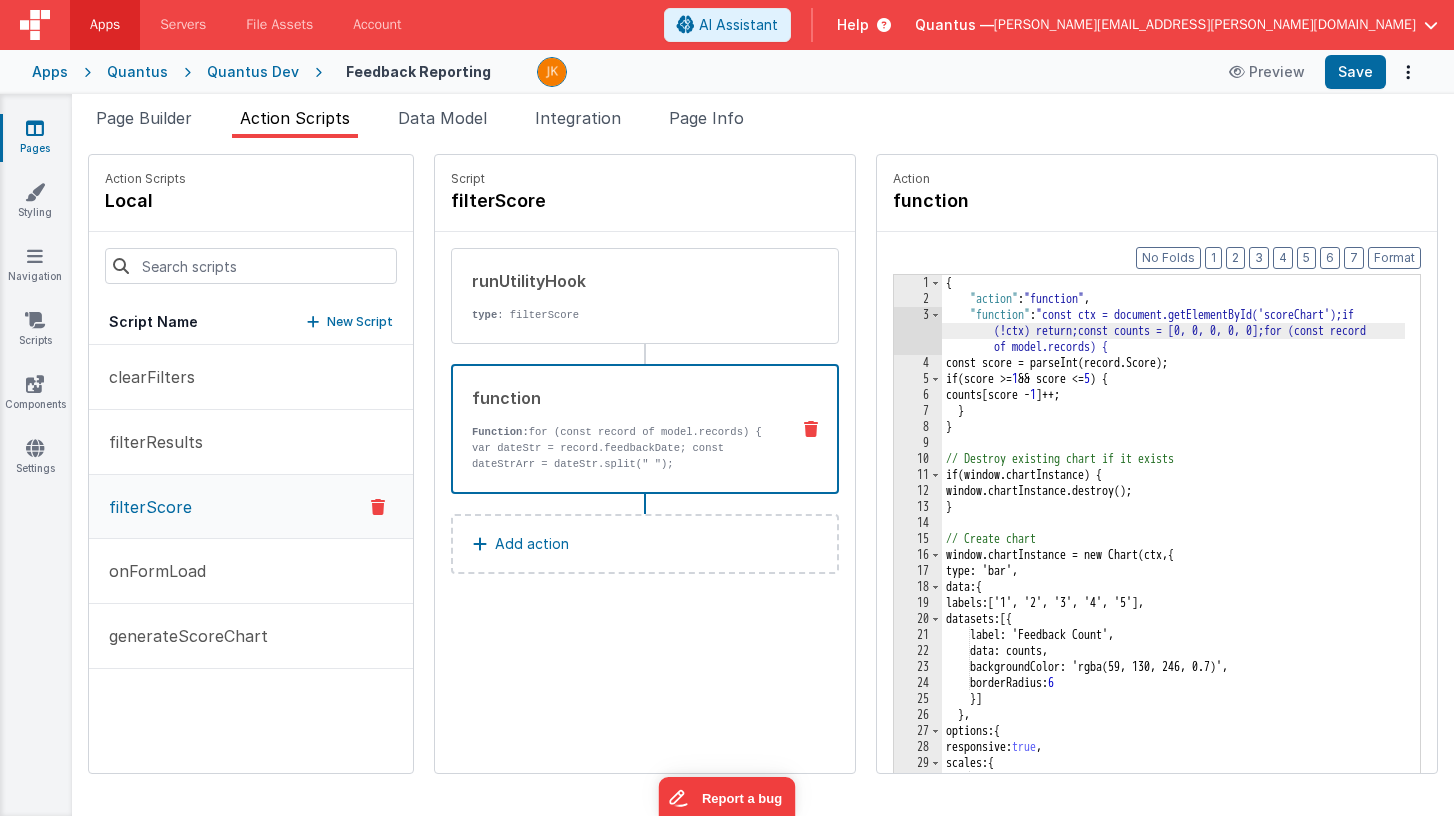 click on "{      "action" :  "function" ,      "function" :  "const ctx = document.getElementById('scoreChart');if           (!ctx) return;const counts = [0, 0, 0, 0, 0];for (const record           of model.records) {   const score = parseInt ( record.Score ) ;   if  ( score >=  1  && score <=  5 )   {     counts [ score -  1 ] ++;    } } // Destroy existing chart if it exists if  ( window.chartInstance )   {   window.chartInstance.destroy ( ) ; } // Create chart window.chartInstance = new Chart ( ctx,  {   type: 'bar',   data:  {     labels:  [ '1', '2', '3', '4', '5' ] ,     datasets:  [{        label: 'Feedback Count',        data: counts,        backgroundColor: 'rgba(59, 130, 246, 0.7)',        borderRadius:  6      }]    } ,   options:  {     responsive:  true ,     scales:  {        y:  {          beginAtZero:  true ,          ticks:  {             stepSize:  1           }" at bounding box center (1203, 571) 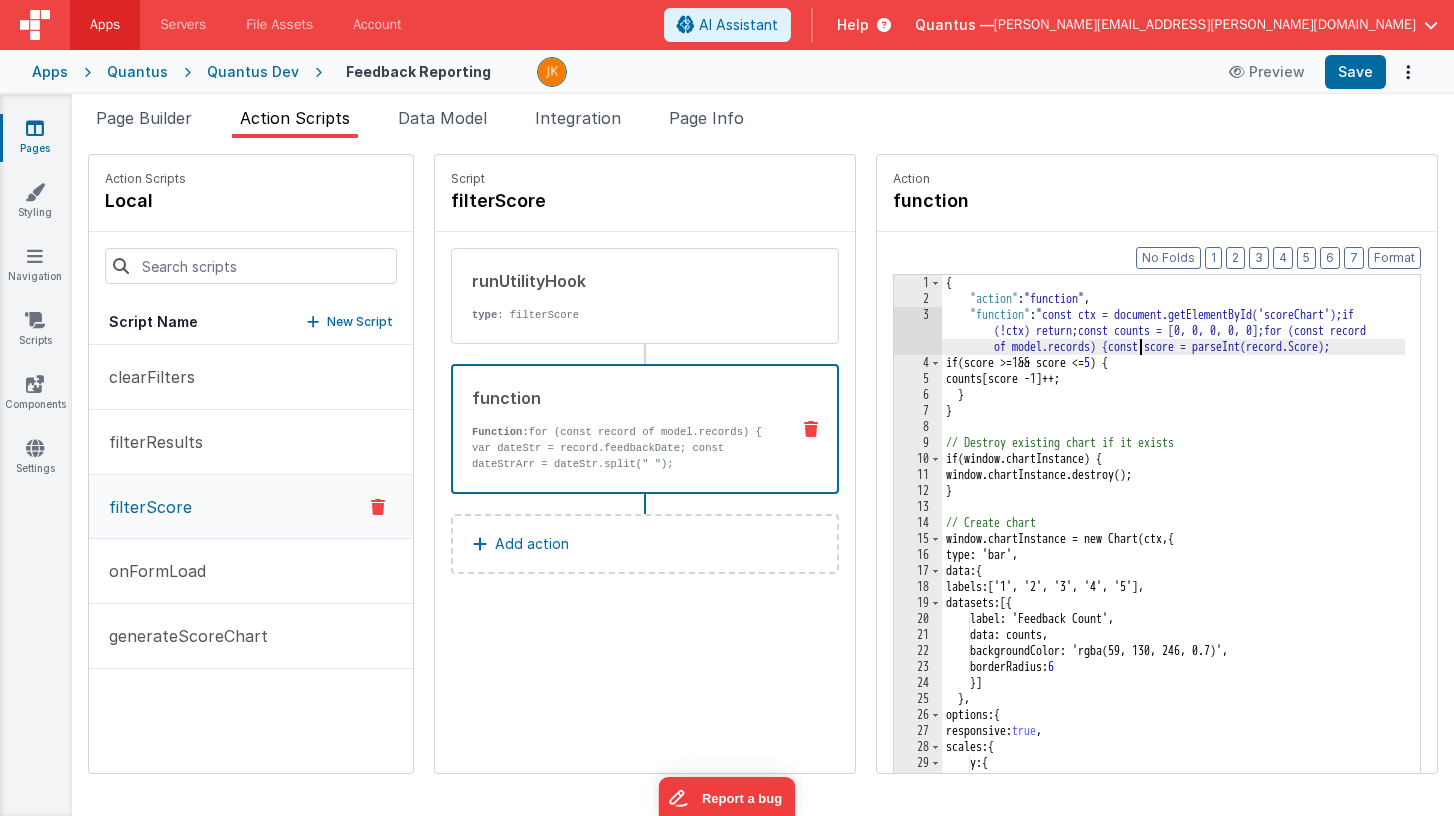 click on "{      "action" :  "function" ,      "function" :  "const ctx = document.getElementById('scoreChart');if           (!ctx) return;const counts = [0, 0, 0, 0, 0];for (const record           of model.records) {const score = parseInt(record.Score);   if  ( score >=  1  && score <=  5 )   {     counts [ score -  1 ] ++;    } } // Destroy existing chart if it exists if  ( window.chartInstance )   {   window.chartInstance.destroy ( ) ; } // Create chart window.chartInstance = new Chart ( ctx,  {   type: 'bar',   data:  {     labels:  [ '1', '2', '3', '4', '5' ] ,     datasets:  [{        label: 'Feedback Count',        data: counts,        backgroundColor: 'rgba(59, 130, 246, 0.7)',        borderRadius:  6      }]    } ,   options:  {     responsive:  true ,     scales:  {        y:  {          beginAtZero:  true ,          ticks:  {             stepSize:  1           }         }" at bounding box center (1203, 571) 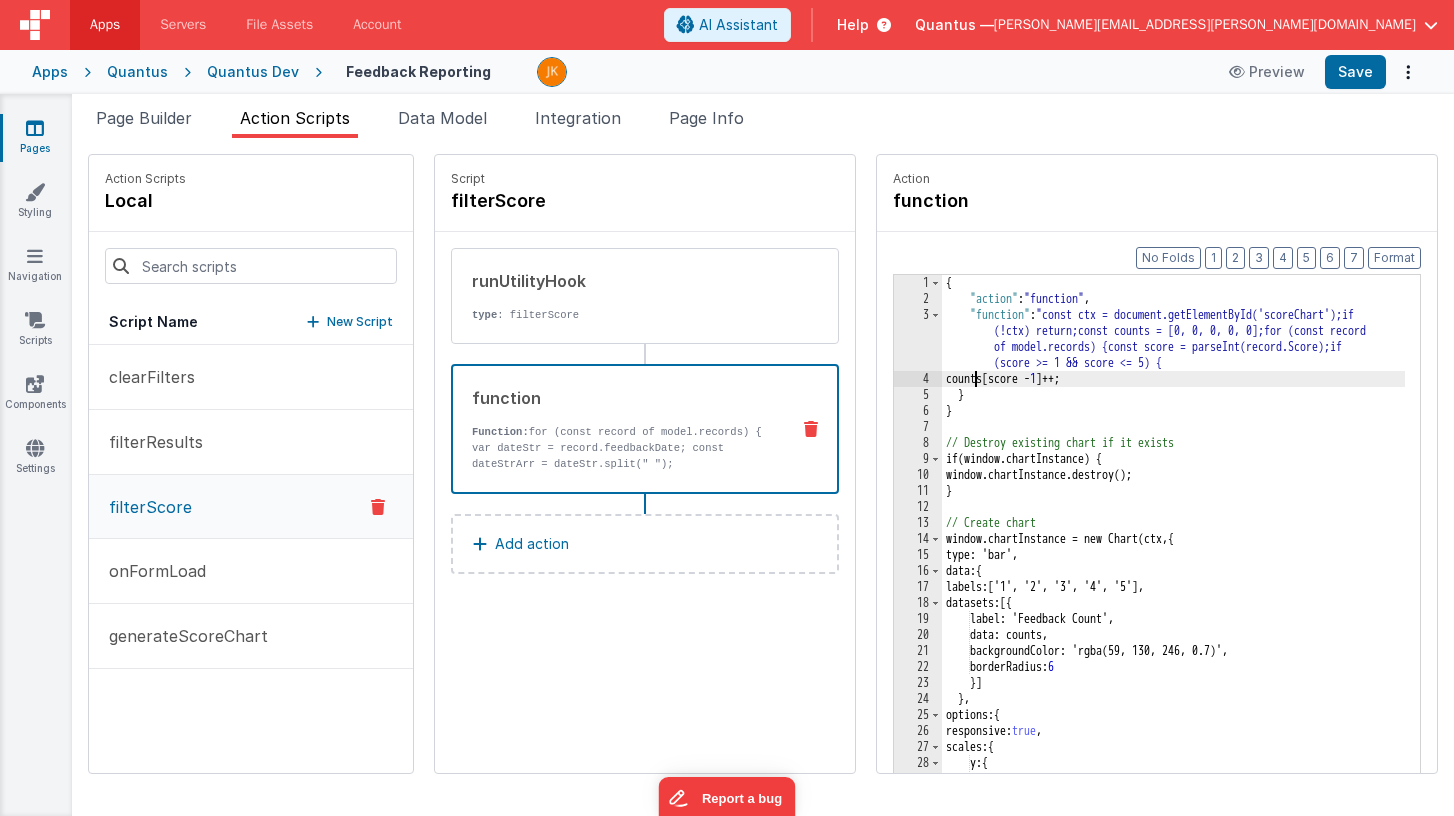 click on "{      "action" :  "function" ,      "function" :  "const ctx = document.getElementById('scoreChart');if           (!ctx) return;const counts = [0, 0, 0, 0, 0];for (const record           of model.records) {const score = parseInt(record.Score);if           (score >= 1 && score <= 5) {     counts [ score -  1 ] ++;    } } // Destroy existing chart if it exists if  ( window.chartInstance )   {   window.chartInstance.destroy ( ) ; } // Create chart window.chartInstance = new Chart ( ctx,  {   type: 'bar',   data:  {     labels:  [ '1', '2', '3', '4', '5' ] ,     datasets:  [{        label: 'Feedback Count',        data: counts,        backgroundColor: 'rgba(59, 130, 246, 0.7)',        borderRadius:  6      }]    } ,   options:  {     responsive:  true ,     scales:  {        y:  {          beginAtZero:  true ,          ticks:  {             stepSize:  1           }         }" at bounding box center (1203, 571) 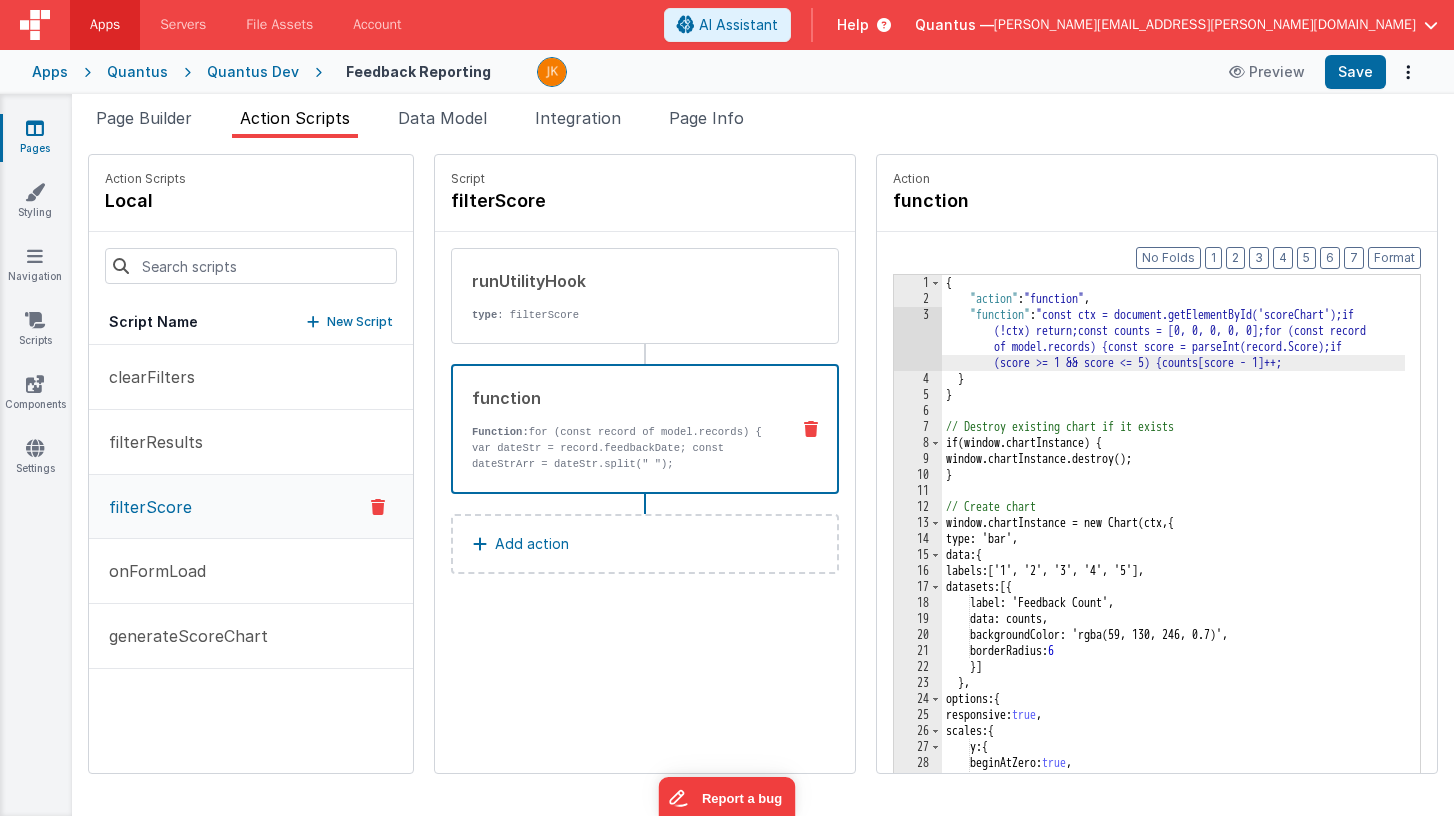 click on "{      "action" :  "function" ,      "function" :  "const ctx = document.getElementById('scoreChart');if           (!ctx) return;const counts = [0, 0, 0, 0, 0];for (const record           of model.records) {const score = parseInt(record.Score);if           (score >= 1 && score <= 5) {counts[score - 1]++;    } } // Destroy existing chart if it exists if  ( window.chartInstance )   {   window.chartInstance.destroy ( ) ; } // Create chart window.chartInstance = new Chart ( ctx,  {   type: 'bar',   data:  {     labels:  [ '1', '2', '3', '4', '5' ] ,     datasets:  [{        label: 'Feedback Count',        data: counts,        backgroundColor: 'rgba(59, 130, 246, 0.7)',        borderRadius:  6      }]    } ,   options:  {     responsive:  true ,     scales:  {        y:  {          beginAtZero:  true ,          ticks:  {             stepSize:  1           }         }      }" at bounding box center [1203, 571] 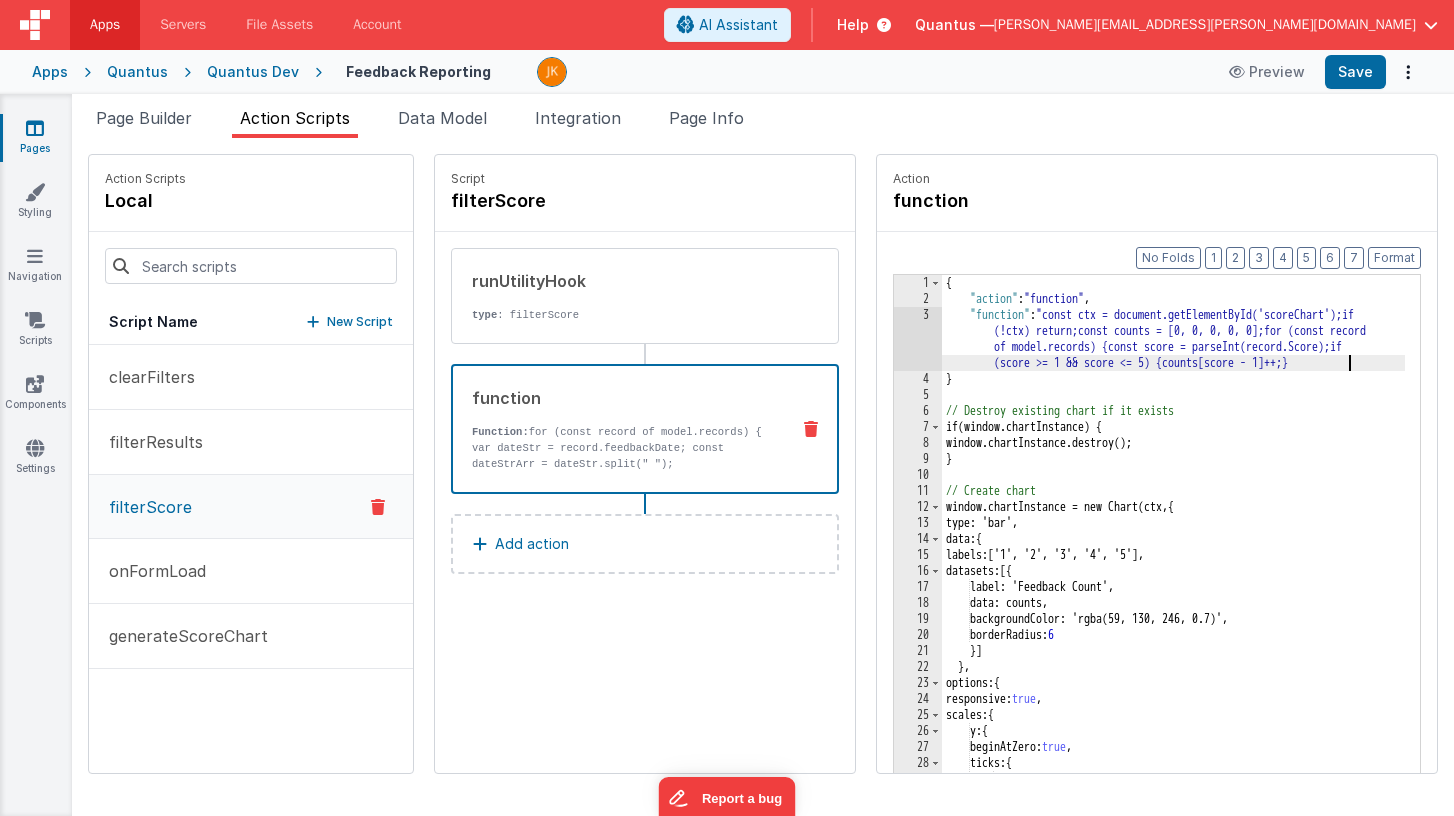 click on "{      "action" :  "function" ,      "function" :  "const ctx = document.getElementById('scoreChart');if           (!ctx) return;const counts = [0, 0, 0, 0, 0];for (const record           of model.records) {const score = parseInt(record.Score);if           (score >= 1 && score <= 5) {counts[score - 1]++;} } // Destroy existing chart if it exists if  ( window.chartInstance )   {   window.chartInstance.destroy ( ) ; } // Create chart window.chartInstance = new Chart ( ctx,  {   type: 'bar',   data:  {     labels:  [ '1', '2', '3', '4', '5' ] ,     datasets:  [{        label: 'Feedback Count',        data: counts,        backgroundColor: 'rgba(59, 130, 246, 0.7)',        borderRadius:  6      }]    } ,   options:  {     responsive:  true ,     scales:  {        y:  {          beginAtZero:  true ,          ticks:  {             stepSize:  1           }         }      }    }" at bounding box center (1203, 571) 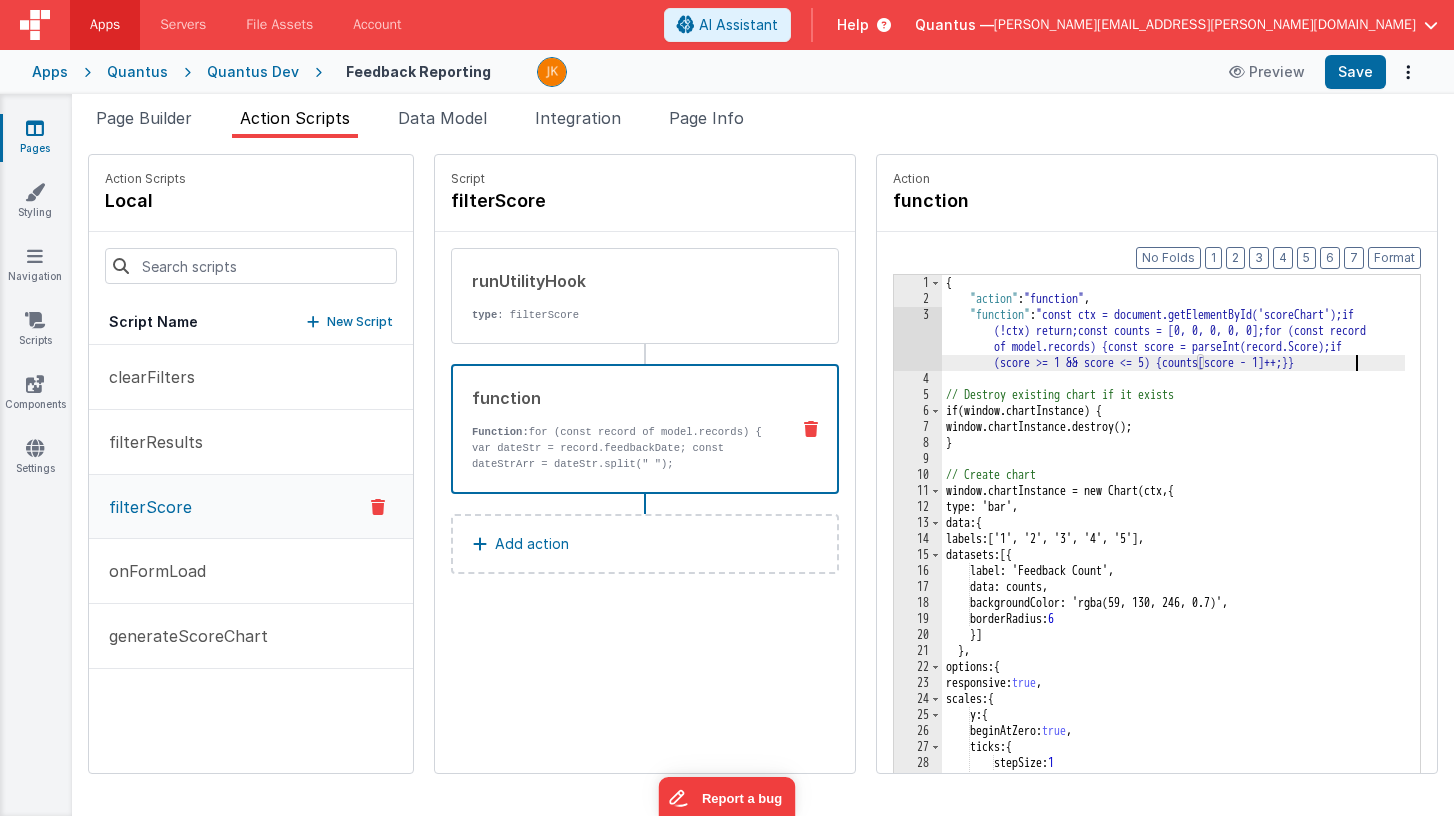click on "{      "action" :  "function" ,      "function" :  "const ctx = document.getElementById('scoreChart');if           (!ctx) return;const counts = [0, 0, 0, 0, 0];for (const record           of model.records) {const score = parseInt(record.Score);if           (score >= 1 && score <= 5) {counts[score - 1]++;}} // Destroy existing chart if it exists if  ( window.chartInstance )   {   window.chartInstance.destroy ( ) ; } // Create chart window.chartInstance = new Chart ( ctx,  {   type: 'bar',   data:  {     labels:  [ '1', '2', '3', '4', '5' ] ,     datasets:  [{        label: 'Feedback Count',        data: counts,        backgroundColor: 'rgba(59, 130, 246, 0.7)',        borderRadius:  6      }]    } ,   options:  {     responsive:  true ,     scales:  {        y:  {          beginAtZero:  true ,          ticks:  {             stepSize:  1           }         }      }    } }) ; "," at bounding box center (1203, 571) 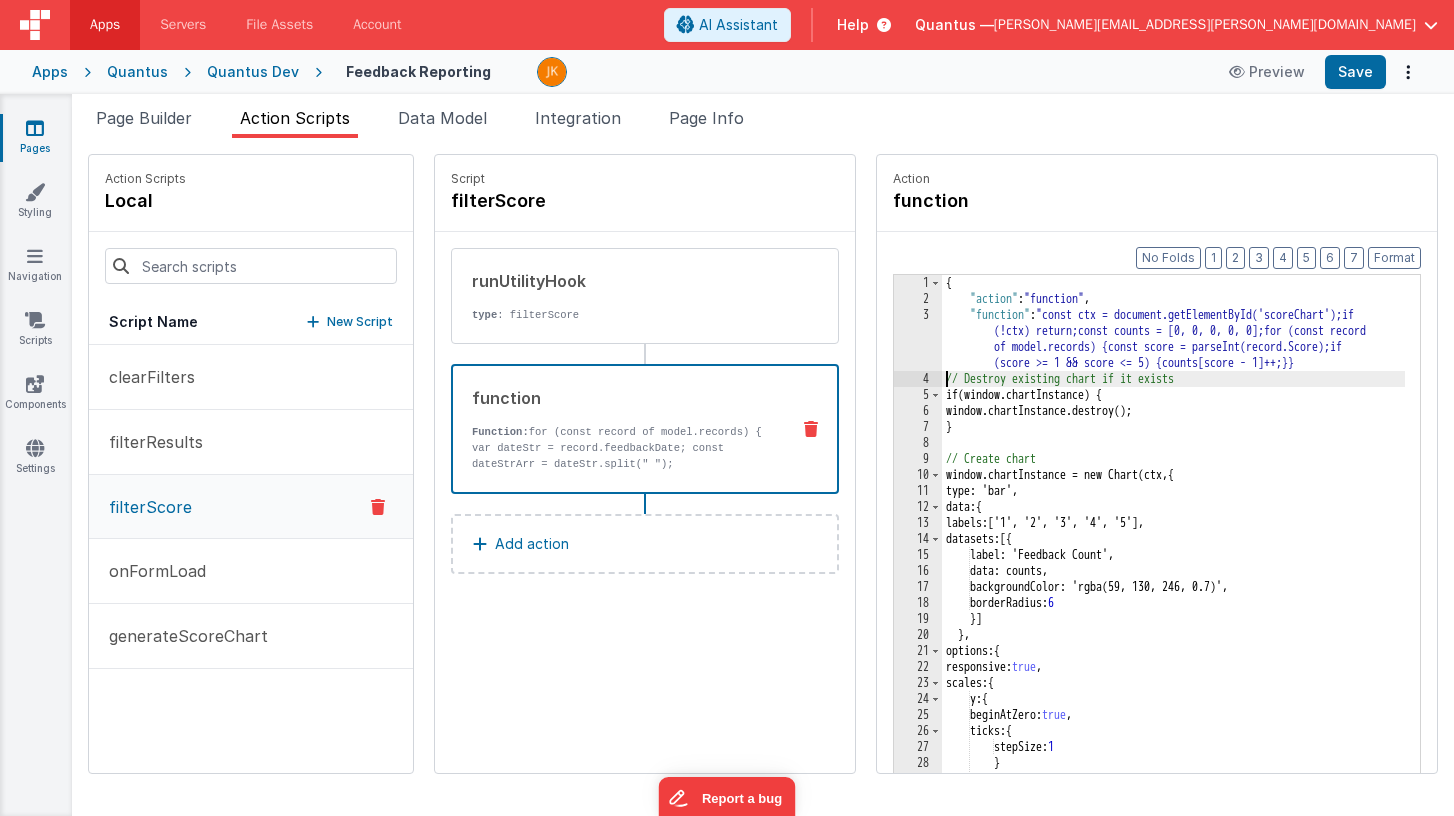click on "{      "action" :  "function" ,      "function" :  "const ctx = document.getElementById('scoreChart');if           (!ctx) return;const counts = [0, 0, 0, 0, 0];for (const record           of model.records) {const score = parseInt(record.Score);if           (score >= 1 && score <= 5) {counts[score - 1]++;}} // Destroy existing chart if it exists if  ( window.chartInstance )   {   window.chartInstance.destroy ( ) ; } // Create chart window.chartInstance = new Chart ( ctx,  {   type: 'bar',   data:  {     labels:  [ '1', '2', '3', '4', '5' ] ,     datasets:  [{        label: 'Feedback Count',        data: counts,        backgroundColor: 'rgba(59, 130, 246, 0.7)',        borderRadius:  6      }]    } ,   options:  {     responsive:  true ,     scales:  {        y:  {          beginAtZero:  true ,          ticks:  {             stepSize:  1           }         }      }    } }) ; ",      "options" :  { }" at bounding box center (1203, 571) 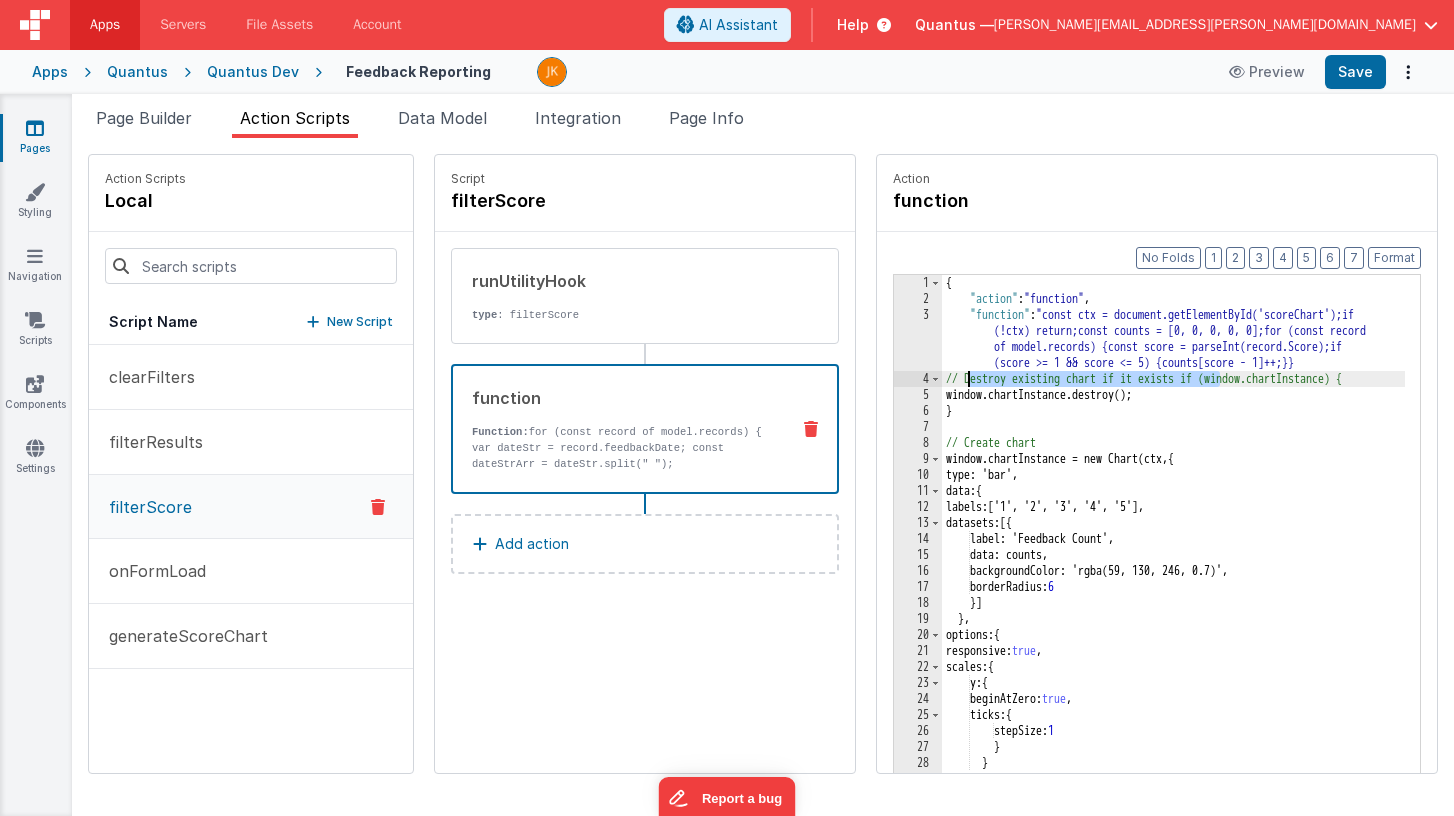 drag, startPoint x: 1163, startPoint y: 378, endPoint x: 887, endPoint y: 383, distance: 276.0453 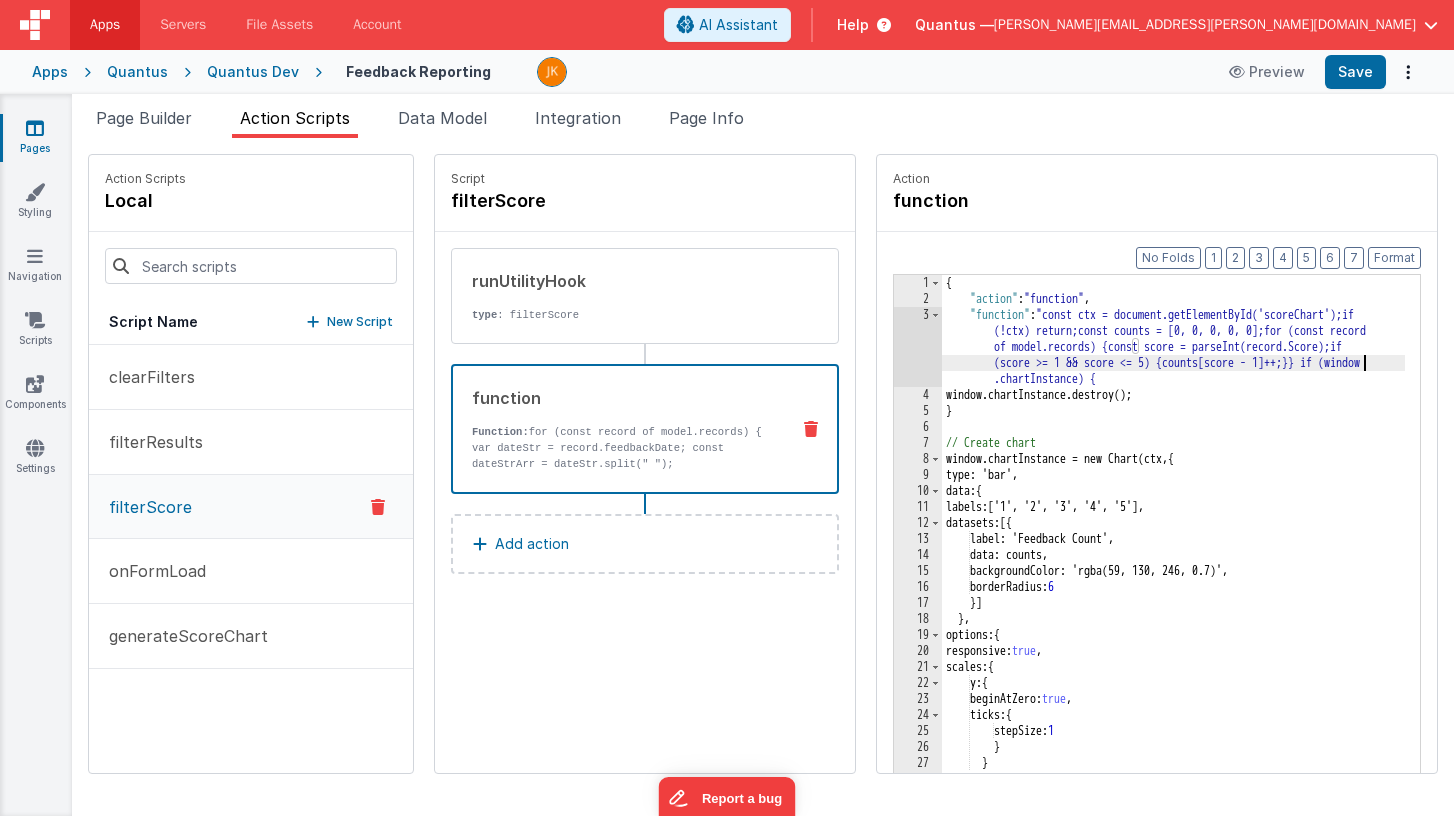 click on "{      "action" :  "function" ,      "function" :  "const ctx = document.getElementById('scoreChart');if           (!ctx) return;const counts = [0, 0, 0, 0, 0];for (const record           of model.records) {const score = parseInt(record.Score);if           (score >= 1 && score <= 5) {counts[score - 1]++;}} if (window          .chartInstance) {   window.chartInstance.destroy ( ) ; } // Create chart window.chartInstance = new Chart ( ctx,  {   type: 'bar',   data:  {     labels:  [ '1', '2', '3', '4', '5' ] ,     datasets:  [{        label: 'Feedback Count',        data: counts,        backgroundColor: 'rgba(59, 130, 246, 0.7)',        borderRadius:  6      }]    } ,   options:  {     responsive:  true ,     scales:  {        y:  {          beginAtZero:  true ,          ticks:  {             stepSize:  1           }         }      }    } }) ; ",      "options" :  { } }" at bounding box center [1203, 571] 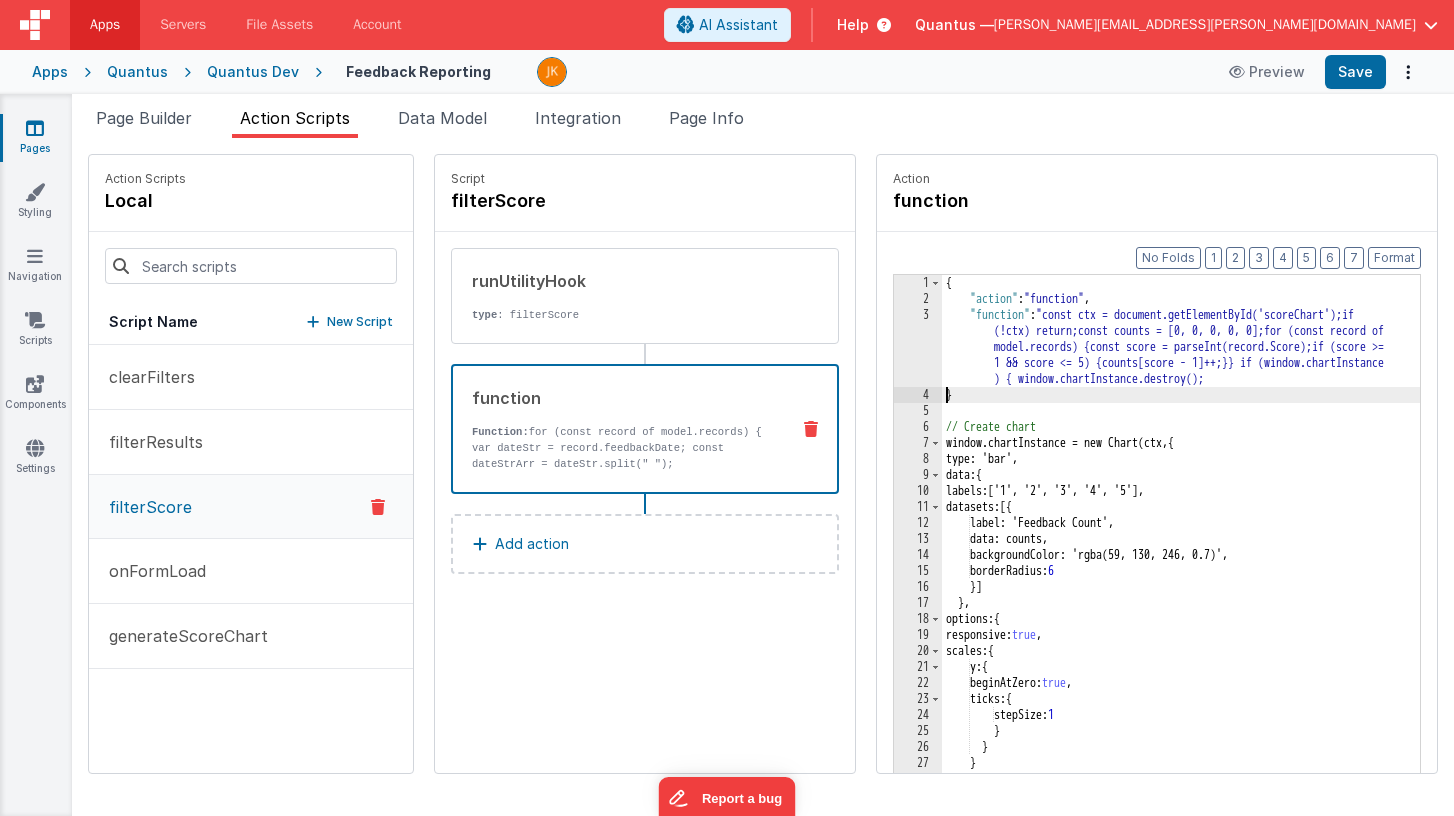 click on "{      "action" :  "function" ,      "function" :  "const ctx = document.getElementById('scoreChart');if           (!ctx) return;const counts = [0, 0, 0, 0, 0];for (const record of           model.records) {const score = parseInt(record.Score);if (score >=           1 && score <= 5) {counts[score - 1]++;}} if (window.chartInstance          ) { window.chartInstance.destroy(); } // Create chart window.chartInstance = new Chart ( ctx,  {   type: 'bar',   data:  {     labels:  [ '1', '2', '3', '4', '5' ] ,     datasets:  [{        label: 'Feedback Count',        data: counts,        backgroundColor: 'rgba(59, 130, 246, 0.7)',        borderRadius:  6      }]    } ,   options:  {     responsive:  true ,     scales:  {        y:  {          beginAtZero:  true ,          ticks:  {             stepSize:  1           }         }      }    } }) ; ",      "options" :  { } }" at bounding box center [1210, 571] 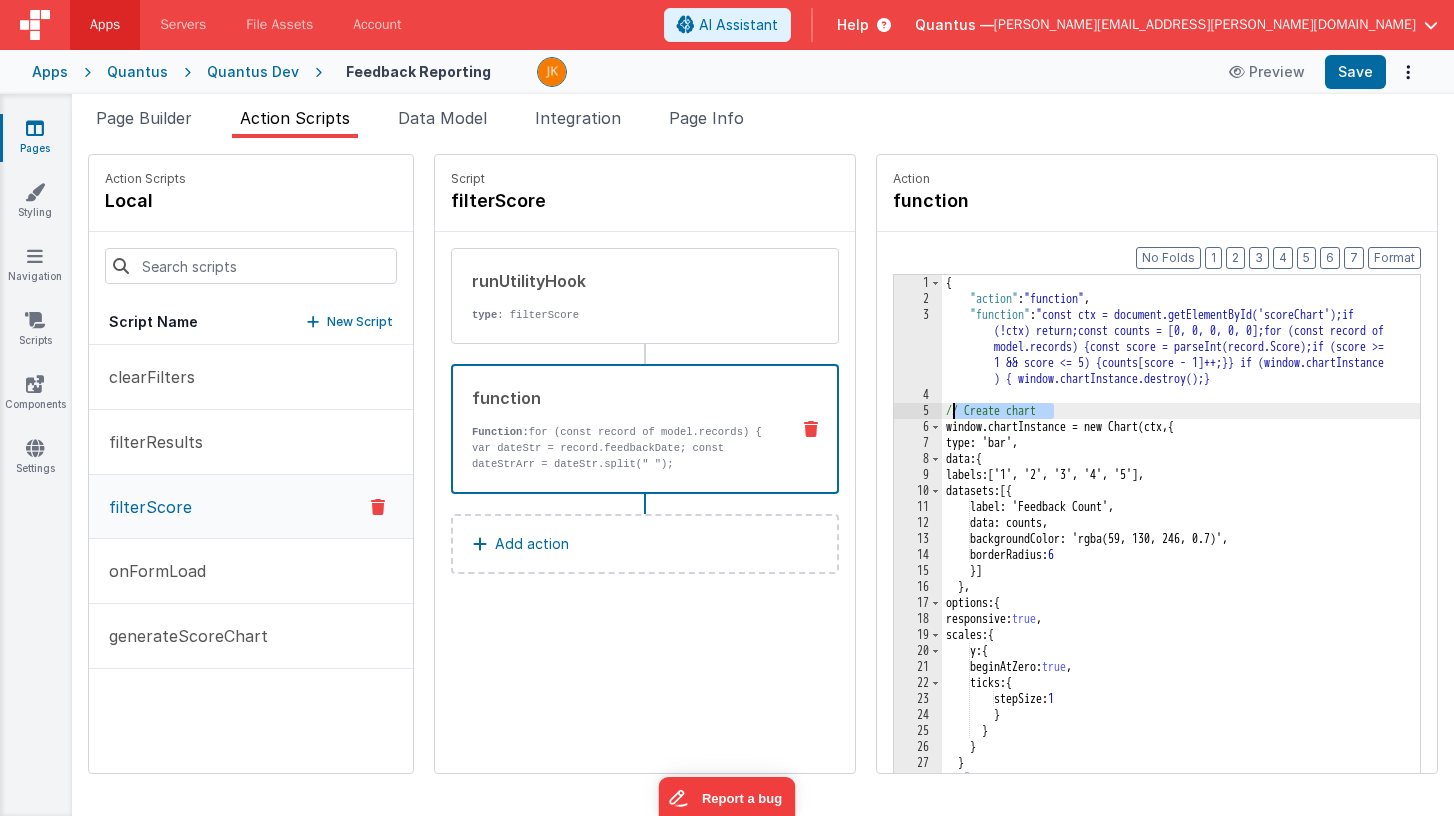 drag, startPoint x: 1014, startPoint y: 411, endPoint x: 878, endPoint y: 413, distance: 136.01471 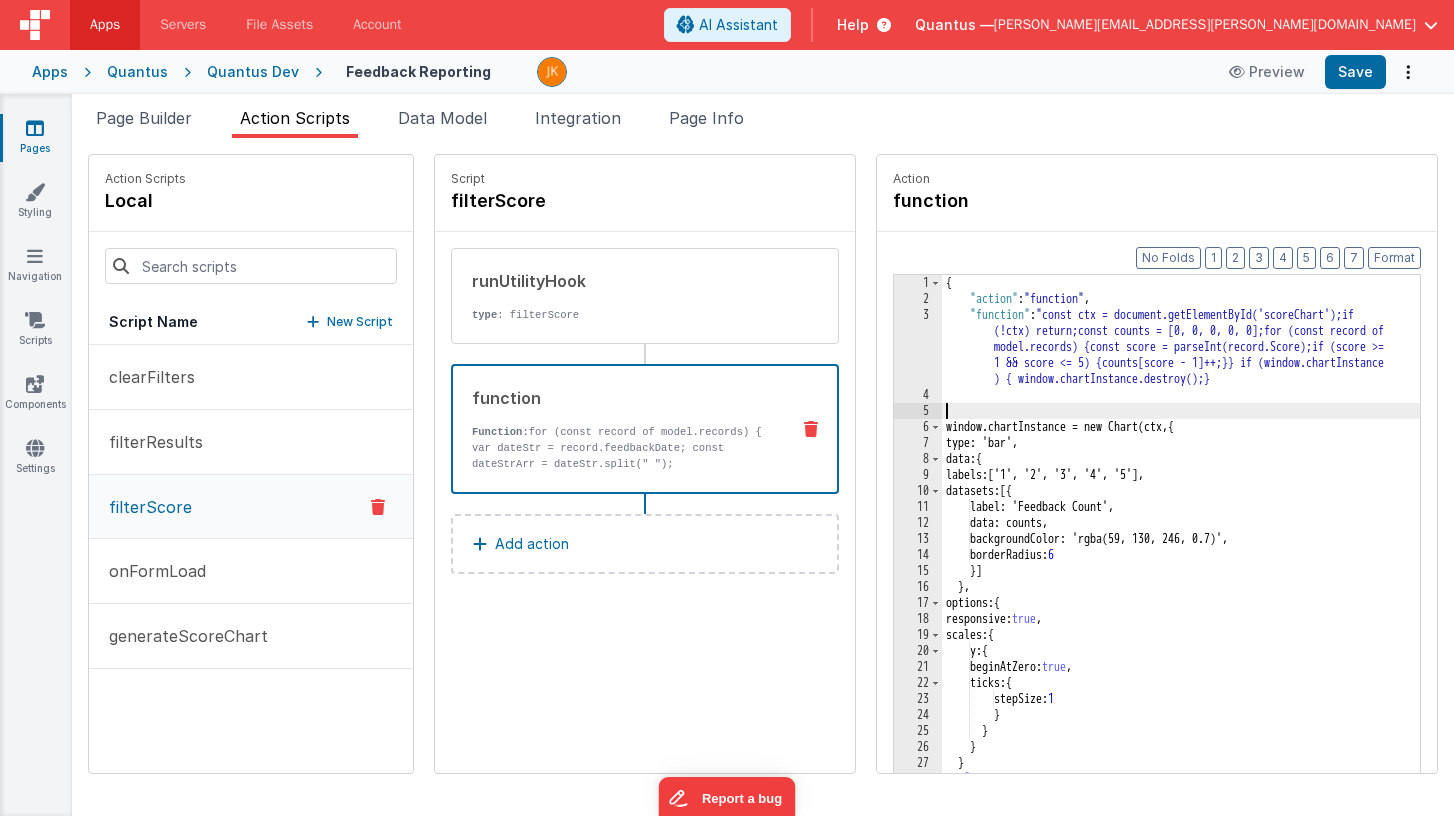 click on "{      "action" :  "function" ,      "function" :  "const ctx = document.getElementById('scoreChart');if           (!ctx) return;const counts = [0, 0, 0, 0, 0];for (const record of           model.records) {const score = parseInt(record.Score);if (score >=           1 && score <= 5) {counts[score - 1]++;}} if (window.chartInstance          ) { window.chartInstance.destroy();} window.chartInstance = new Chart ( ctx,  {   type: 'bar',   data:  {     labels:  [ '1', '2', '3', '4', '5' ] ,     datasets:  [{        label: 'Feedback Count',        data: counts,        backgroundColor: 'rgba(59, 130, 246, 0.7)',        borderRadius:  6      }]    } ,   options:  {     responsive:  true ,     scales:  {        y:  {          beginAtZero:  true ,          ticks:  {             stepSize:  1           }         }      }    } }) ; ",      "options" :  { } }" at bounding box center (1210, 571) 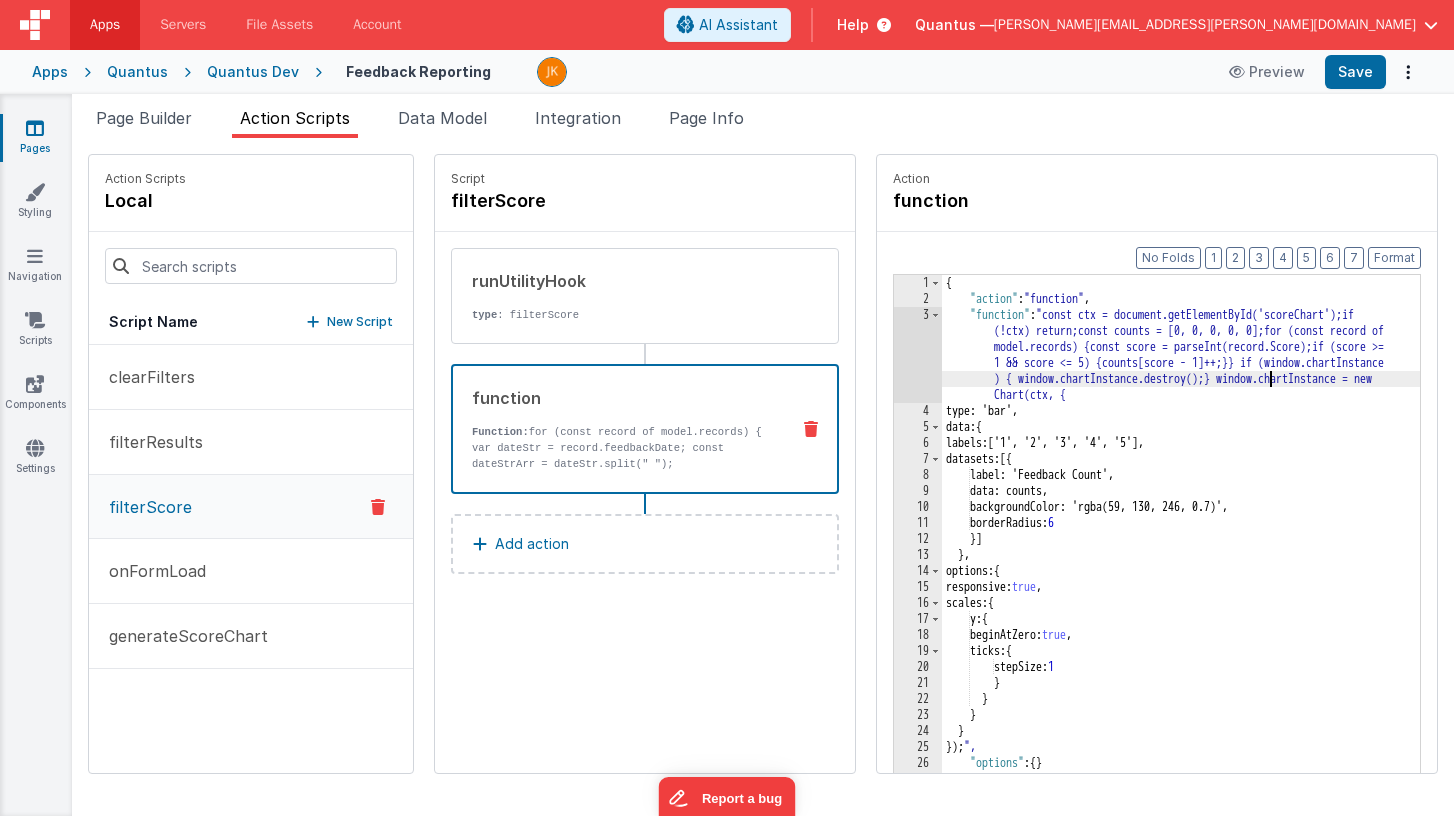 click on "{      "action" :  "function" ,      "function" :  "const ctx = document.getElementById('scoreChart');if           (!ctx) return;const counts = [0, 0, 0, 0, 0];for (const record of           model.records) {const score = parseInt(record.Score);if (score >=           1 && score <= 5) {counts[score - 1]++;}} if (window.chartInstance          ) { window.chartInstance.destroy();} window.chartInstance = new           Chart(ctx, {   type: 'bar',   data:  {     labels:  [ '1', '2', '3', '4', '5' ] ,     datasets:  [{        label: 'Feedback Count',        data: counts,        backgroundColor: 'rgba(59, 130, 246, 0.7)',        borderRadius:  6      }]    } ,   options:  {     responsive:  true ,     scales:  {        y:  {          beginAtZero:  true ,          ticks:  {             stepSize:  1           }         }      }    } }) ; ",      "options" :  { } }" at bounding box center (1210, 571) 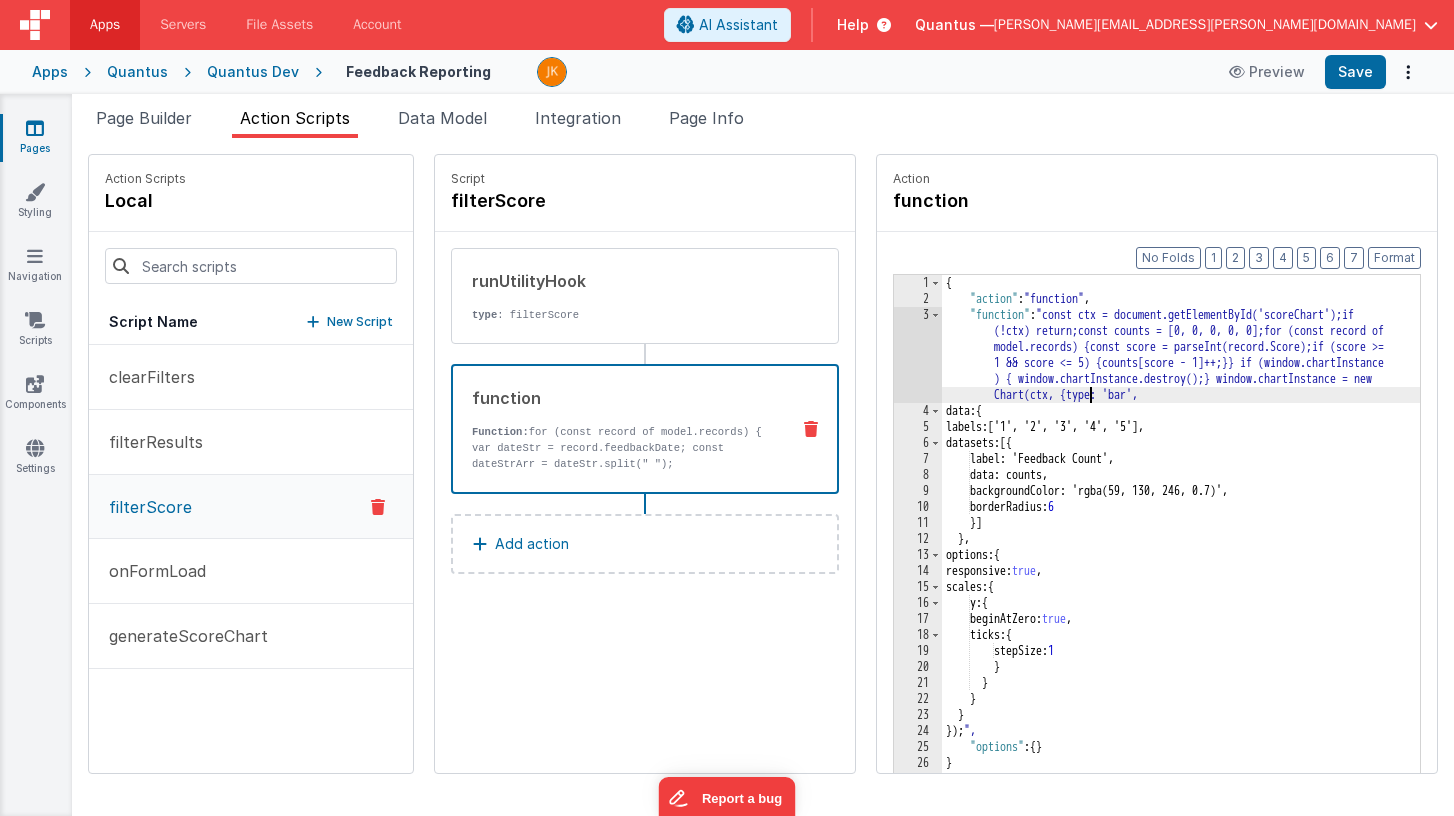 click on "{      "action" :  "function" ,      "function" :  "const ctx = document.getElementById('scoreChart');if           (!ctx) return;const counts = [0, 0, 0, 0, 0];for (const record of           model.records) {const score = parseInt(record.Score);if (score >=           1 && score <= 5) {counts[score - 1]++;}} if (window.chartInstance          ) { window.chartInstance.destroy();} window.chartInstance = new           Chart(ctx, {type: 'bar',   data:  {     labels:  [ '1', '2', '3', '4', '5' ] ,     datasets:  [{        label: 'Feedback Count',        data: counts,        backgroundColor: 'rgba(59, 130, 246, 0.7)',        borderRadius:  6      }]    } ,   options:  {     responsive:  true ,     scales:  {        y:  {          beginAtZero:  true ,          ticks:  {             stepSize:  1           }         }      }    } }) ; ",      "options" :  { } }" at bounding box center [1210, 571] 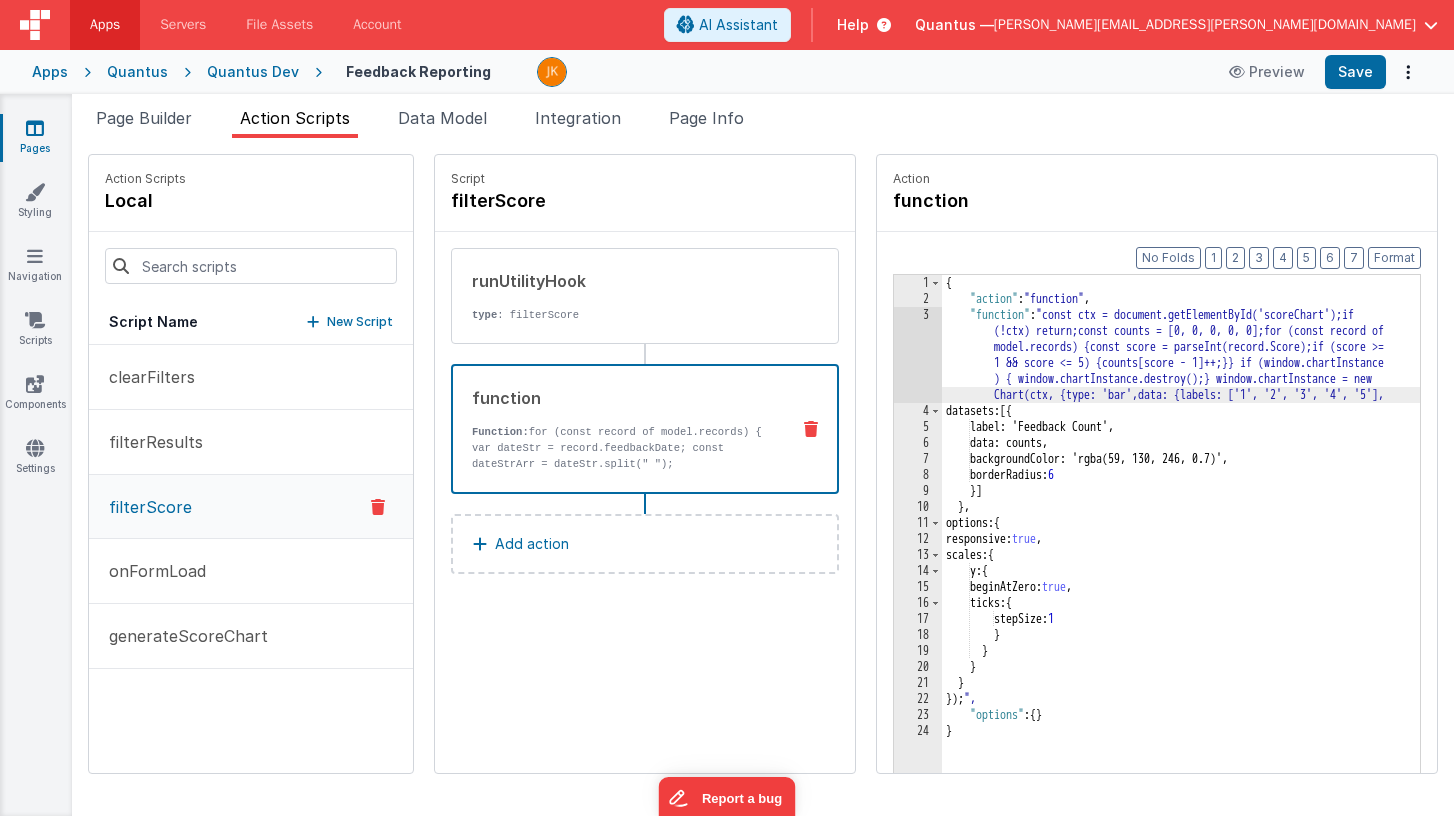 click on "{      "action" :  "function" ,      "function" :  "const ctx = document.getElementById('scoreChart');if           (!ctx) return;const counts = [0, 0, 0, 0, 0];for (const record of           model.records) {const score = parseInt(record.Score);if (score >=           1 && score <= 5) {counts[score - 1]++;}} if (window.chartInstance          ) { window.chartInstance.destroy();} window.chartInstance = new           Chart(ctx, {type: 'bar',data: {labels: ['1', '2', '3', '4', '5'],     datasets:  [{        label: 'Feedback Count',        data: counts,        backgroundColor: 'rgba(59, 130, 246, 0.7)',        borderRadius:  6      }]    } ,   options:  {     responsive:  true ,     scales:  {        y:  {          beginAtZero:  true ,          ticks:  {             stepSize:  1           }         }      }    } }) ; ",      "options" :  { } }" at bounding box center [1210, 571] 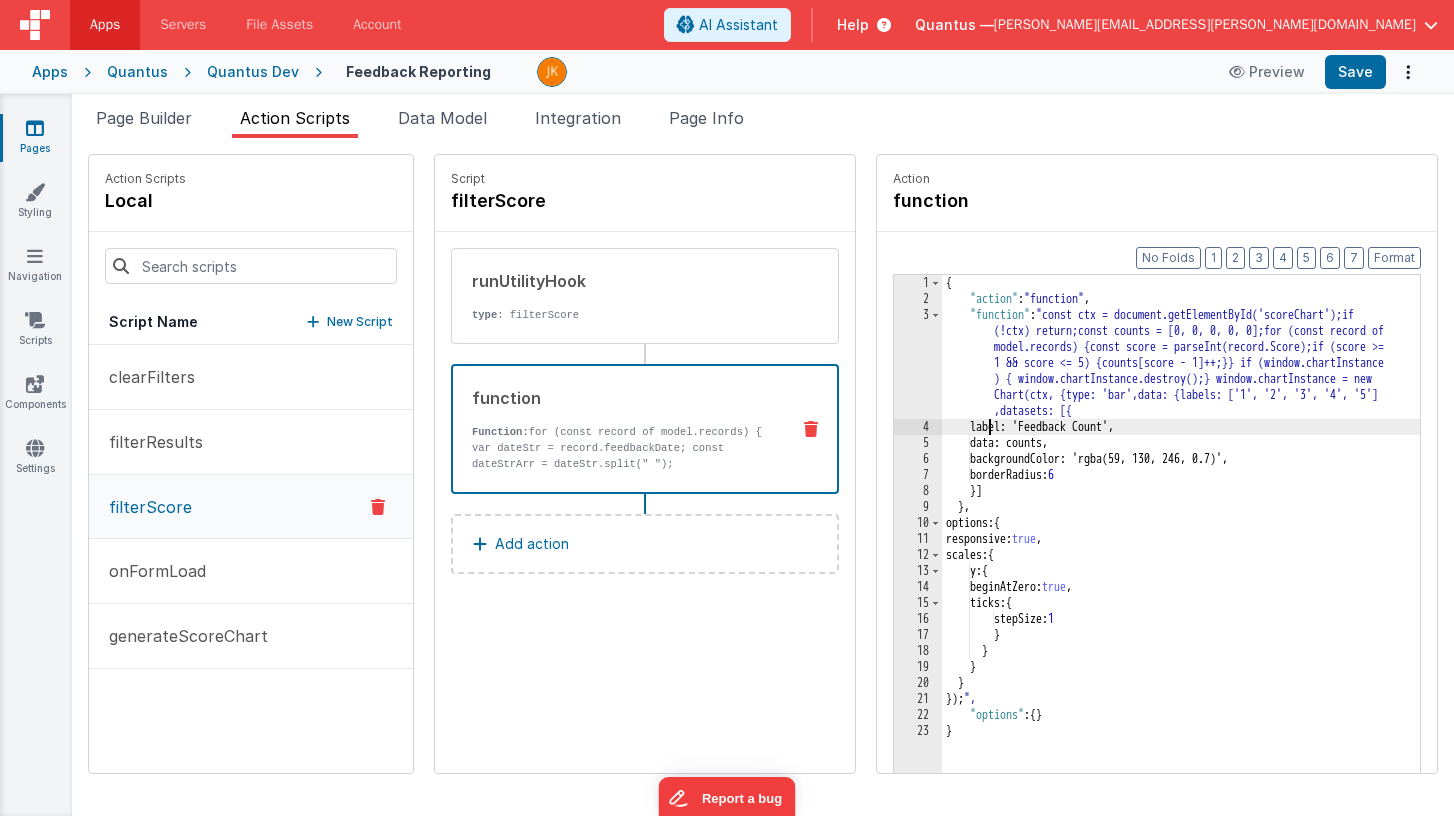 click on "{      "action" :  "function" ,      "function" :  "const ctx = document.getElementById('scoreChart');if           (!ctx) return;const counts = [0, 0, 0, 0, 0];for (const record of           model.records) {const score = parseInt(record.Score);if (score >=           1 && score <= 5) {counts[score - 1]++;}} if (window.chartInstance          ) { window.chartInstance.destroy();} window.chartInstance = new           Chart(ctx, {type: 'bar',data: {labels: ['1', '2', '3', '4', '5']          ,datasets: [{        label: 'Feedback Count',        data: counts,        backgroundColor: 'rgba(59, 130, 246, 0.7)',        borderRadius:  6      }]    } ,   options:  {     responsive:  true ,     scales:  {        y:  {          beginAtZero:  true ,          ticks:  {             stepSize:  1           }         }      }    } }) ; ",      "options" :  { } }" at bounding box center (1210, 571) 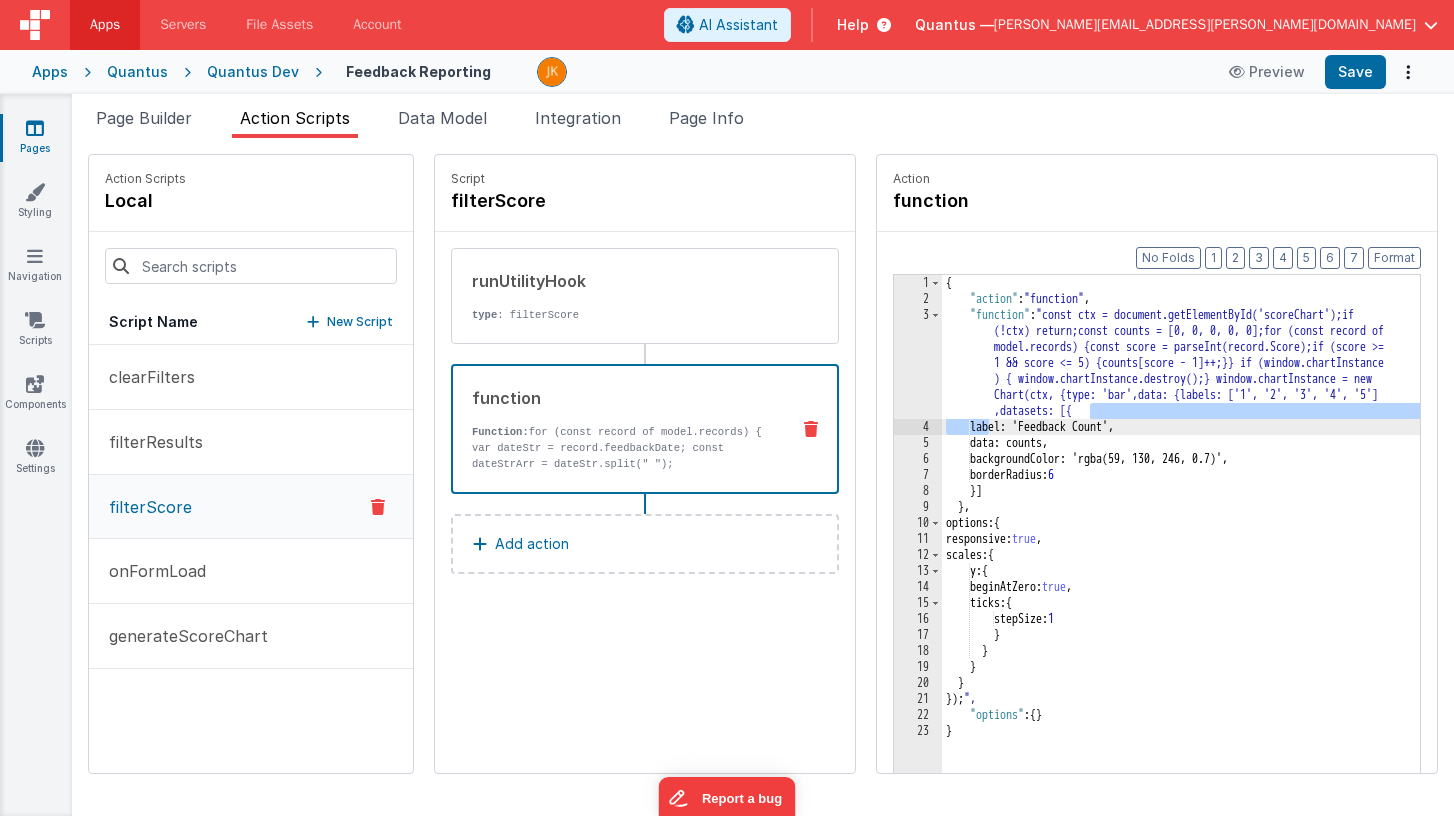 click on "{      "action" :  "function" ,      "function" :  "const ctx = document.getElementById('scoreChart');if           (!ctx) return;const counts = [0, 0, 0, 0, 0];for (const record of           model.records) {const score = parseInt(record.Score);if (score >=           1 && score <= 5) {counts[score - 1]++;}} if (window.chartInstance          ) { window.chartInstance.destroy();} window.chartInstance = new           Chart(ctx, {type: 'bar',data: {labels: ['1', '2', '3', '4', '5']          ,datasets: [{        label: 'Feedback Count',        data: counts,        backgroundColor: 'rgba(59, 130, 246, 0.7)',        borderRadius:  6      }]    } ,   options:  {     responsive:  true ,     scales:  {        y:  {          beginAtZero:  true ,          ticks:  {             stepSize:  1           }         }      }    } }) ; ",      "options" :  { } }" at bounding box center (1210, 571) 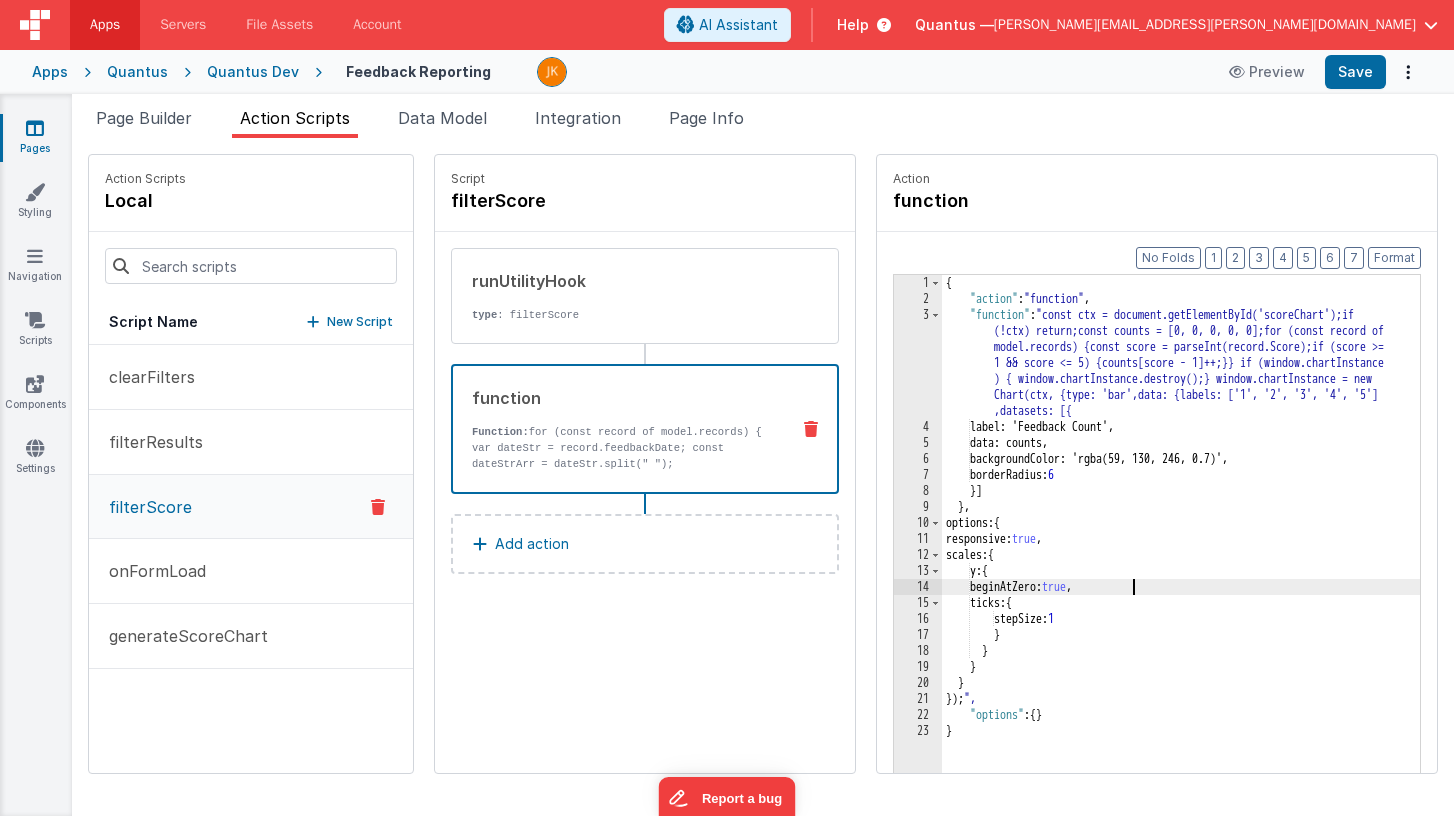 click on "{      "action" :  "function" ,      "function" :  "const ctx = document.getElementById('scoreChart');if           (!ctx) return;const counts = [0, 0, 0, 0, 0];for (const record of           model.records) {const score = parseInt(record.Score);if (score >=           1 && score <= 5) {counts[score - 1]++;}} if (window.chartInstance          ) { window.chartInstance.destroy();} window.chartInstance = new           Chart(ctx, {type: 'bar',data: {labels: ['1', '2', '3', '4', '5']          ,datasets: [{        label: 'Feedback Count',        data: counts,        backgroundColor: 'rgba(59, 130, 246, 0.7)',        borderRadius:  6      }]    } ,   options:  {     responsive:  true ,     scales:  {        y:  {          beginAtZero:  true ,          ticks:  {             stepSize:  1           }         }      }    } }) ; ",      "options" :  { } }" at bounding box center (1210, 571) 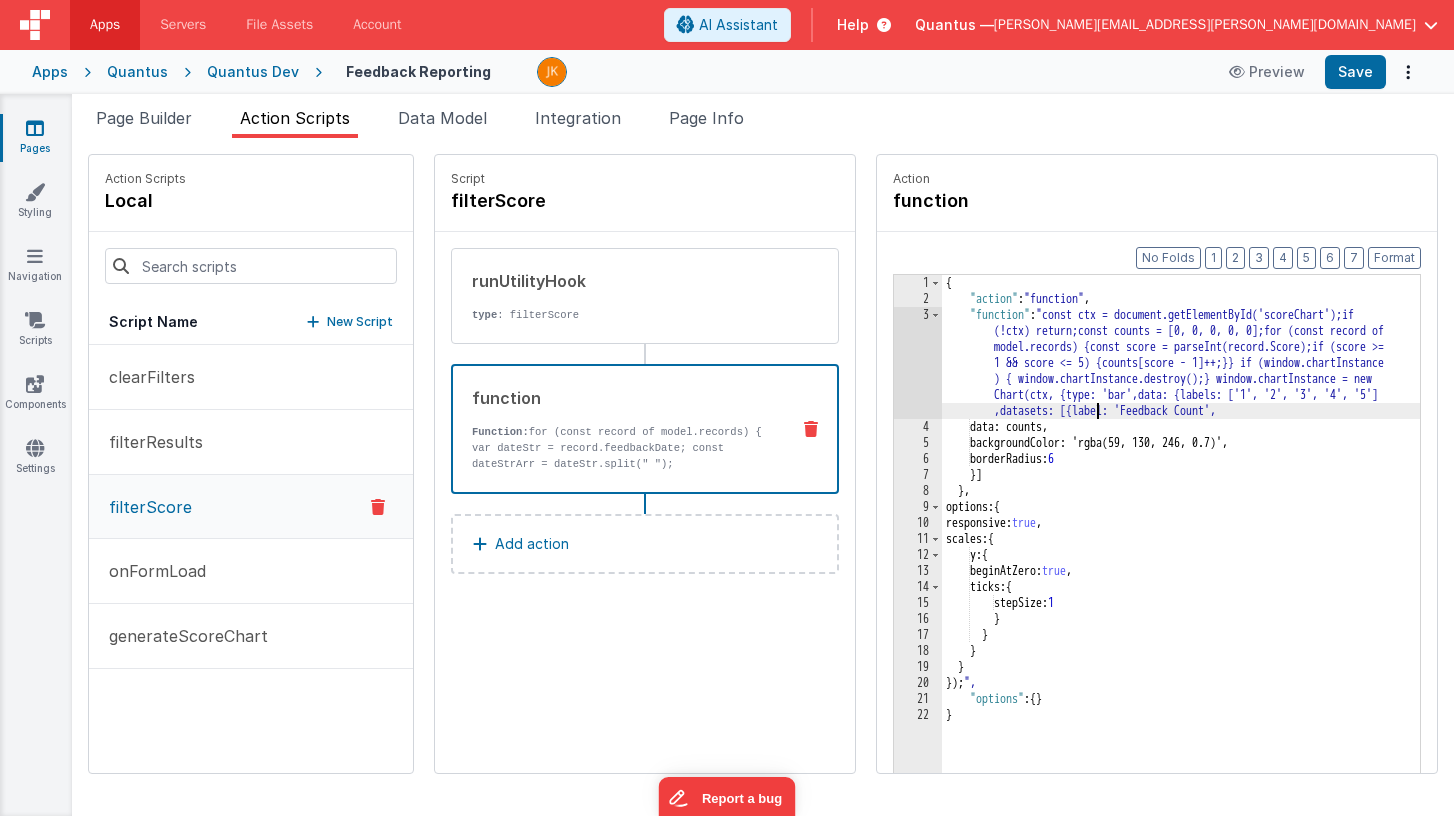 click on "{      "action" :  "function" ,      "function" :  "const ctx = document.getElementById('scoreChart');if           (!ctx) return;const counts = [0, 0, 0, 0, 0];for (const record of           model.records) {const score = parseInt(record.Score);if (score >=           1 && score <= 5) {counts[score - 1]++;}} if (window.chartInstance          ) { window.chartInstance.destroy();} window.chartInstance = new           Chart(ctx, {type: 'bar',data: {labels: ['1', '2', '3', '4', '5']          ,datasets: [{label: 'Feedback Count',        data: counts,        backgroundColor: 'rgba(59, 130, 246, 0.7)',        borderRadius:  6      }]    } ,   options:  {     responsive:  true ,     scales:  {        y:  {          beginAtZero:  true ,          ticks:  {             stepSize:  1           }         }      }    } }) ; ",      "options" :  { } }" at bounding box center [1210, 571] 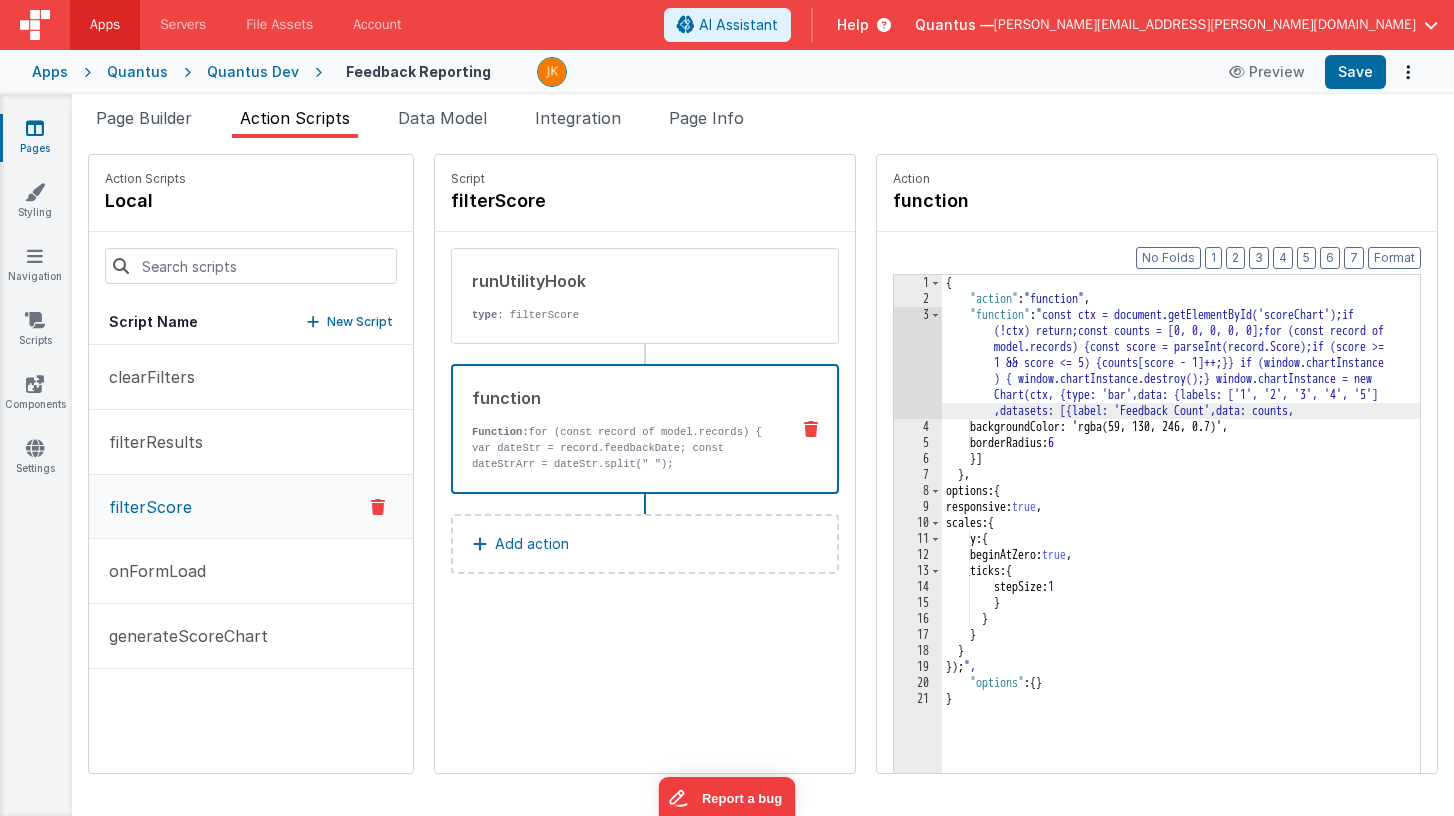 click on "{      "action" :  "function" ,      "function" :  "const ctx = document.getElementById('scoreChart');if           (!ctx) return;const counts = [0, 0, 0, 0, 0];for (const record of           model.records) {const score = parseInt(record.Score);if (score >=           1 && score <= 5) {counts[score - 1]++;}} if (window.chartInstance          ) { window.chartInstance.destroy();} window.chartInstance = new           Chart(ctx, {type: 'bar',data: {labels: ['1', '2', '3', '4', '5']          ,datasets: [{label: 'Feedback Count',data: counts,        backgroundColor: 'rgba(59, 130, 246, 0.7)',        borderRadius:  6      }]    } ,   options:  {     responsive:  true ,     scales:  {        y:  {          beginAtZero:  true ,          ticks:  {             stepSize:  1           }         }      }    } }) ; ",      "options" :  { } }" at bounding box center [1210, 571] 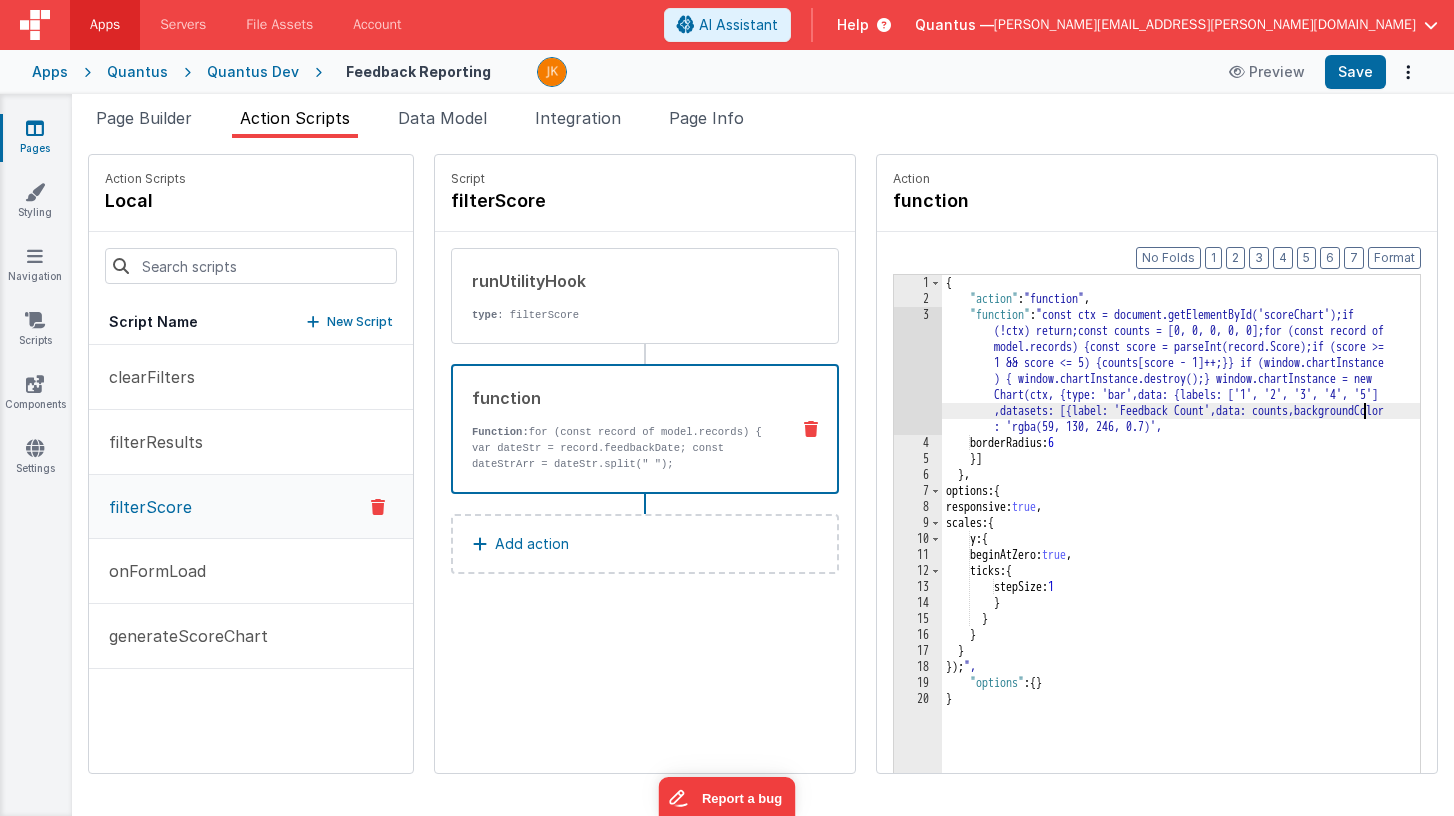 click on "{      "action" :  "function" ,      "function" :  "const ctx = document.getElementById('scoreChart');if           (!ctx) return;const counts = [0, 0, 0, 0, 0];for (const record of           model.records) {const score = parseInt(record.Score);if (score >=           1 && score <= 5) {counts[score - 1]++;}} if (window.chartInstance          ) { window.chartInstance.destroy();} window.chartInstance = new           Chart(ctx, {type: 'bar',data: {labels: ['1', '2', '3', '4', '5']          ,datasets: [{label: 'Feedback Count',data: counts,backgroundColor          : 'rgba(59, 130, 246, 0.7)',        borderRadius:  6      }]    } ,   options:  {     responsive:  true ,     scales:  {        y:  {          beginAtZero:  true ,          ticks:  {             stepSize:  1           }         }      }    } }) ; ",      "options" :  { } }" at bounding box center [1210, 571] 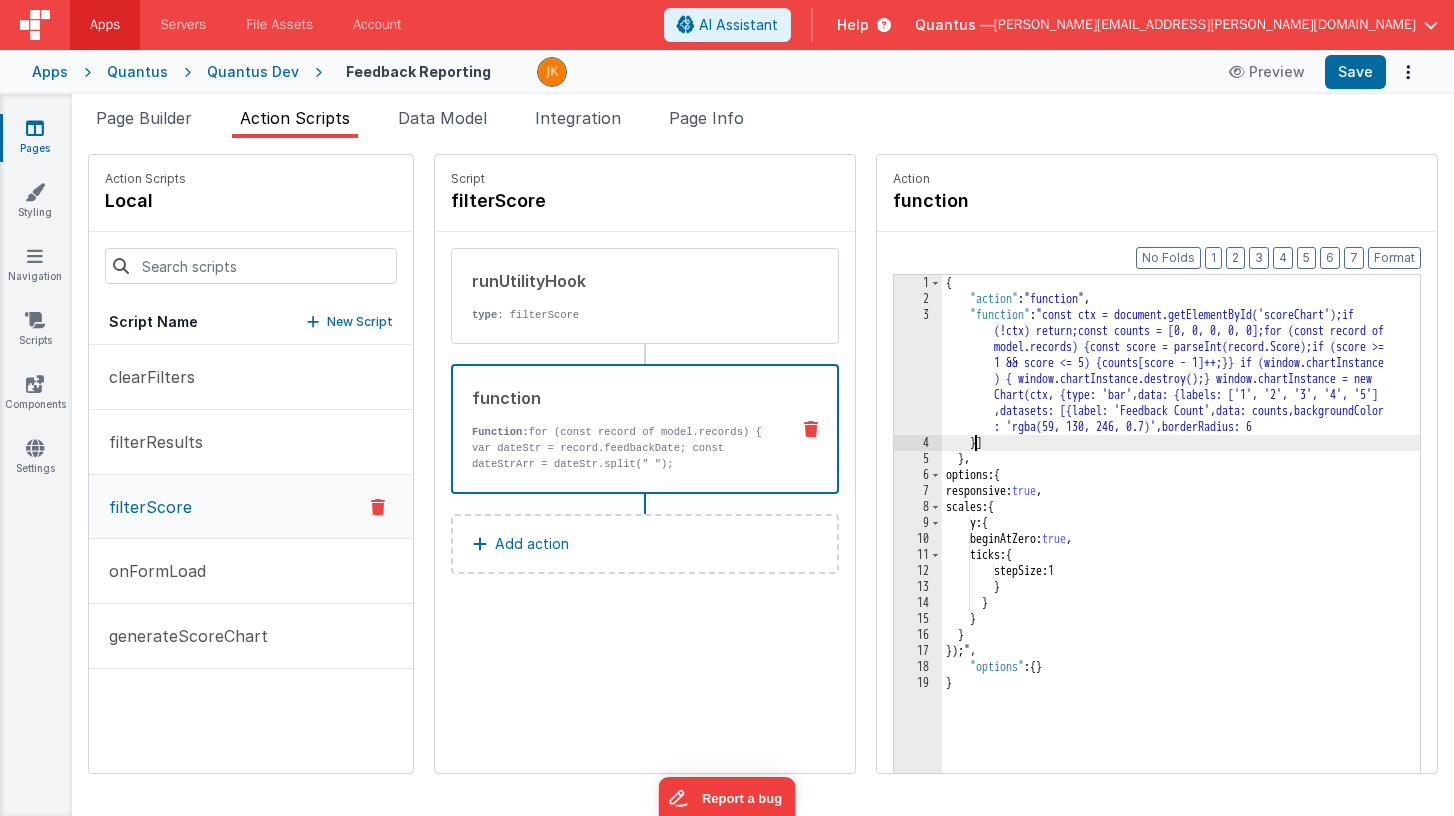 click on "{      "action" :  "function" ,      "function" :  "const ctx = document.getElementById('scoreChart');if           (!ctx) return;const counts = [0, 0, 0, 0, 0];for (const record of           model.records) {const score = parseInt(record.Score);if (score >=           1 && score <= 5) {counts[score - 1]++;}} if (window.chartInstance          ) { window.chartInstance.destroy();} window.chartInstance = new           Chart(ctx, {type: 'bar',data: {labels: ['1', '2', '3', '4', '5']          ,datasets: [{label: 'Feedback Count',data: counts,backgroundColor          : 'rgba(59, 130, 246, 0.7)',borderRadius: 6      }]    } ,   options:  {     responsive:  true ,     scales:  {        y:  {          beginAtZero:  true ,          ticks:  {             stepSize:  1           }         }      }    } }) ; ",      "options" :  { } }" at bounding box center (1210, 571) 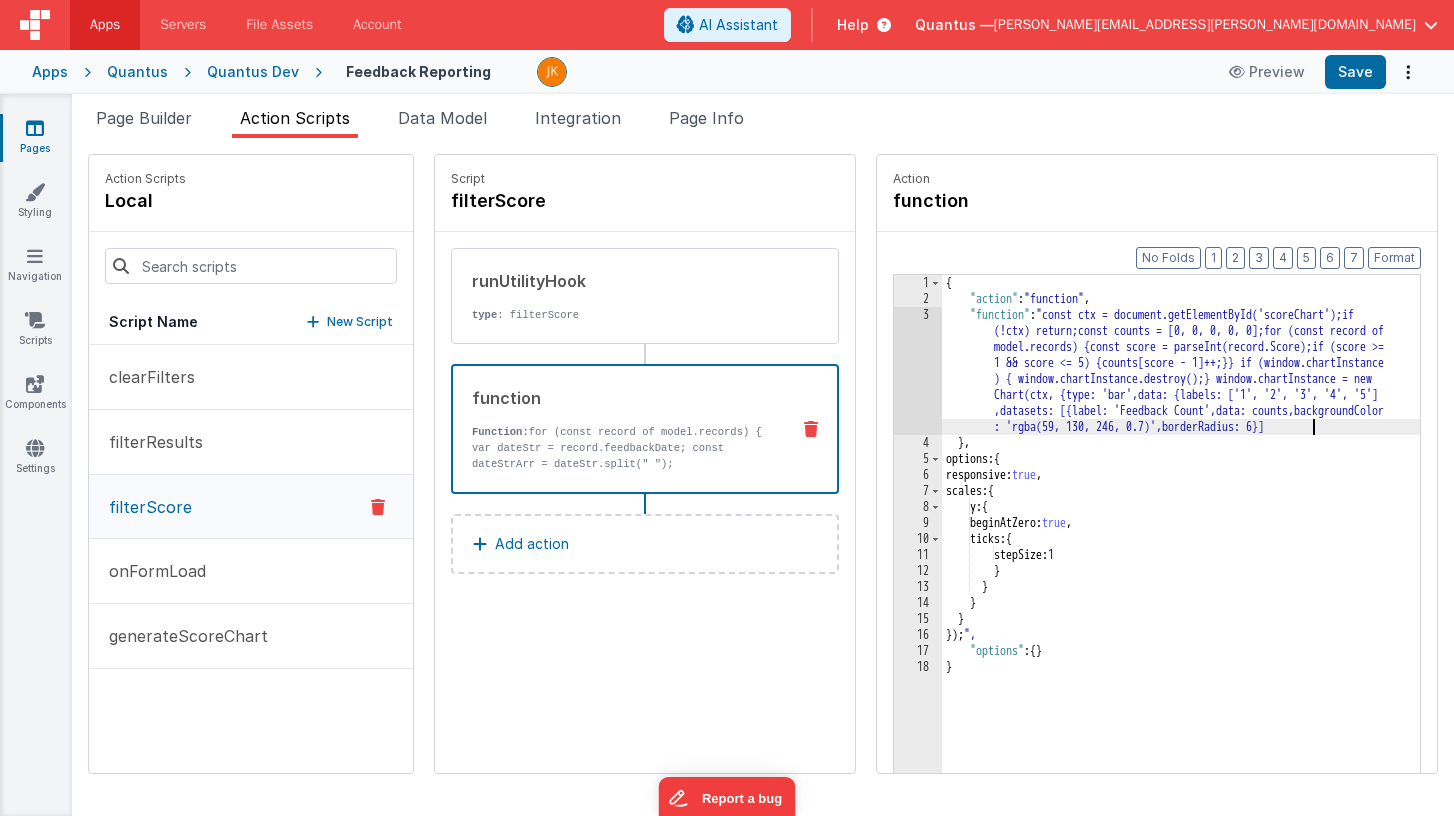 click on "{      "action" :  "function" ,      "function" :  "const ctx = document.getElementById('scoreChart');if           (!ctx) return;const counts = [0, 0, 0, 0, 0];for (const record of           model.records) {const score = parseInt(record.Score);if (score >=           1 && score <= 5) {counts[score - 1]++;}} if (window.chartInstance          ) { window.chartInstance.destroy();} window.chartInstance = new           Chart(ctx, {type: 'bar',data: {labels: ['1', '2', '3', '4', '5']          ,datasets: [{label: 'Feedback Count',data: counts,backgroundColor          : 'rgba(59, 130, 246, 0.7)',borderRadius: 6}]    } ,   options:  {     responsive:  true ,     scales:  {        y:  {          beginAtZero:  true ,          ticks:  {             stepSize:  1           }         }      }    } }) ; ",      "options" :  { } }" at bounding box center (1210, 571) 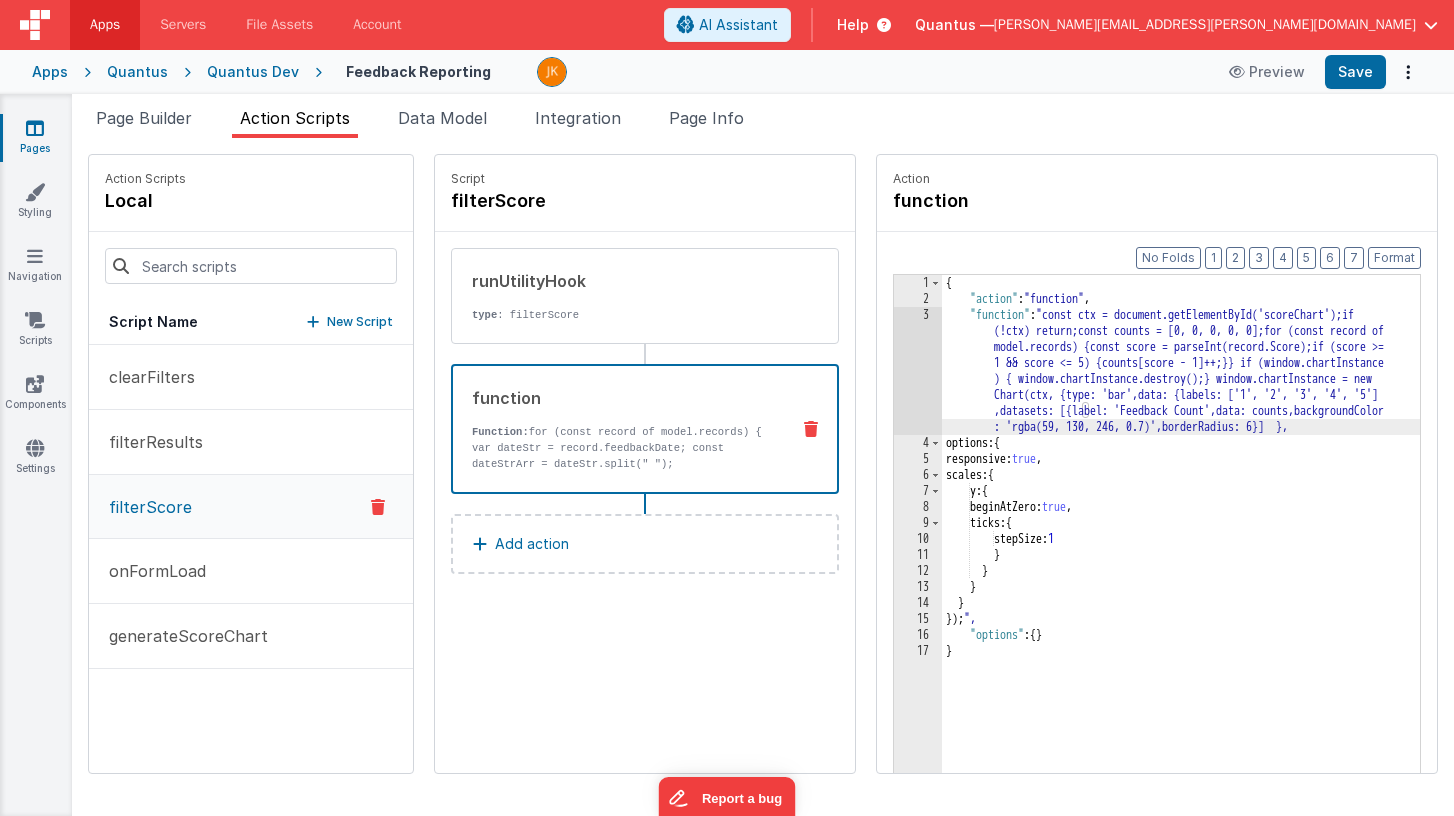click on "{      "action" :  "function" ,      "function" :  "const ctx = document.getElementById('scoreChart');if           (!ctx) return;const counts = [0, 0, 0, 0, 0];for (const record of           model.records) {const score = parseInt(record.Score);if (score >=           1 && score <= 5) {counts[score - 1]++;}} if (window.chartInstance          ) { window.chartInstance.destroy();} window.chartInstance = new           Chart(ctx, {type: 'bar',data: {labels: ['1', '2', '3', '4', '5']          ,datasets: [{label: 'Feedback Count',data: counts,backgroundColor          : 'rgba(59, 130, 246, 0.7)',borderRadius: 6}]  },   options:  {     responsive:  true ,     scales:  {        y:  {          beginAtZero:  true ,          ticks:  {             stepSize:  1           }         }      }    } }) ; ",      "options" :  { } }" at bounding box center [1210, 571] 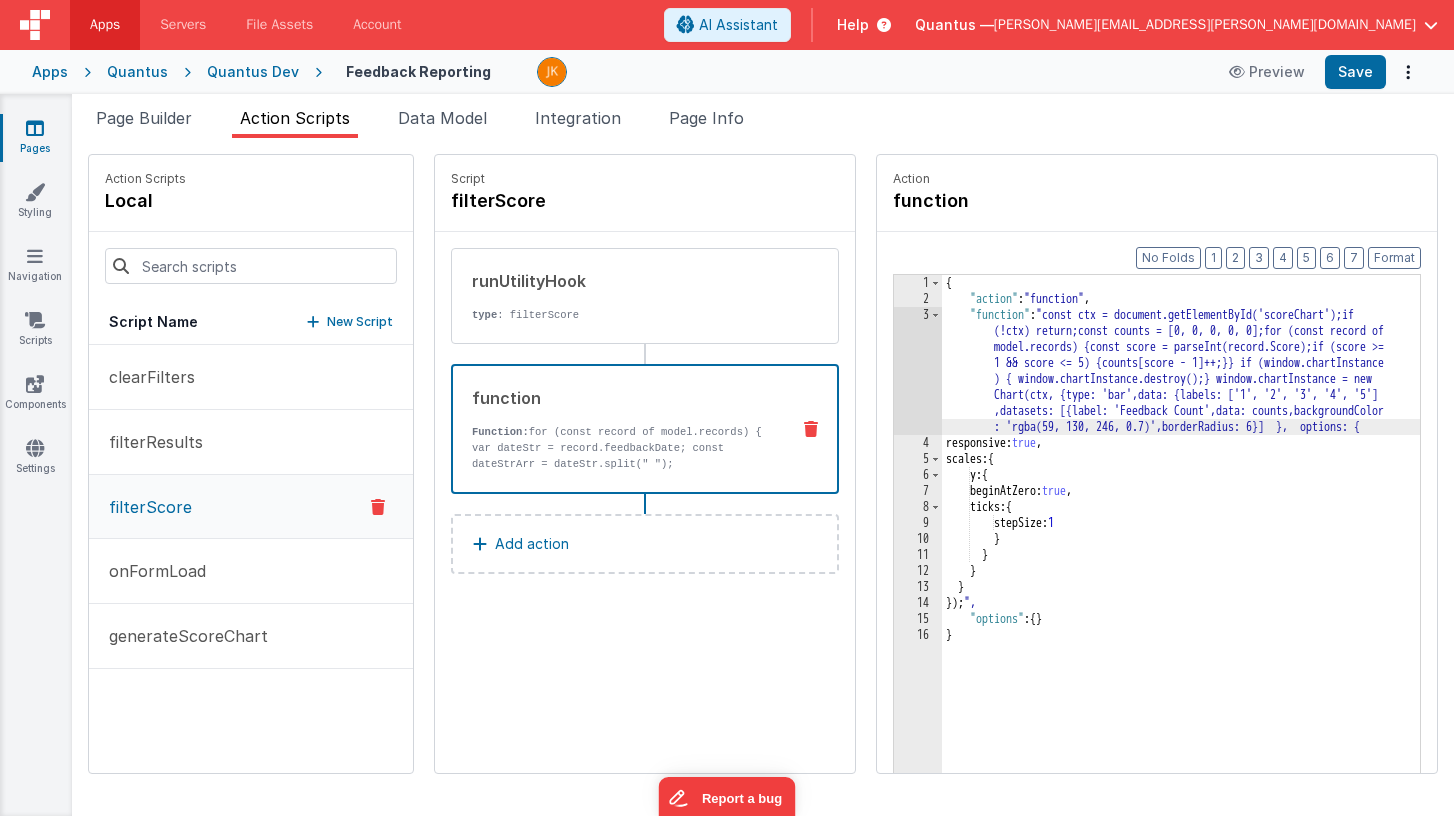 click on "{      "action" :  "function" ,      "function" :  "const ctx = document.getElementById('scoreChart');if           (!ctx) return;const counts = [0, 0, 0, 0, 0];for (const record of           model.records) {const score = parseInt(record.Score);if (score >=           1 && score <= 5) {counts[score - 1]++;}} if (window.chartInstance          ) { window.chartInstance.destroy();} window.chartInstance = new           Chart(ctx, {type: 'bar',data: {labels: ['1', '2', '3', '4', '5']          ,datasets: [{label: 'Feedback Count',data: counts,backgroundColor          : 'rgba(59, 130, 246, 0.7)',borderRadius: 6}]  },  options: {     responsive:  true ,     scales:  {        y:  {          beginAtZero:  true ,          ticks:  {             stepSize:  1           }         }      }    } }) ; ",      "options" :  { } }" at bounding box center (1210, 571) 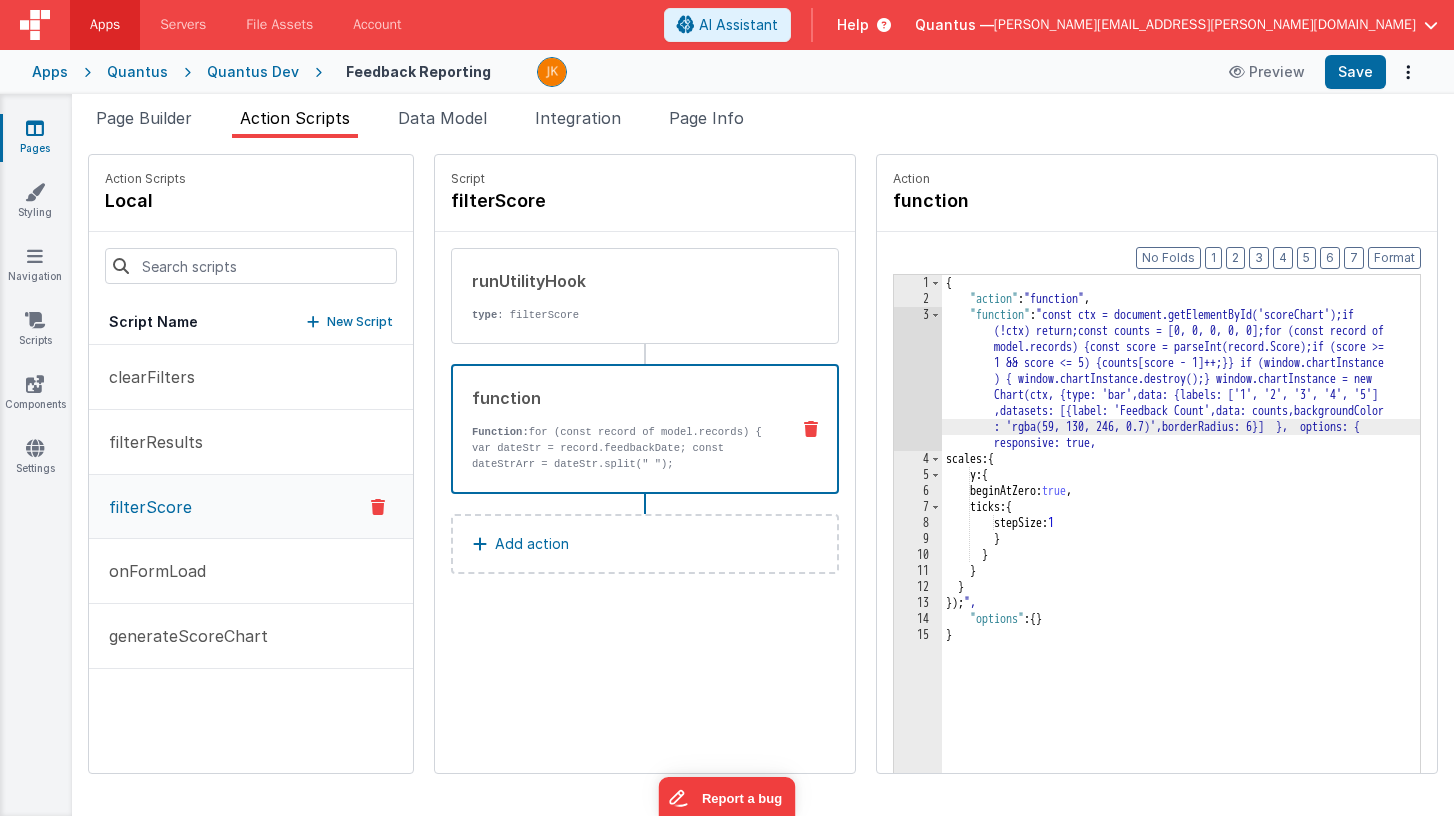 click on "{      "action" :  "function" ,      "function" :  "const ctx = document.getElementById('scoreChart');if           (!ctx) return;const counts = [0, 0, 0, 0, 0];for (const record of           model.records) {const score = parseInt(record.Score);if (score >=           1 && score <= 5) {counts[score - 1]++;}} if (window.chartInstance          ) { window.chartInstance.destroy();} window.chartInstance = new           Chart(ctx, {type: 'bar',data: {labels: ['1', '2', '3', '4', '5']          ,datasets: [{label: 'Feedback Count',data: counts,backgroundColor          : 'rgba(59, 130, 246, 0.7)',borderRadius: 6}]  },  options: {              responsive: true,     scales:  {        y:  {          beginAtZero:  true ,          ticks:  {             stepSize:  1           }         }      }    } }) ; ",      "options" :  { } }" at bounding box center [1210, 571] 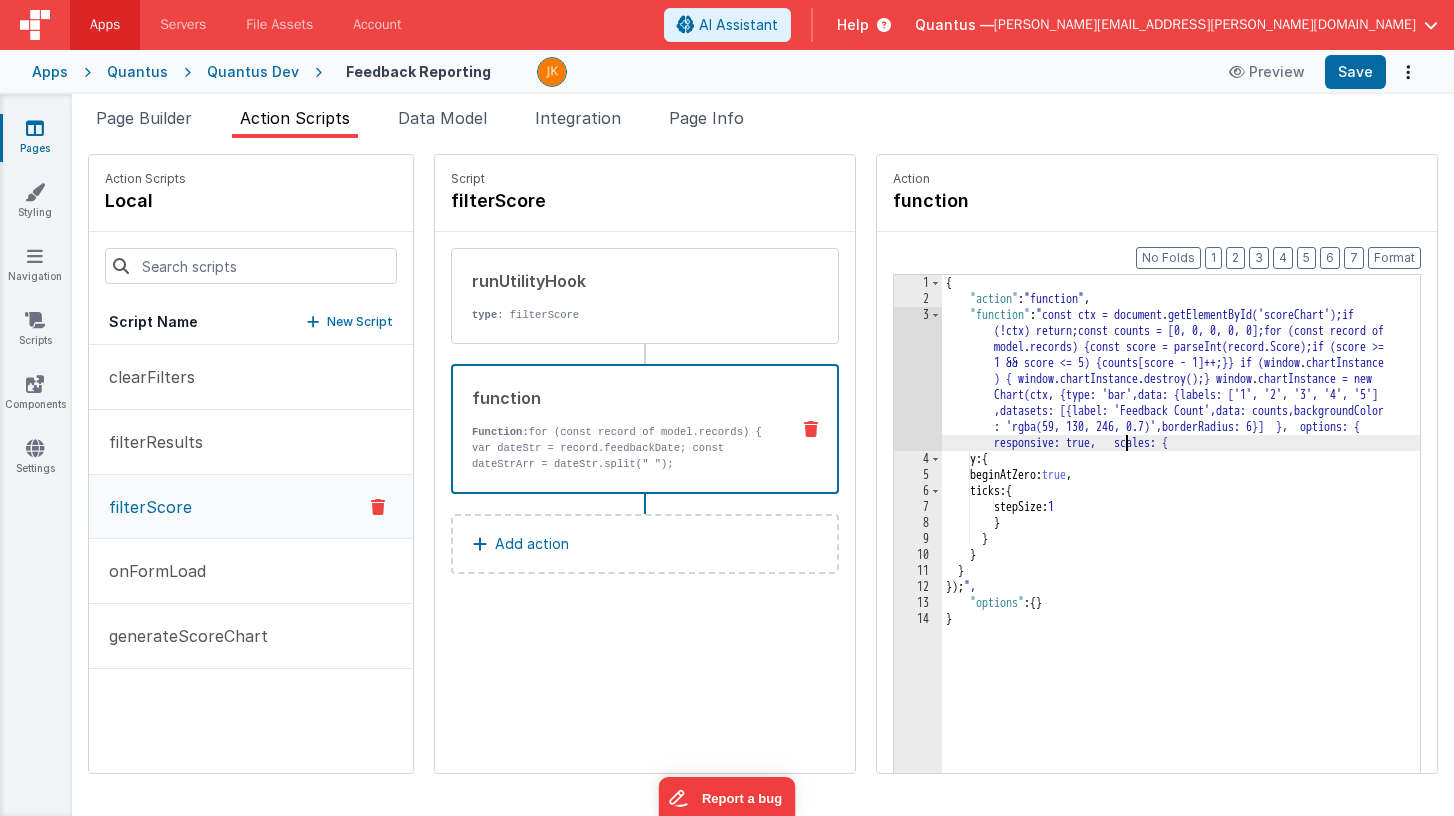 click on "{      "action" :  "function" ,      "function" :  "const ctx = document.getElementById('scoreChart');if           (!ctx) return;const counts = [0, 0, 0, 0, 0];for (const record of           model.records) {const score = parseInt(record.Score);if (score >=           1 && score <= 5) {counts[score - 1]++;}} if (window.chartInstance          ) { window.chartInstance.destroy();} window.chartInstance = new           Chart(ctx, {type: 'bar',data: {labels: ['1', '2', '3', '4', '5']          ,datasets: [{label: 'Feedback Count',data: counts,backgroundColor          : 'rgba(59, 130, 246, 0.7)',borderRadius: 6}]  },  options: {              responsive: true,   scales: {        y:  {          beginAtZero:  true ,          ticks:  {             stepSize:  1           }         }      }    } }) ; ",      "options" :  { } }" at bounding box center [1210, 571] 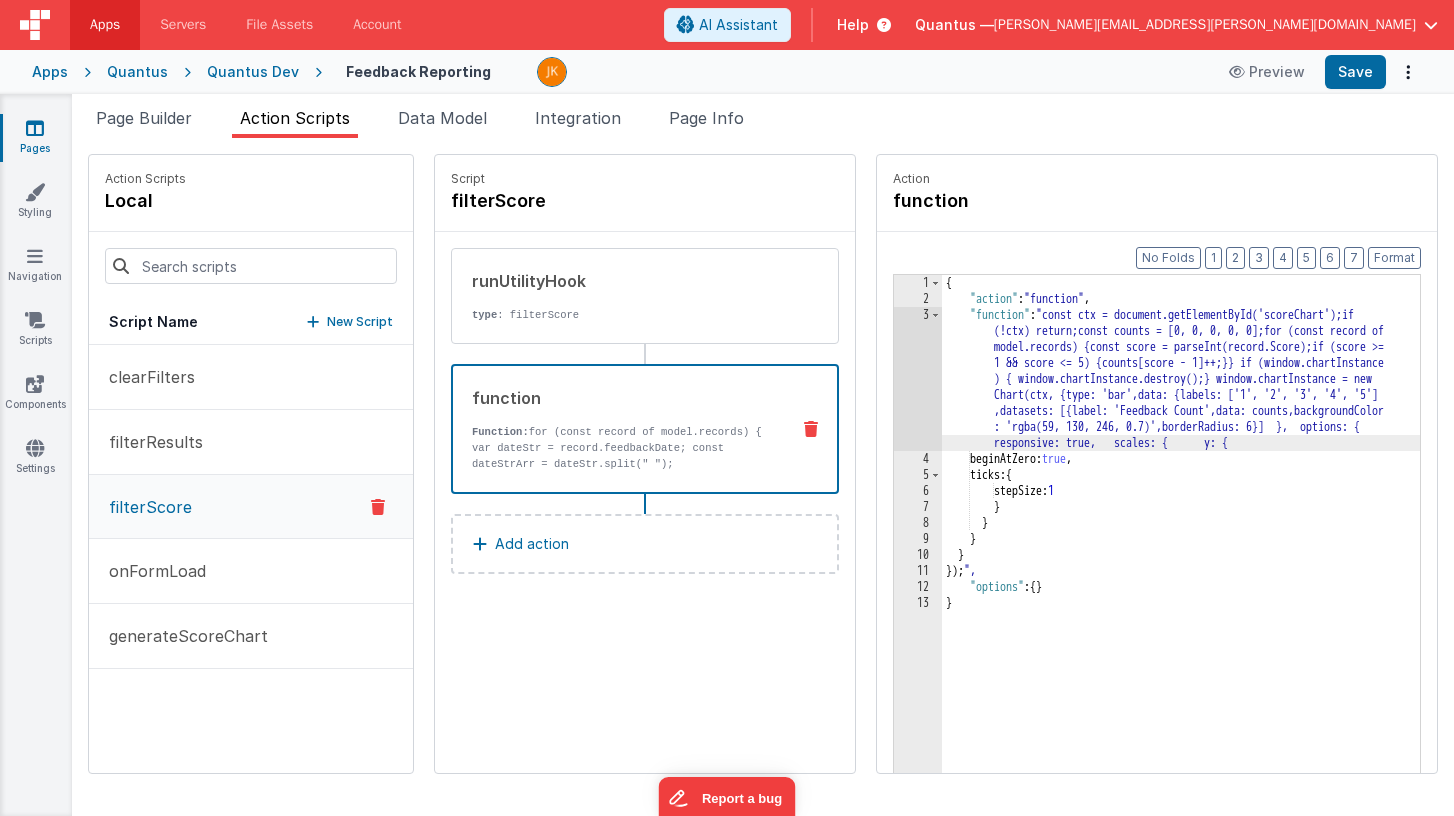 click on "{      "action" :  "function" ,      "function" :  "const ctx = document.getElementById('scoreChart');if           (!ctx) return;const counts = [0, 0, 0, 0, 0];for (const record of           model.records) {const score = parseInt(record.Score);if (score >=           1 && score <= 5) {counts[score - 1]++;}} if (window.chartInstance          ) { window.chartInstance.destroy();} window.chartInstance = new           Chart(ctx, {type: 'bar',data: {labels: ['1', '2', '3', '4', '5']          ,datasets: [{label: 'Feedback Count',data: counts,backgroundColor          : 'rgba(59, 130, 246, 0.7)',borderRadius: 6}]  },  options: {              responsive: true,   scales: {      y: {          beginAtZero:  true ,          ticks:  {             stepSize:  1           }         }      }    } }) ; ",      "options" :  { } }" at bounding box center (1210, 571) 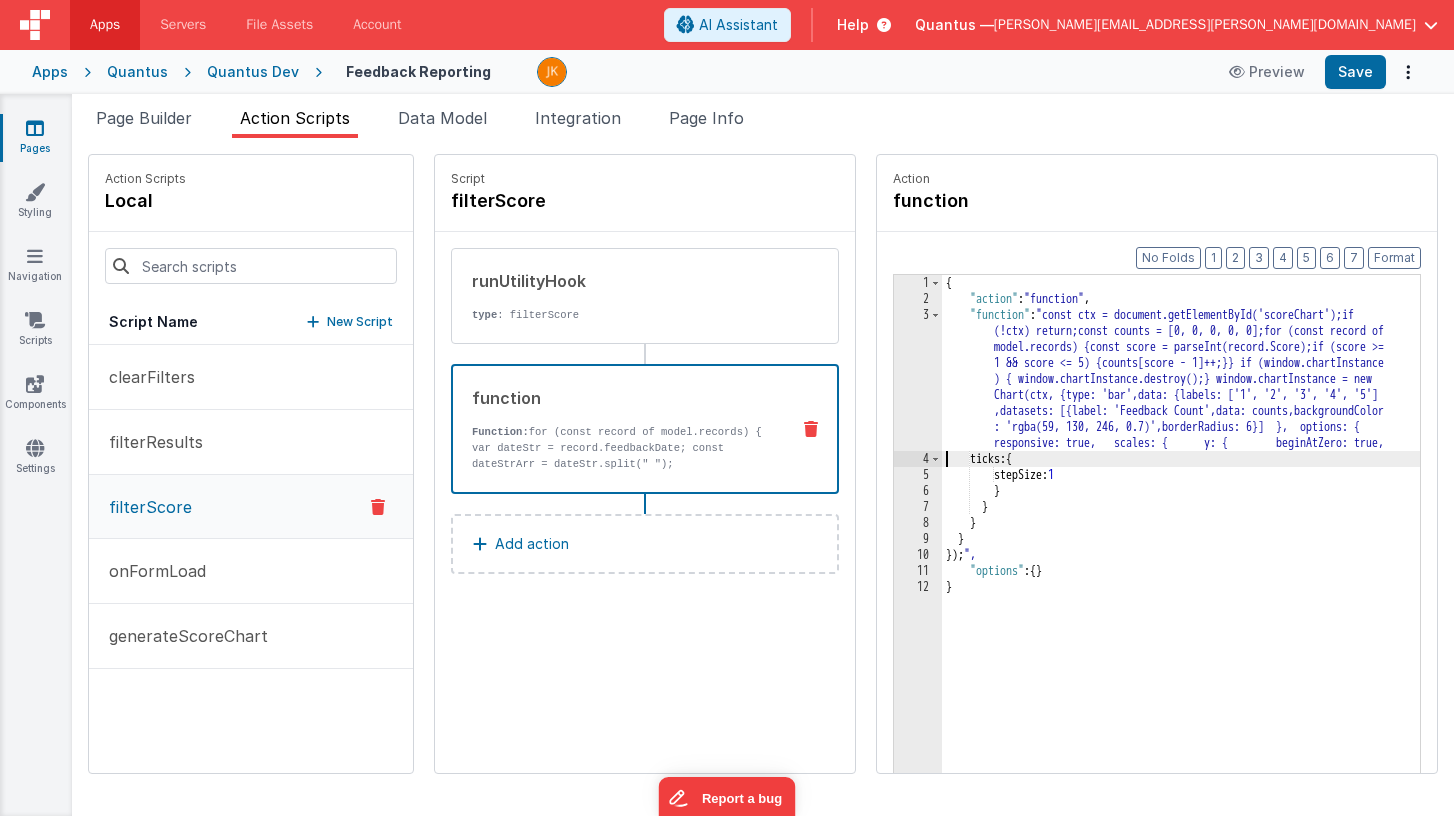 click on "{      "action" :  "function" ,      "function" :  "const ctx = document.getElementById('scoreChart');if           (!ctx) return;const counts = [0, 0, 0, 0, 0];for (const record of           model.records) {const score = parseInt(record.Score);if (score >=           1 && score <= 5) {counts[score - 1]++;}} if (window.chartInstance          ) { window.chartInstance.destroy();} window.chartInstance = new           Chart(ctx, {type: 'bar',data: {labels: ['1', '2', '3', '4', '5']          ,datasets: [{label: 'Feedback Count',data: counts,backgroundColor          : 'rgba(59, 130, 246, 0.7)',borderRadius: 6}]  },  options: {              responsive: true,   scales: {      y: {        beginAtZero: true,          ticks:  {             stepSize:  1           }         }      }    } }) ; ",      "options" :  { } }" at bounding box center [1210, 571] 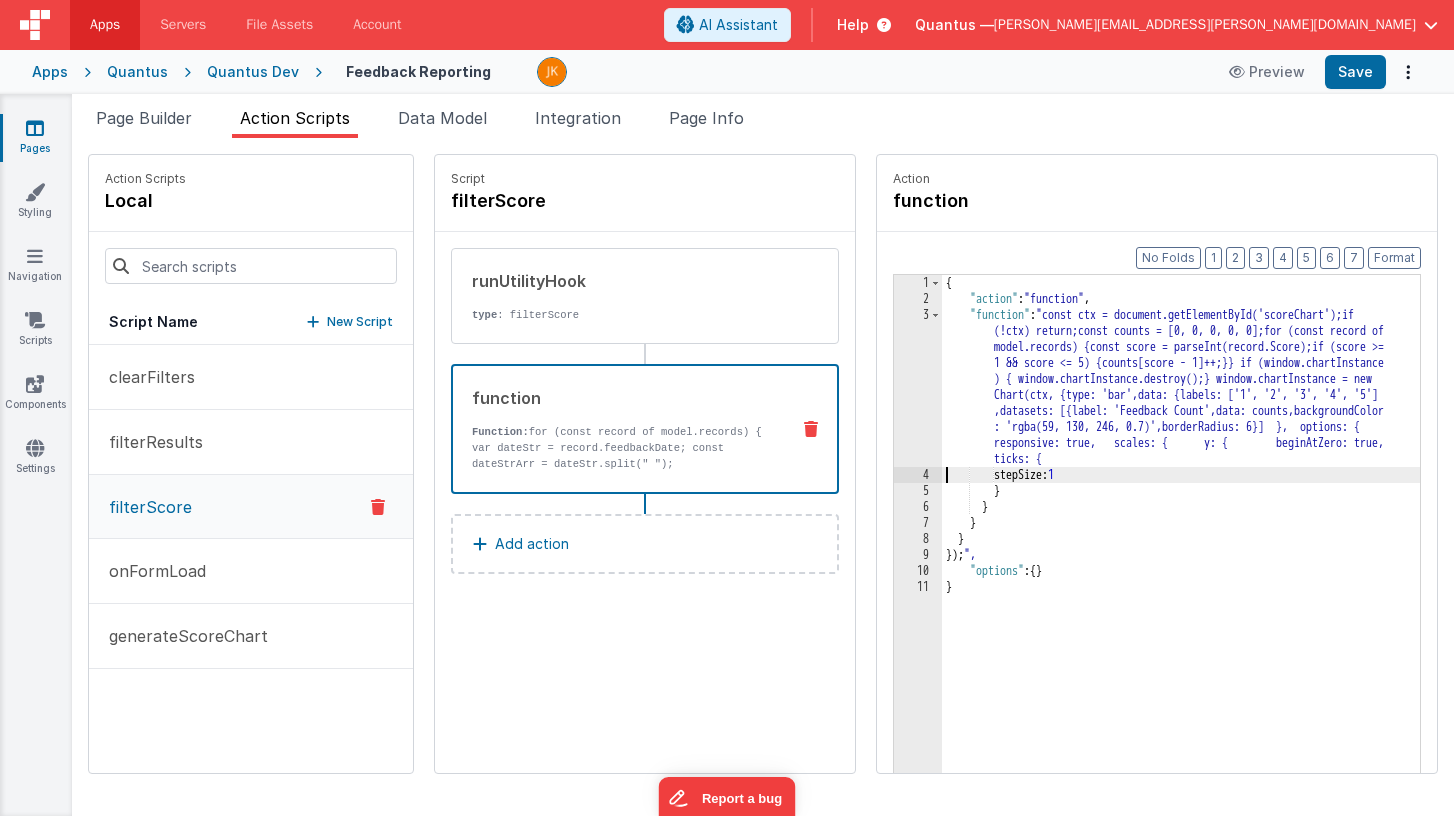 click on "{      "action" :  "function" ,      "function" :  "const ctx = document.getElementById('scoreChart');if           (!ctx) return;const counts = [0, 0, 0, 0, 0];for (const record of           model.records) {const score = parseInt(record.Score);if (score >=           1 && score <= 5) {counts[score - 1]++;}} if (window.chartInstance          ) { window.chartInstance.destroy();} window.chartInstance = new           Chart(ctx, {type: 'bar',data: {labels: ['1', '2', '3', '4', '5']          ,datasets: [{label: 'Feedback Count',data: counts,backgroundColor          : 'rgba(59, 130, 246, 0.7)',borderRadius: 6}]  },  options: {              responsive: true,   scales: {      y: {        beginAtZero: true,                  ticks: {             stepSize:  1           }         }      }    } }) ; ",      "options" :  { } }" at bounding box center (1210, 571) 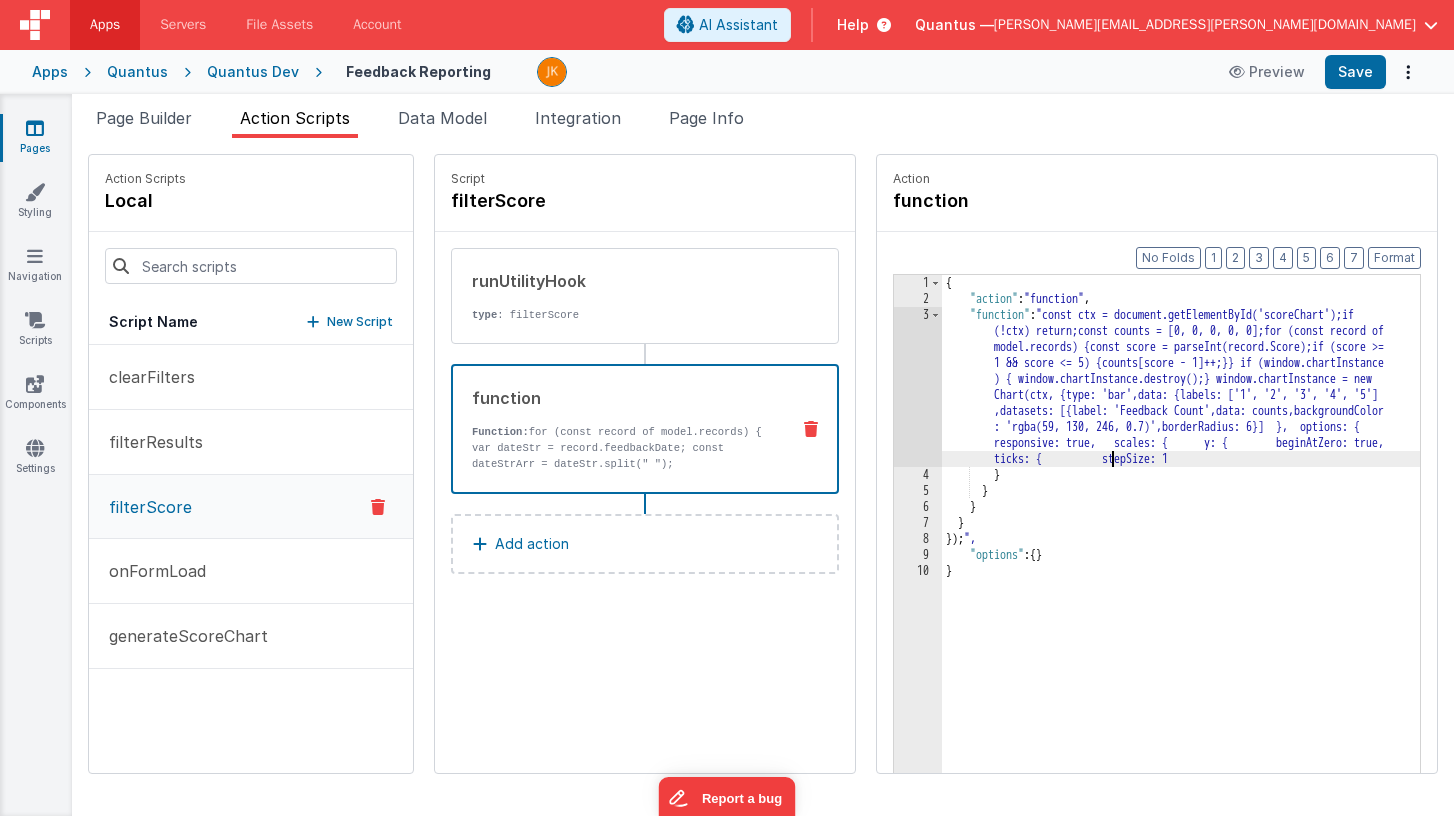 click on "{      "action" :  "function" ,      "function" :  "const ctx = document.getElementById('scoreChart');if           (!ctx) return;const counts = [0, 0, 0, 0, 0];for (const record of           model.records) {const score = parseInt(record.Score);if (score >=           1 && score <= 5) {counts[score - 1]++;}} if (window.chartInstance          ) { window.chartInstance.destroy();} window.chartInstance = new           Chart(ctx, {type: 'bar',data: {labels: ['1', '2', '3', '4', '5']          ,datasets: [{label: 'Feedback Count',data: counts,backgroundColor          : 'rgba(59, 130, 246, 0.7)',borderRadius: 6}]  },  options: {              responsive: true,   scales: {      y: {        beginAtZero: true,                  ticks: {          stepSize: 1           }         }      }    } }) ; ",      "options" :  { } }" at bounding box center (1210, 571) 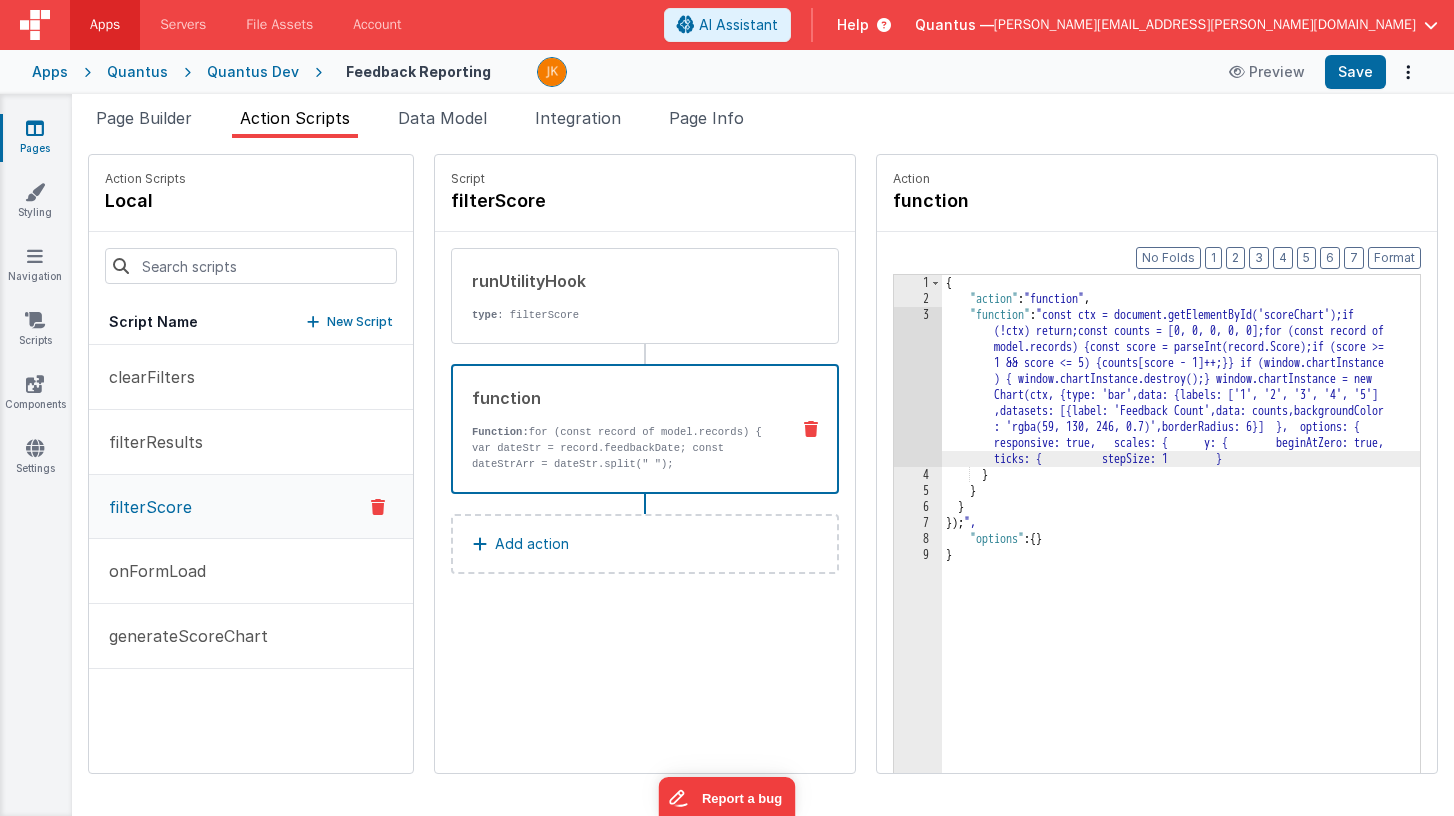 click on "{      "action" :  "function" ,      "function" :  "const ctx = document.getElementById('scoreChart');if           (!ctx) return;const counts = [0, 0, 0, 0, 0];for (const record of           model.records) {const score = parseInt(record.Score);if (score >=           1 && score <= 5) {counts[score - 1]++;}} if (window.chartInstance          ) { window.chartInstance.destroy();} window.chartInstance = new           Chart(ctx, {type: 'bar',data: {labels: ['1', '2', '3', '4', '5']          ,datasets: [{label: 'Feedback Count',data: counts,backgroundColor          : 'rgba(59, 130, 246, 0.7)',borderRadius: 6}]  },  options: {              responsive: true,   scales: {      y: {        beginAtZero: true,                  ticks: {          stepSize: 1        }         }      }    } }) ; ",      "options" :  { } }" at bounding box center (1210, 571) 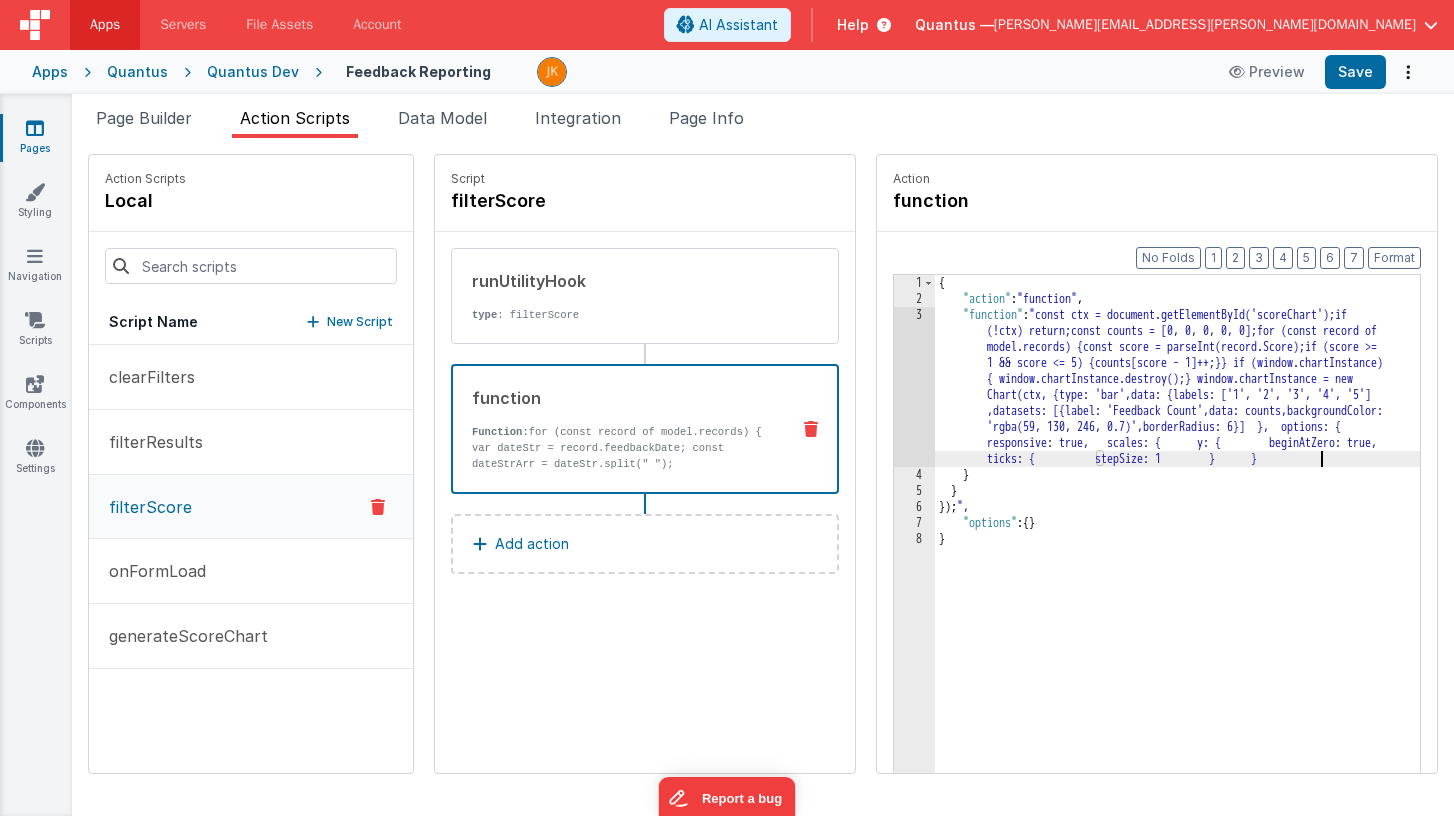 click on "{      "action" :  "function" ,      "function" :  "const ctx = document.getElementById('scoreChart');if           (!ctx) return;const counts = [0, 0, 0, 0, 0];for (const record of           model.records) {const score = parseInt(record.Score);if (score >=           1 && score <= 5) {counts[score - 1]++;}} if (window.chartInstance)           { window.chartInstance.destroy();} window.chartInstance = new           Chart(ctx, {type: 'bar',data: {labels: ['1', '2', '3', '4', '5']          ,datasets: [{label: 'Feedback Count',data: counts,backgroundColor:           'rgba(59, 130, 246, 0.7)',borderRadius: 6}]  },  options: {              responsive: true,   scales: {      y: {        beginAtZero: true,                  ticks: {          stepSize: 1        }      }      }    } }) ; ",      "options" :  { } }" at bounding box center [1207, 571] 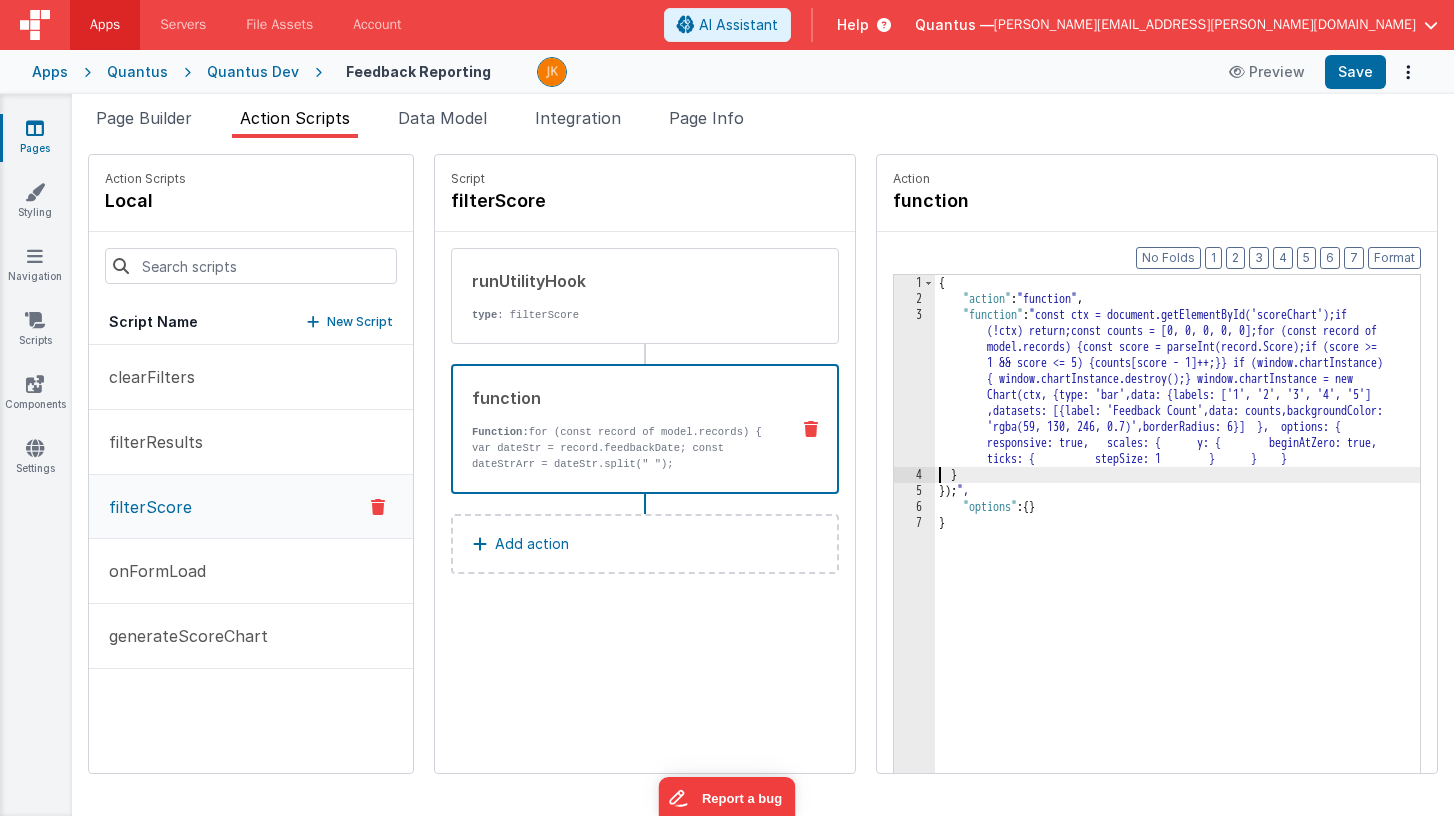 click on "{      "action" :  "function" ,      "function" :  "const ctx = document.getElementById('scoreChart');if           (!ctx) return;const counts = [0, 0, 0, 0, 0];for (const record of           model.records) {const score = parseInt(record.Score);if (score >=           1 && score <= 5) {counts[score - 1]++;}} if (window.chartInstance)           { window.chartInstance.destroy();} window.chartInstance = new           Chart(ctx, {type: 'bar',data: {labels: ['1', '2', '3', '4', '5']          ,datasets: [{label: 'Feedback Count',data: counts,backgroundColor:           'rgba(59, 130, 246, 0.7)',borderRadius: 6}]  },  options: {              responsive: true,   scales: {      y: {        beginAtZero: true,                  ticks: {          stepSize: 1        }      }    }    } }) ; ",      "options" :  { } }" at bounding box center (1207, 571) 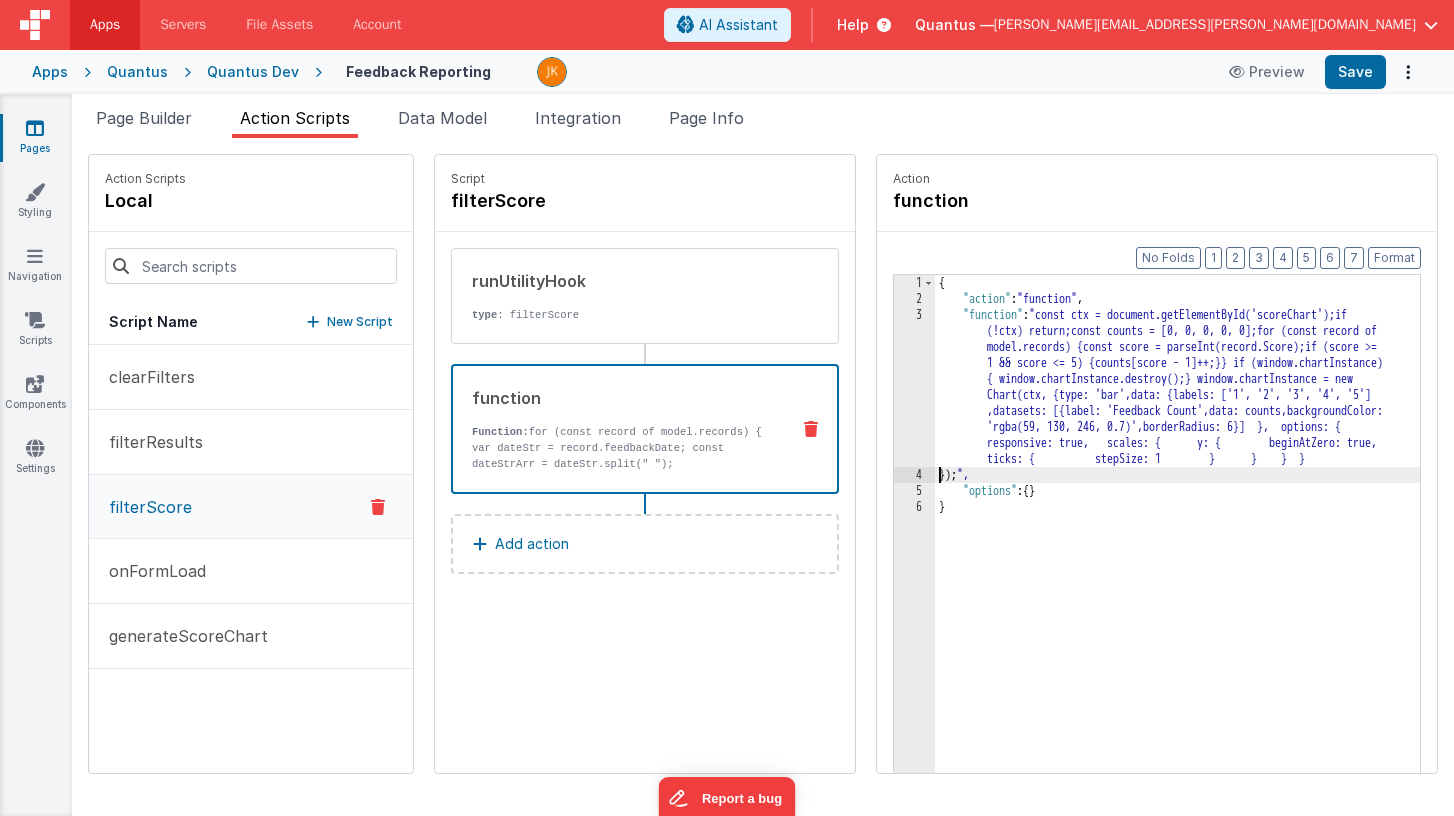 click on "{      "action" :  "function" ,      "function" :  "const ctx = document.getElementById('scoreChart');if           (!ctx) return;const counts = [0, 0, 0, 0, 0];for (const record of           model.records) {const score = parseInt(record.Score);if (score >=           1 && score <= 5) {counts[score - 1]++;}} if (window.chartInstance)           { window.chartInstance.destroy();} window.chartInstance = new           Chart(ctx, {type: 'bar',data: {labels: ['1', '2', '3', '4', '5']          ,datasets: [{label: 'Feedback Count',data: counts,backgroundColor:           'rgba(59, 130, 246, 0.7)',borderRadius: 6}]  },  options: {              responsive: true,   scales: {      y: {        beginAtZero: true,                  ticks: {          stepSize: 1        }      }    }  } }) ; ",      "options" :  { } }" at bounding box center (1207, 571) 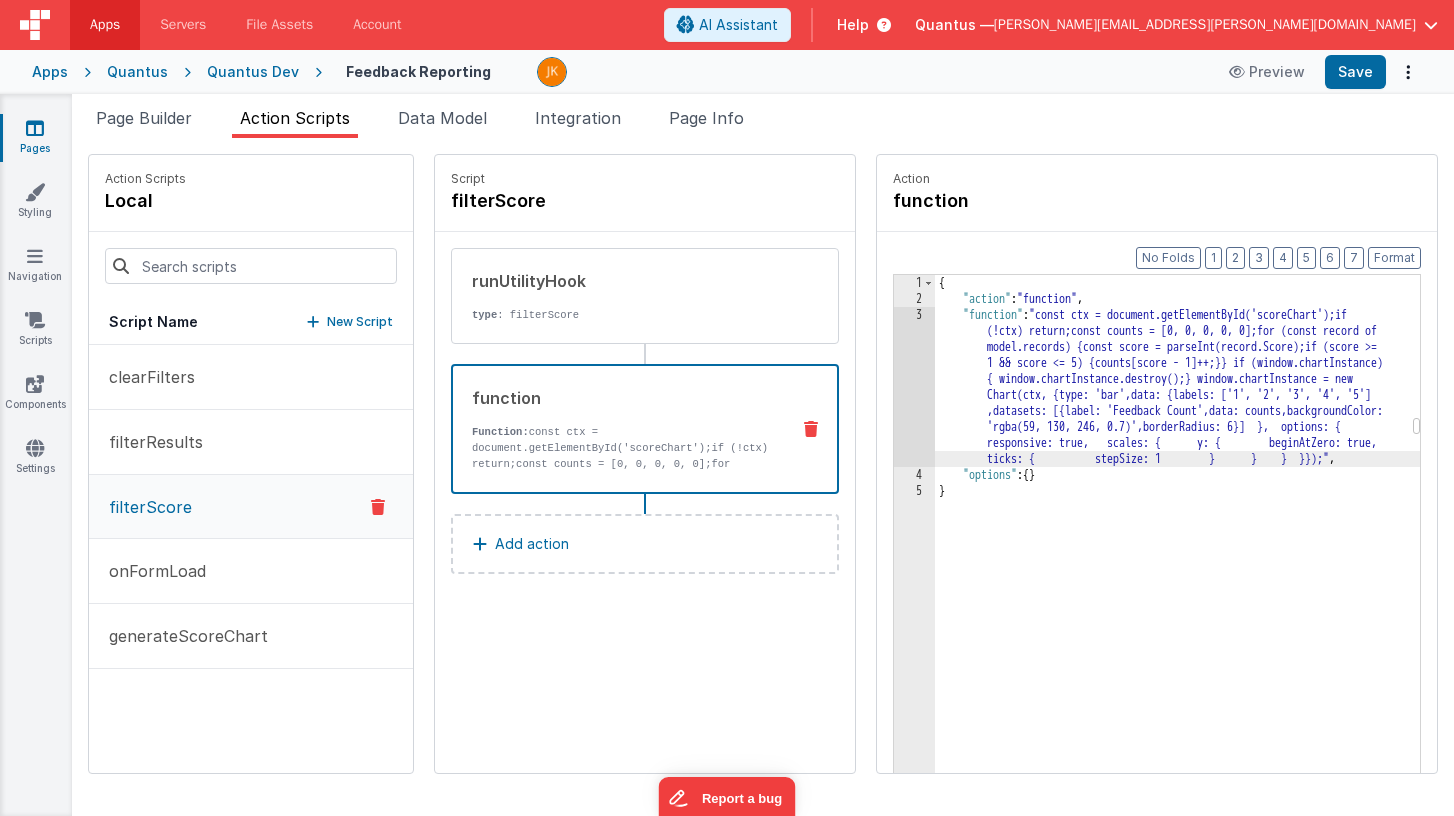 click on "{      "action" :  "function" ,      "function" :  "const ctx = document.getElementById('scoreChart');if           (!ctx) return;const counts = [0, 0, 0, 0, 0];for (const record of           model.records) {const score = parseInt(record.Score);if (score >=           1 && score <= 5) {counts[score - 1]++;}} if (window.chartInstance)           { window.chartInstance.destroy();} window.chartInstance = new           Chart(ctx, {type: 'bar',data: {labels: ['1', '2', '3', '4', '5']          ,datasets: [{label: 'Feedback Count',data: counts,backgroundColor:           'rgba(59, 130, 246, 0.7)',borderRadius: 6}]  },  options: {              responsive: true,   scales: {      y: {        beginAtZero: true,                  ticks: {          stepSize: 1        }      }    }  }});" ,      "options" :  { } }" at bounding box center [1207, 571] 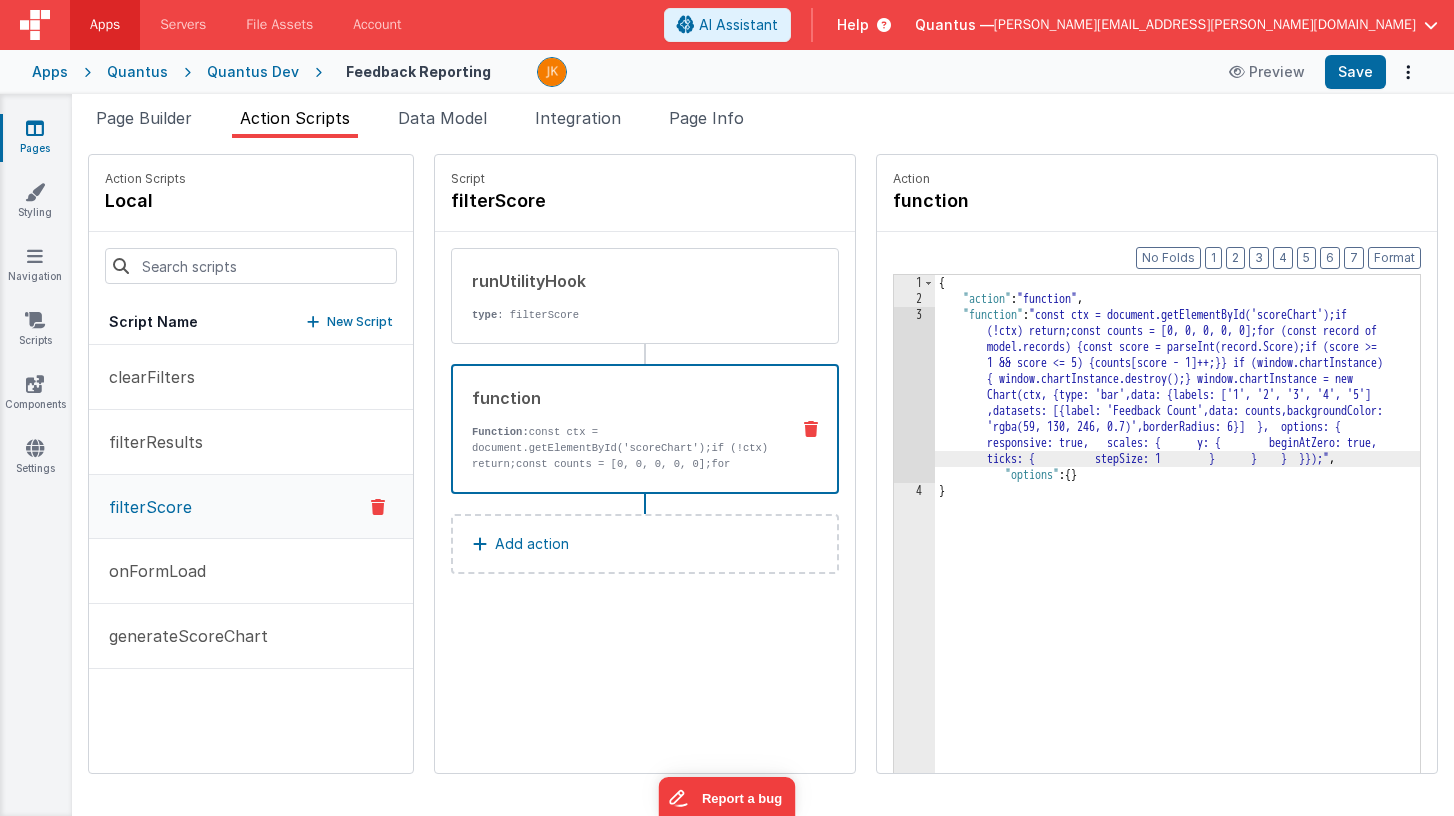 click on "{      "action" :  "function" ,      "function" :  "const ctx = document.getElementById('scoreChart');if           (!ctx) return;const counts = [0, 0, 0, 0, 0];for (const record of           model.records) {const score = parseInt(record.Score);if (score >=           1 && score <= 5) {counts[score - 1]++;}} if (window.chartInstance)           { window.chartInstance.destroy();} window.chartInstance = new           Chart(ctx, {type: 'bar',data: {labels: ['1', '2', '3', '4', '5']          ,datasets: [{label: 'Feedback Count',data: counts,backgroundColor:           'rgba(59, 130, 246, 0.7)',borderRadius: 6}]  },  options: {              responsive: true,   scales: {      y: {        beginAtZero: true,                  ticks: {          stepSize: 1        }      }    }  }});" ,              "options" :  { } }" at bounding box center [1207, 571] 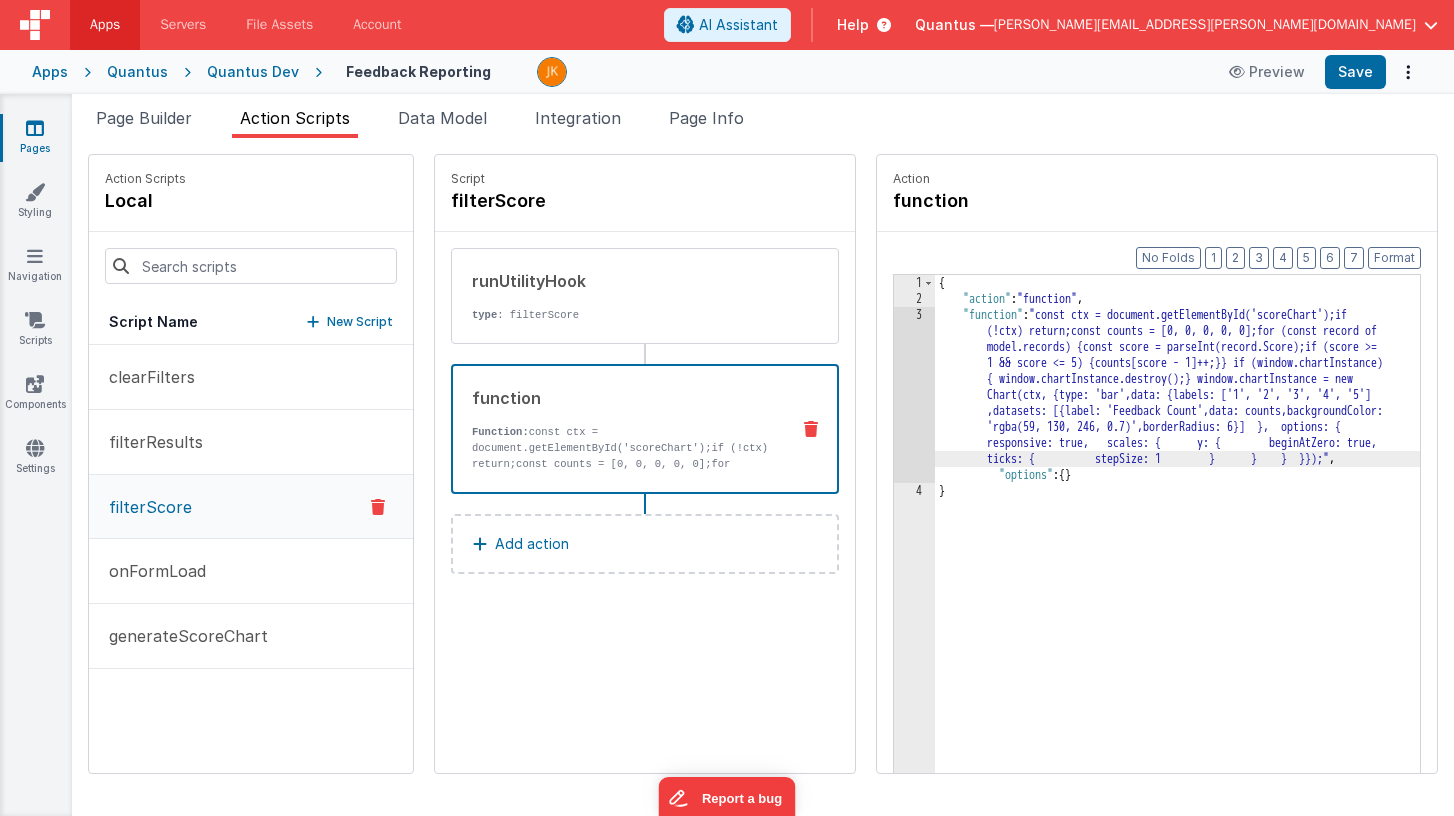 click on "{      "action" :  "function" ,      "function" :  "const ctx = document.getElementById('scoreChart');if           (!ctx) return;const counts = [0, 0, 0, 0, 0];for (const record of           model.records) {const score = parseInt(record.Score);if (score >=           1 && score <= 5) {counts[score - 1]++;}} if (window.chartInstance)           { window.chartInstance.destroy();} window.chartInstance = new           Chart(ctx, {type: 'bar',data: {labels: ['1', '2', '3', '4', '5']          ,datasets: [{label: 'Feedback Count',data: counts,backgroundColor:           'rgba(59, 130, 246, 0.7)',borderRadius: 6}]  },  options: {              responsive: true,   scales: {      y: {        beginAtZero: true,                  ticks: {          stepSize: 1        }      }    }  }});" ,             "options" :  { } }" at bounding box center (1207, 571) 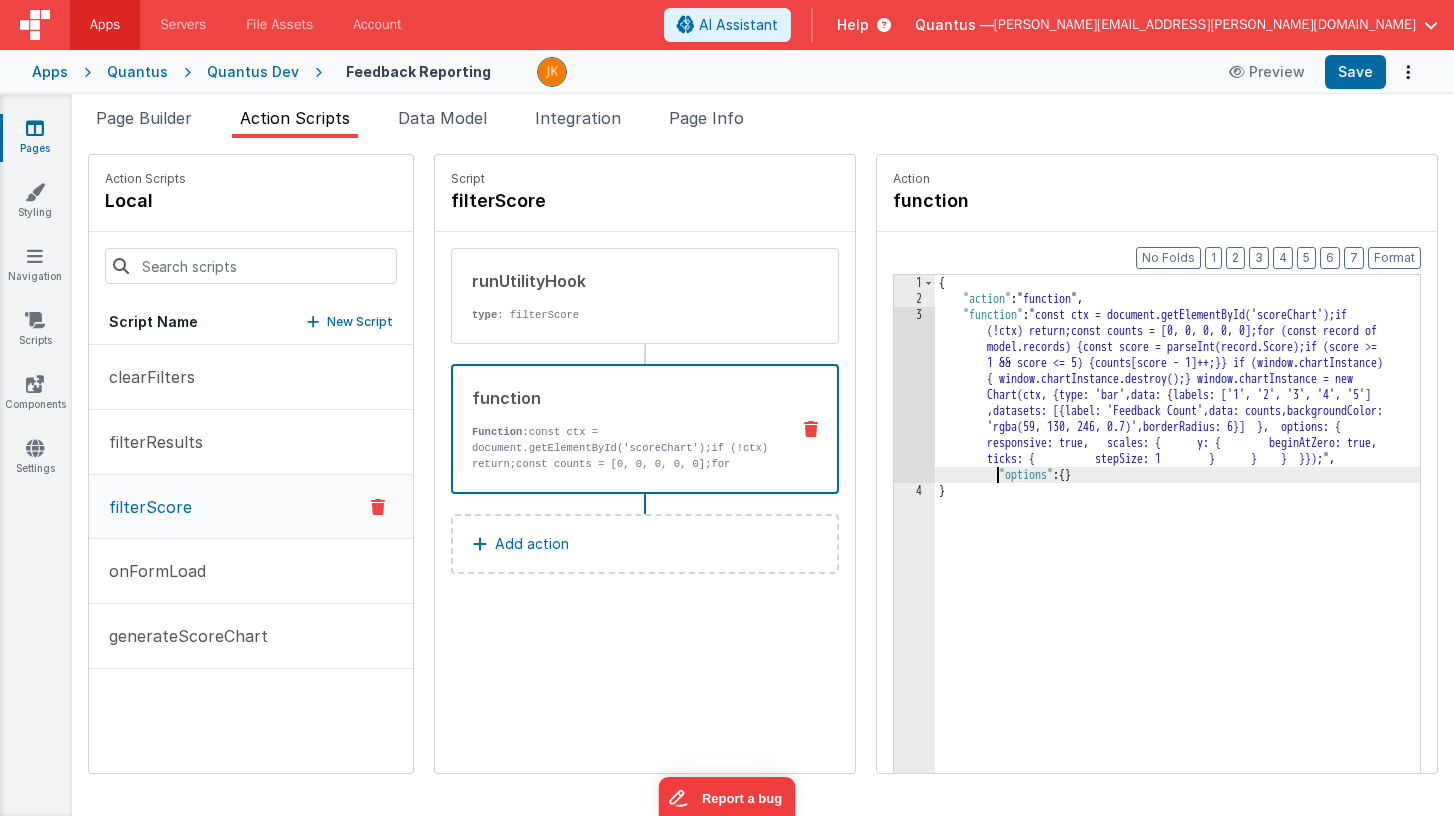 click on "{      "action" :  "function" ,      "function" :  "const ctx = document.getElementById('scoreChart');if           (!ctx) return;const counts = [0, 0, 0, 0, 0];for (const record of           model.records) {const score = parseInt(record.Score);if (score >=           1 && score <= 5) {counts[score - 1]++;}} if (window.chartInstance)           { window.chartInstance.destroy();} window.chartInstance = new           Chart(ctx, {type: 'bar',data: {labels: ['1', '2', '3', '4', '5']          ,datasets: [{label: 'Feedback Count',data: counts,backgroundColor:           'rgba(59, 130, 246, 0.7)',borderRadius: 6}]  },  options: {              responsive: true,   scales: {      y: {        beginAtZero: true,                  ticks: {          stepSize: 1        }      }    }  }});" ,             "options" :  { } }" at bounding box center (1207, 571) 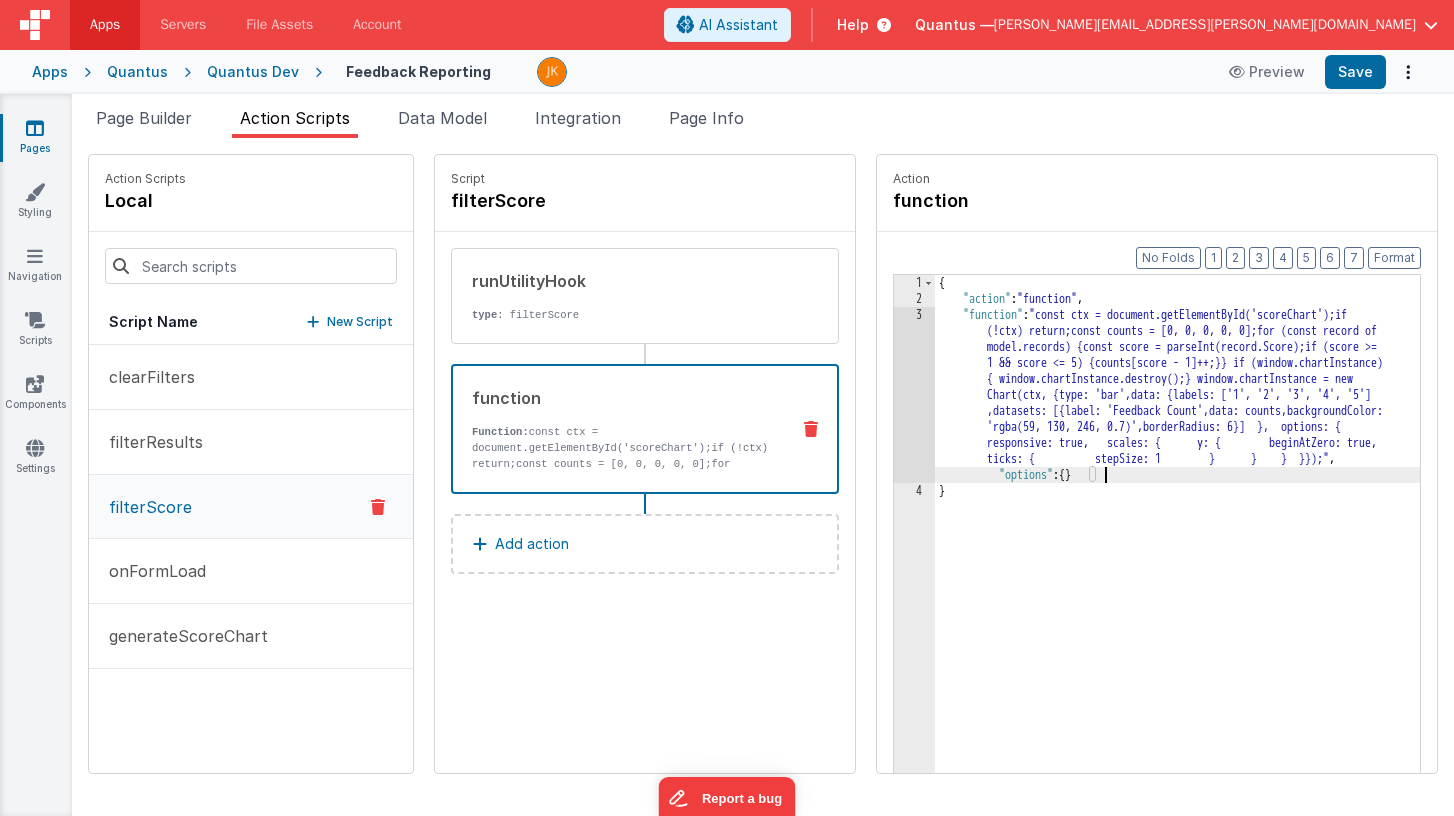 click on "{      "action" :  "function" ,      "function" :  "const ctx = document.getElementById('scoreChart');if           (!ctx) return;const counts = [0, 0, 0, 0, 0];for (const record of           model.records) {const score = parseInt(record.Score);if (score >=           1 && score <= 5) {counts[score - 1]++;}} if (window.chartInstance)           { window.chartInstance.destroy();} window.chartInstance = new           Chart(ctx, {type: 'bar',data: {labels: ['1', '2', '3', '4', '5']          ,datasets: [{label: 'Feedback Count',data: counts,backgroundColor:           'rgba(59, 130, 246, 0.7)',borderRadius: 6}]  },  options: {              responsive: true,   scales: {      y: {        beginAtZero: true,                  ticks: {          stepSize: 1        }      }    }  }});" ,             "options" :  { } }" at bounding box center (1207, 571) 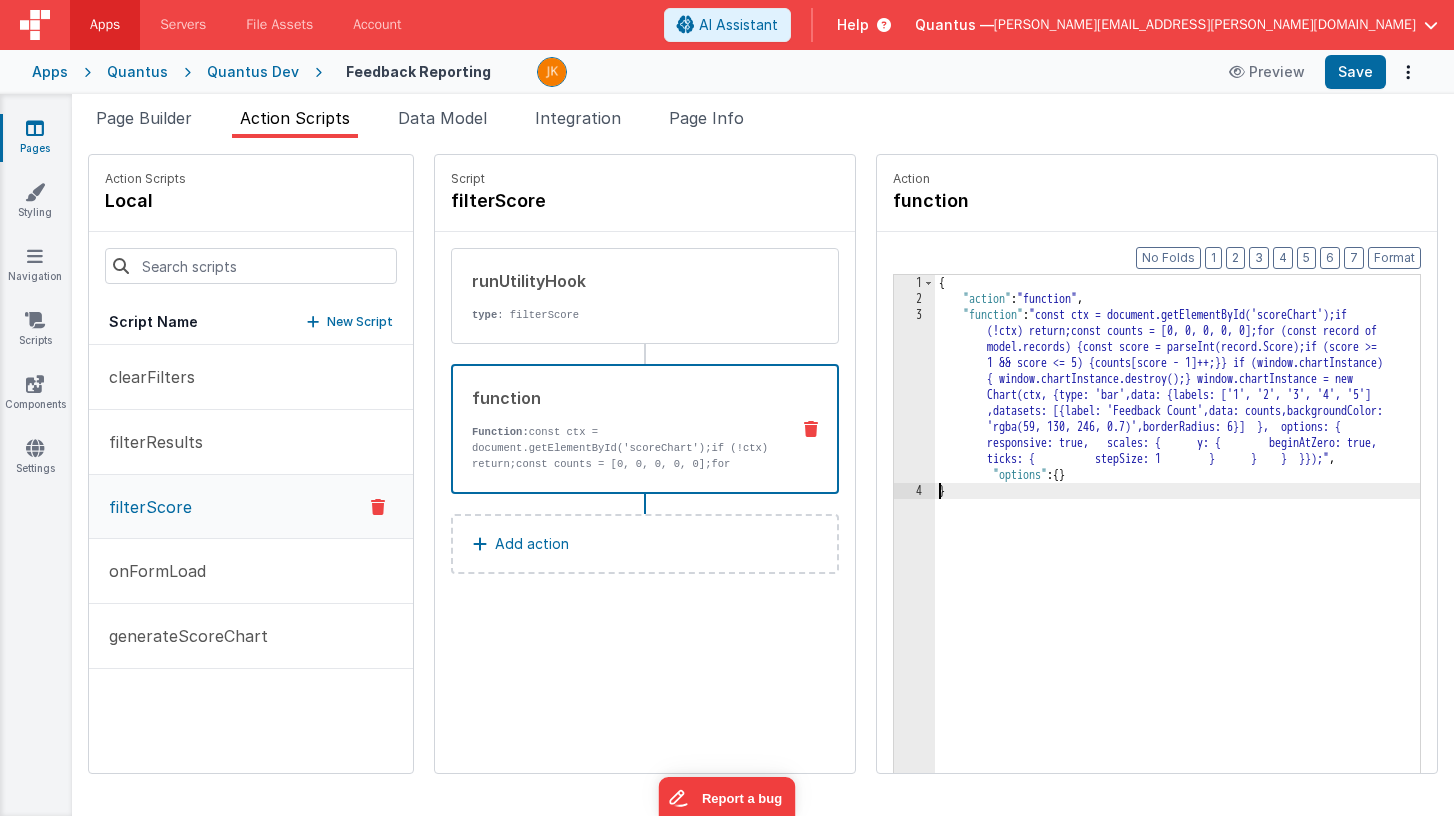 click on "{      "action" :  "function" ,      "function" :  "const ctx = document.getElementById('scoreChart');if           (!ctx) return;const counts = [0, 0, 0, 0, 0];for (const record of           model.records) {const score = parseInt(record.Score);if (score >=           1 && score <= 5) {counts[score - 1]++;}} if (window.chartInstance)           { window.chartInstance.destroy();} window.chartInstance = new           Chart(ctx, {type: 'bar',data: {labels: ['1', '2', '3', '4', '5']          ,datasets: [{label: 'Feedback Count',data: counts,backgroundColor:           'rgba(59, 130, 246, 0.7)',borderRadius: 6}]  },  options: {              responsive: true,   scales: {      y: {        beginAtZero: true,                  ticks: {          stepSize: 1        }      }    }  }});" ,            "options" :  { } }" at bounding box center [1207, 571] 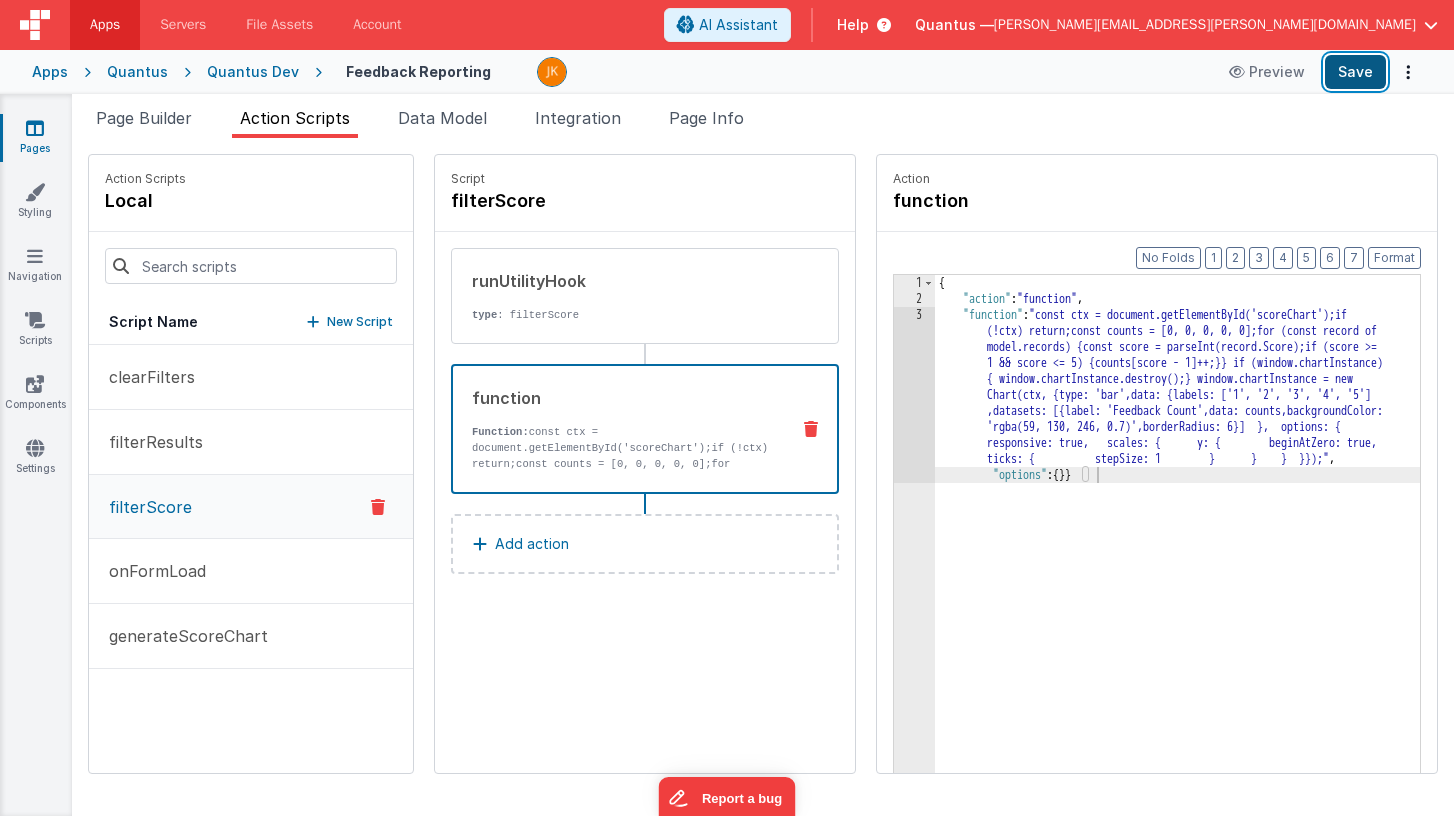 click on "Save" at bounding box center [1355, 72] 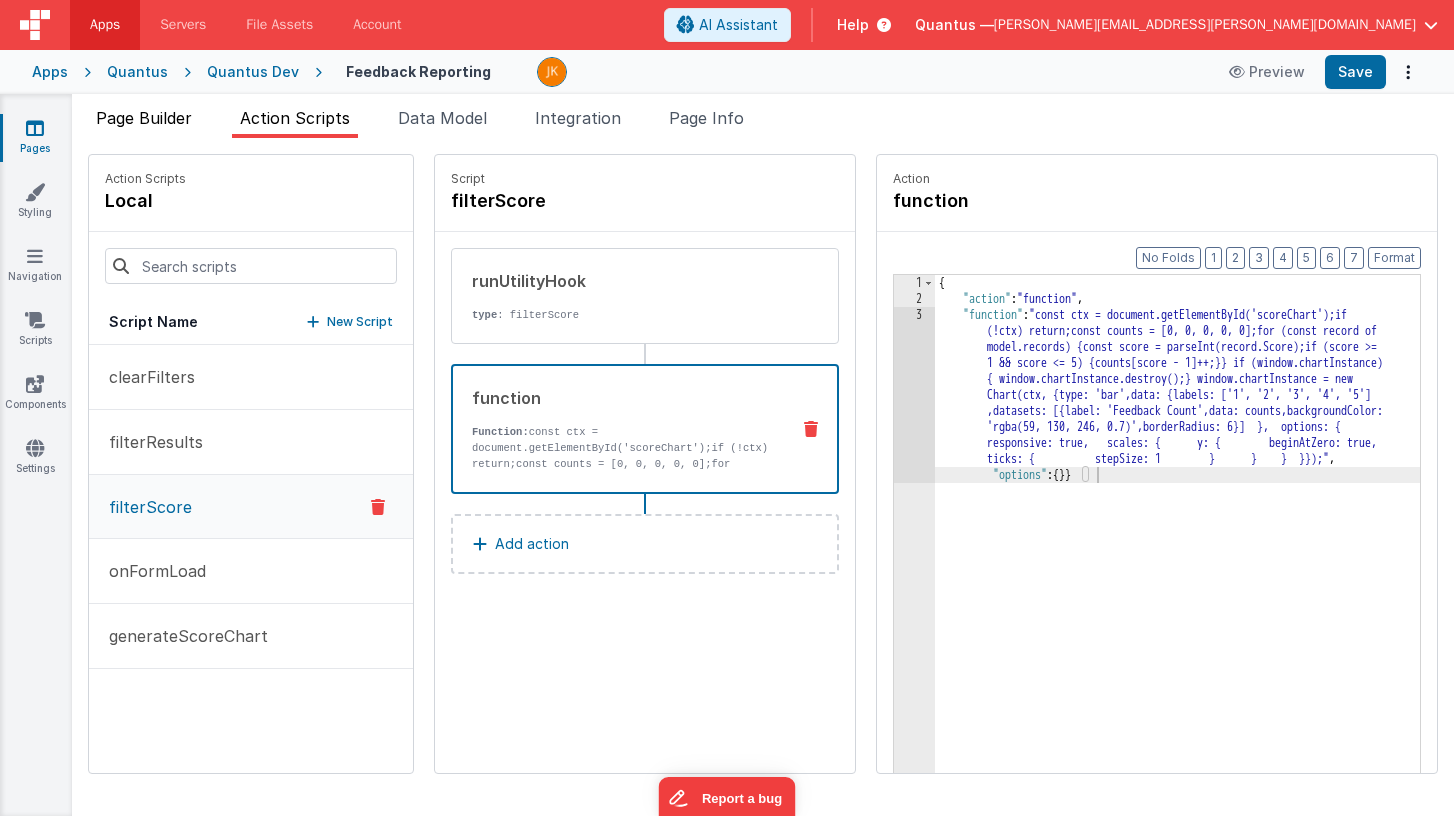 click on "Page Builder" at bounding box center [144, 118] 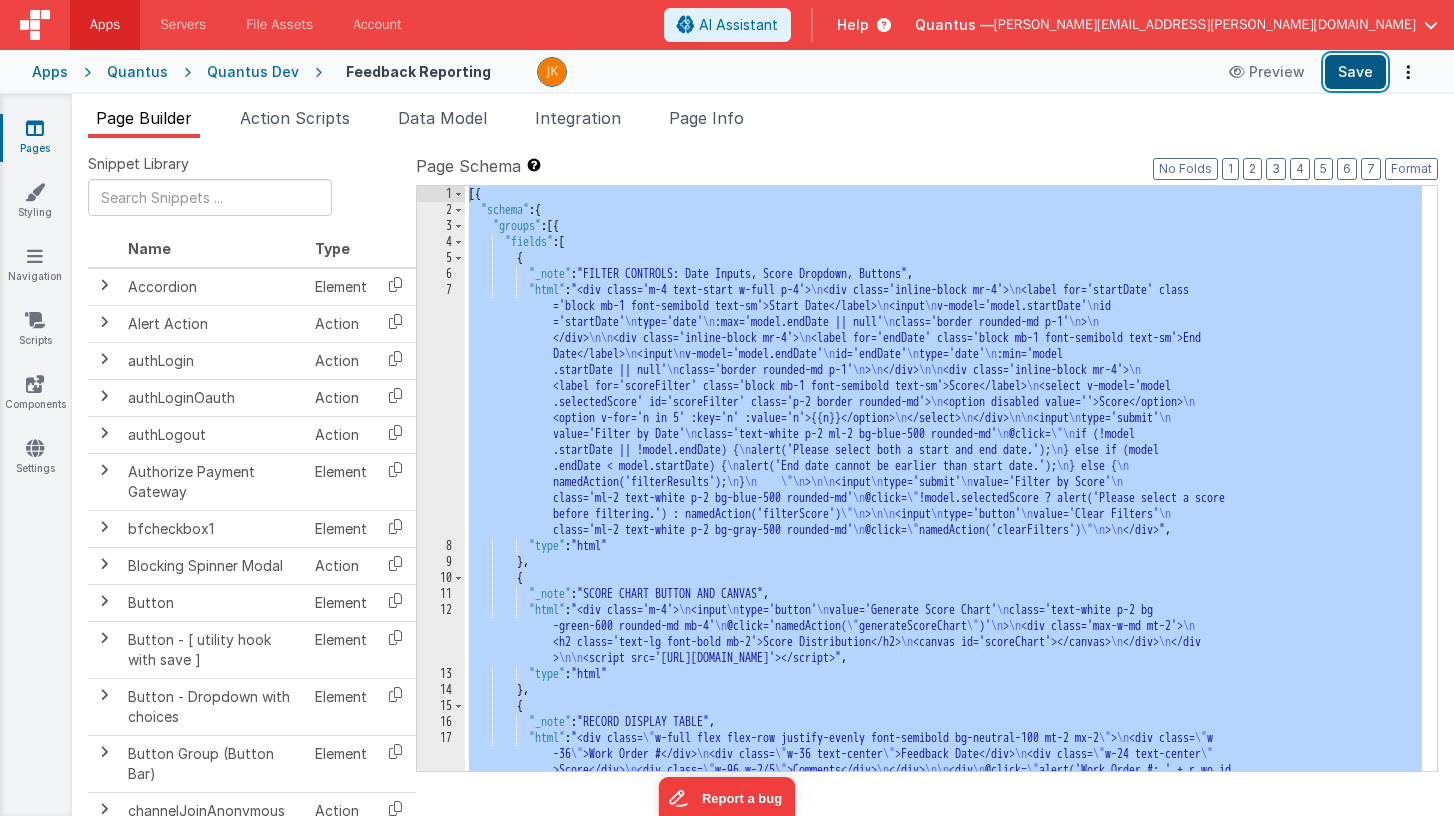 click on "Save" at bounding box center [1355, 72] 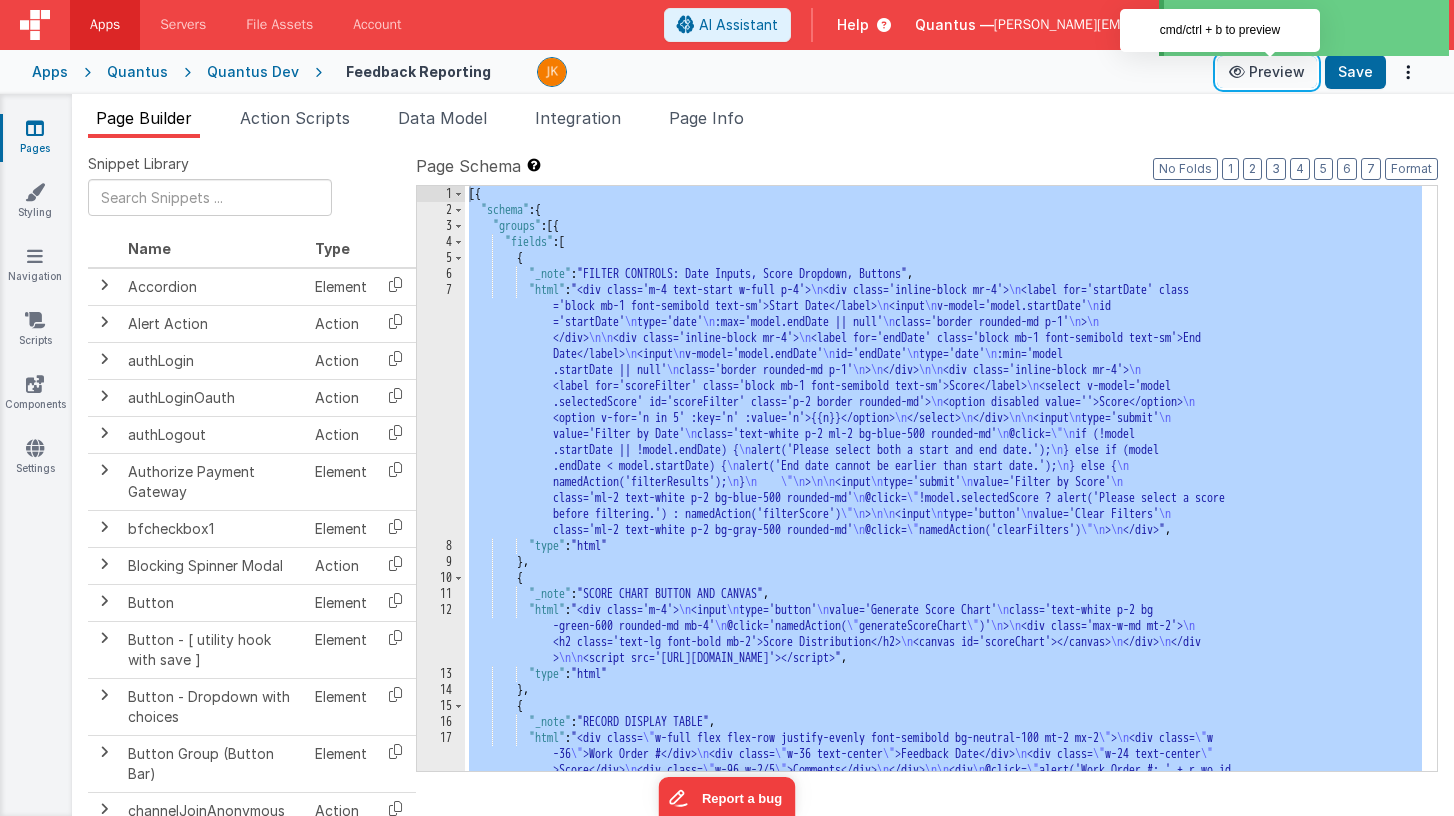 click on "Preview" at bounding box center (1267, 72) 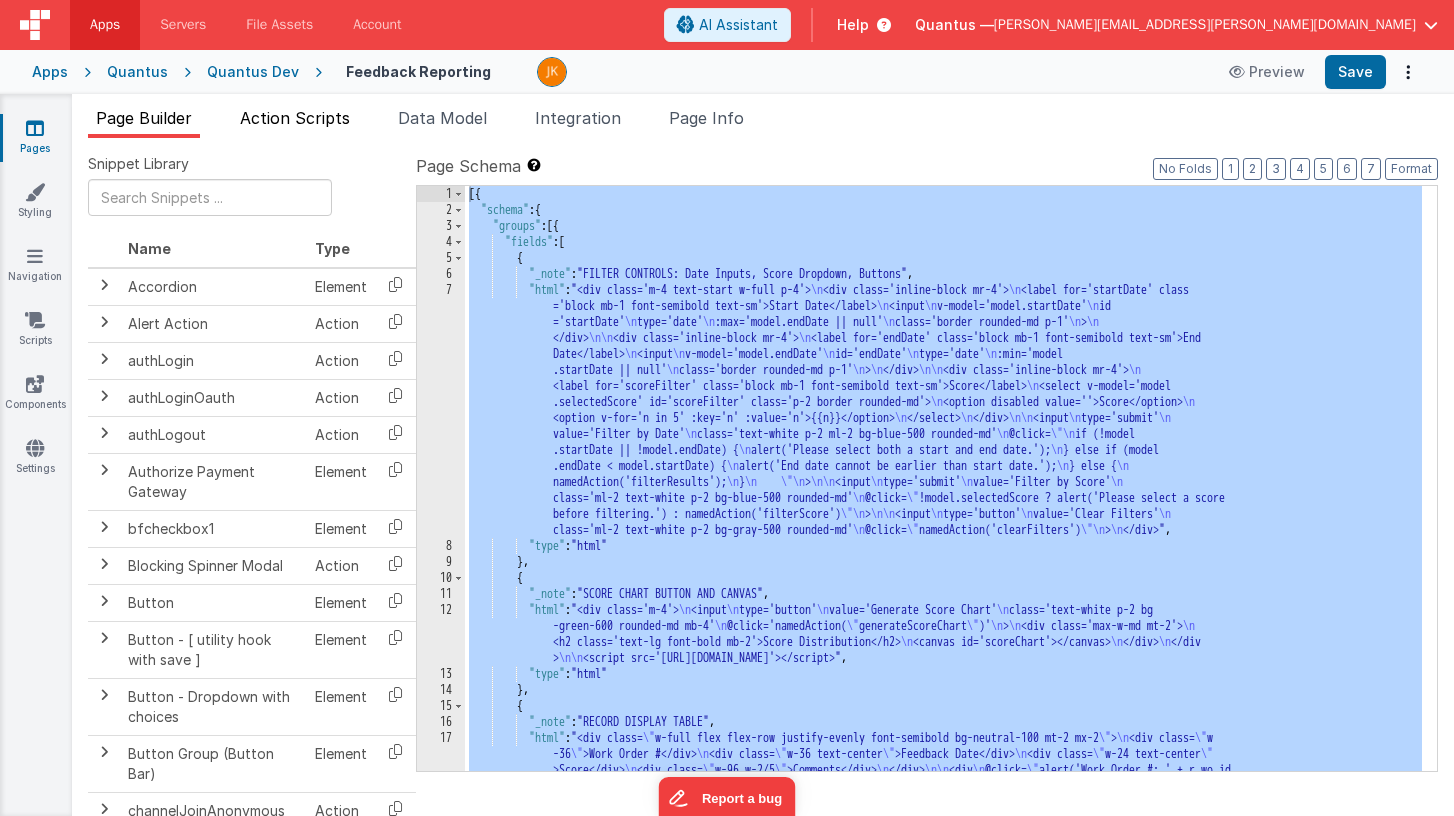 click on "Action Scripts" at bounding box center [295, 118] 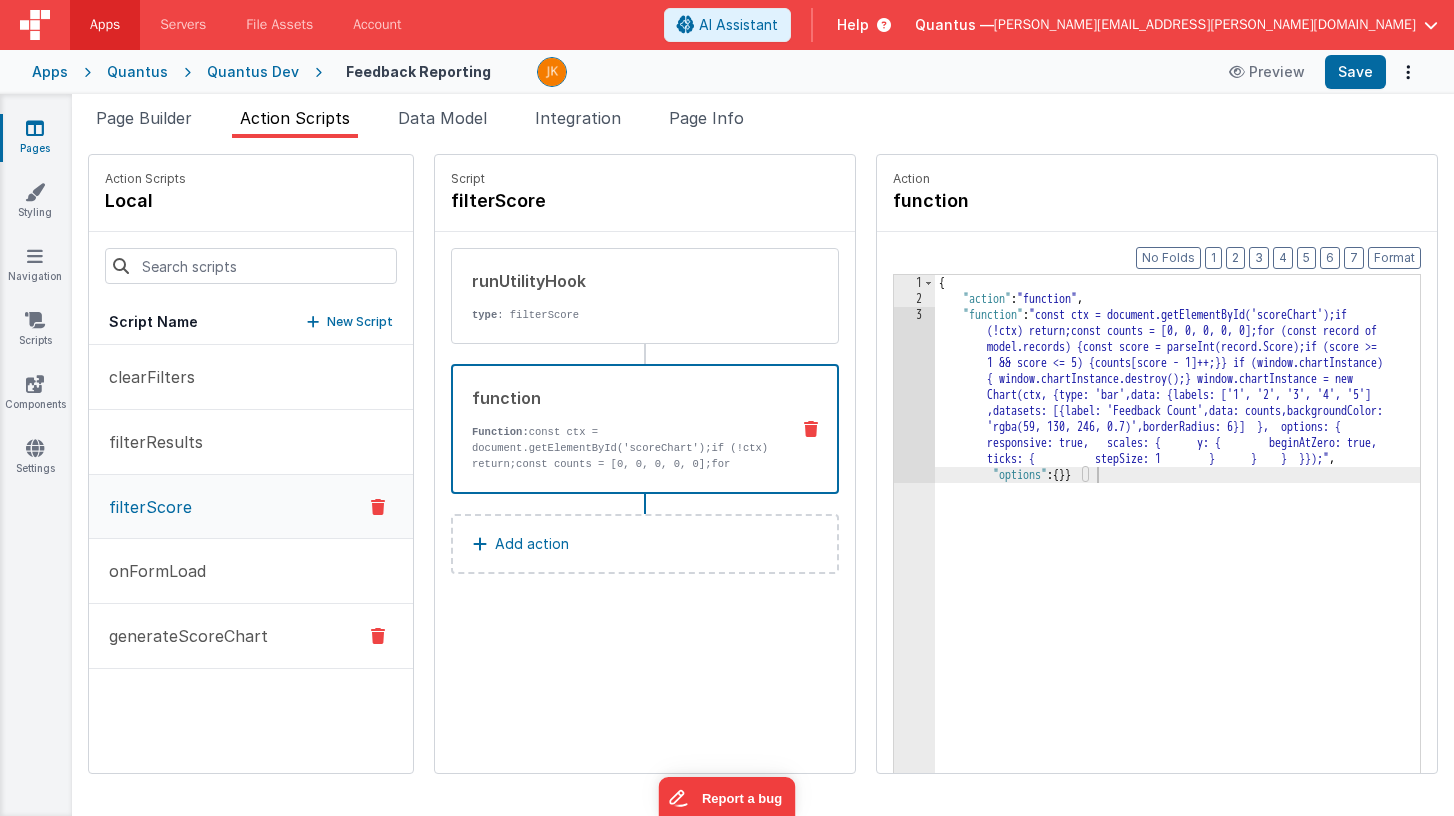 click on "generateScoreChart" at bounding box center [251, 636] 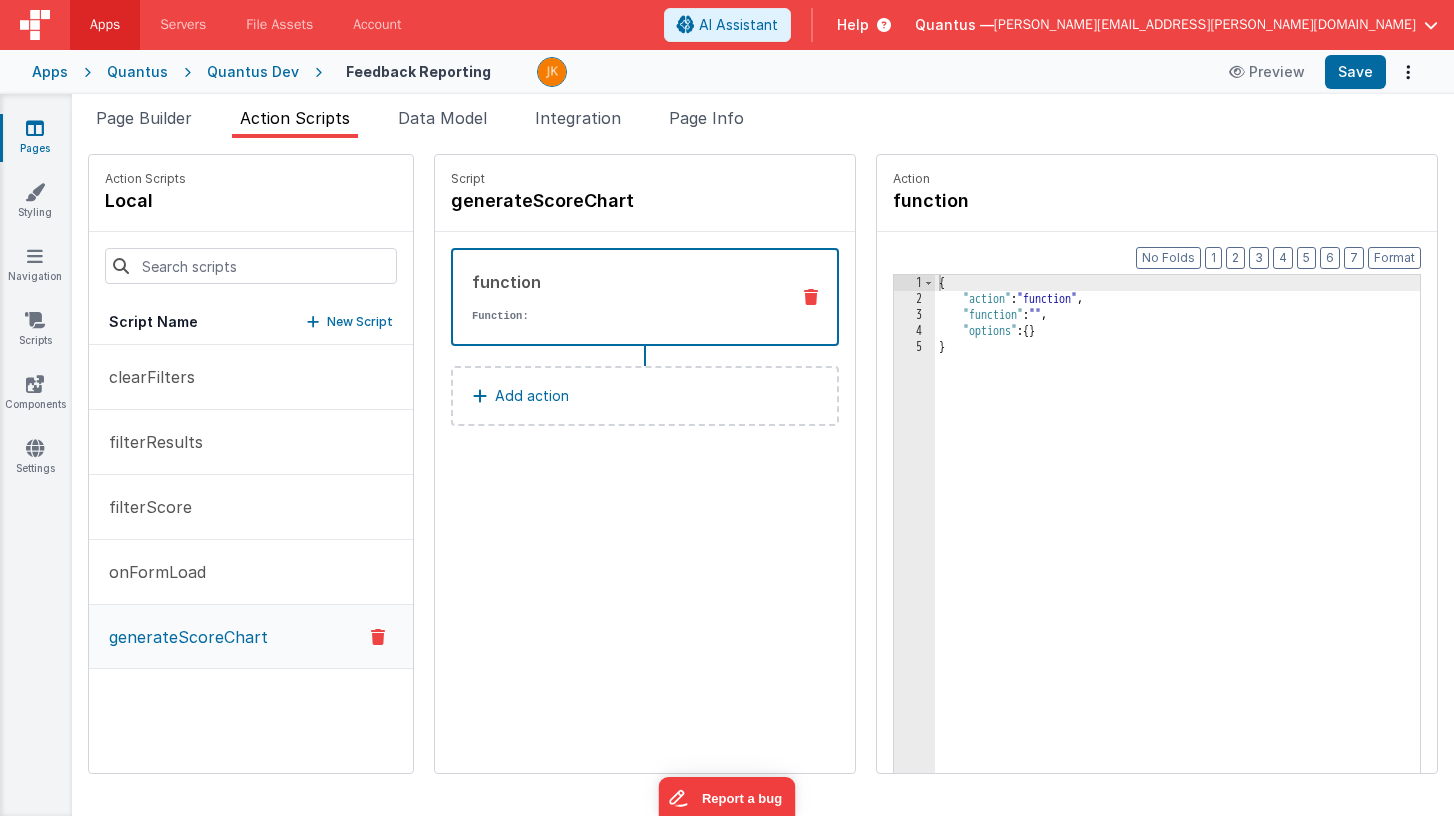 click on "{      "action" :  "function" ,      "function" :  "" ,      "options" :  { } }" at bounding box center (1207, 571) 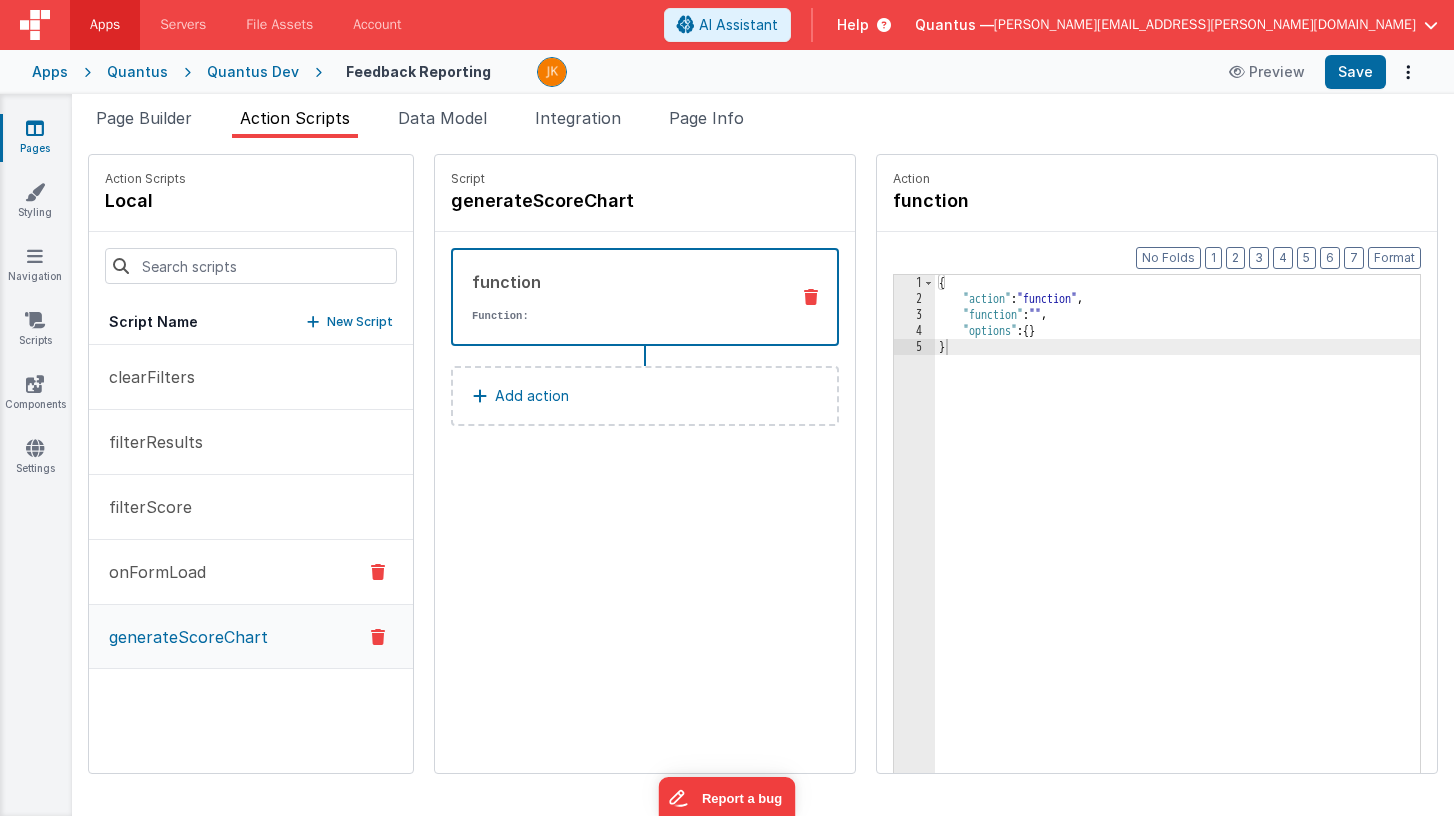 click on "onFormLoad" at bounding box center (251, 572) 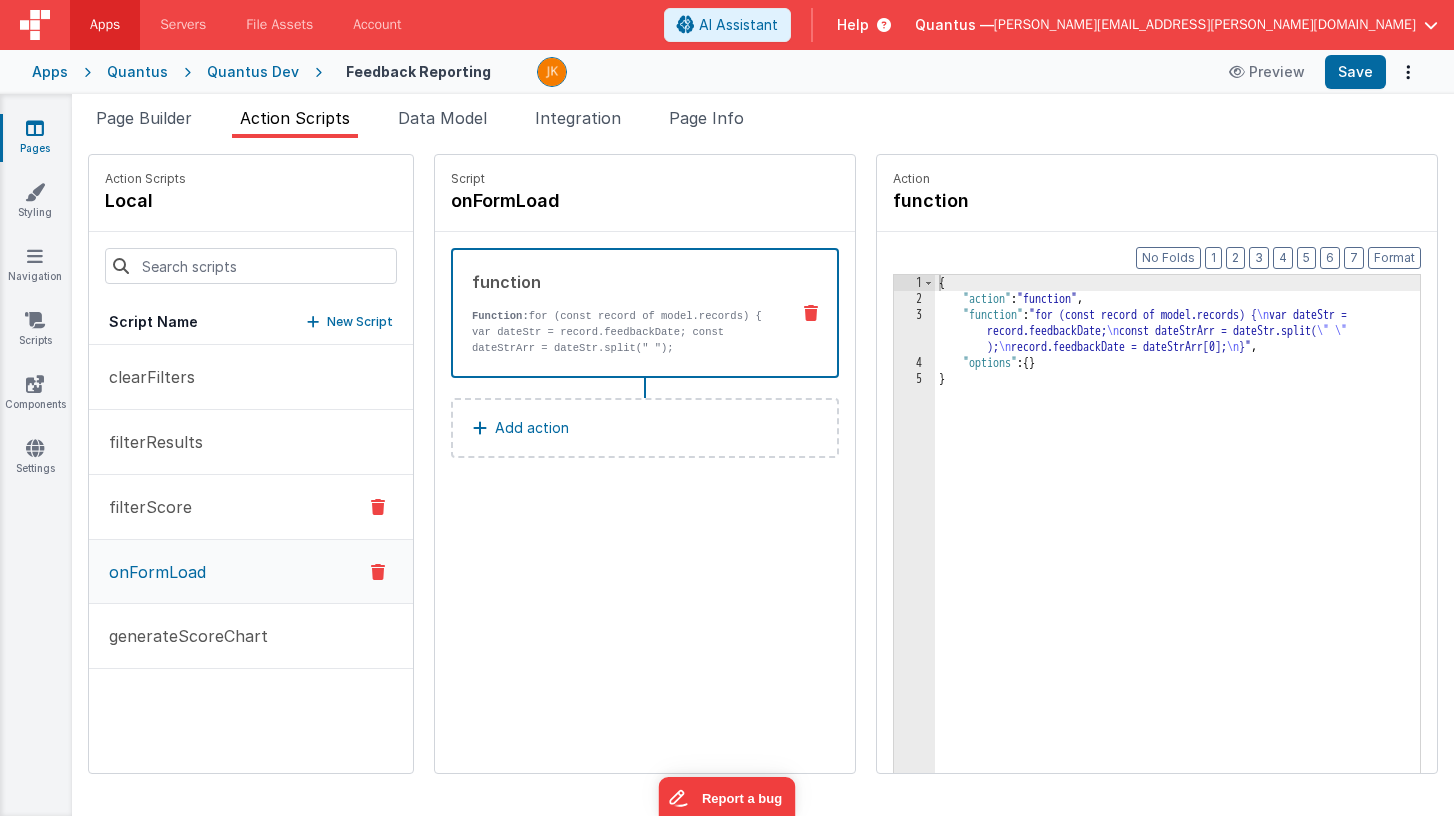 click on "filterScore" at bounding box center (144, 507) 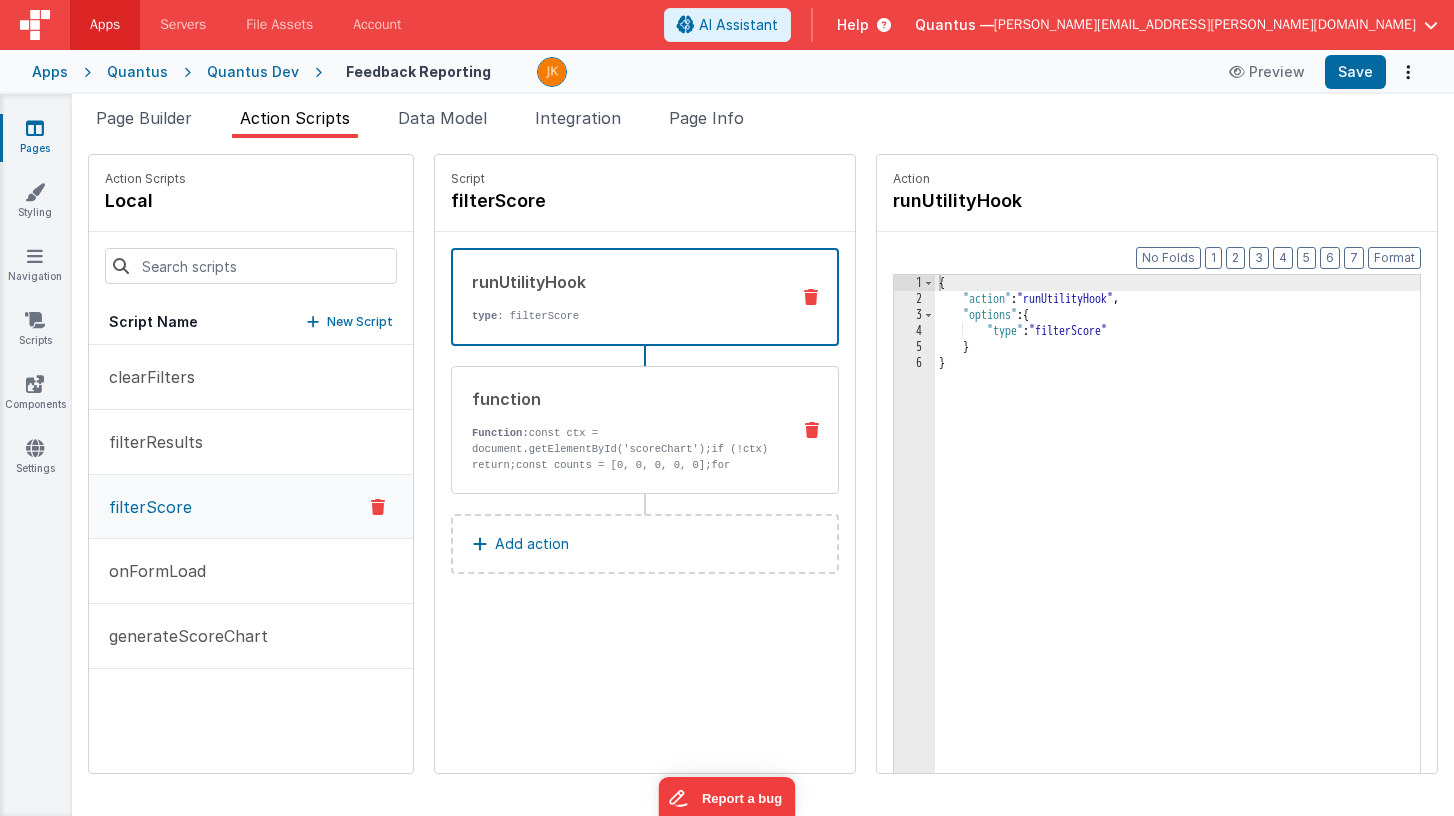 click on "Function:  const ctx = document.getElementById('scoreChart');if (!ctx) return;const counts = [0, 0, 0, 0, 0];for (const record of model.records) {const score = parseInt(record.Score);if (score >= 1 && score <= 5) {counts[score - 1]++;}} if (window.chartInstance) { window.chartInstance.destroy();} window.chartInstance = new Chart(ctx, {type: 'bar',data: {labels: ['1', '2', '3', '4', '5'],datasets: [{label: 'Feedback Count',data: counts,backgroundColor: 'rgba(59, 130, 246, 0.7)',borderRadius: 6}]  },  options: {    responsive: true,   scales: {      y: {        beginAtZero: true,        ticks: {          stepSize: 1        }      }    }  }});" at bounding box center (623, 545) 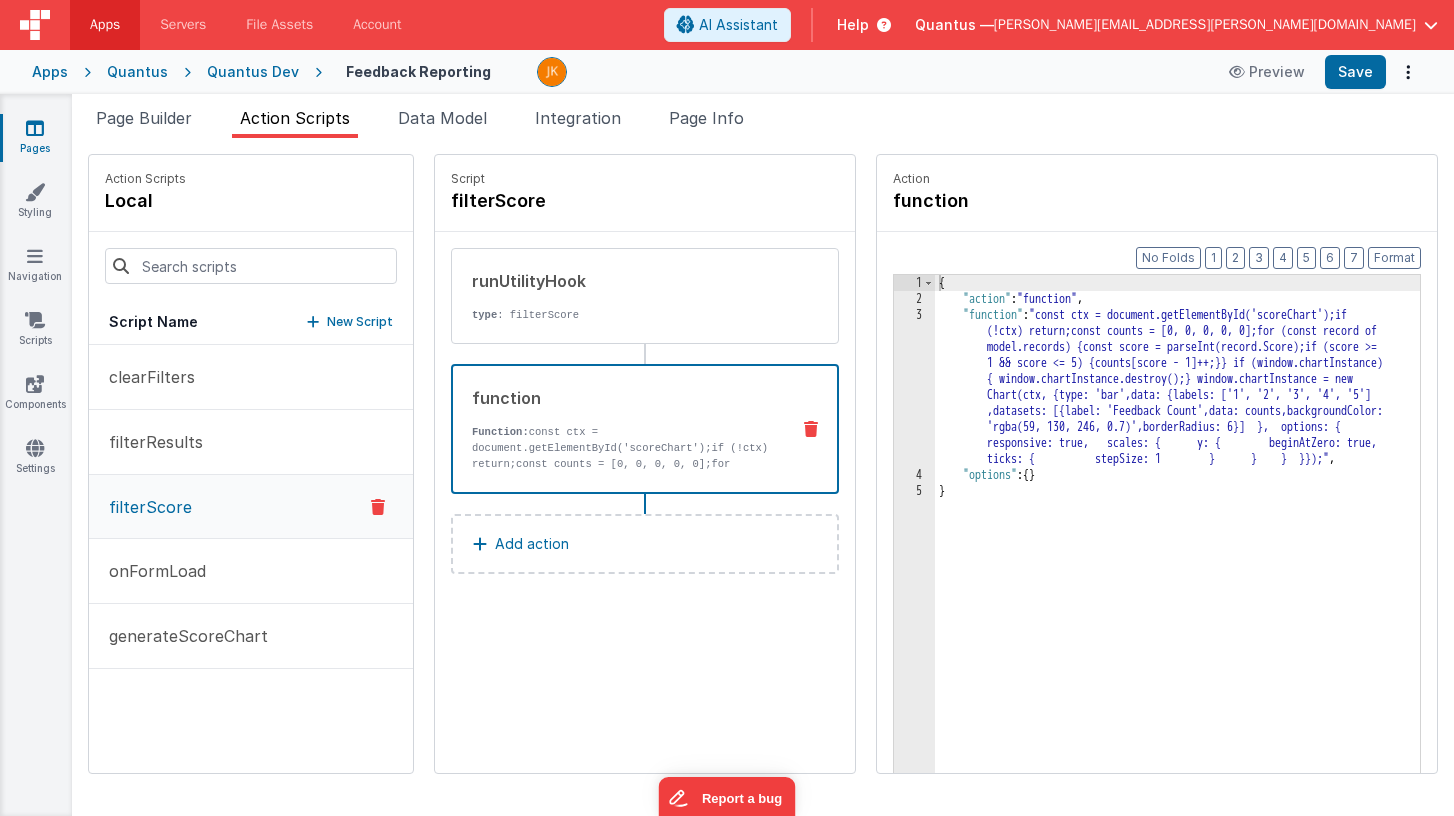 click on "{      "action" :  "function" ,      "function" :  "const ctx = document.getElementById('scoreChart');if           (!ctx) return;const counts = [0, 0, 0, 0, 0];for (const record of           model.records) {const score = parseInt(record.Score);if (score >=           1 && score <= 5) {counts[score - 1]++;}} if (window.chartInstance)           { window.chartInstance.destroy();} window.chartInstance = new           Chart(ctx, {type: 'bar',data: {labels: ['1', '2', '3', '4', '5']          ,datasets: [{label: 'Feedback Count',data: counts,backgroundColor:           'rgba(59, 130, 246, 0.7)',borderRadius: 6}]  },  options: {              responsive: true,   scales: {      y: {        beginAtZero: true,                  ticks: {          stepSize: 1        }      }    }  }});" ,      "options" :  { } }" at bounding box center [1207, 571] 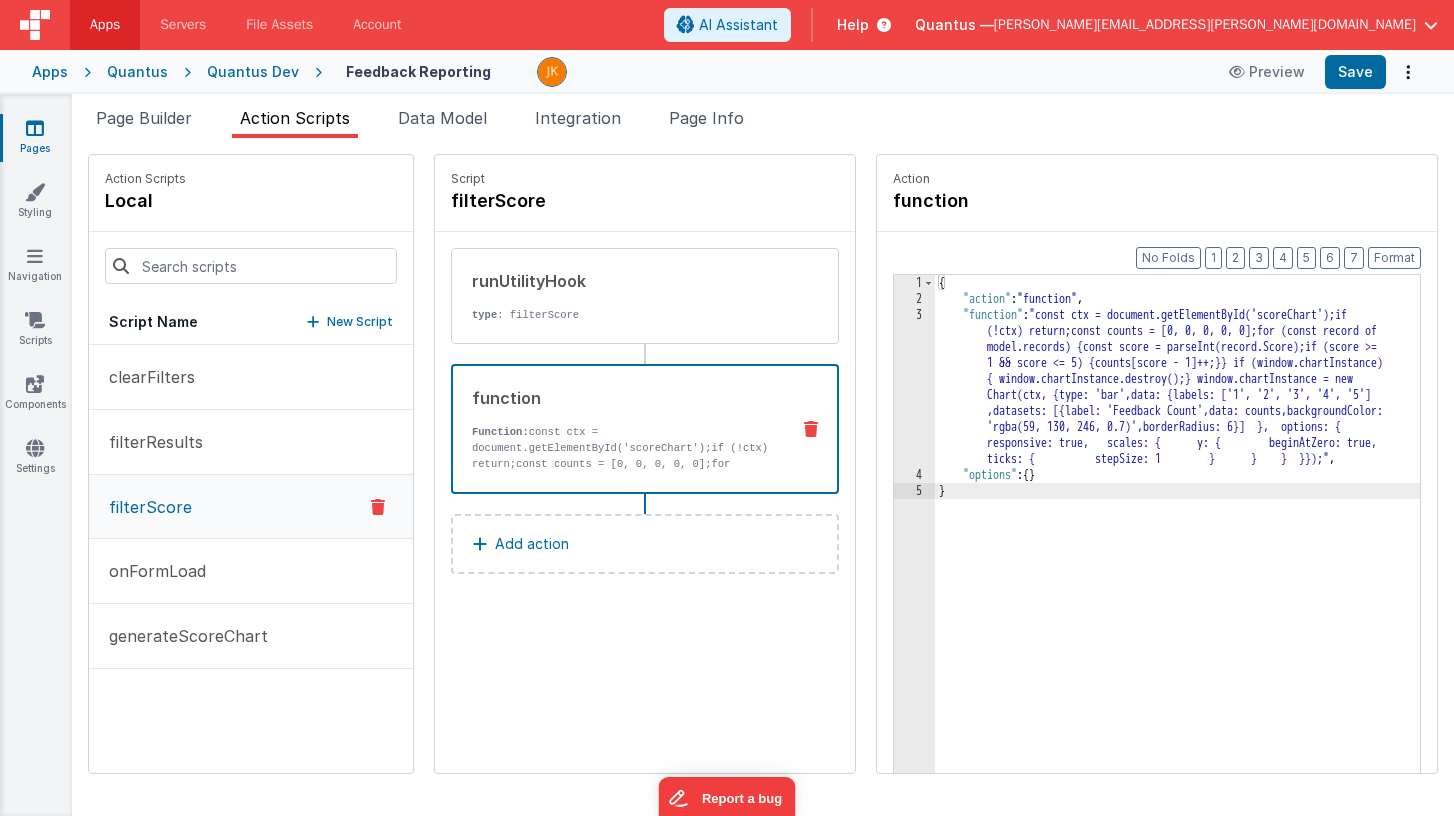 type 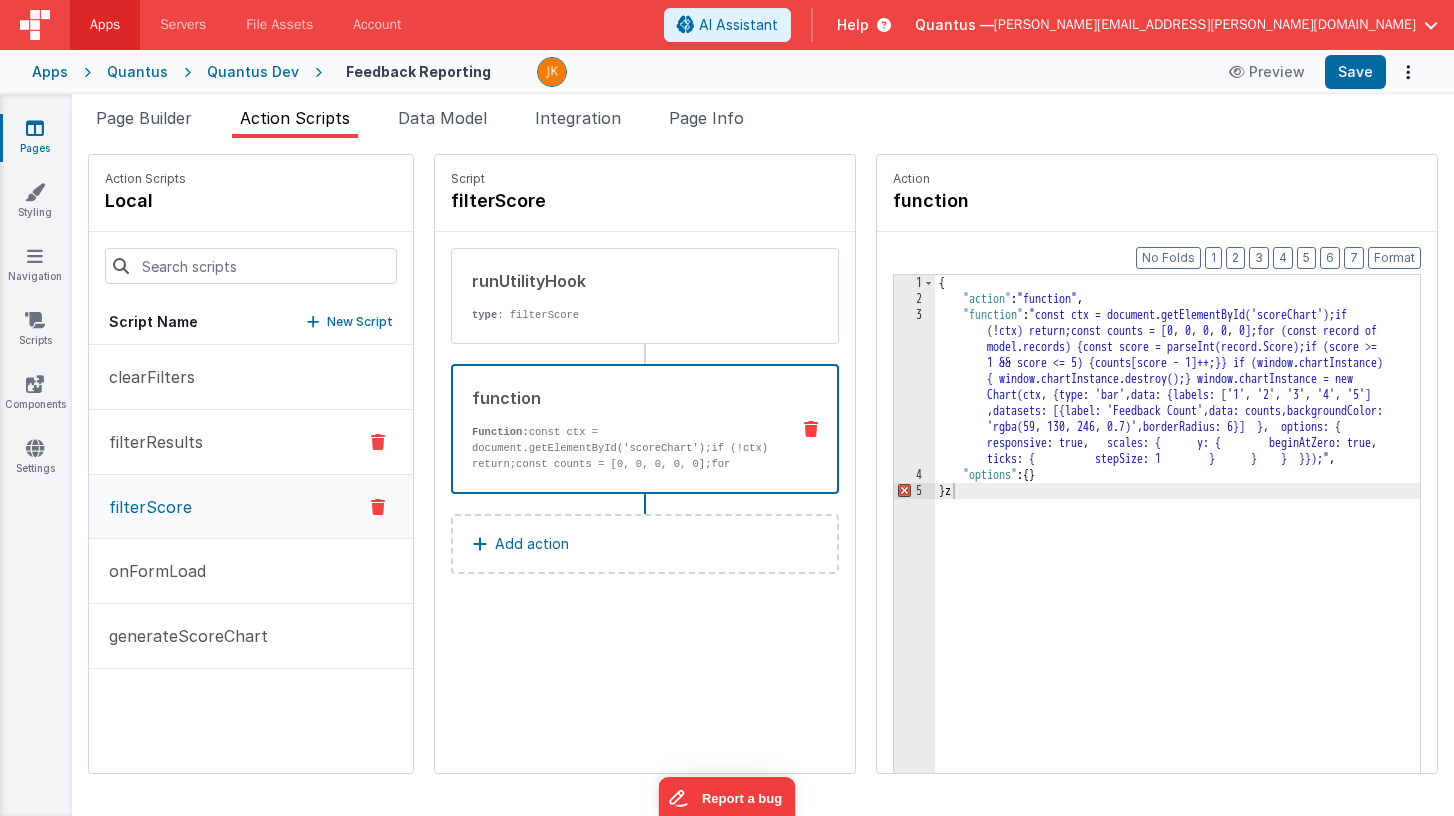 click on "filterResults" at bounding box center (251, 442) 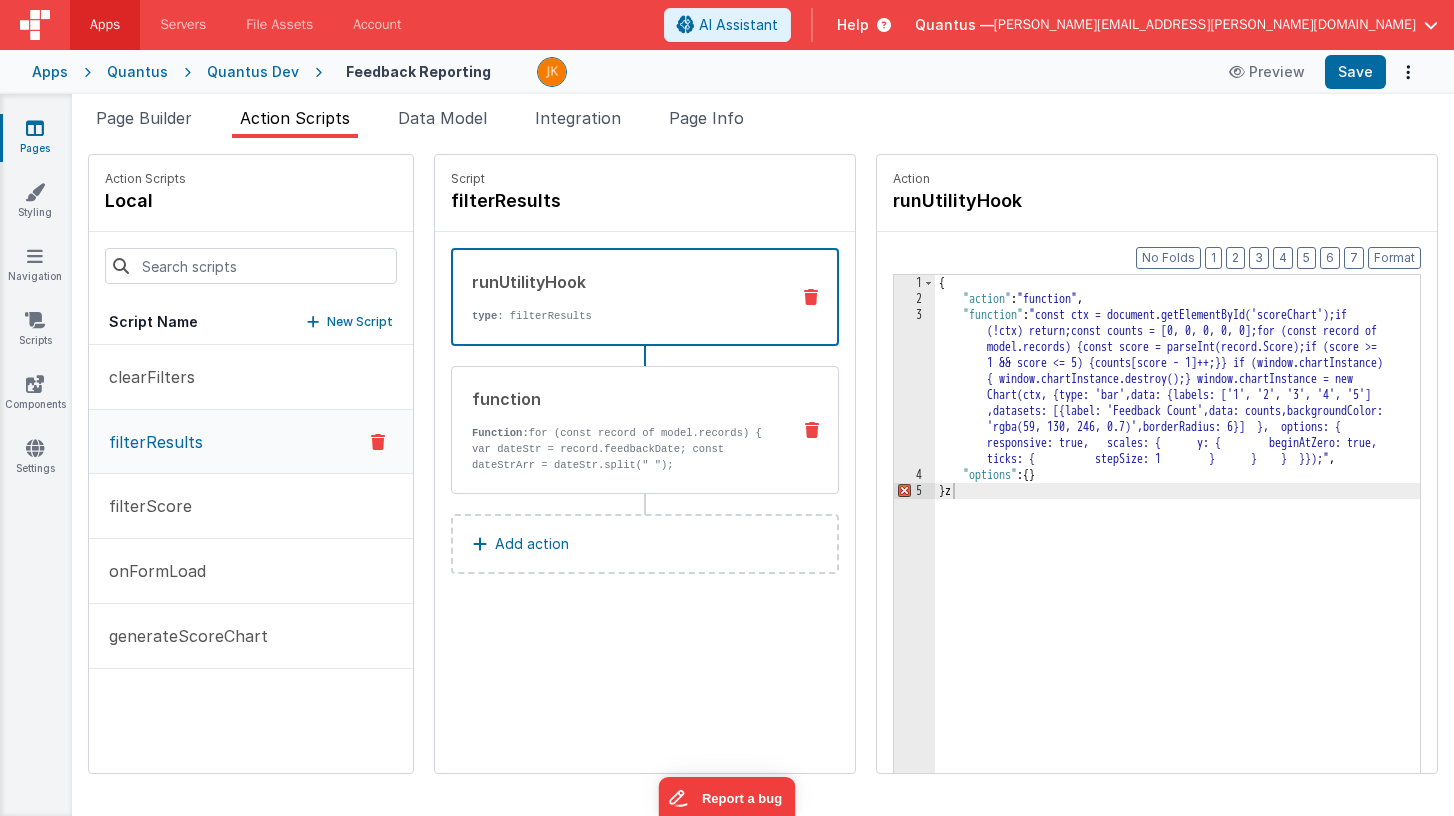 click on "Function:  for (const record of model.records) {
var dateStr = record.feedbackDate;
const dateStrArr = dateStr.split(" ");
record.feedbackDate = dateStrArr[0];
}" at bounding box center (623, 457) 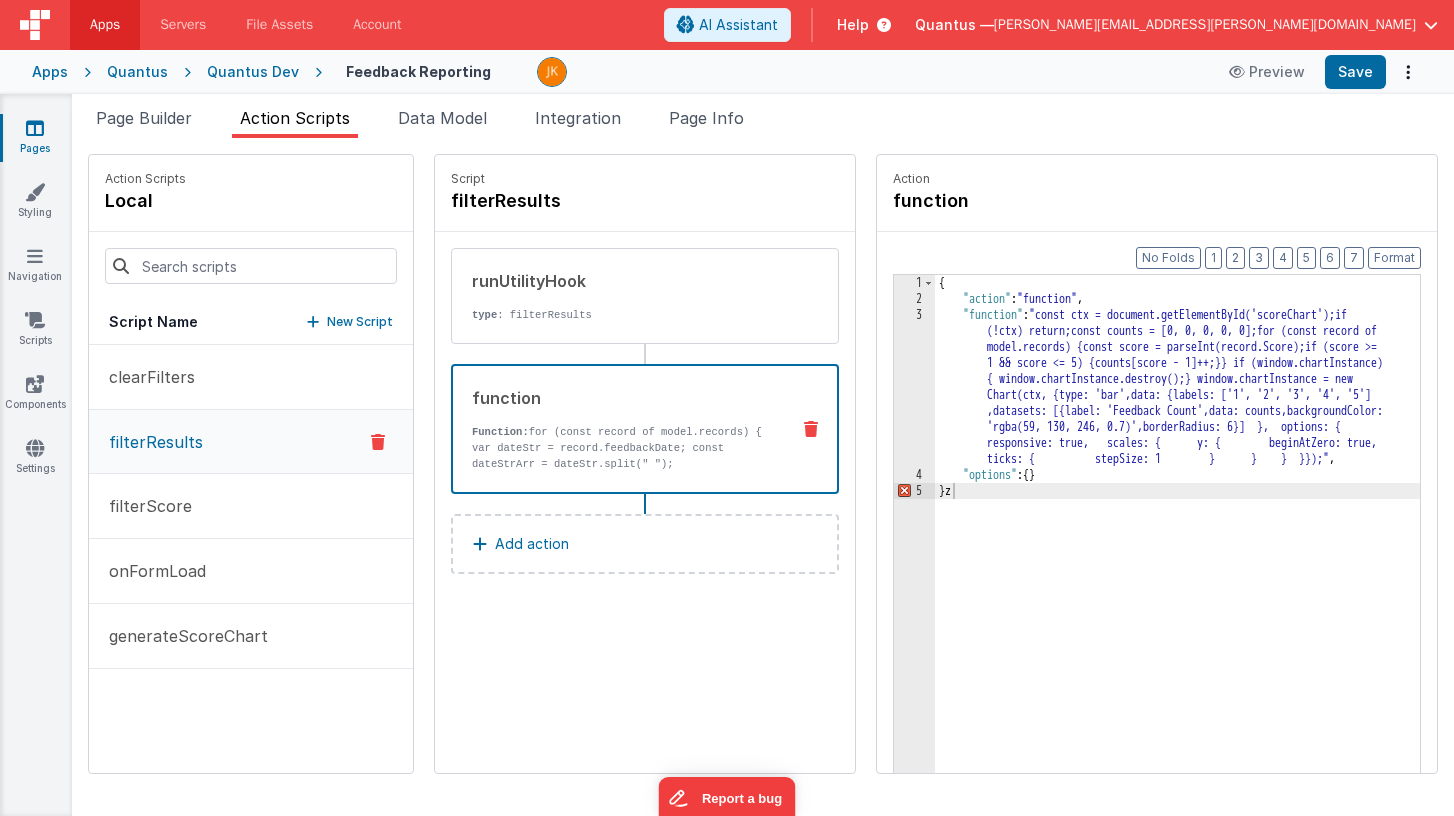 click on "Function:  for (const record of model.records) {
var dateStr = record.feedbackDate;
const dateStrArr = dateStr.split(" ");
record.feedbackDate = dateStrArr[0];
}" at bounding box center [622, 456] 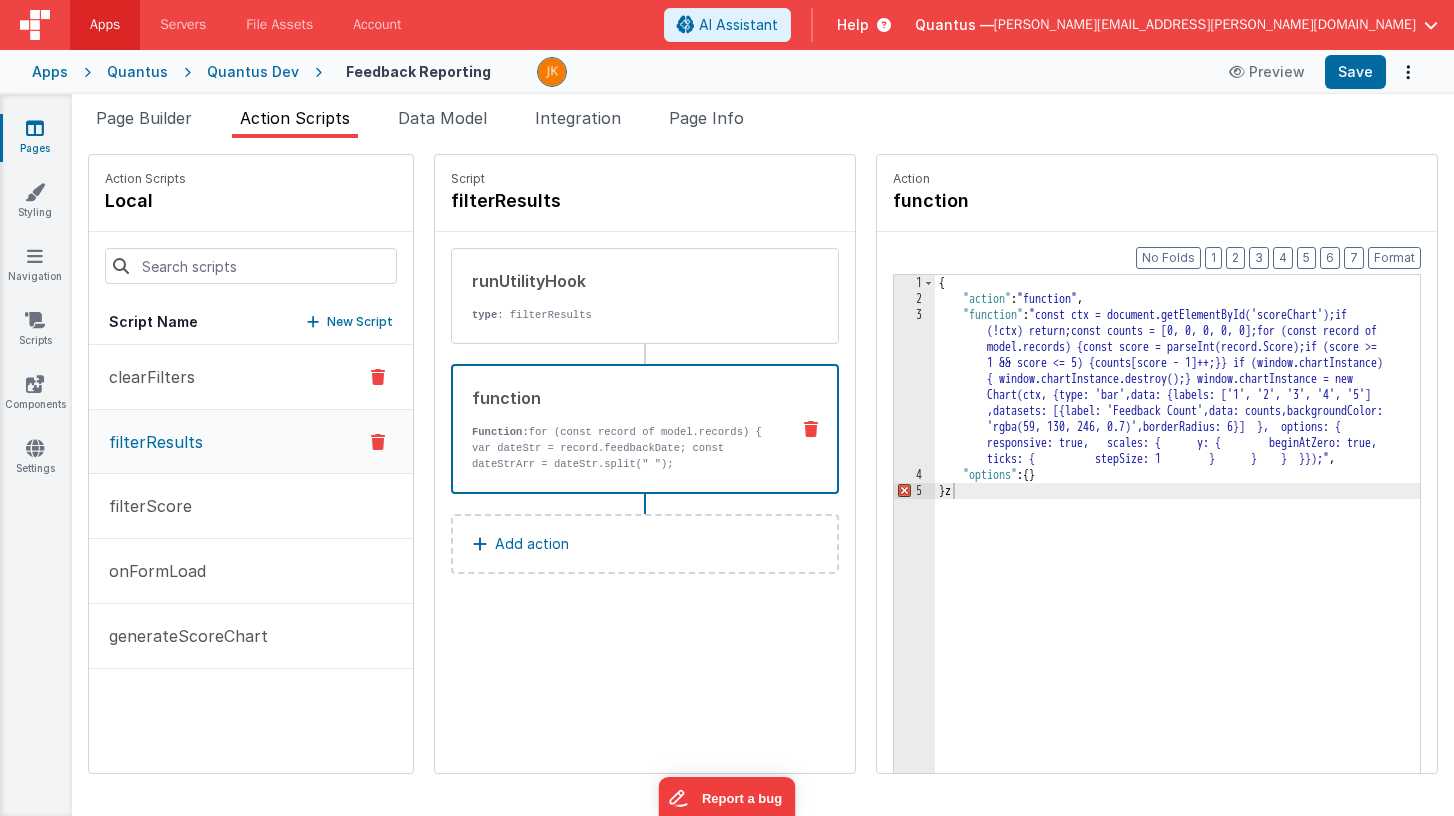 click on "clearFilters" at bounding box center (251, 377) 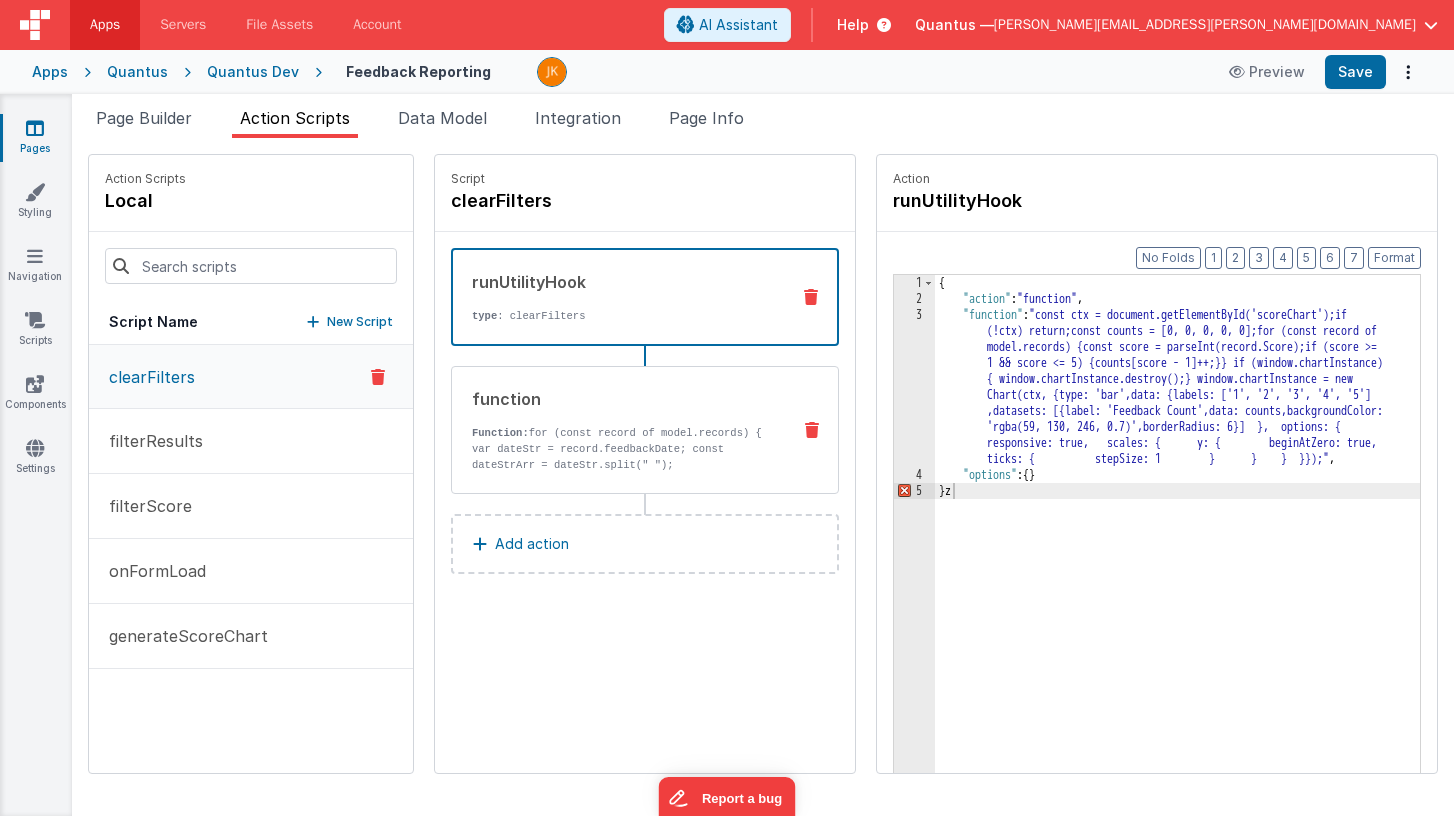 click on "function" at bounding box center (623, 399) 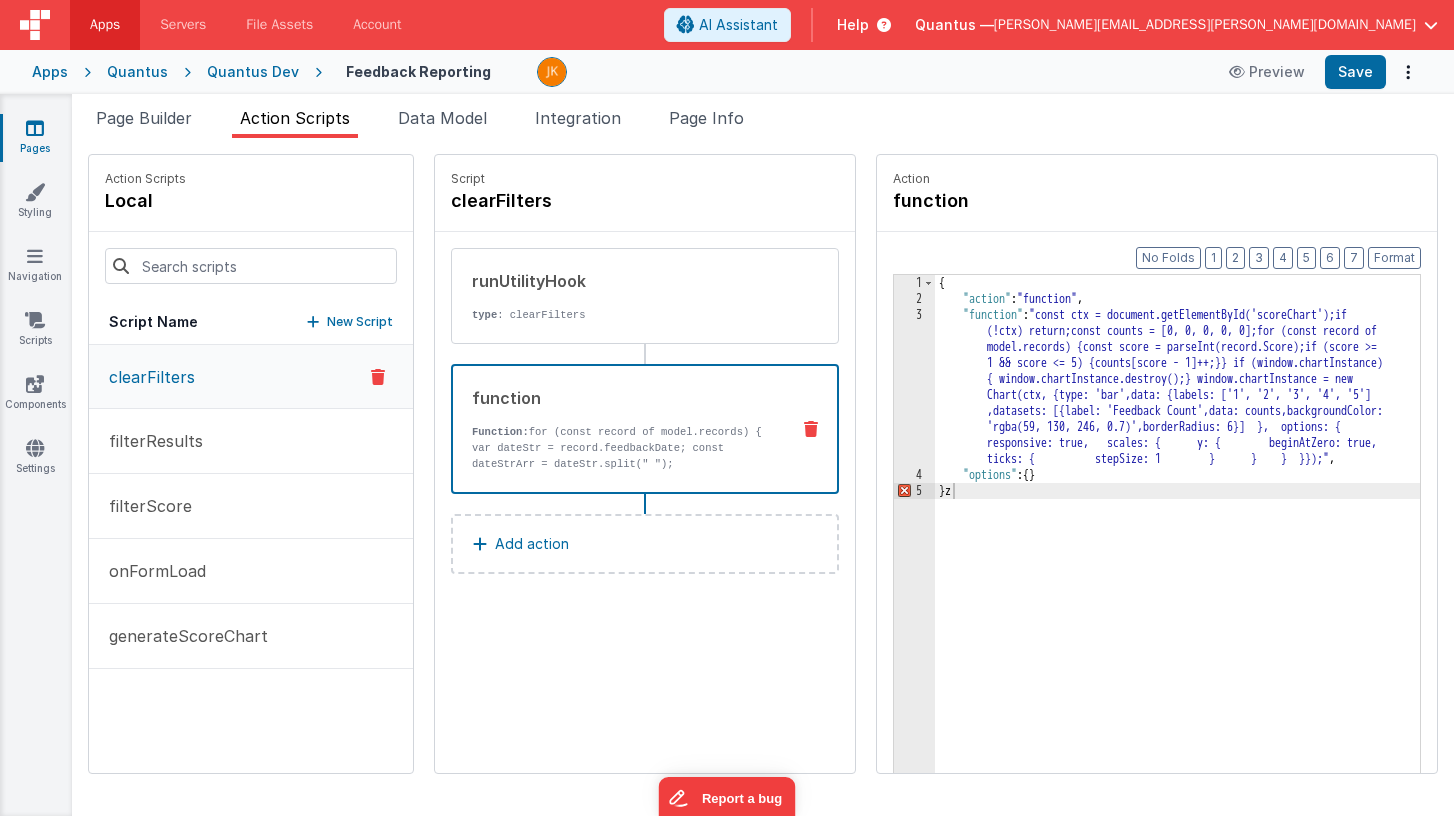 click on "{      "action" :  "function" ,      "function" :  "const ctx = document.getElementById('scoreChart');if           (!ctx) return;const counts = [0, 0, 0, 0, 0];for (const record of           model.records) {const score = parseInt(record.Score);if (score >=           1 && score <= 5) {counts[score - 1]++;}} if (window.chartInstance)           { window.chartInstance.destroy();} window.chartInstance = new           Chart(ctx, {type: 'bar',data: {labels: ['1', '2', '3', '4', '5']          ,datasets: [{label: 'Feedback Count',data: counts,backgroundColor:           'rgba(59, 130, 246, 0.7)',borderRadius: 6}]  },  options: {              responsive: true,   scales: {      y: {        beginAtZero: true,                  ticks: {          stepSize: 1        }      }    }  }});" ,      "options" :  { } } z" at bounding box center (1207, 571) 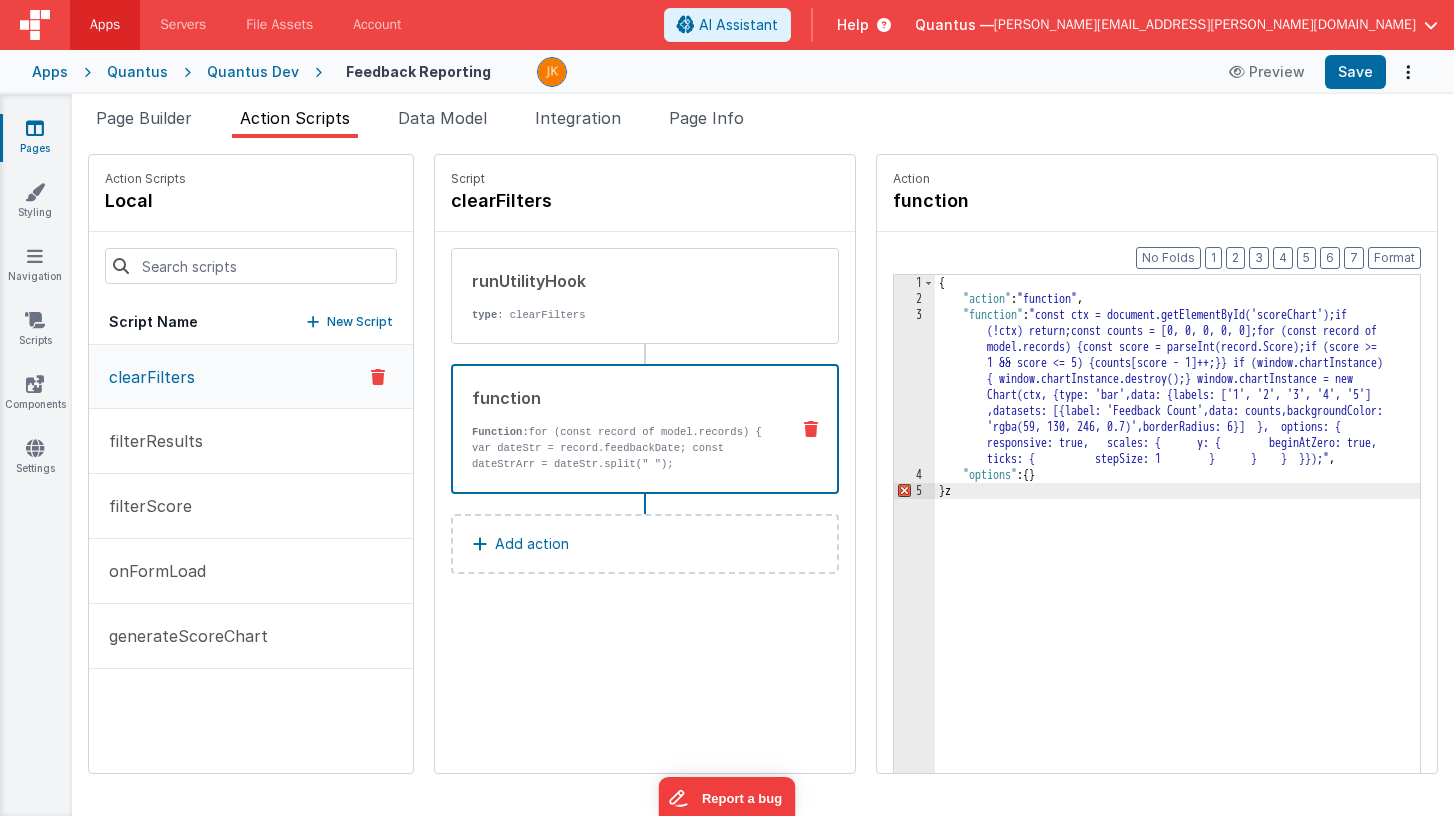 click on "{      "action" :  "function" ,      "function" :  "const ctx = document.getElementById('scoreChart');if           (!ctx) return;const counts = [0, 0, 0, 0, 0];for (const record of           model.records) {const score = parseInt(record.Score);if (score >=           1 && score <= 5) {counts[score - 1]++;}} if (window.chartInstance)           { window.chartInstance.destroy();} window.chartInstance = new           Chart(ctx, {type: 'bar',data: {labels: ['1', '2', '3', '4', '5']          ,datasets: [{label: 'Feedback Count',data: counts,backgroundColor:           'rgba(59, 130, 246, 0.7)',borderRadius: 6}]  },  options: {              responsive: true,   scales: {      y: {        beginAtZero: true,                  ticks: {          stepSize: 1        }      }    }  }});" ,      "options" :  { } } z" at bounding box center [1207, 571] 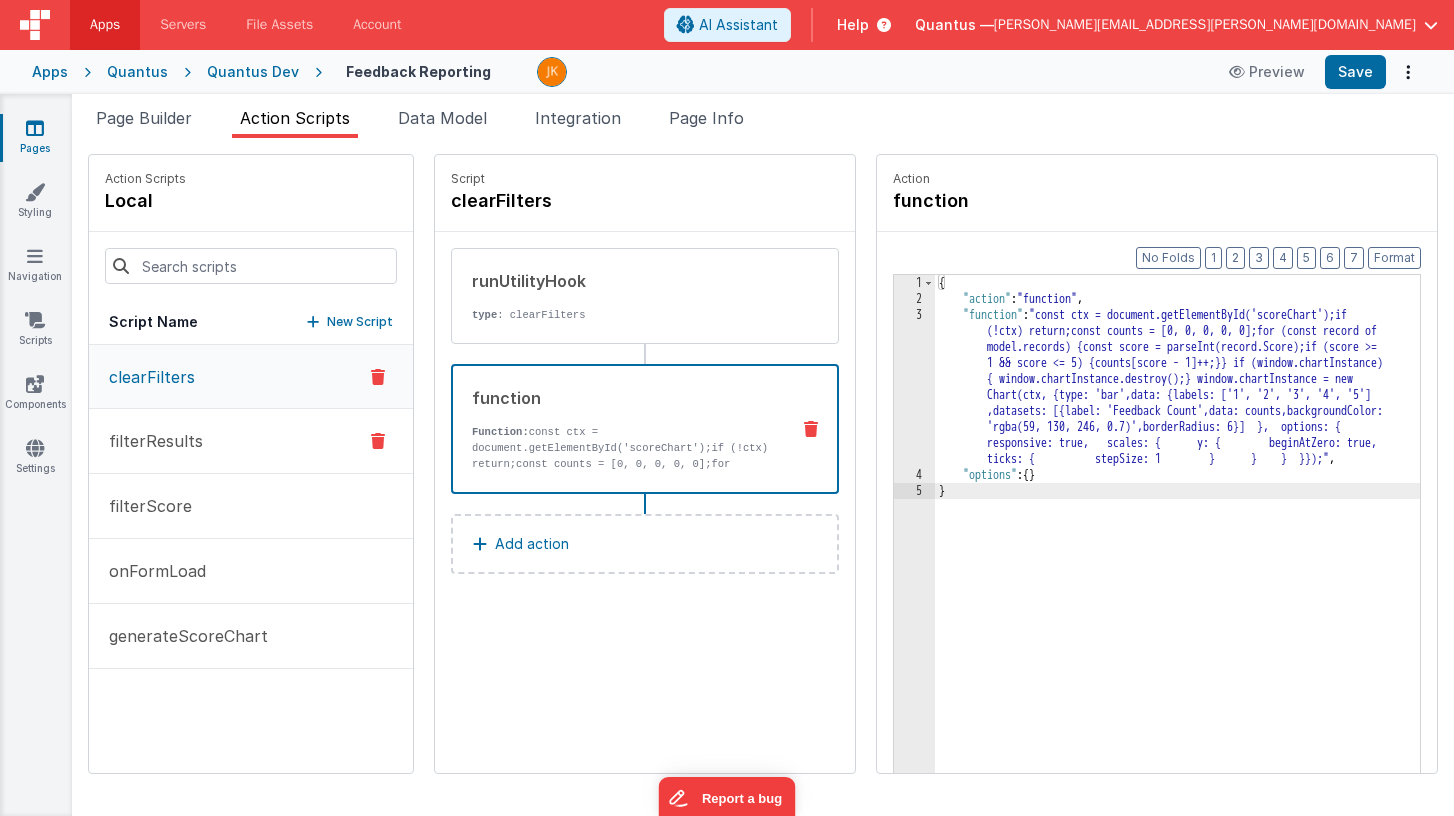 click on "filterResults" at bounding box center [251, 441] 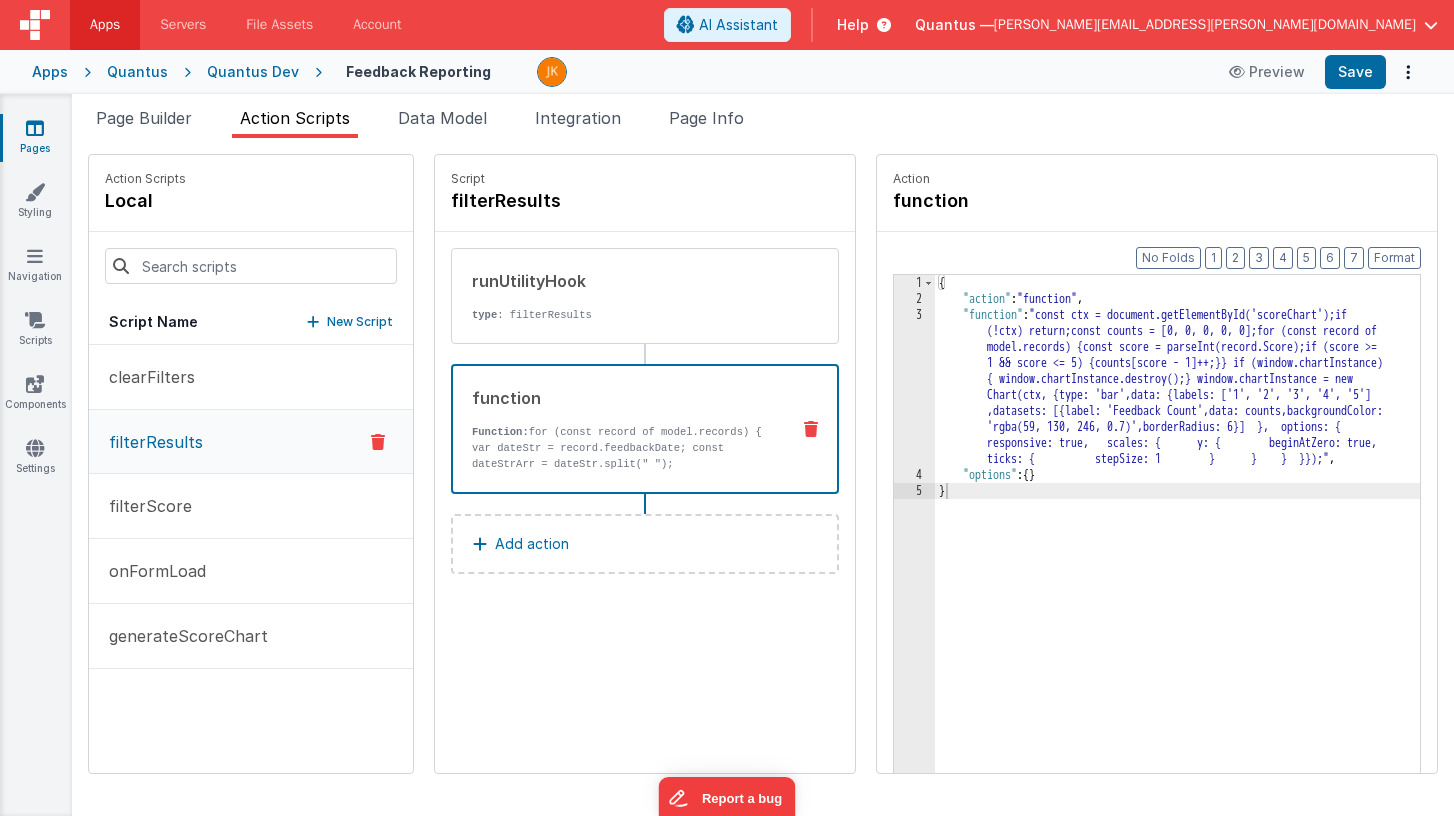click on "Function:  for (const record of model.records) {
var dateStr = record.feedbackDate;
const dateStrArr = dateStr.split(" ");
record.feedbackDate = dateStrArr[0];
}" at bounding box center (622, 456) 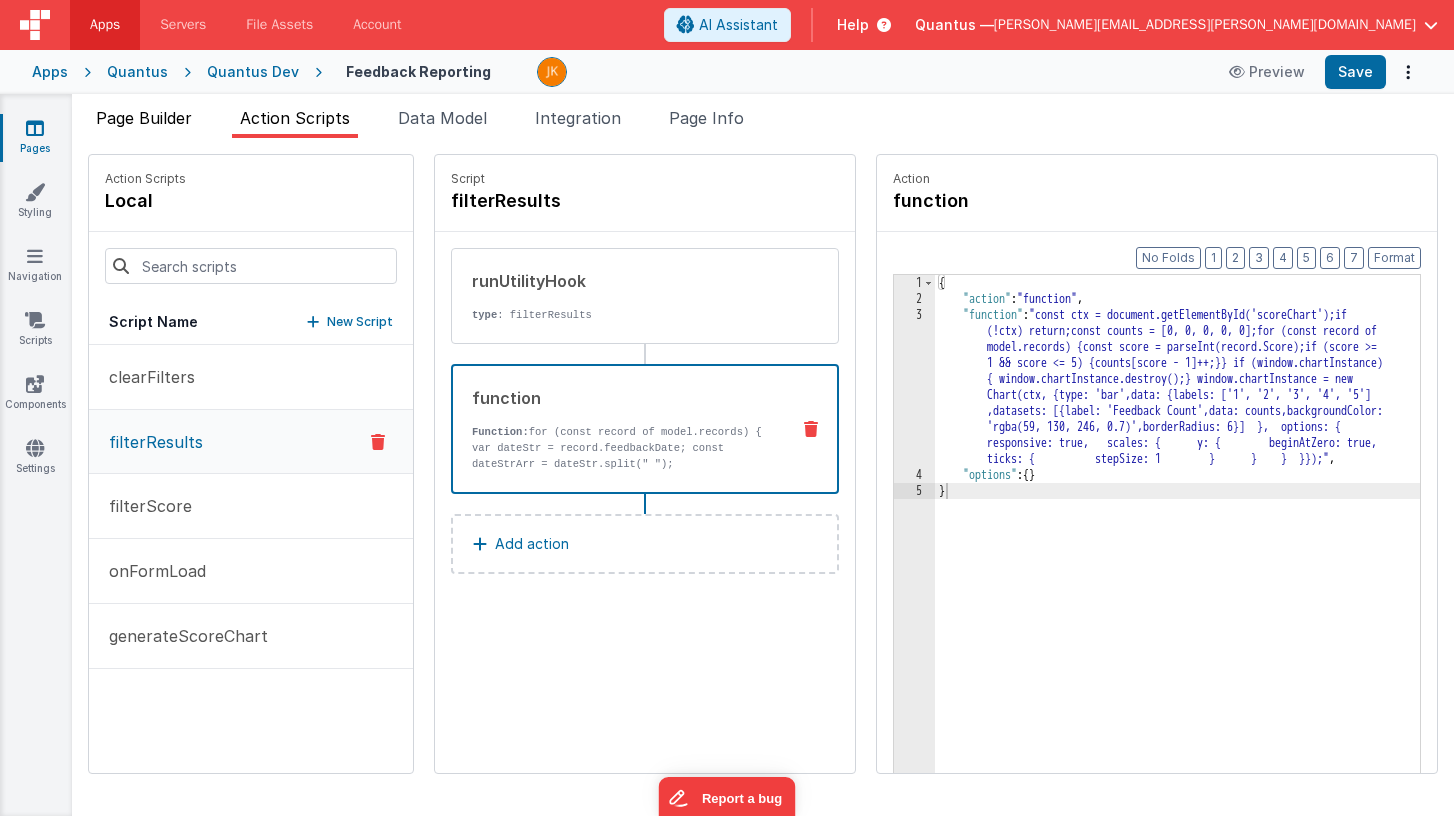 click on "Page Builder" at bounding box center [144, 118] 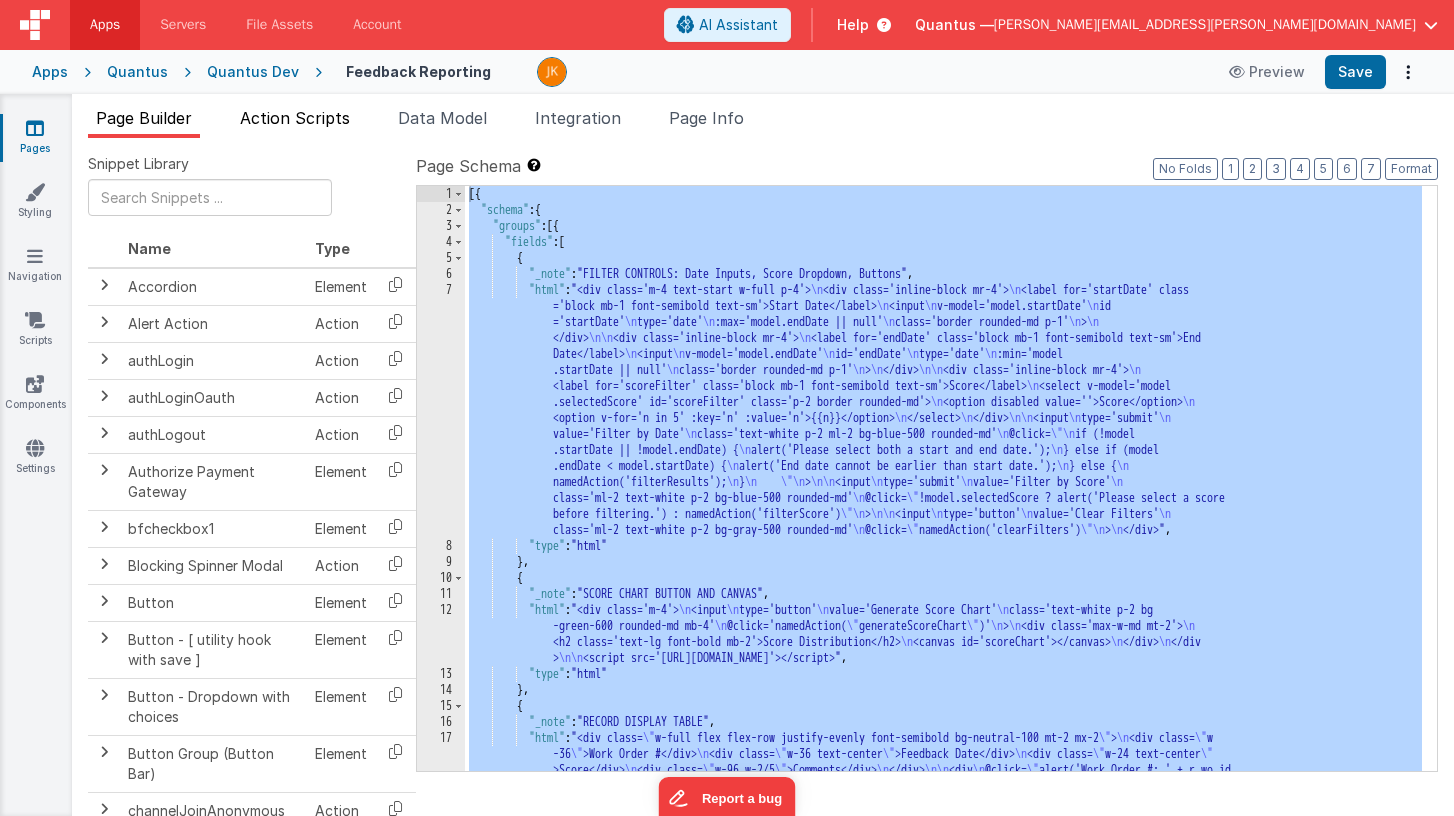 click on "Action Scripts" at bounding box center (295, 118) 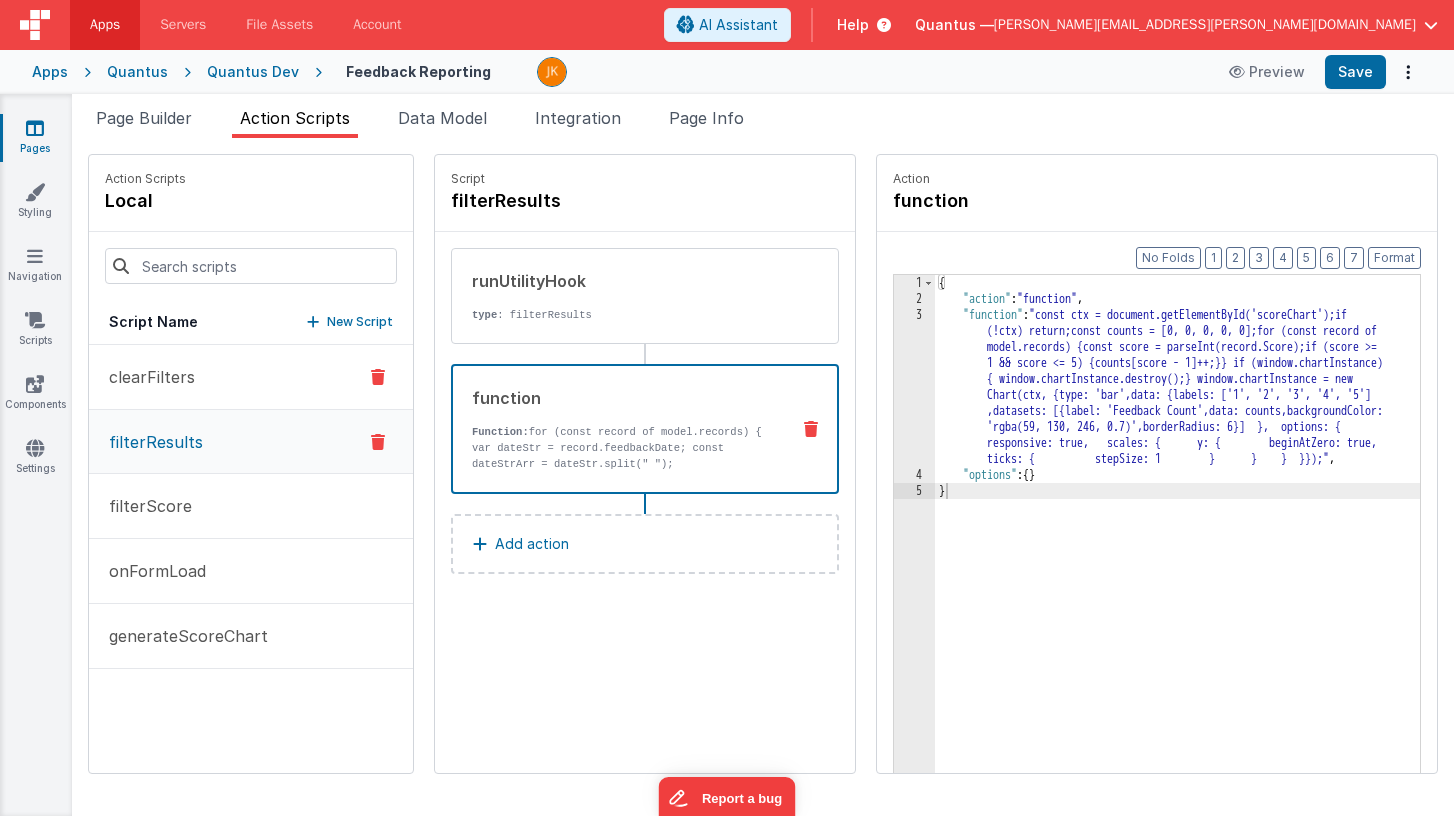 click on "clearFilters" at bounding box center (251, 377) 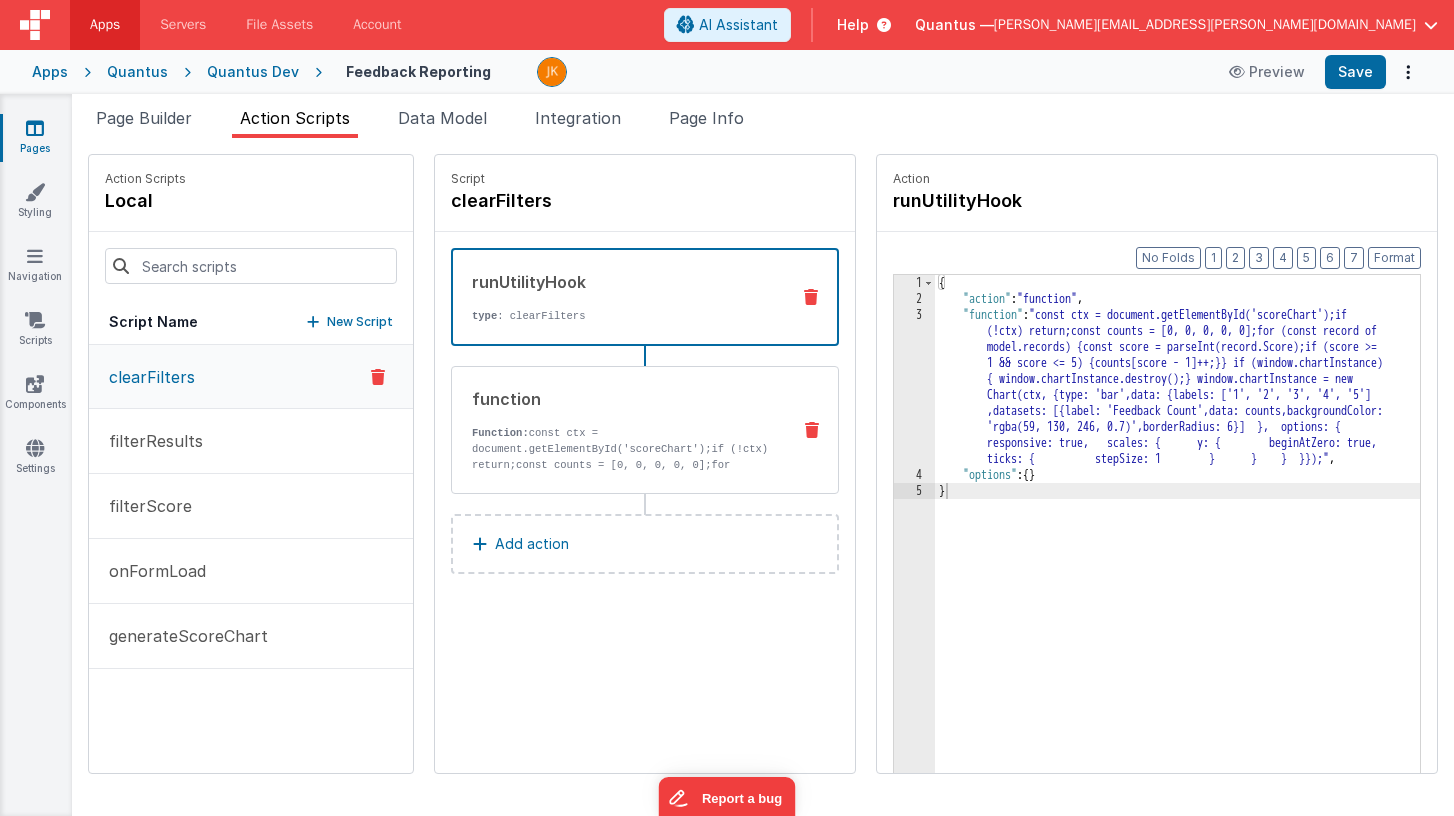 click on "function   Function:  const ctx = document.getElementById('scoreChart');if (!ctx) return;const counts = [0, 0, 0, 0, 0];for (const record of model.records) {const score = parseInt(record.Score);if (score >= 1 && score <= 5) {counts[score - 1]++;}} if (window.chartInstance) { window.chartInstance.destroy();} window.chartInstance = new Chart(ctx, {type: 'bar',data: {labels: ['1', '2', '3', '4', '5'],datasets: [{label: 'Feedback Count',data: counts,backgroundColor: 'rgba(59, 130, 246, 0.7)',borderRadius: 6}]  },  options: {    responsive: true,   scales: {      y: {        beginAtZero: true,        ticks: {          stepSize: 1        }      }    }  }});" at bounding box center (613, 430) 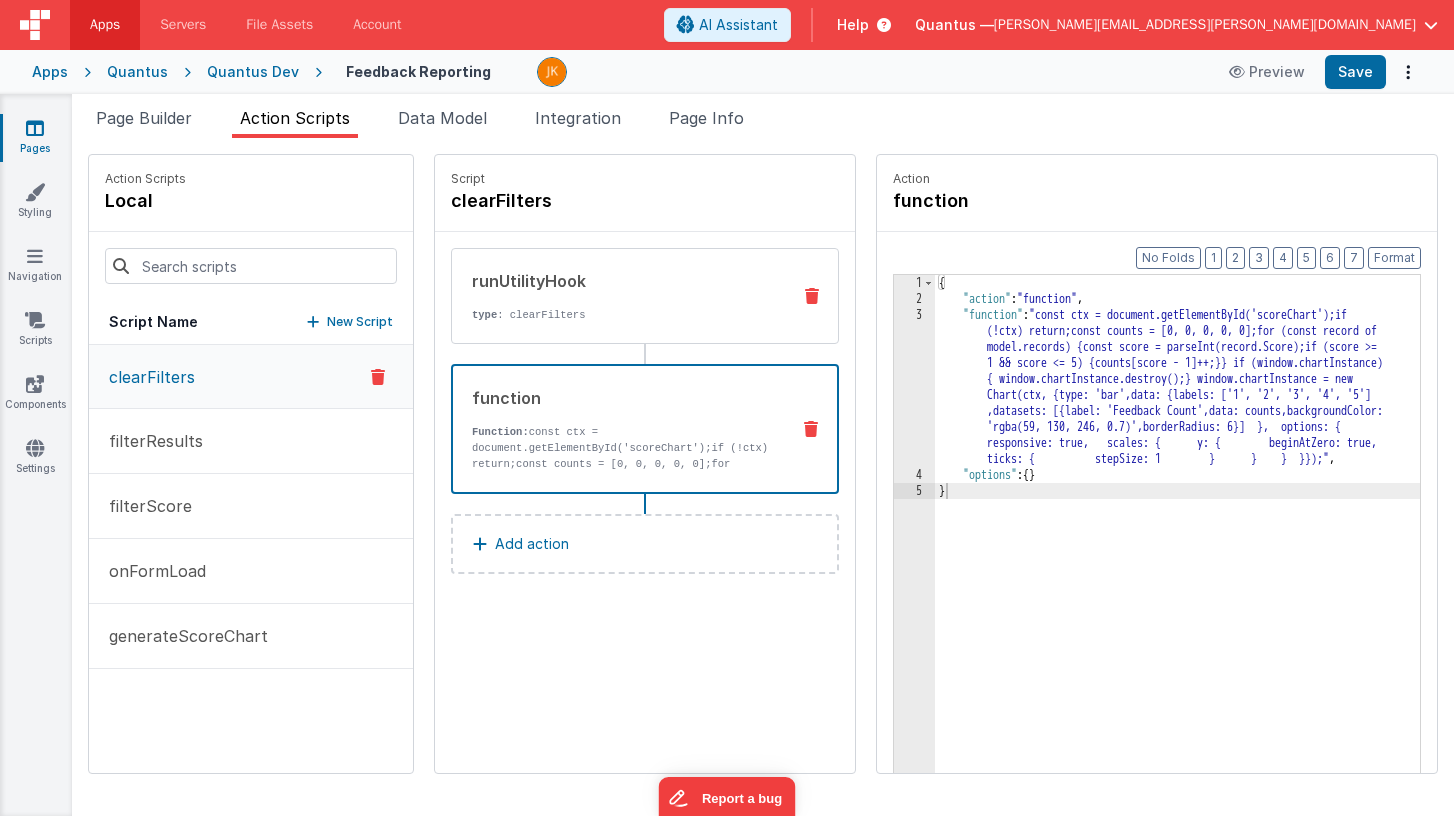 click on "type : clearFilters" at bounding box center (623, 315) 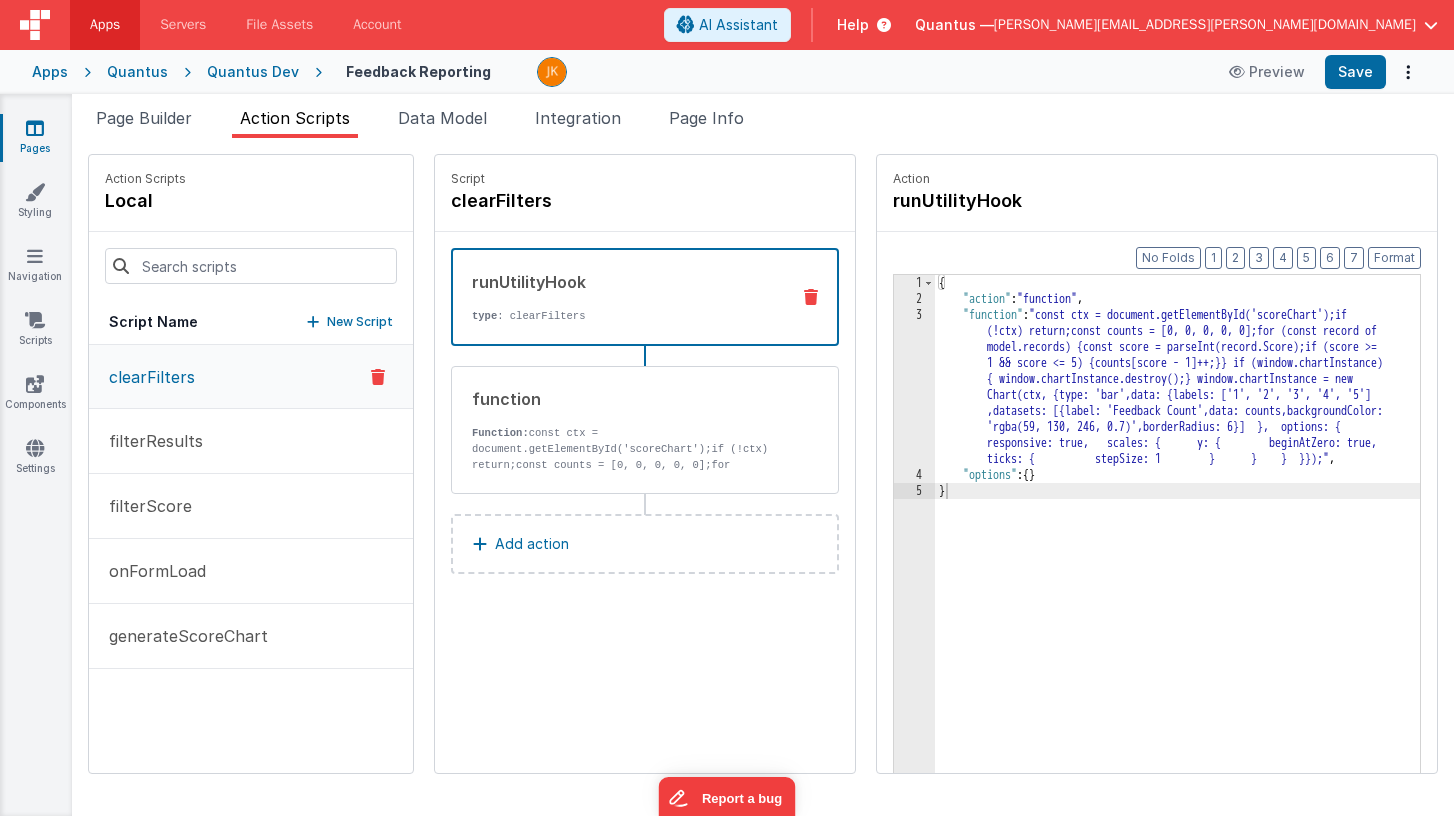 click on "type : clearFilters" at bounding box center (622, 316) 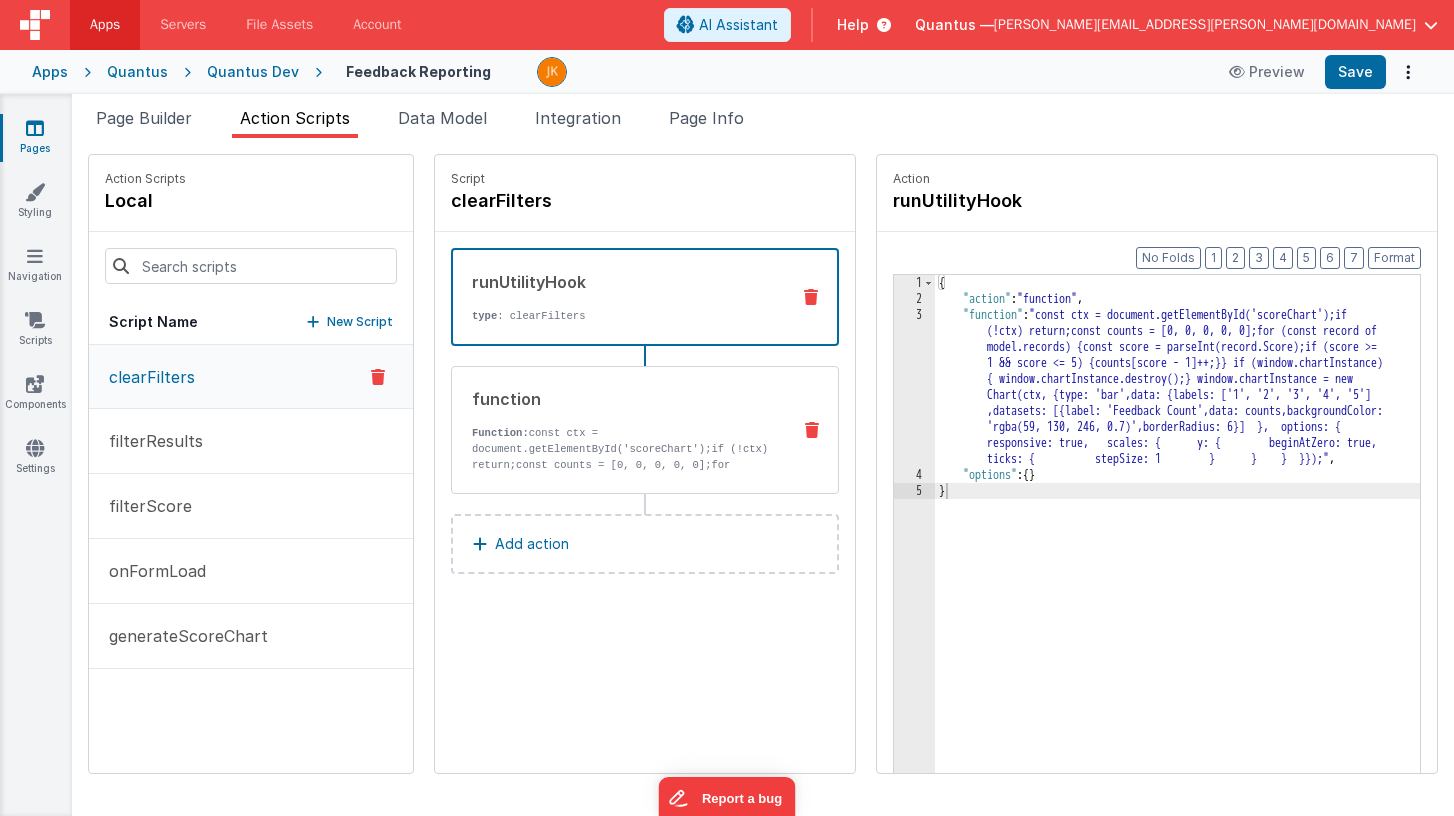 click on "function   Function:  const ctx = document.getElementById('scoreChart');if (!ctx) return;const counts = [0, 0, 0, 0, 0];for (const record of model.records) {const score = parseInt(record.Score);if (score >= 1 && score <= 5) {counts[score - 1]++;}} if (window.chartInstance) { window.chartInstance.destroy();} window.chartInstance = new Chart(ctx, {type: 'bar',data: {labels: ['1', '2', '3', '4', '5'],datasets: [{label: 'Feedback Count',data: counts,backgroundColor: 'rgba(59, 130, 246, 0.7)',borderRadius: 6}]  },  options: {    responsive: true,   scales: {      y: {        beginAtZero: true,        ticks: {          stepSize: 1        }      }    }  }});" at bounding box center [613, 430] 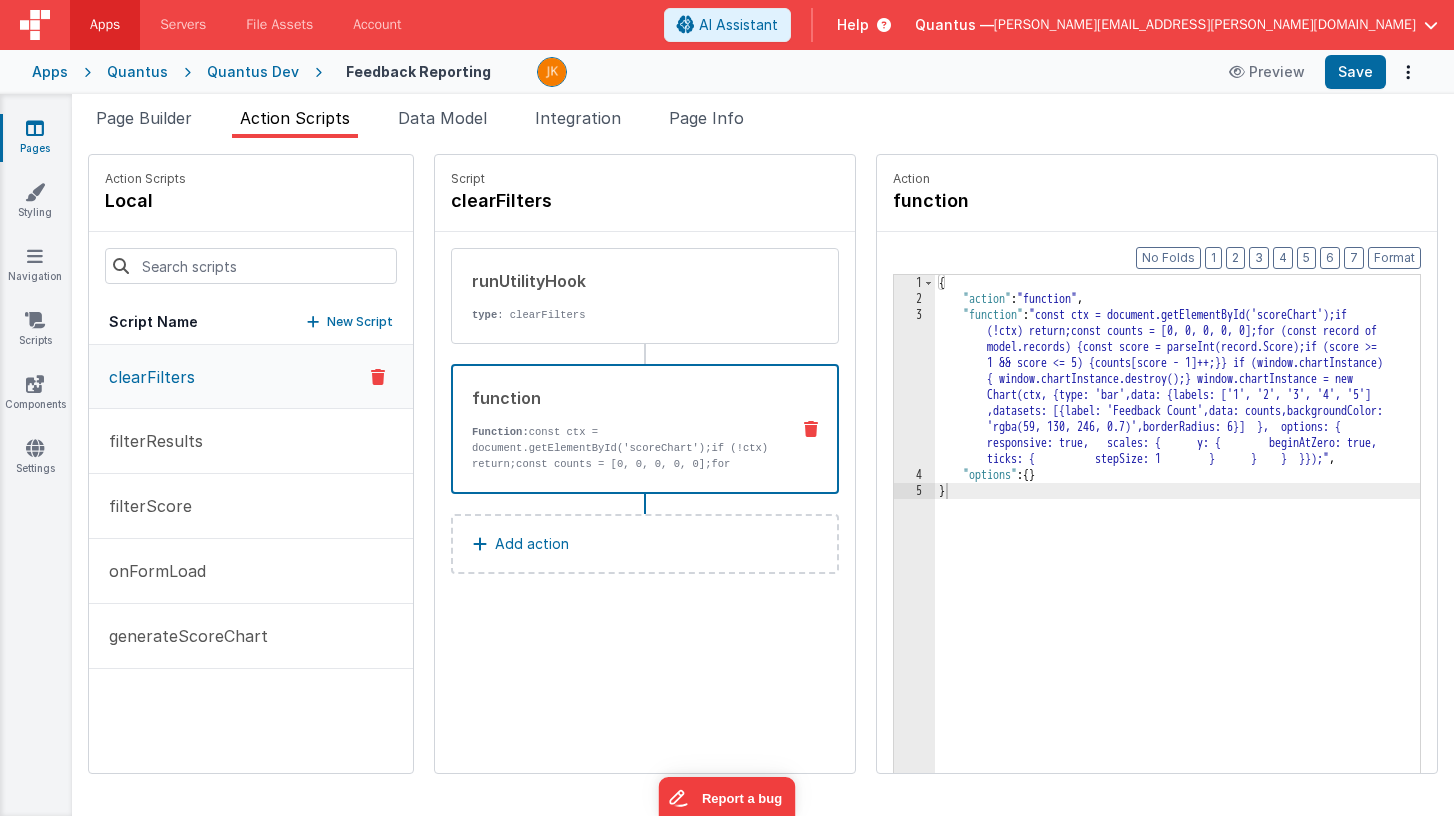 click on "function   Function:  const ctx = document.getElementById('scoreChart');if (!ctx) return;const counts = [0, 0, 0, 0, 0];for (const record of model.records) {const score = parseInt(record.Score);if (score >= 1 && score <= 5) {counts[score - 1]++;}} if (window.chartInstance) { window.chartInstance.destroy();} window.chartInstance = new Chart(ctx, {type: 'bar',data: {labels: ['1', '2', '3', '4', '5'],datasets: [{label: 'Feedback Count',data: counts,backgroundColor: 'rgba(59, 130, 246, 0.7)',borderRadius: 6}]  },  options: {    responsive: true,   scales: {      y: {        beginAtZero: true,        ticks: {          stepSize: 1        }      }    }  }});" at bounding box center (613, 429) 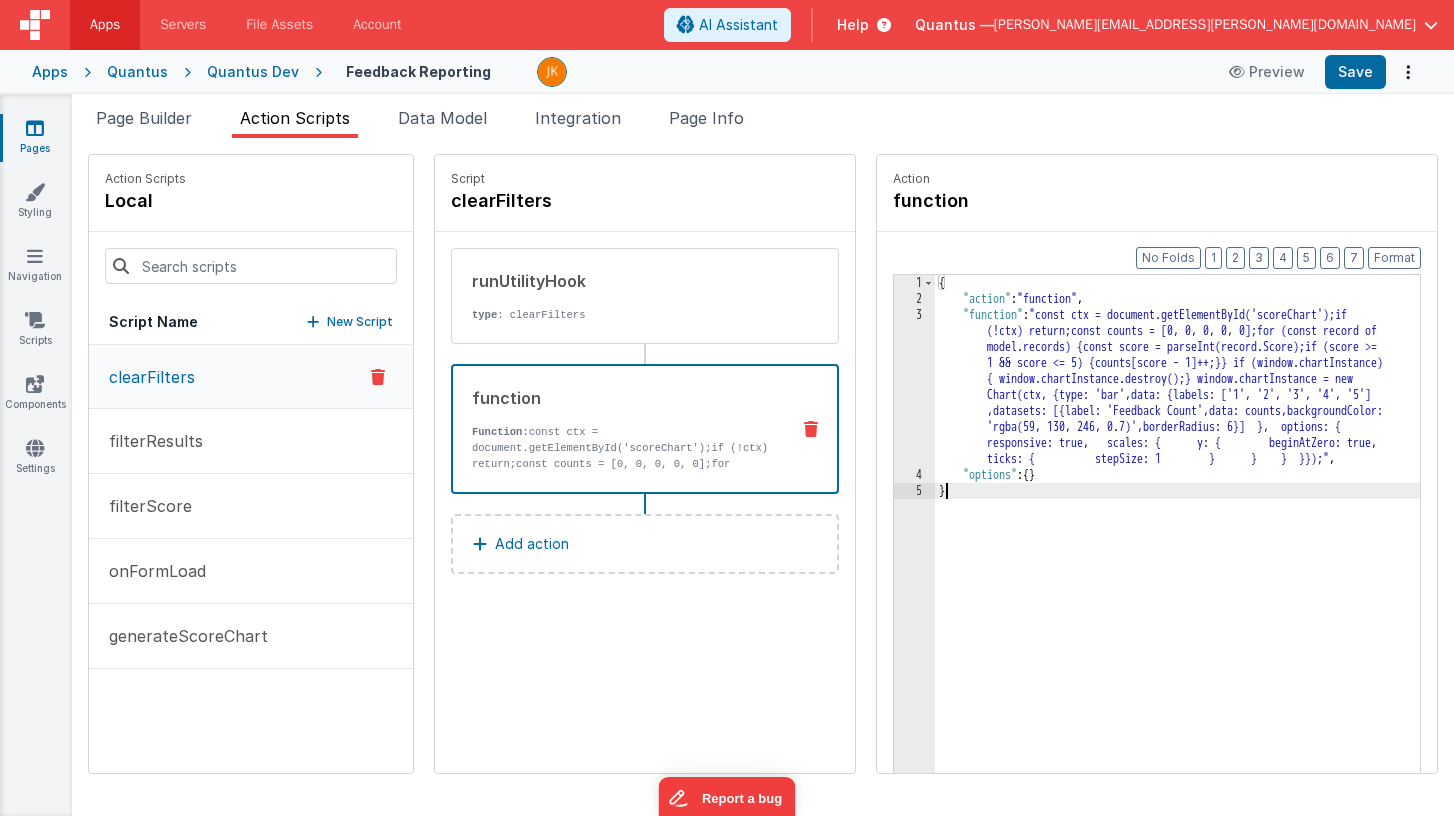 click on "3" at bounding box center [914, 387] 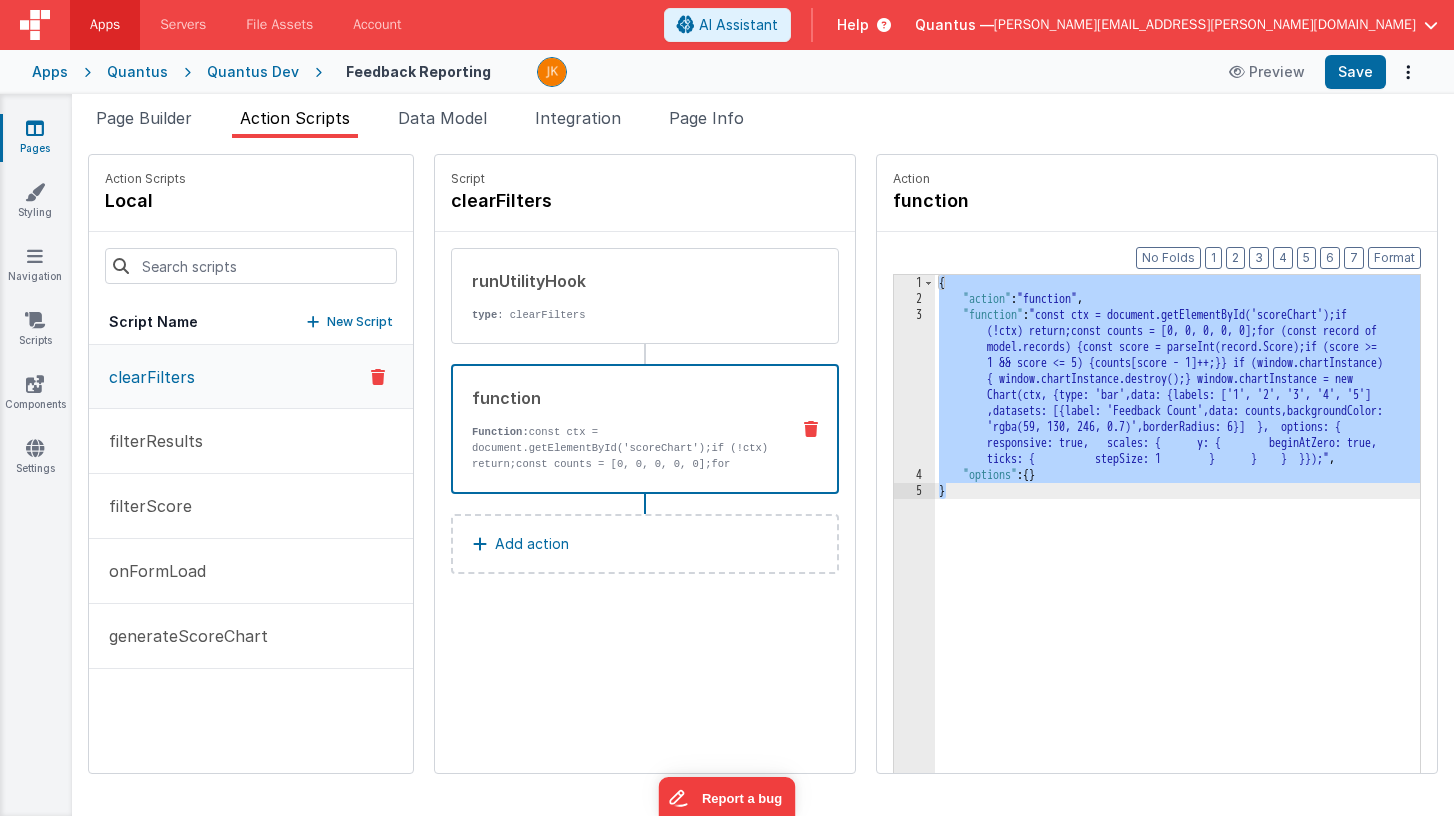 click on "3" at bounding box center [914, 387] 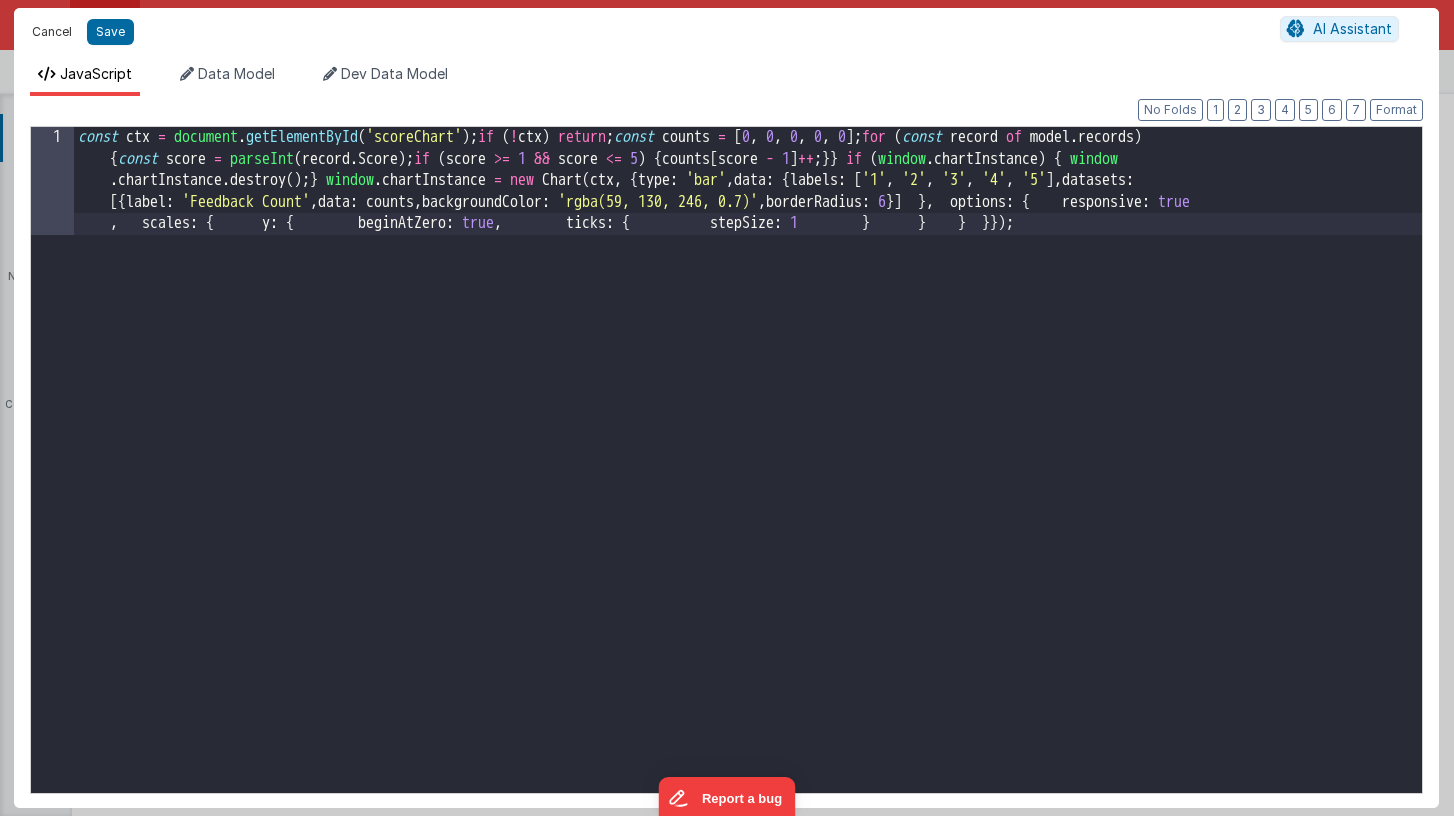 click on "Cancel" at bounding box center (52, 32) 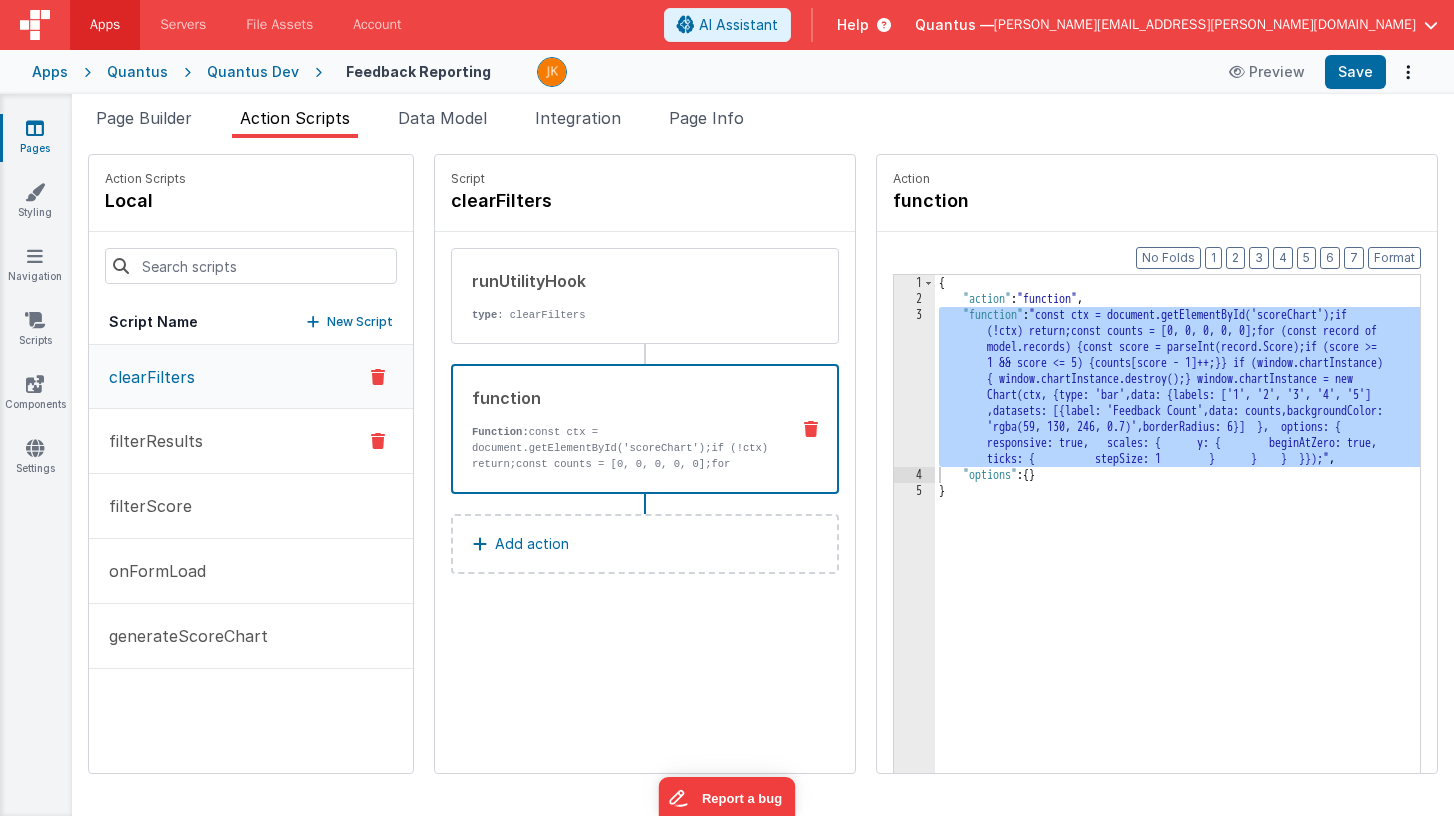 click on "filterResults" at bounding box center [251, 441] 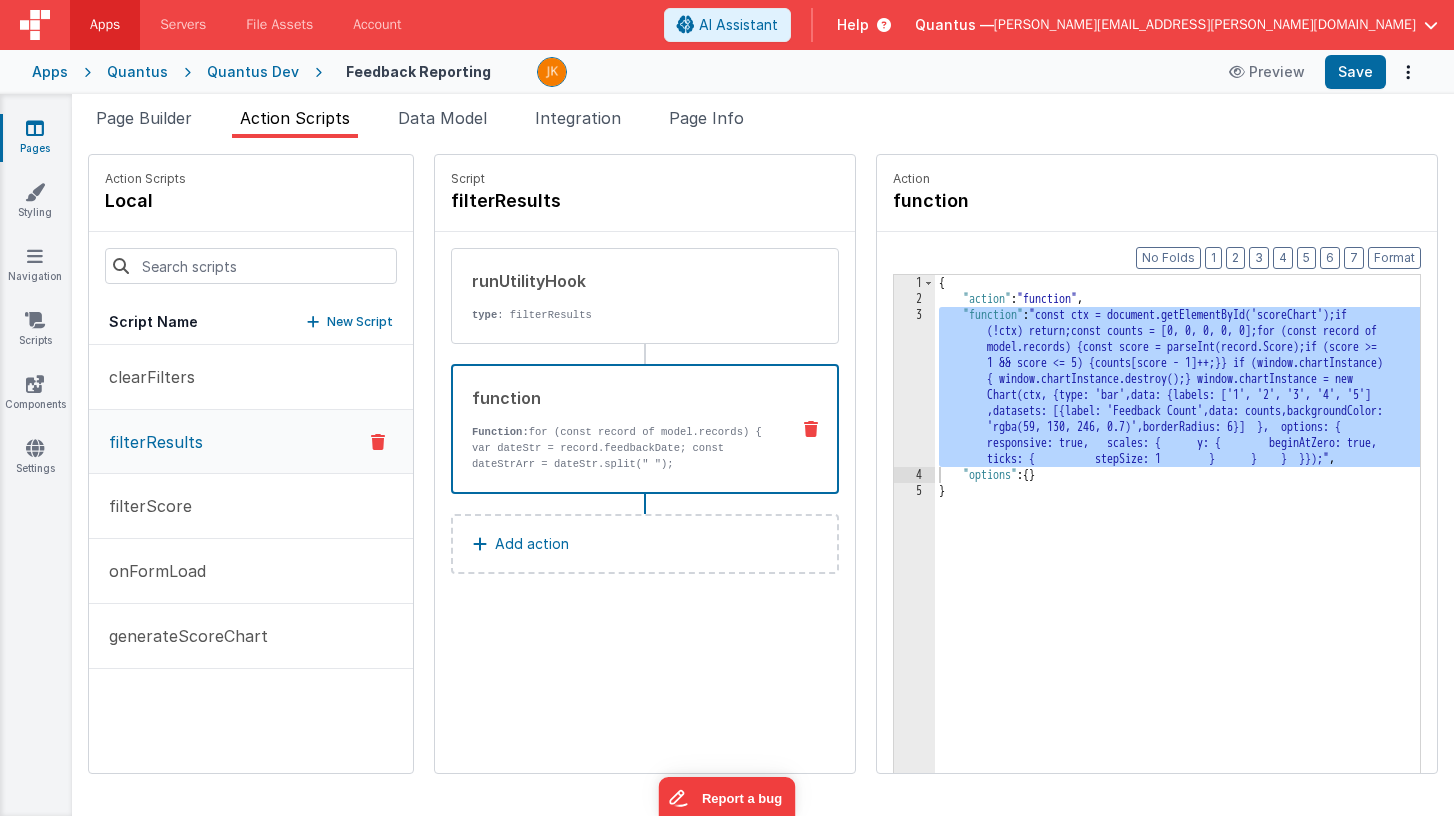 click on "Function:  for (const record of model.records) {
var dateStr = record.feedbackDate;
const dateStrArr = dateStr.split(" ");
record.feedbackDate = dateStrArr[0];
}" at bounding box center (622, 456) 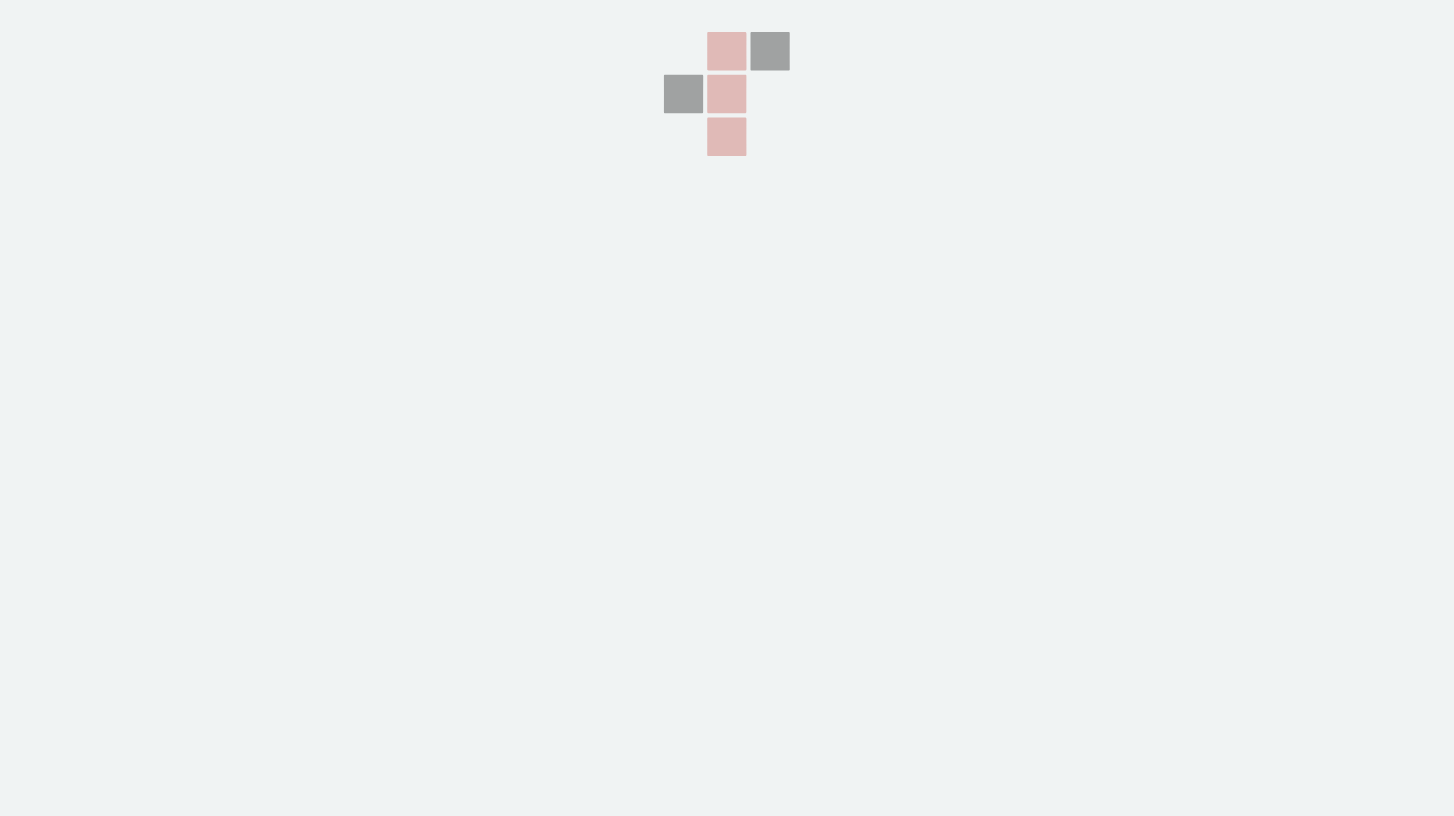 scroll, scrollTop: 0, scrollLeft: 0, axis: both 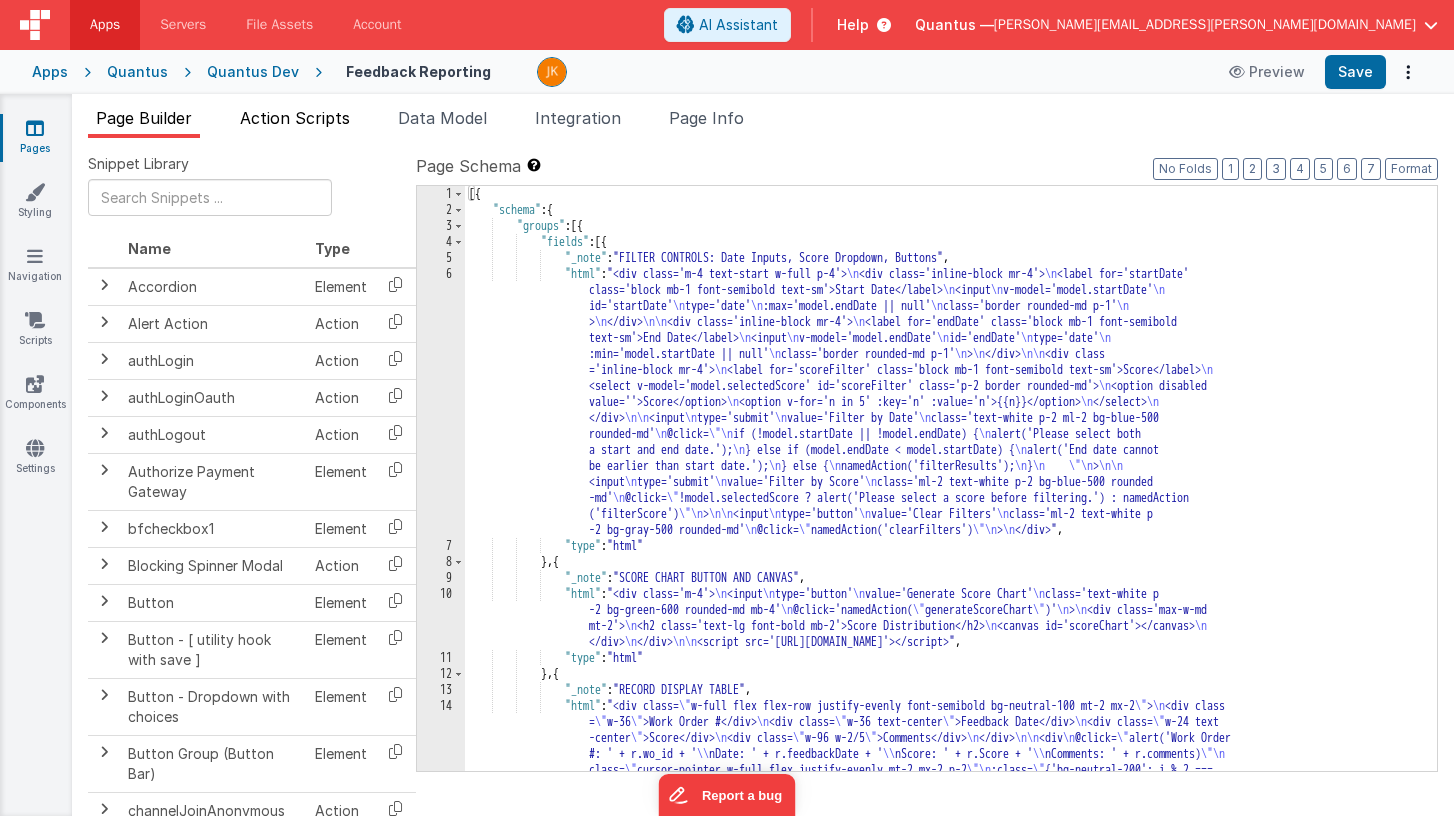 click on "Action Scripts" at bounding box center [295, 118] 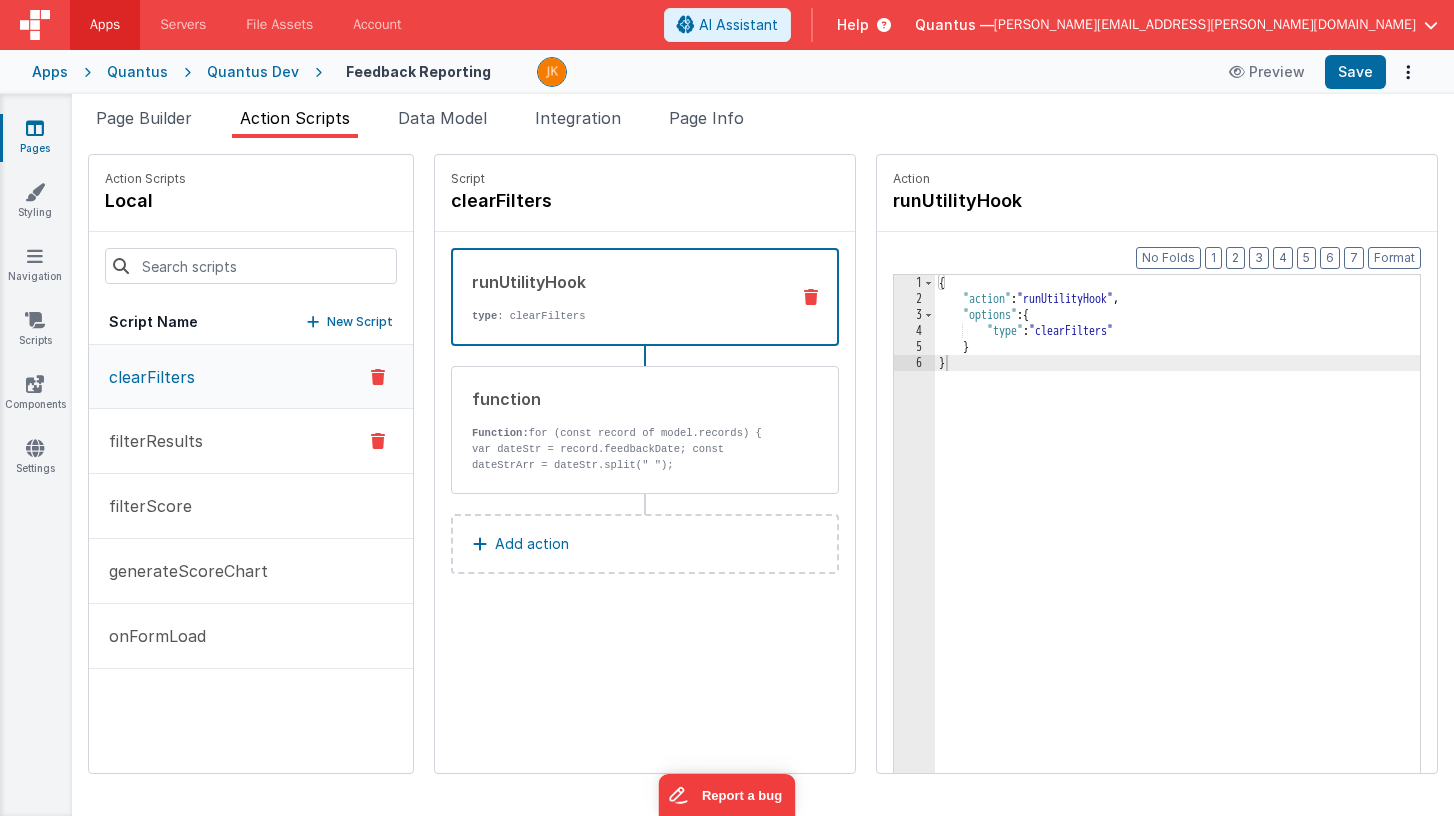 click on "filterResults" at bounding box center [251, 441] 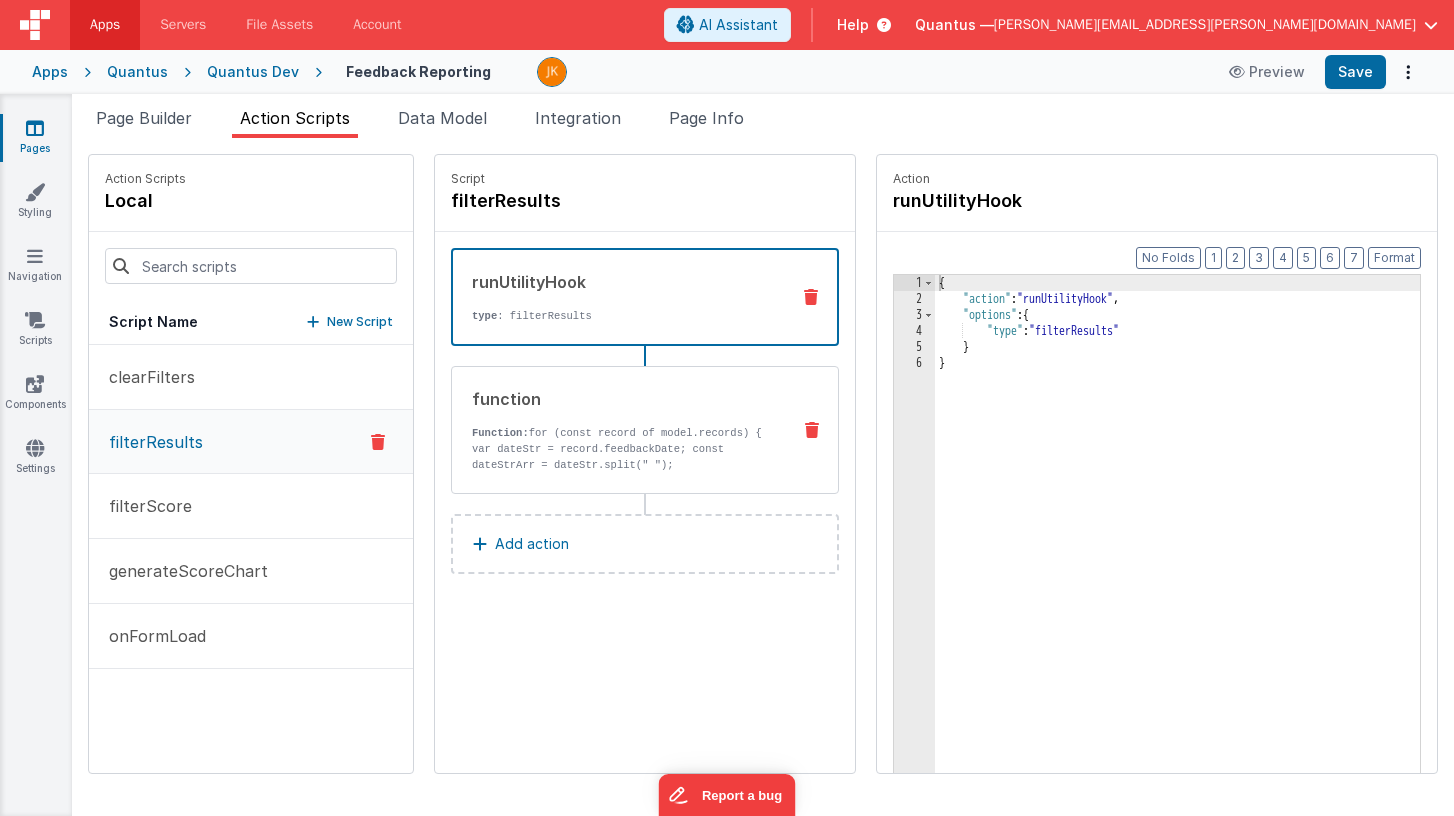 click on "Function:  for (const record of model.records) {
var dateStr = record.feedbackDate;
const dateStrArr = dateStr.split(" ");
record.feedbackDate = dateStrArr[0];
}" at bounding box center (623, 457) 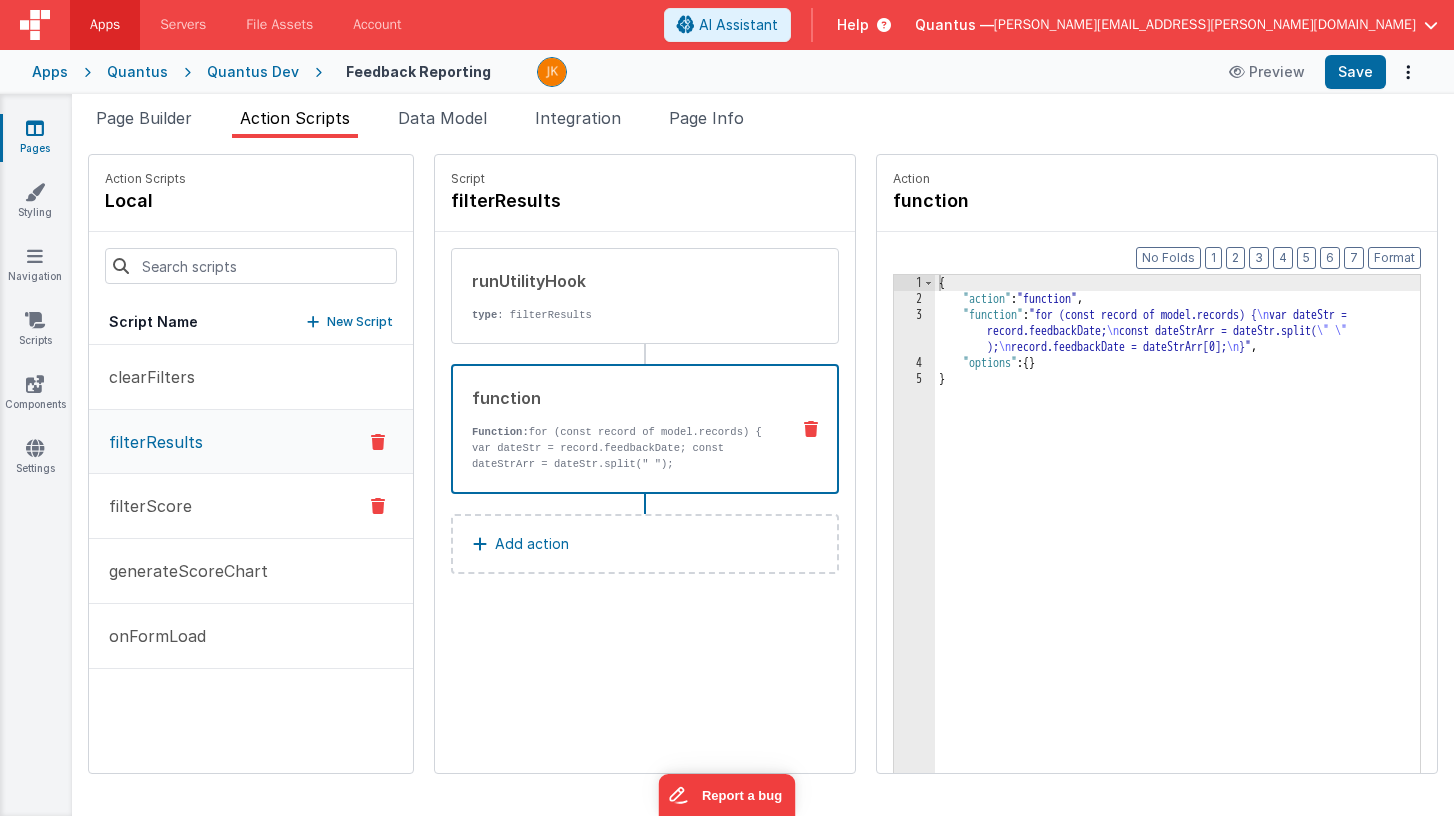 click on "filterScore" at bounding box center [251, 506] 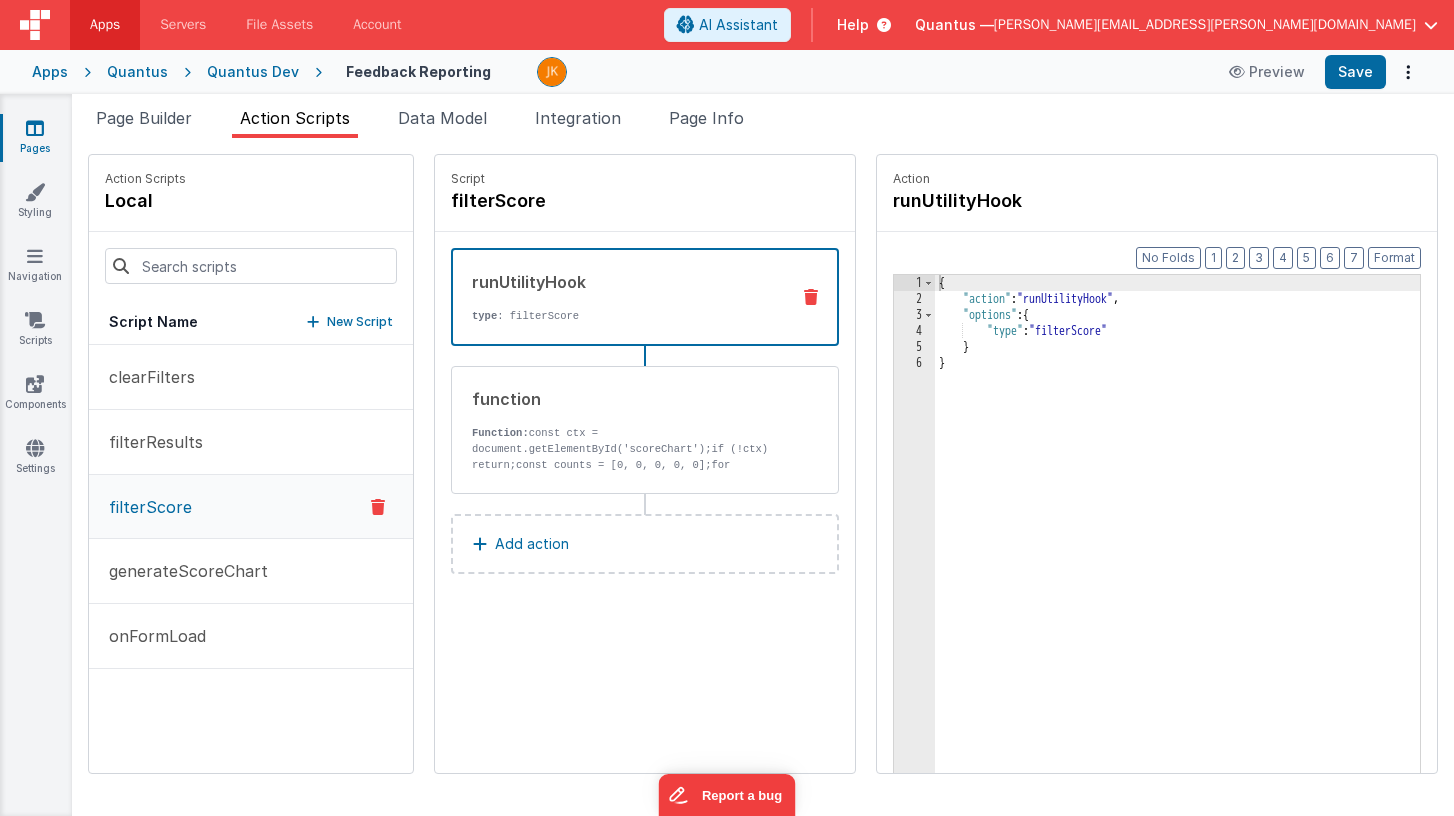 click on "{      "action" :  "runUtilityHook" ,      "options" :  {           "type" :  "filterScore"      } }" at bounding box center [1207, 571] 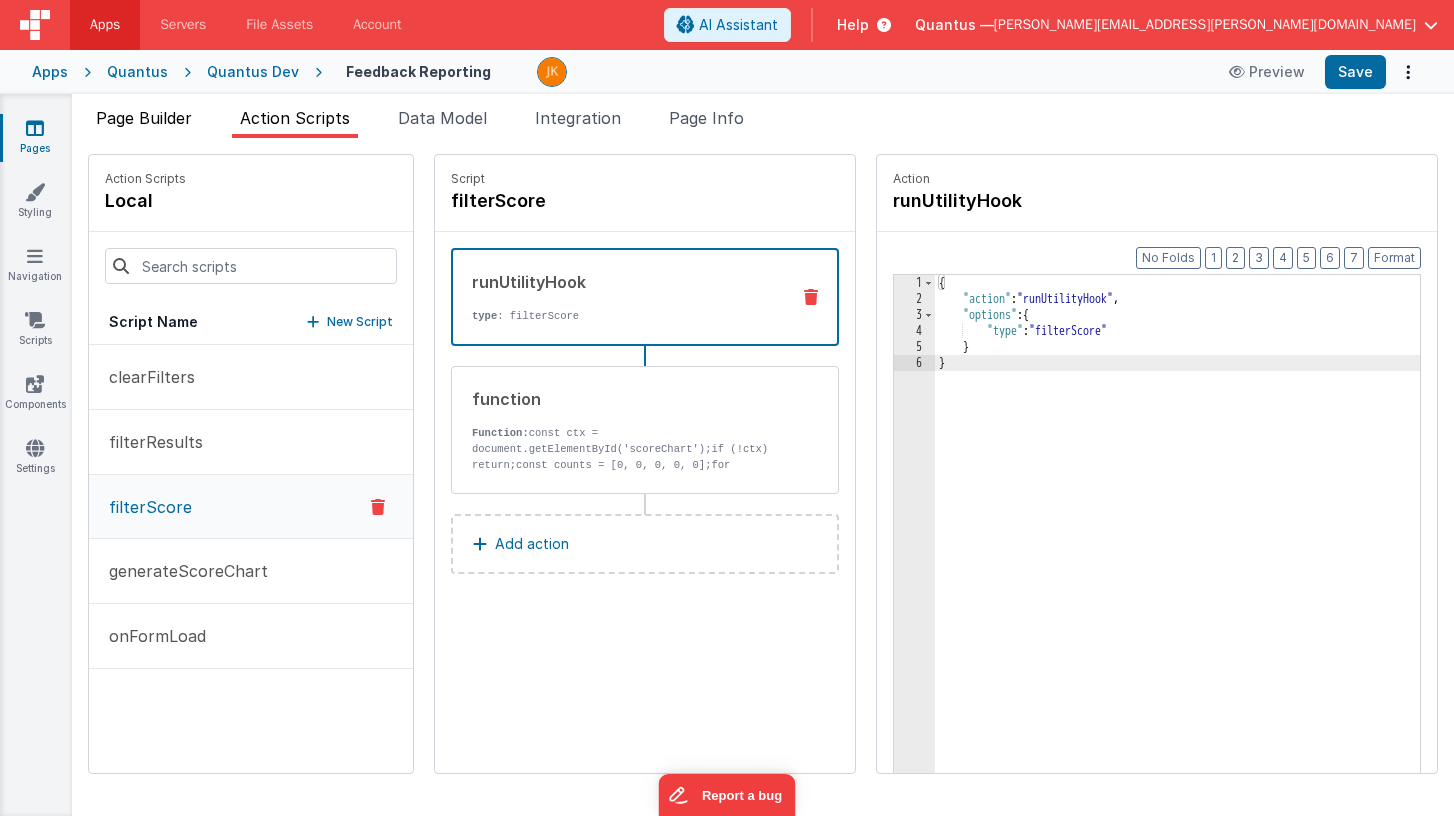 click on "Page Builder" at bounding box center (144, 118) 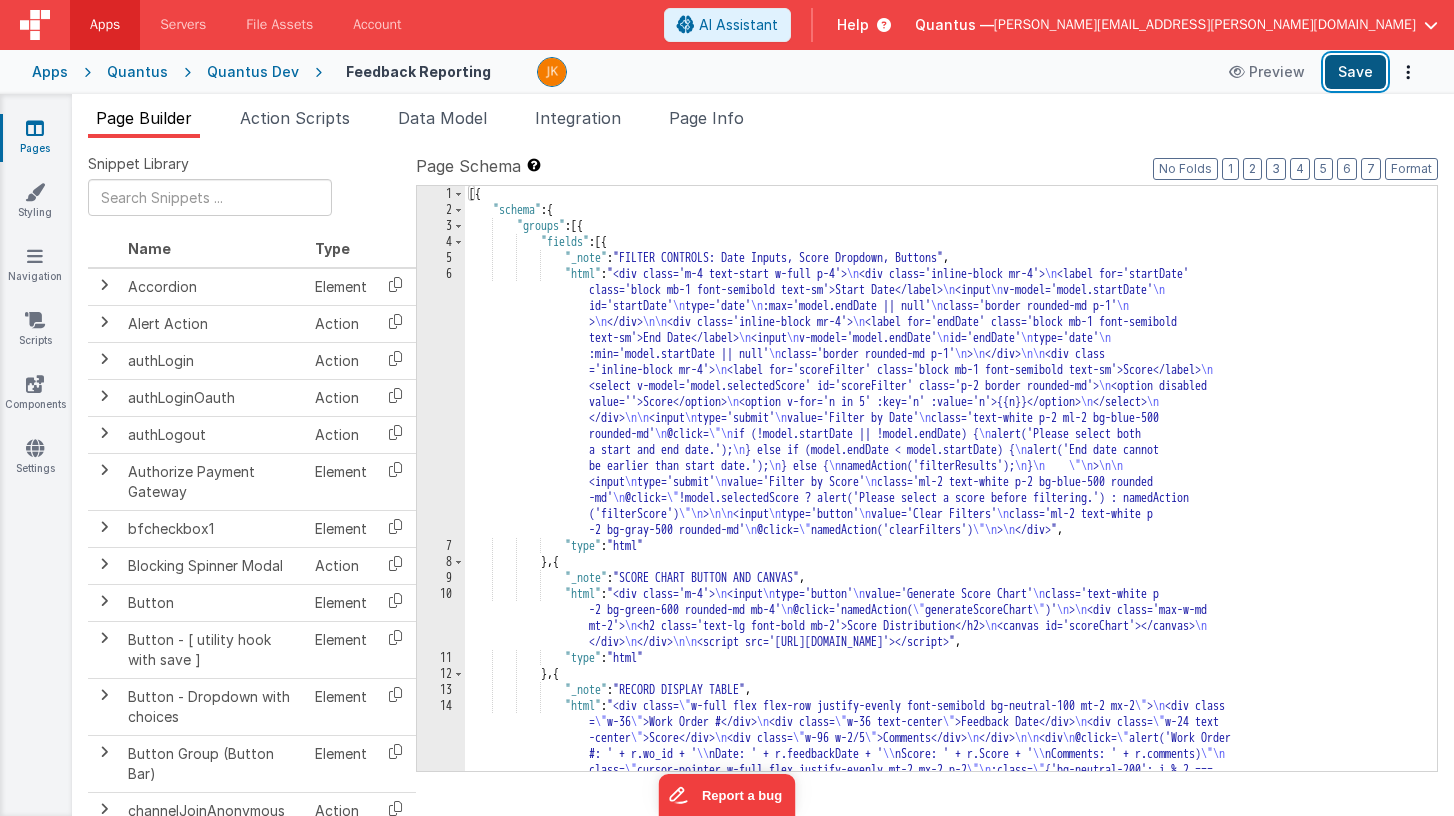 click on "Save" at bounding box center [1355, 72] 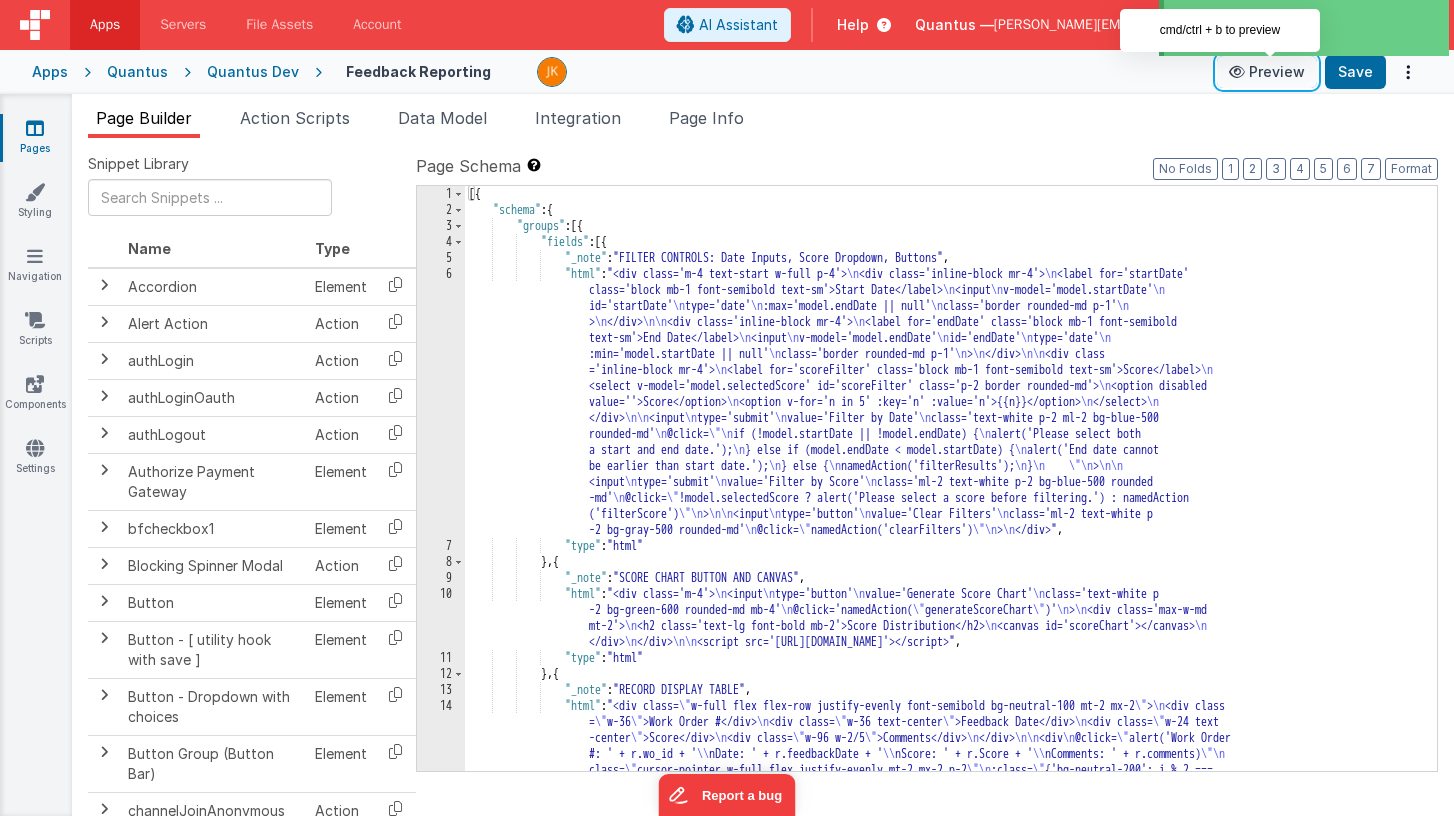 click on "Preview" at bounding box center (1267, 72) 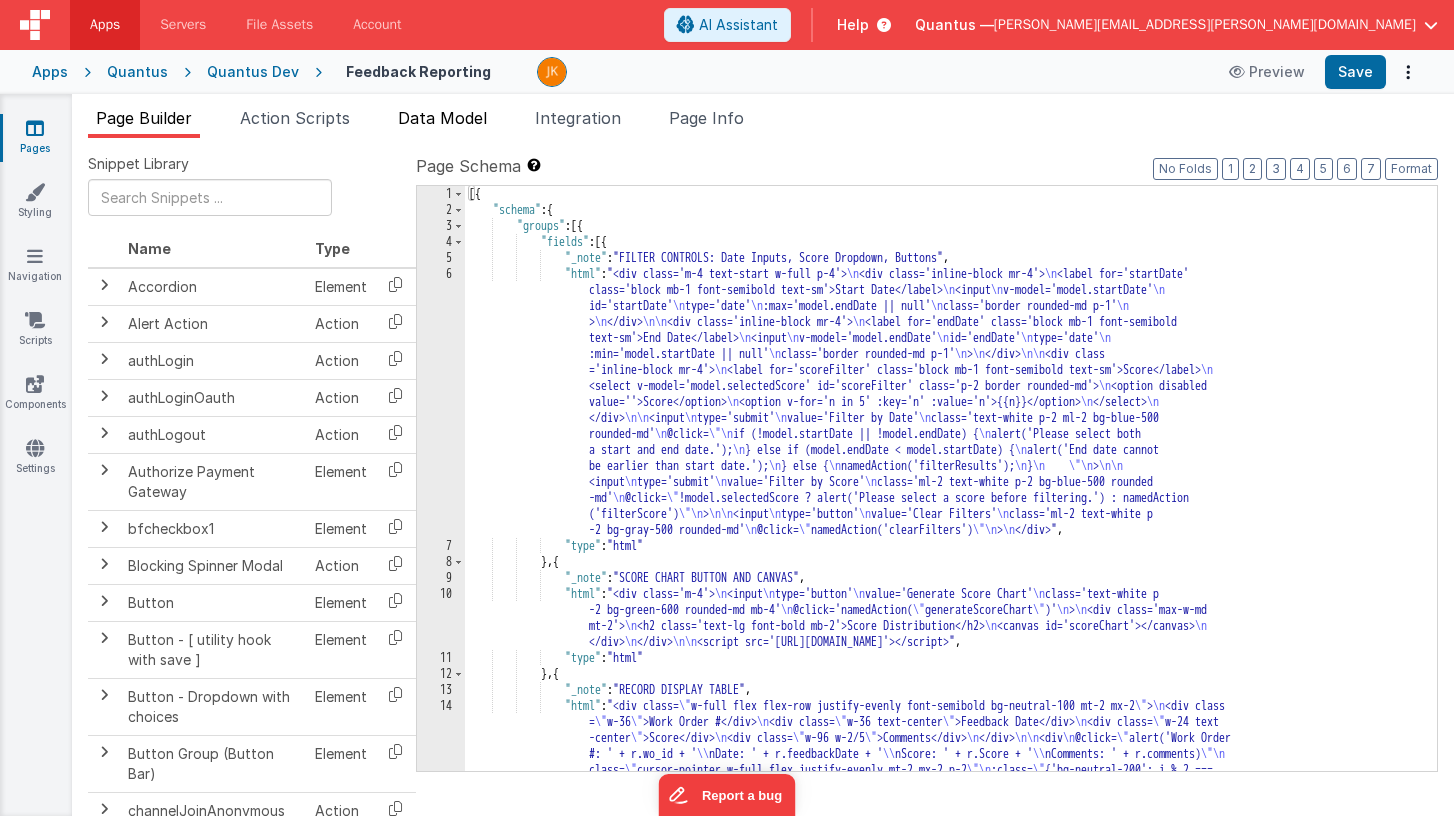 click on "Data Model" at bounding box center [442, 122] 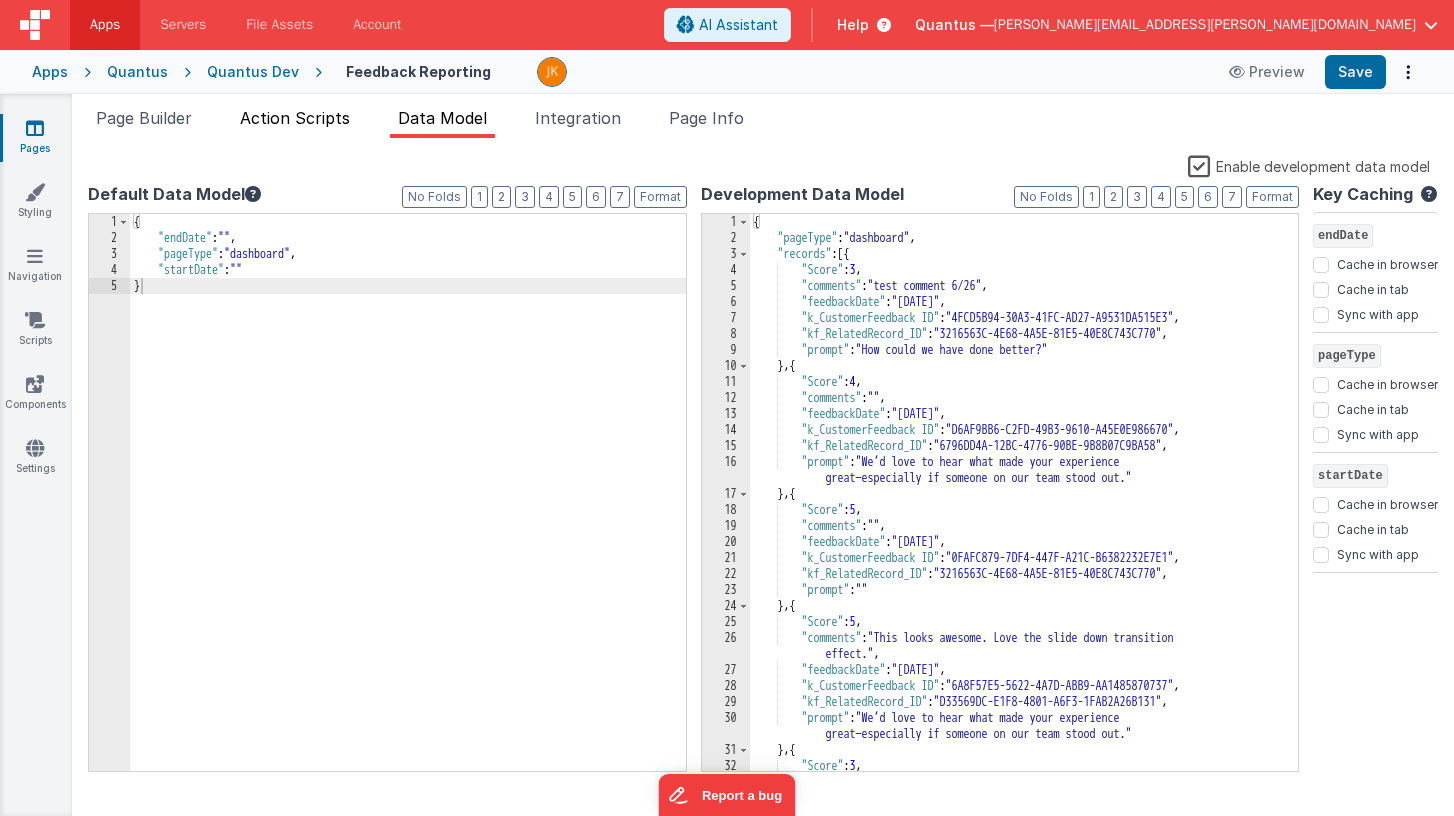 click on "Action Scripts" at bounding box center (295, 118) 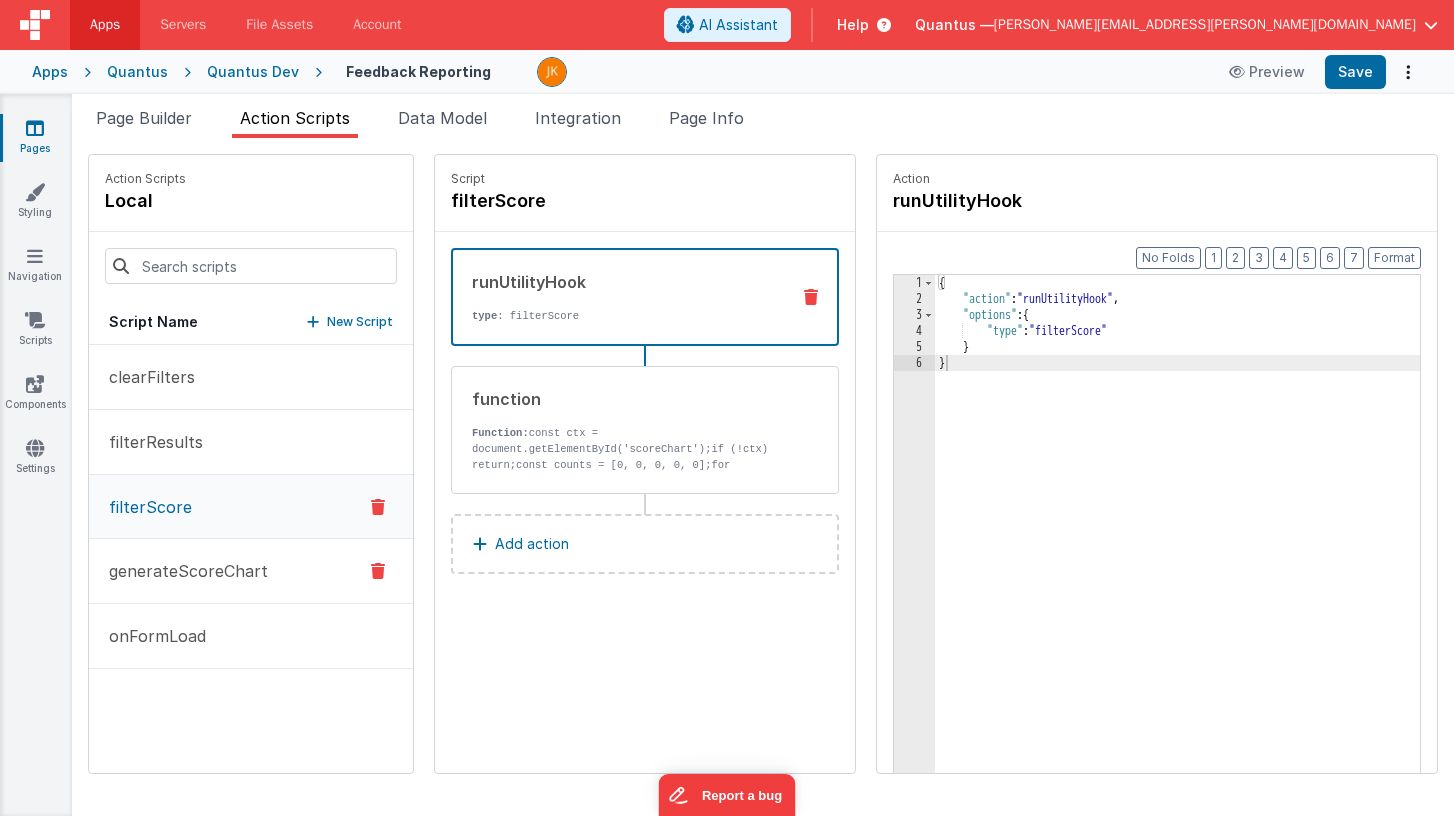 click on "generateScoreChart" at bounding box center (182, 571) 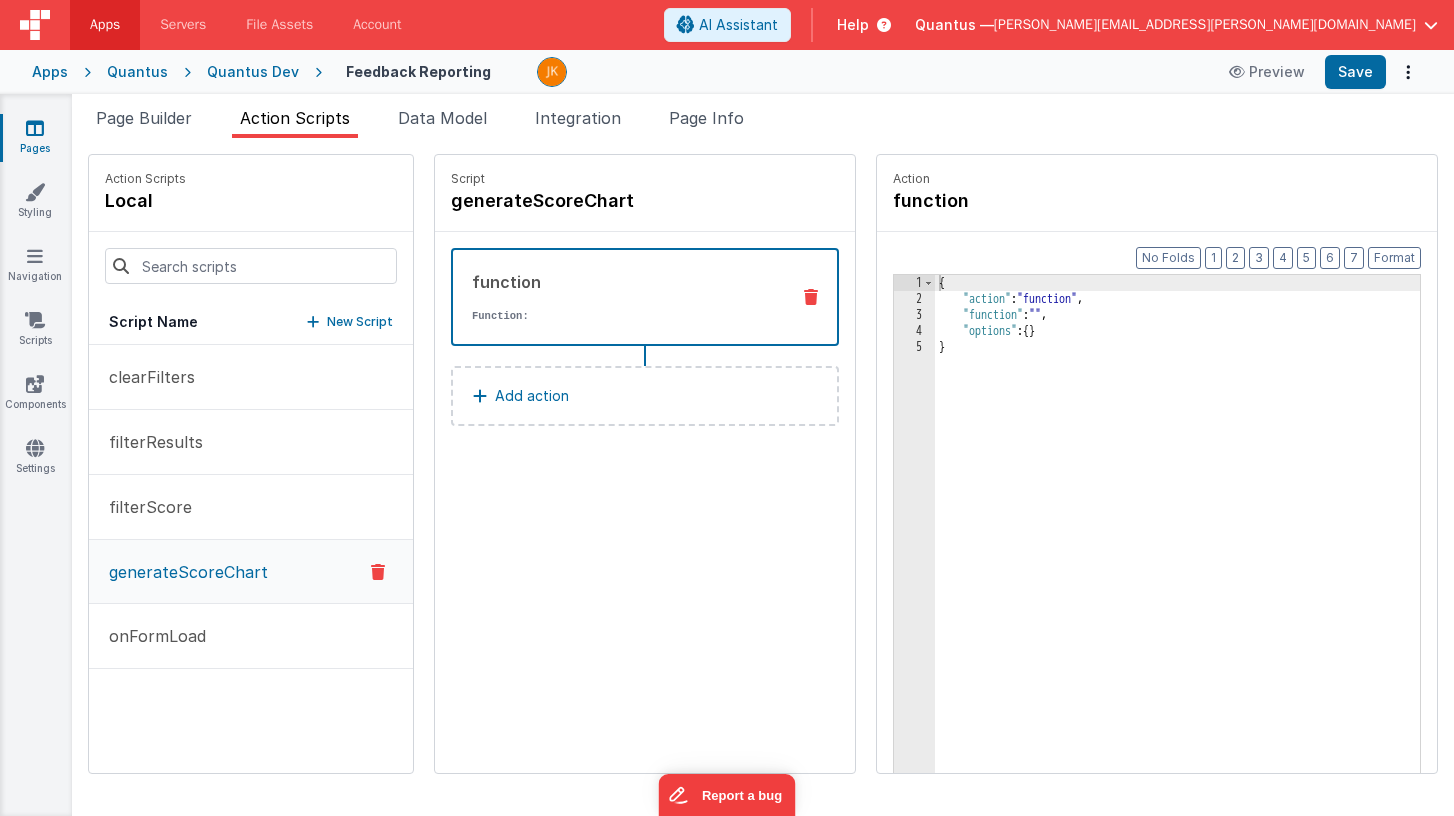 click on "{      "action" :  "function" ,      "function" :  "" ,      "options" :  { } }" at bounding box center [1207, 571] 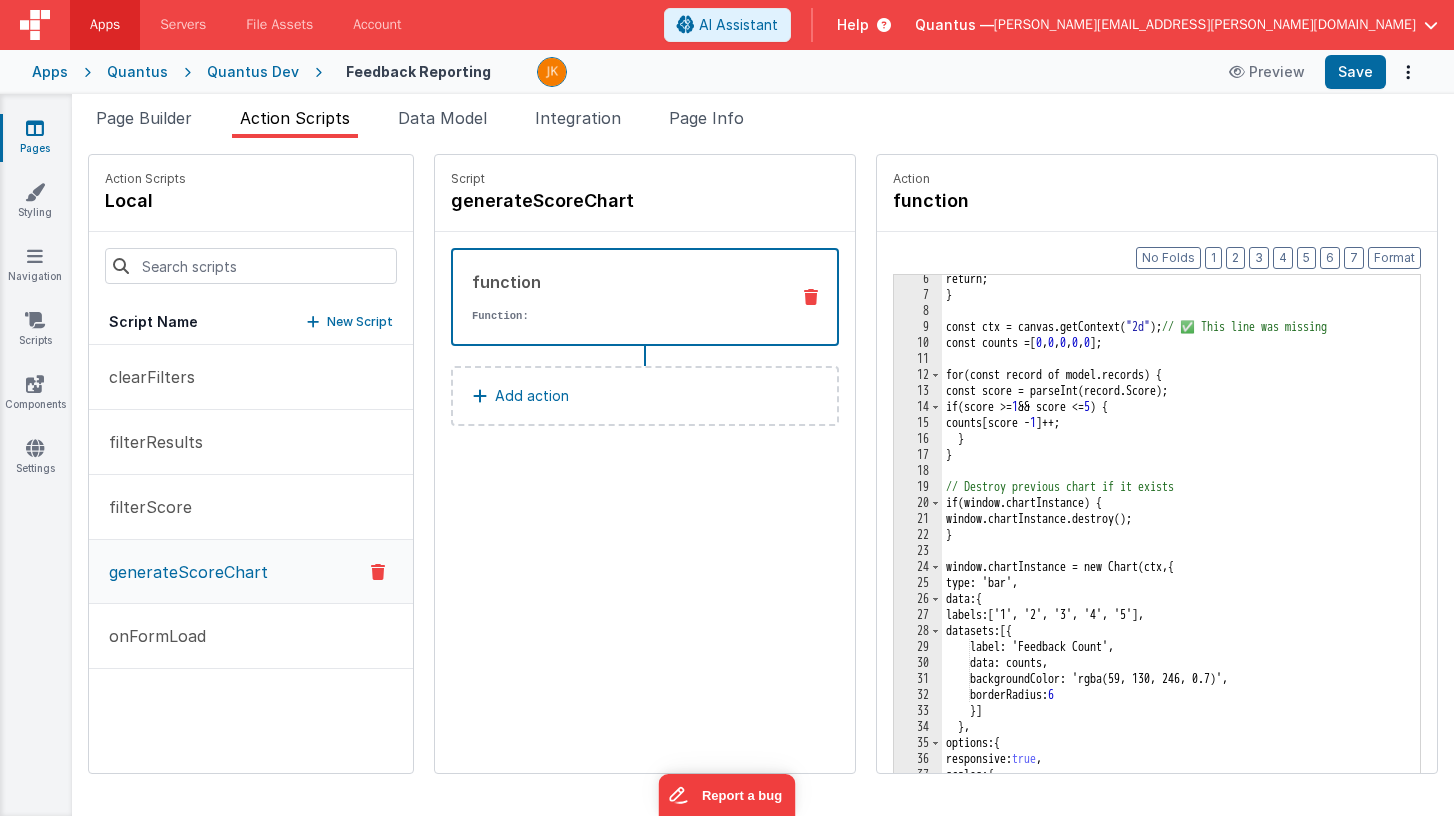 scroll, scrollTop: 0, scrollLeft: 0, axis: both 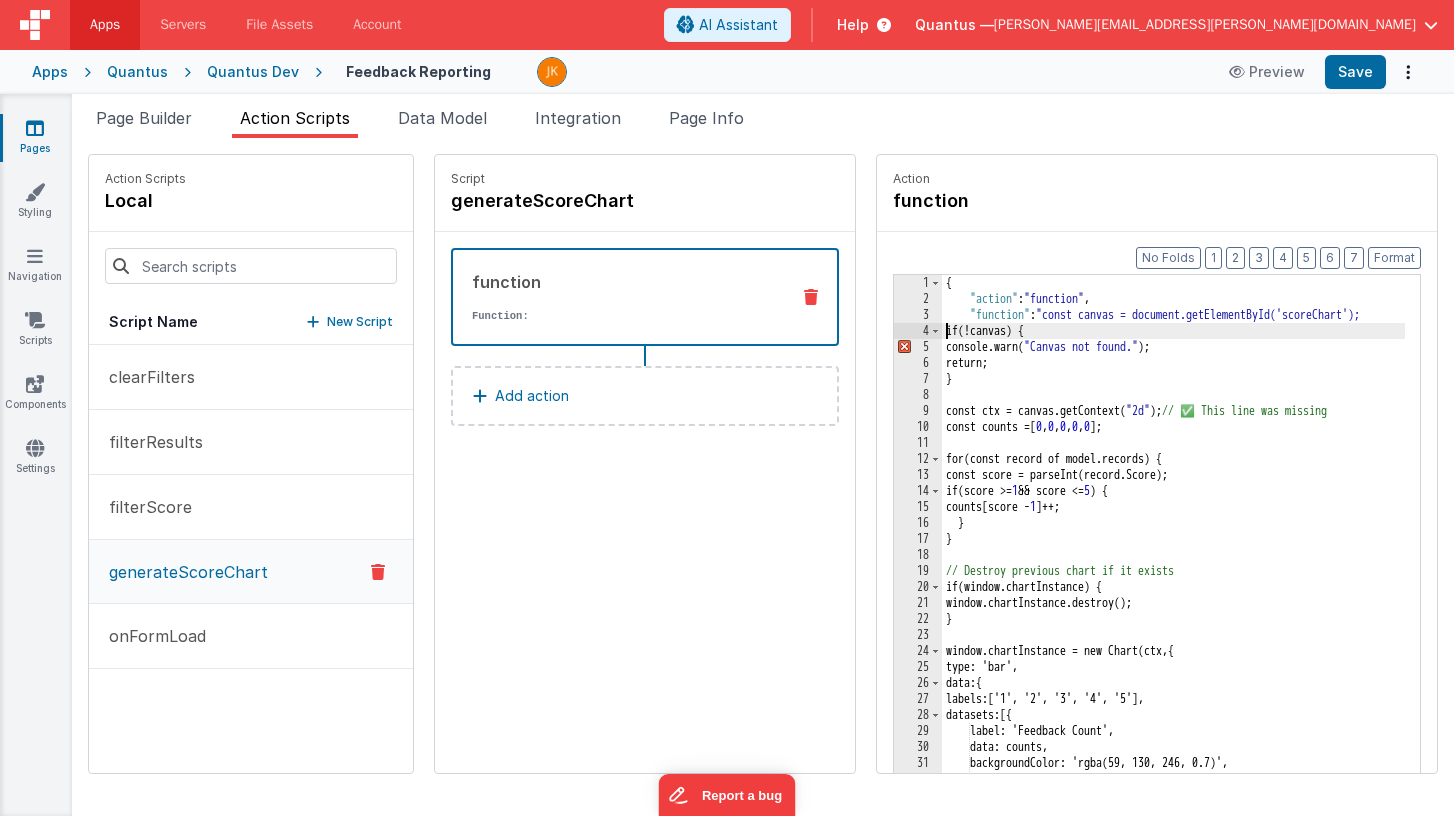 click on "{      "action" :  "function" ,      "function" :  "const canvas = document.getElementById('scoreChart'); if  ( !canvas )   {   console.warn ( "Canvas not found." ) ;   return; } const ctx = canvas.getContext ( "2d" ) ;   // ✅ This line was missing const counts =  [ 0 ,  0 ,  0 ,  0 ,  0 ] ; for  ( const record of model.records )   {   const score = parseInt ( record.Score ) ;   if  ( score >=  1  && score <=  5 )   {     counts [ score -  1 ] ++;    } } // Destroy previous chart if it exists if  ( window.chartInstance )   {   window.chartInstance.destroy ( ) ; } window.chartInstance = new Chart ( ctx,  {   type: 'bar',   data:  {     labels:  [ '1', '2', '3', '4', '5' ] ,     datasets:  [{        label: 'Feedback Count',        data: counts,        backgroundColor: 'rgba(59, 130, 246, 0.7)',        borderRadius:  6      }]    } ,   options:  {     responsive:  true ," at bounding box center [1203, 571] 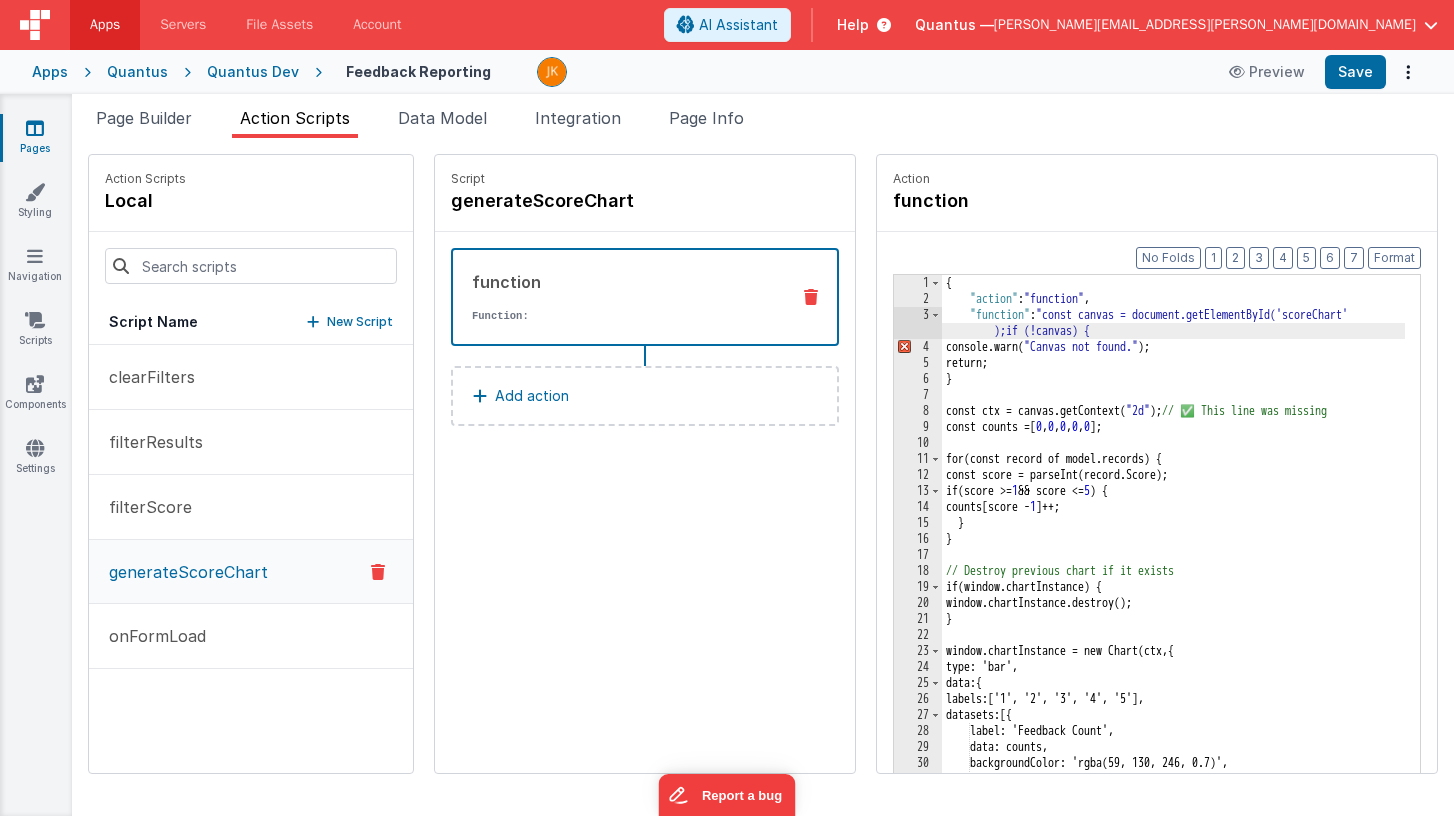 click on "{      "action" :  "function" ,      "function" :  "const canvas = document.getElementById('scoreChart'          );if (!canvas) {   console.warn ( "Canvas not found." ) ;   return; } const ctx = canvas.getContext ( "2d" ) ;   // ✅ This line was missing const counts =  [ 0 ,  0 ,  0 ,  0 ,  0 ] ; for  ( const record of model.records )   {   const score = parseInt ( record.Score ) ;   if  ( score >=  1  && score <=  5 )   {     counts [ score -  1 ] ++;    } } // Destroy previous chart if it exists if  ( window.chartInstance )   {   window.chartInstance.destroy ( ) ; } window.chartInstance = new Chart ( ctx,  {   type: 'bar',   data:  {     labels:  [ '1', '2', '3', '4', '5' ] ,     datasets:  [{        label: 'Feedback Count',        data: counts,        backgroundColor: 'rgba(59, 130, 246, 0.7)',        borderRadius:  6      }]    } ,   options:  {     responsive:  true ," at bounding box center [1203, 571] 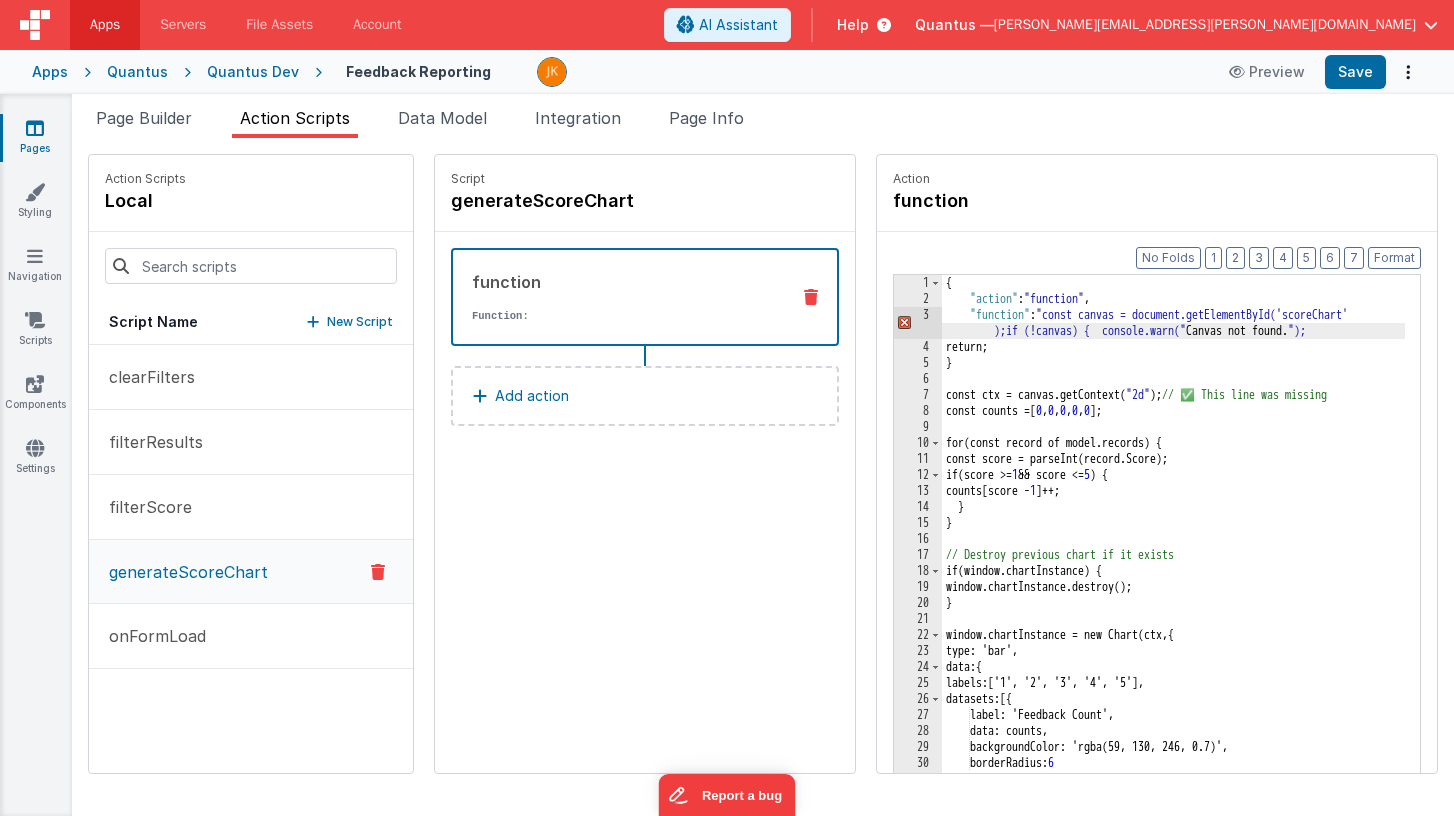 scroll, scrollTop: 160, scrollLeft: 0, axis: vertical 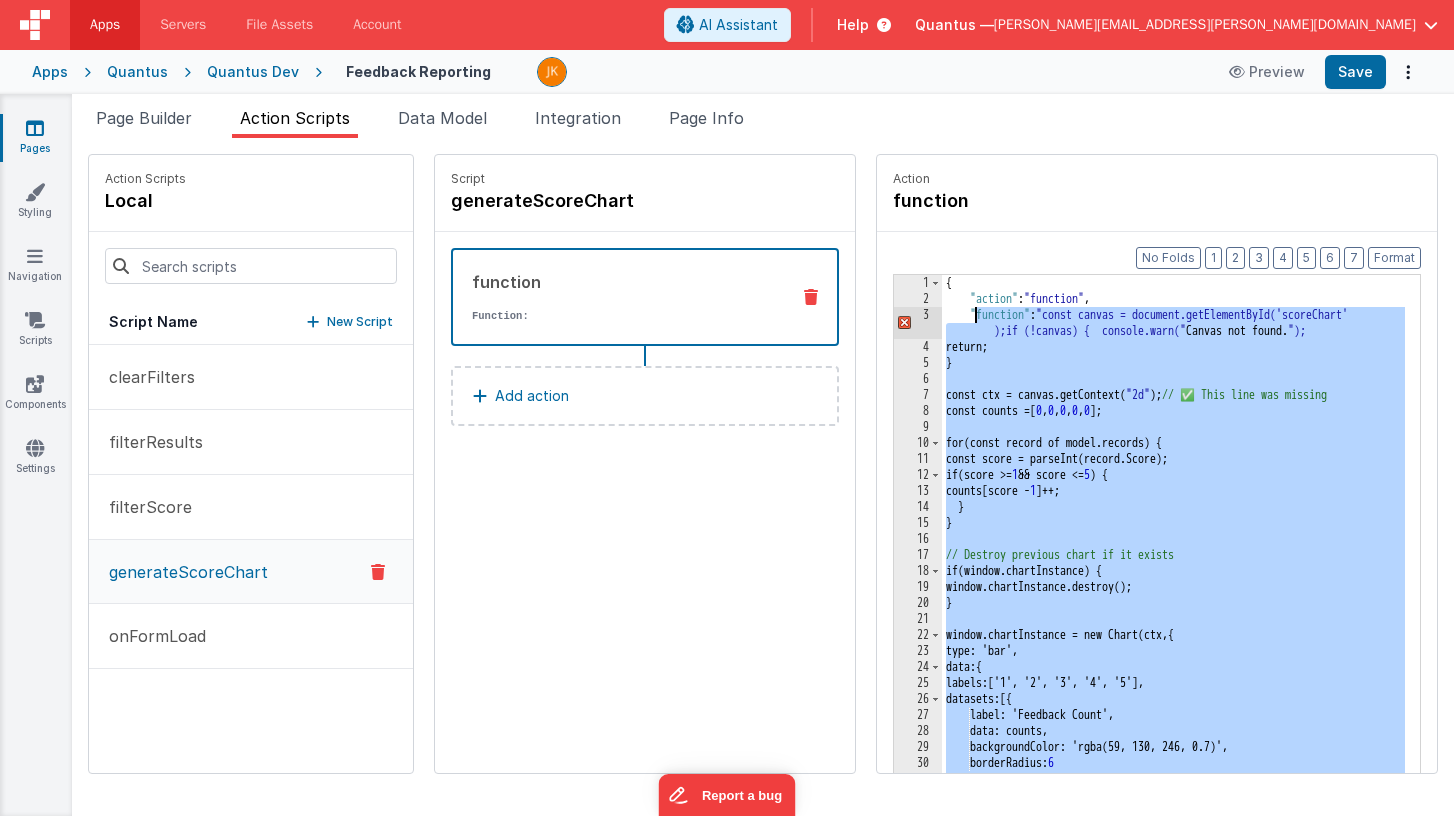 drag, startPoint x: 796, startPoint y: 657, endPoint x: 917, endPoint y: 322, distance: 356.18253 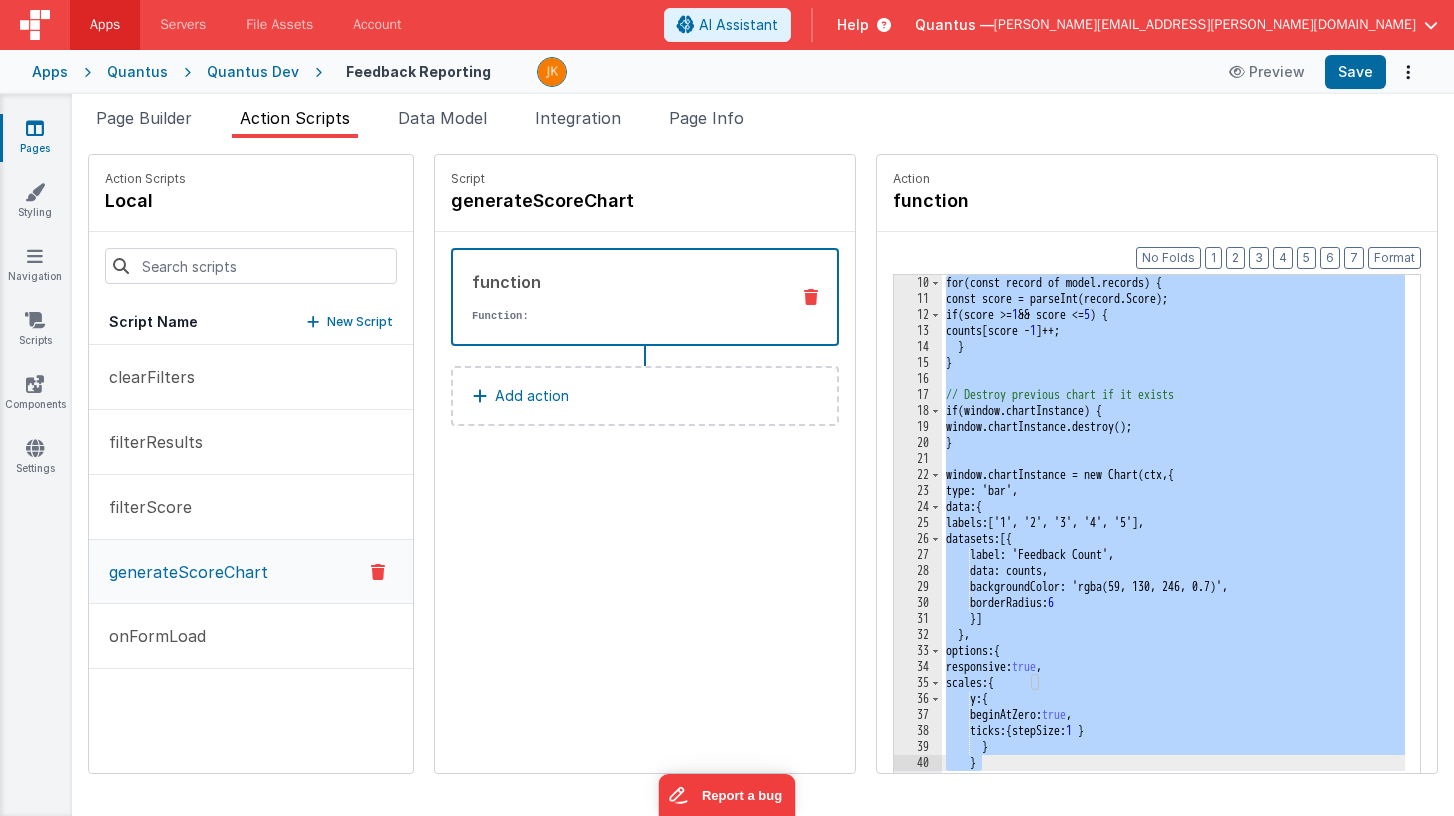 scroll, scrollTop: 0, scrollLeft: 0, axis: both 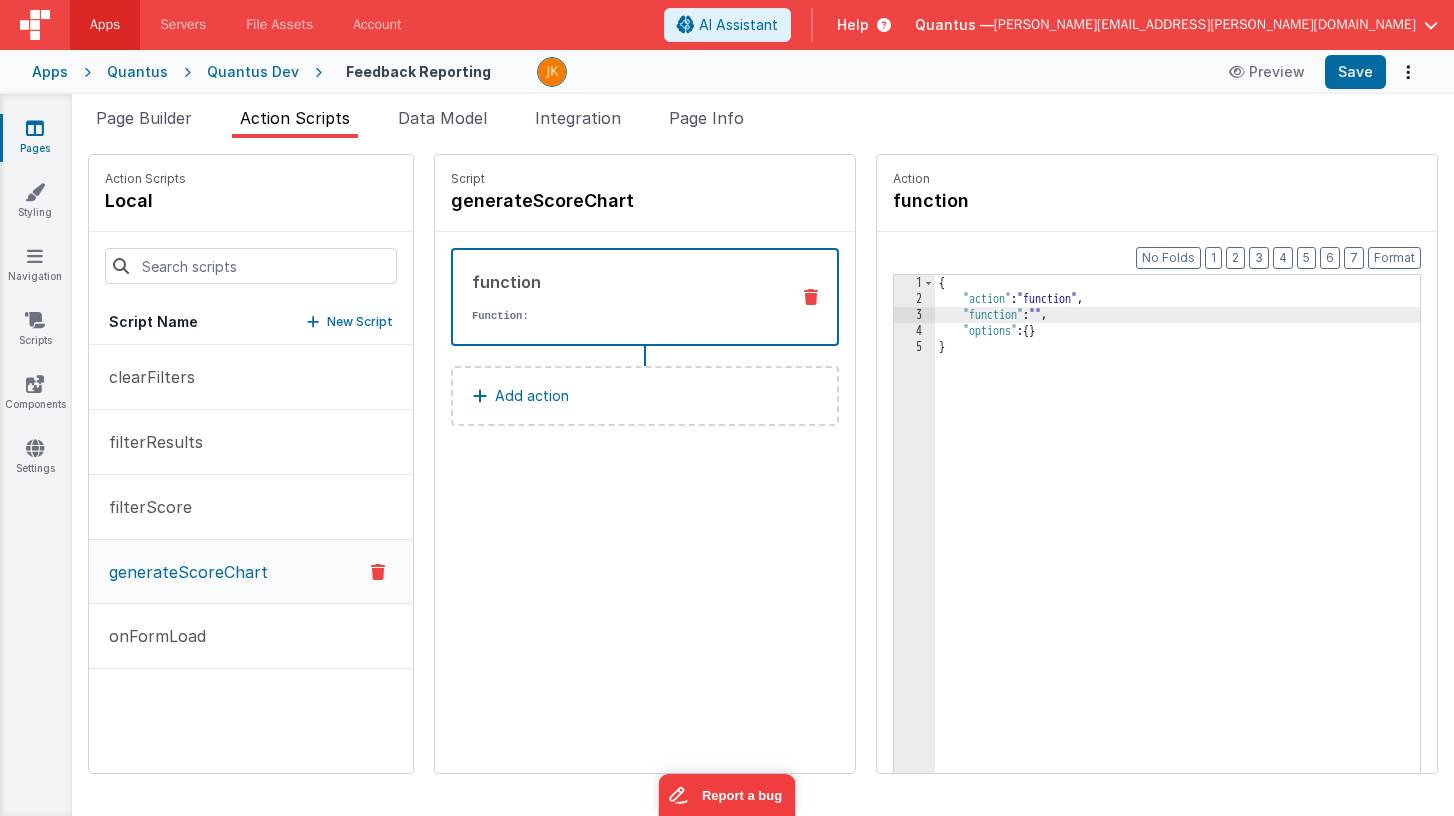 click on "{      "action" :  "function" ,      "function" :  "" ,      "options" :  { } }" at bounding box center [1207, 571] 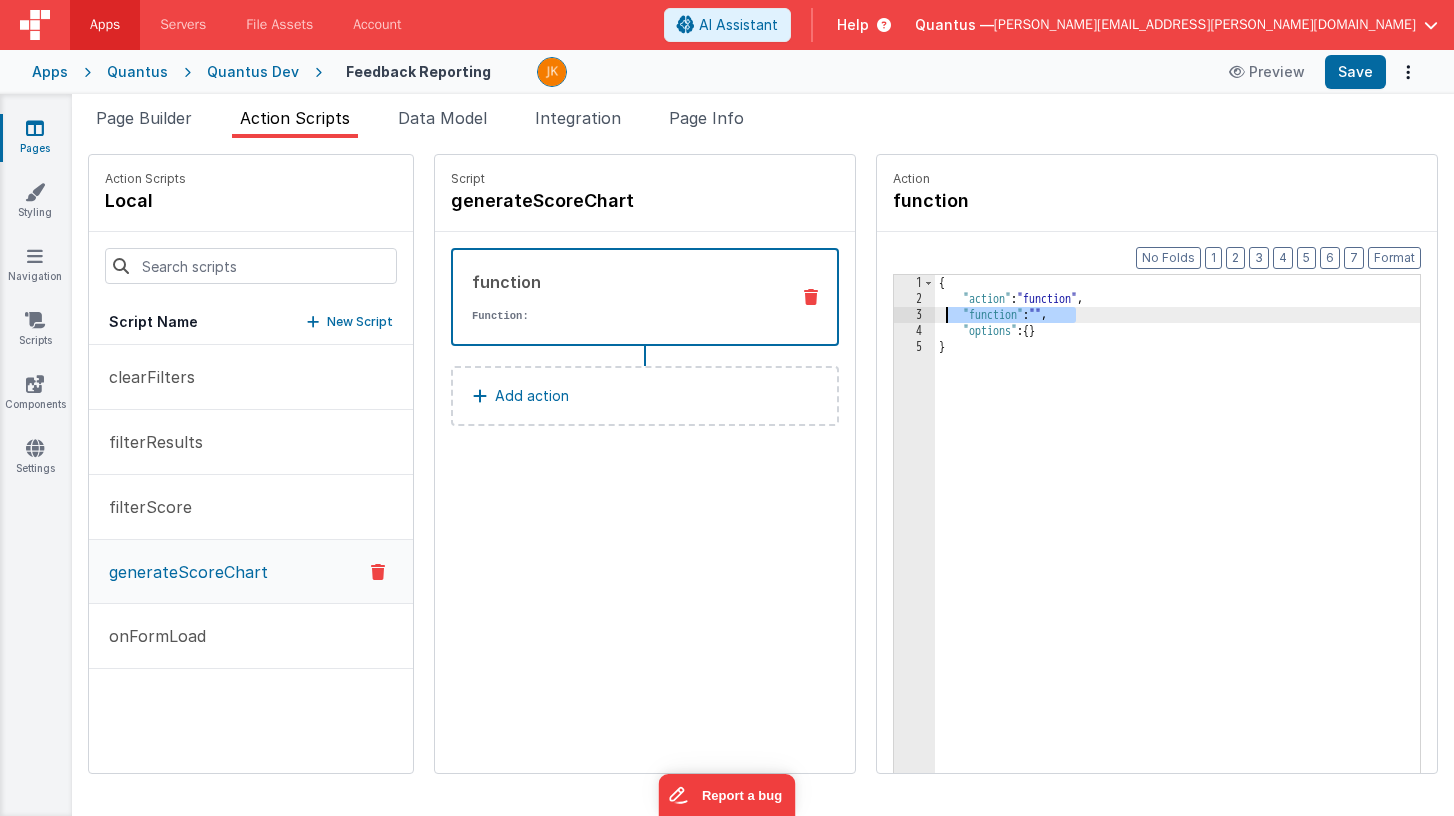drag, startPoint x: 1023, startPoint y: 316, endPoint x: 890, endPoint y: 315, distance: 133.00375 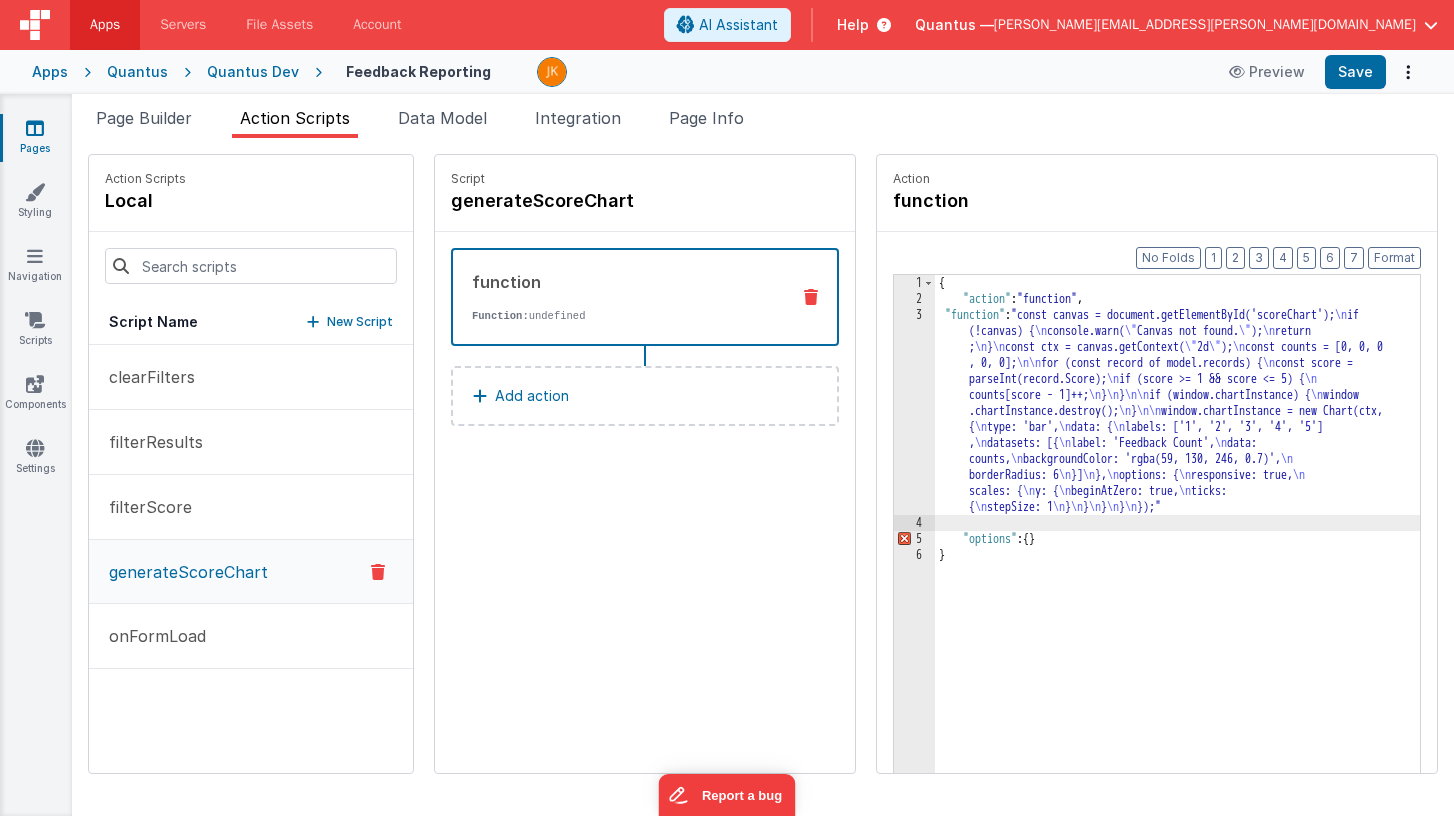 type 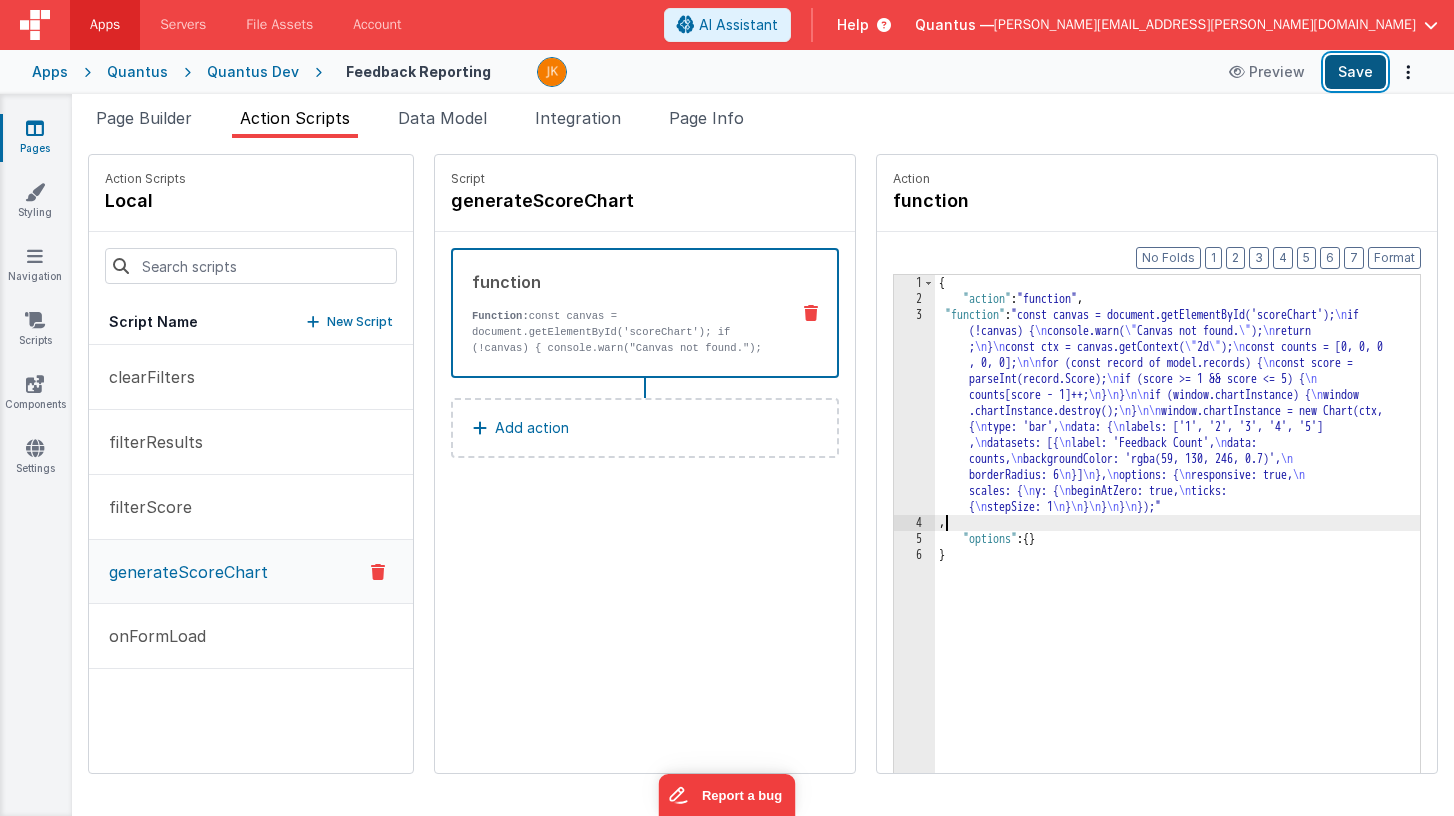click on "Save" at bounding box center (1355, 72) 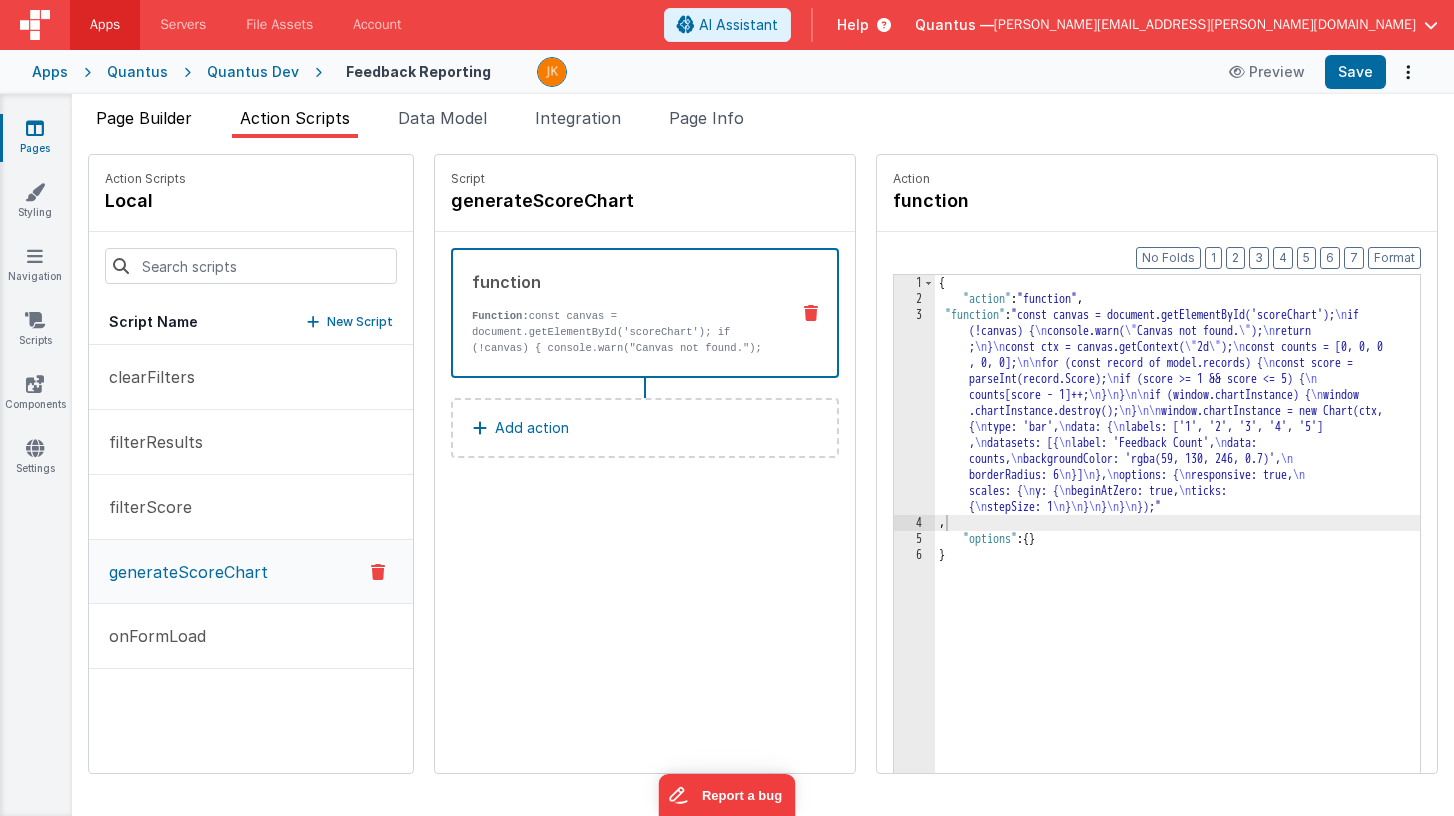 click on "Page Builder" at bounding box center (144, 118) 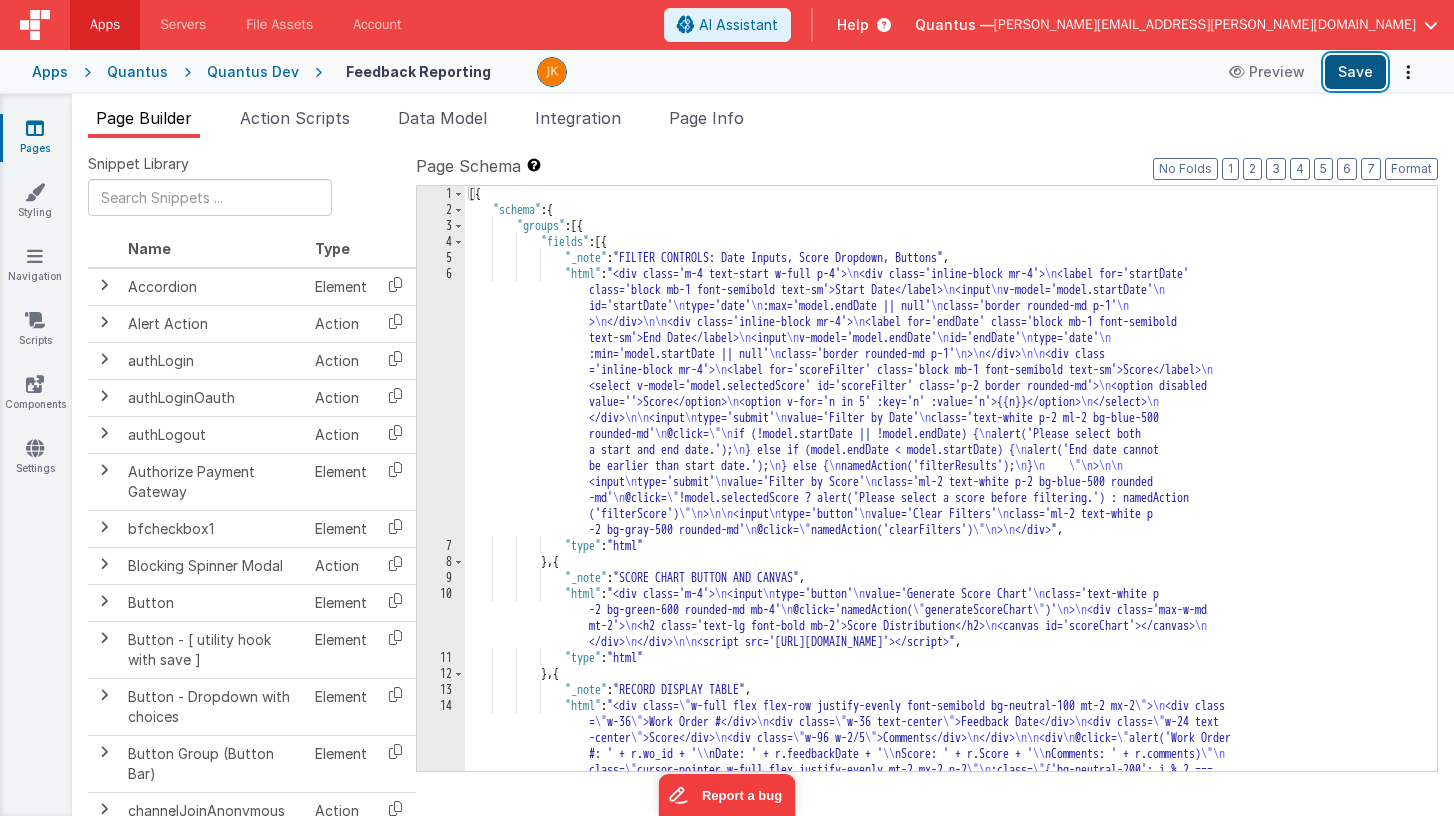 click on "Save" at bounding box center (1355, 72) 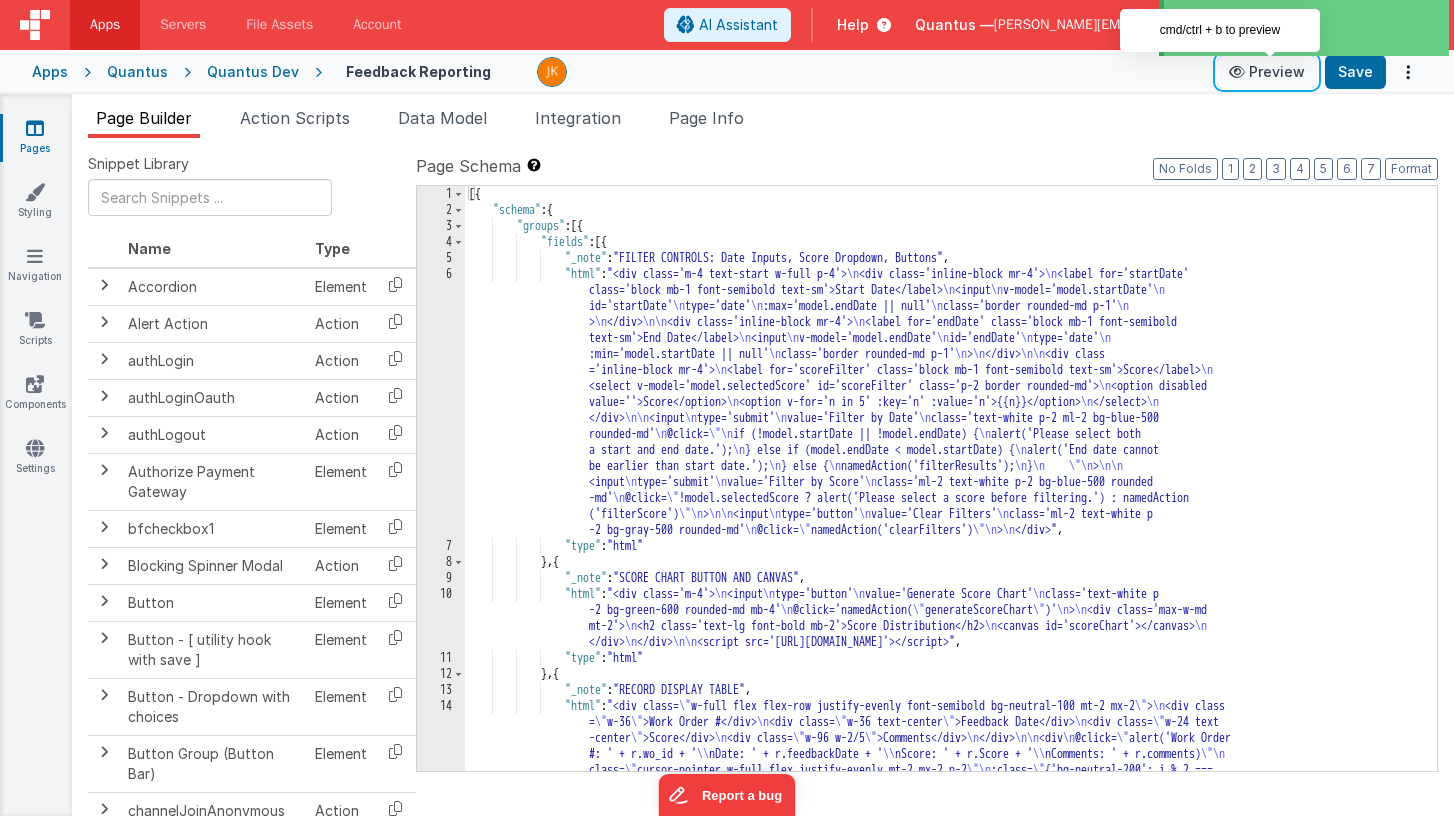 click on "Preview" at bounding box center (1267, 72) 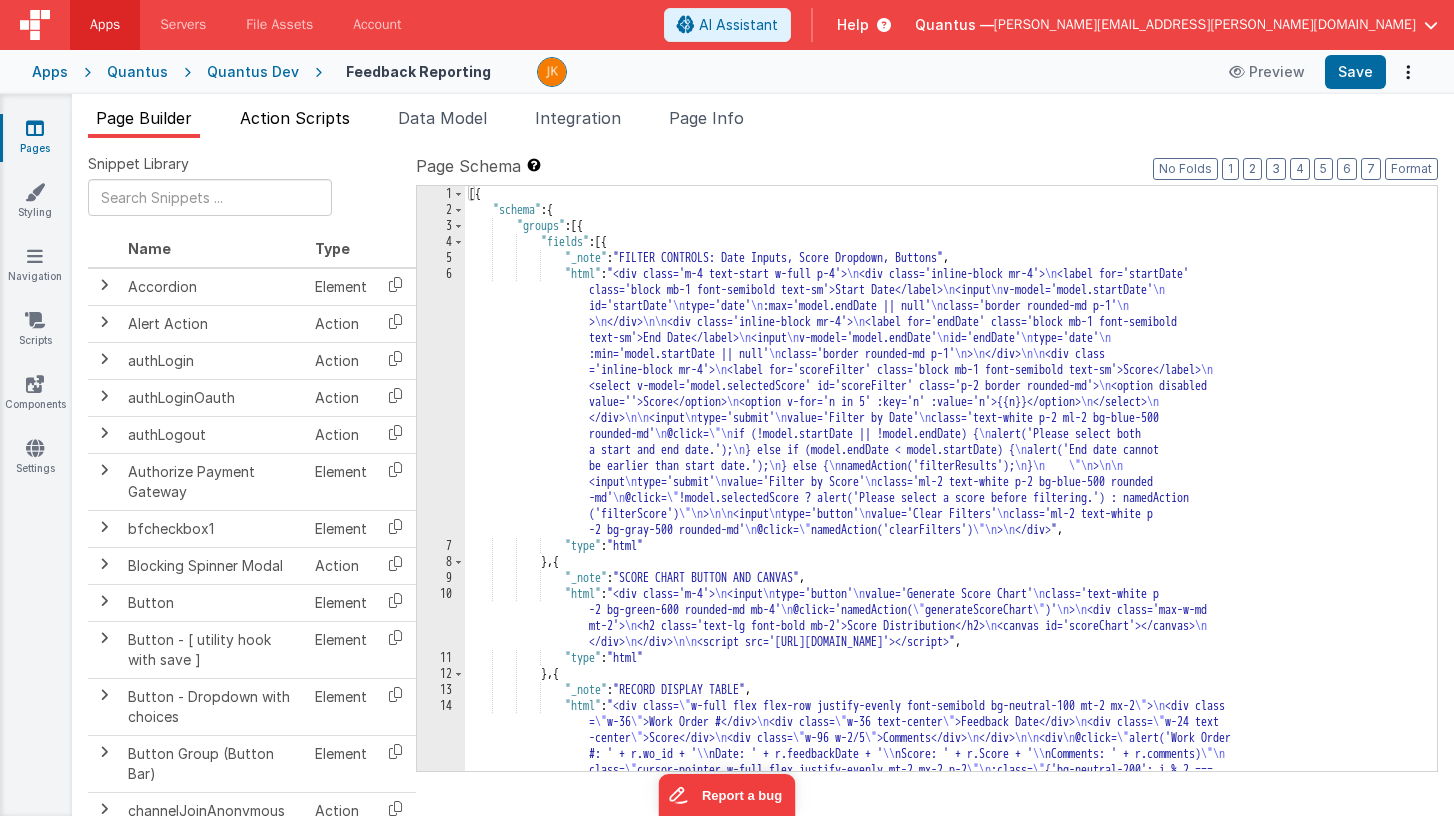 click on "Action Scripts" at bounding box center [295, 118] 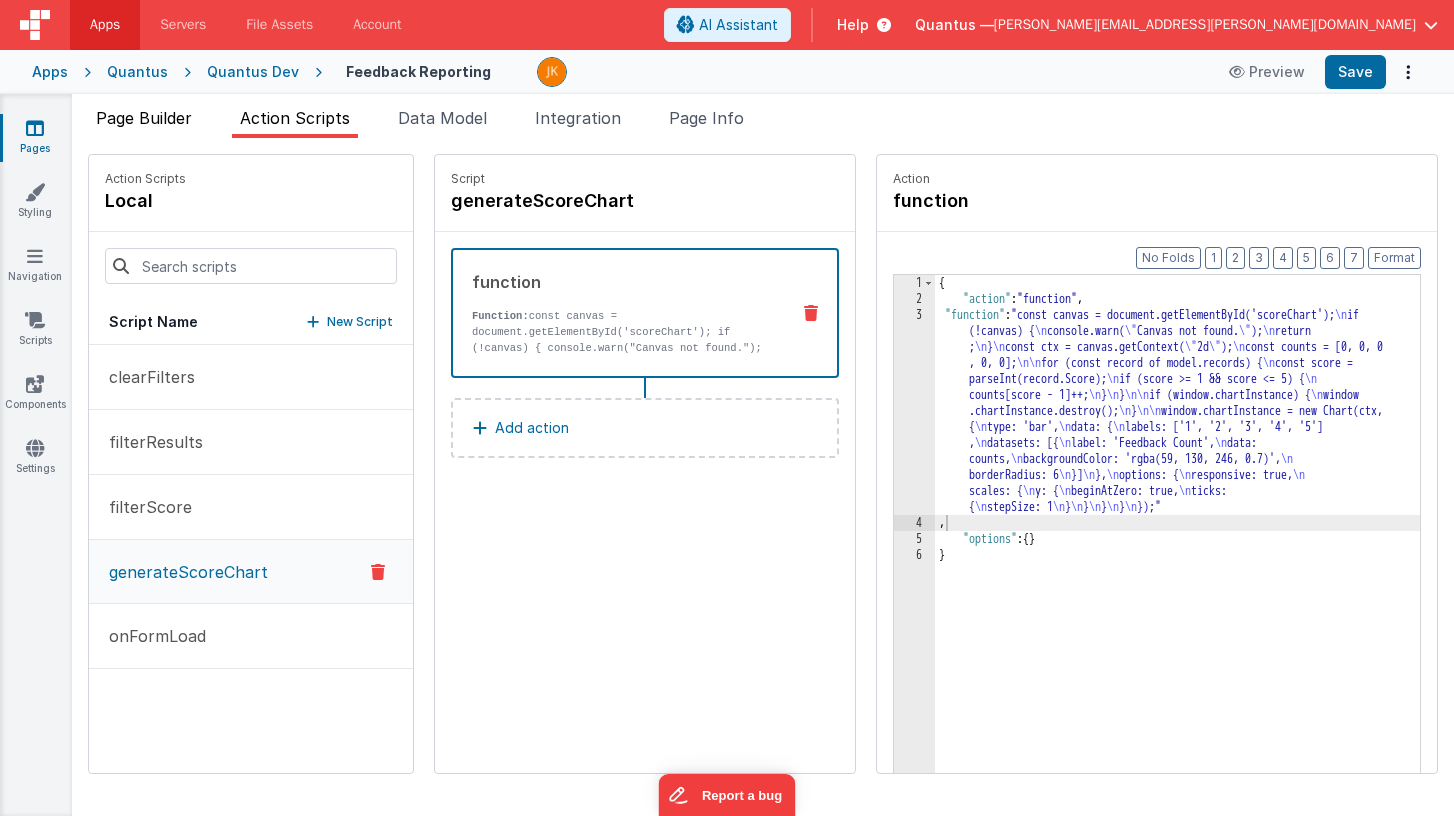click on "Page Builder" at bounding box center [144, 118] 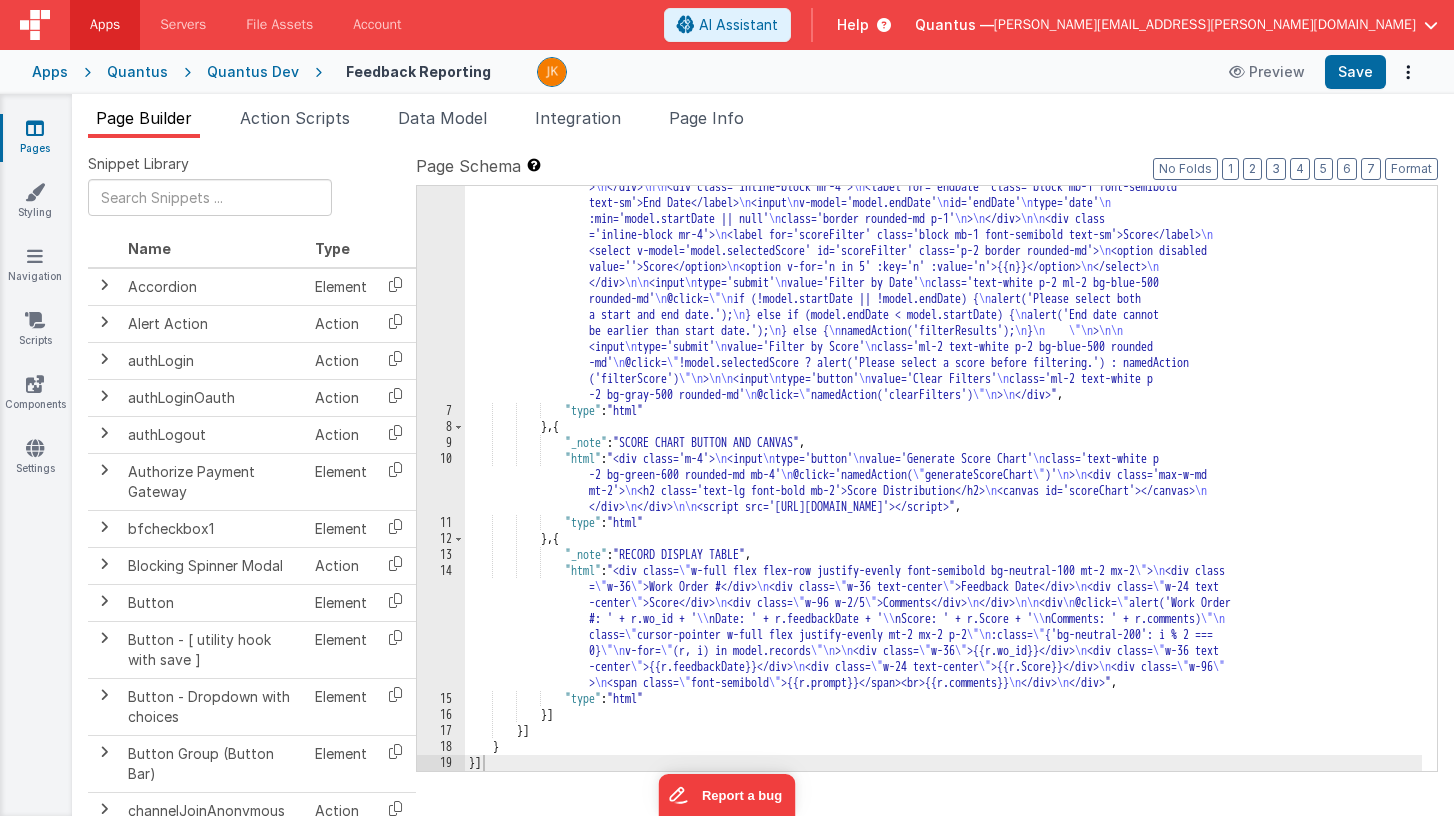scroll, scrollTop: 135, scrollLeft: 0, axis: vertical 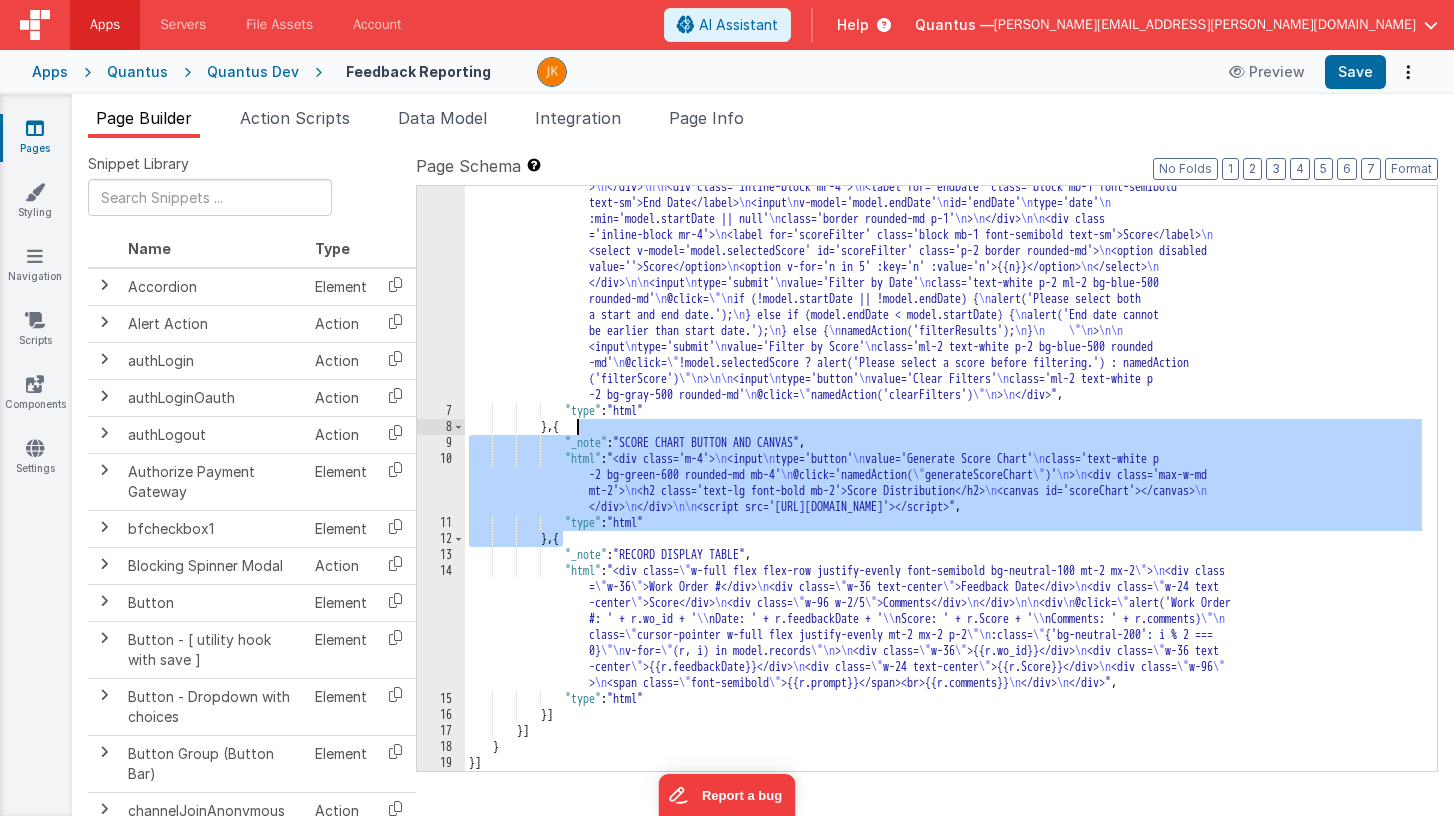 drag, startPoint x: 560, startPoint y: 546, endPoint x: 575, endPoint y: 434, distance: 113 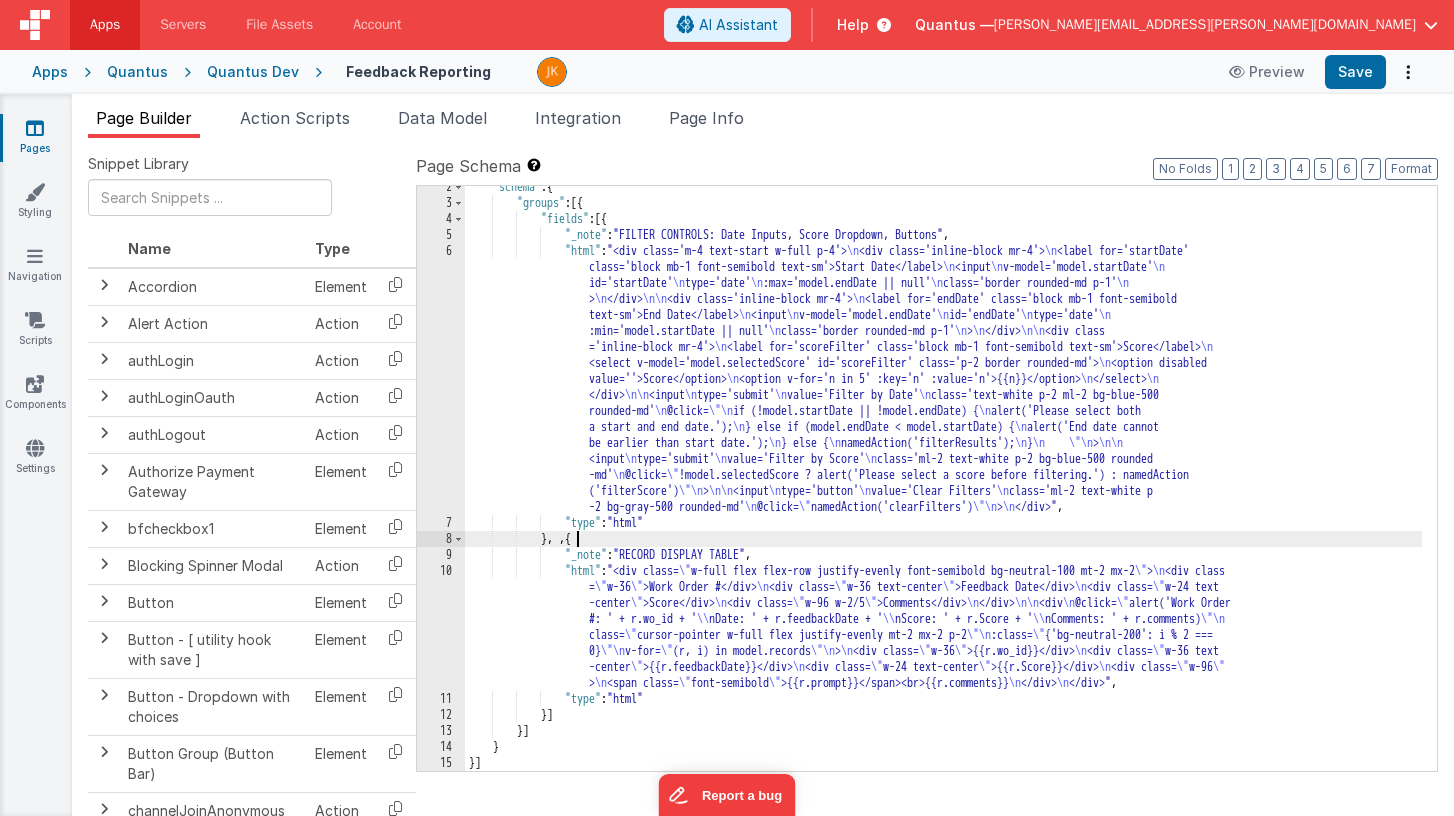 scroll, scrollTop: 23, scrollLeft: 0, axis: vertical 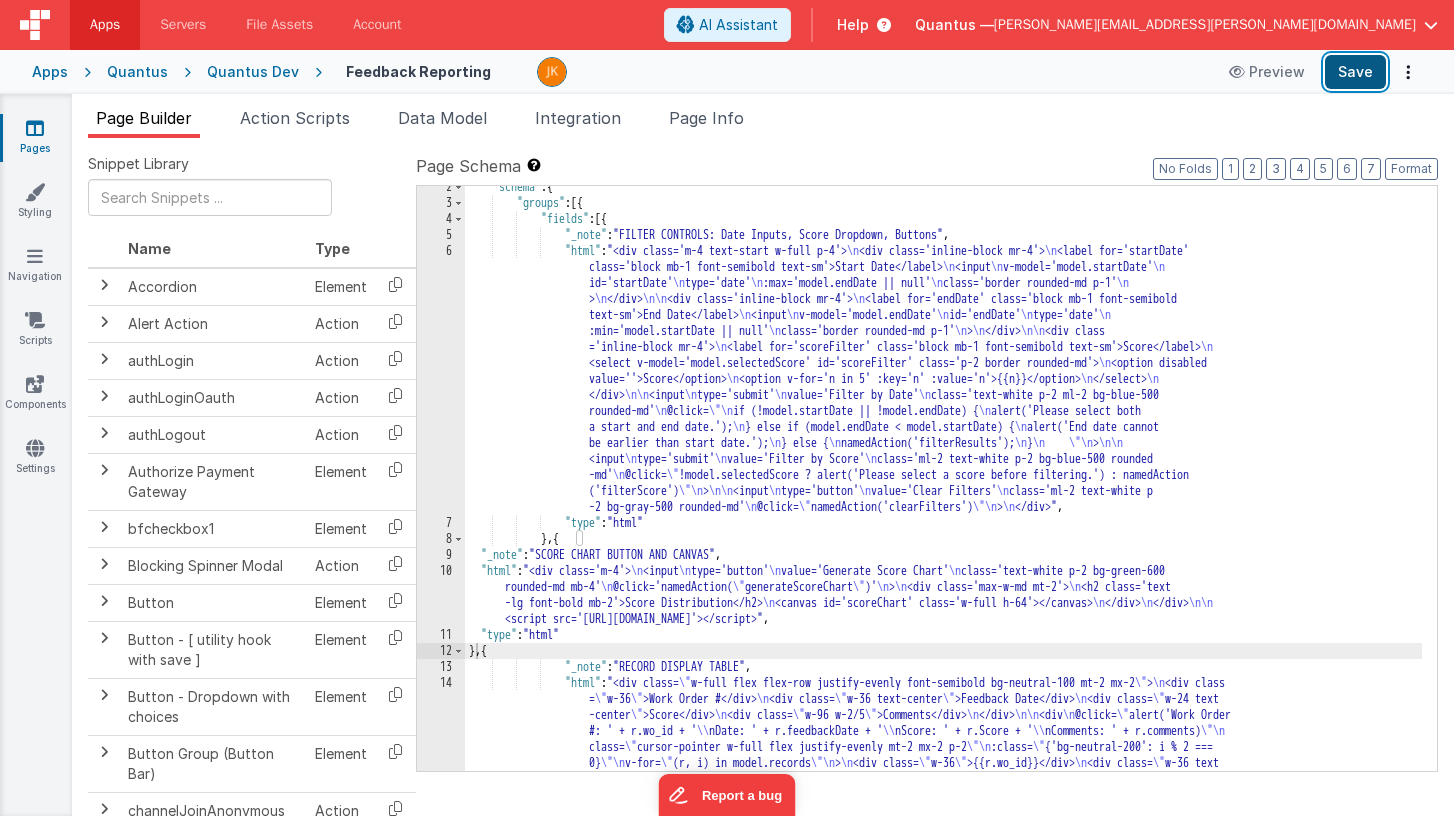 click on "Save" at bounding box center (1355, 72) 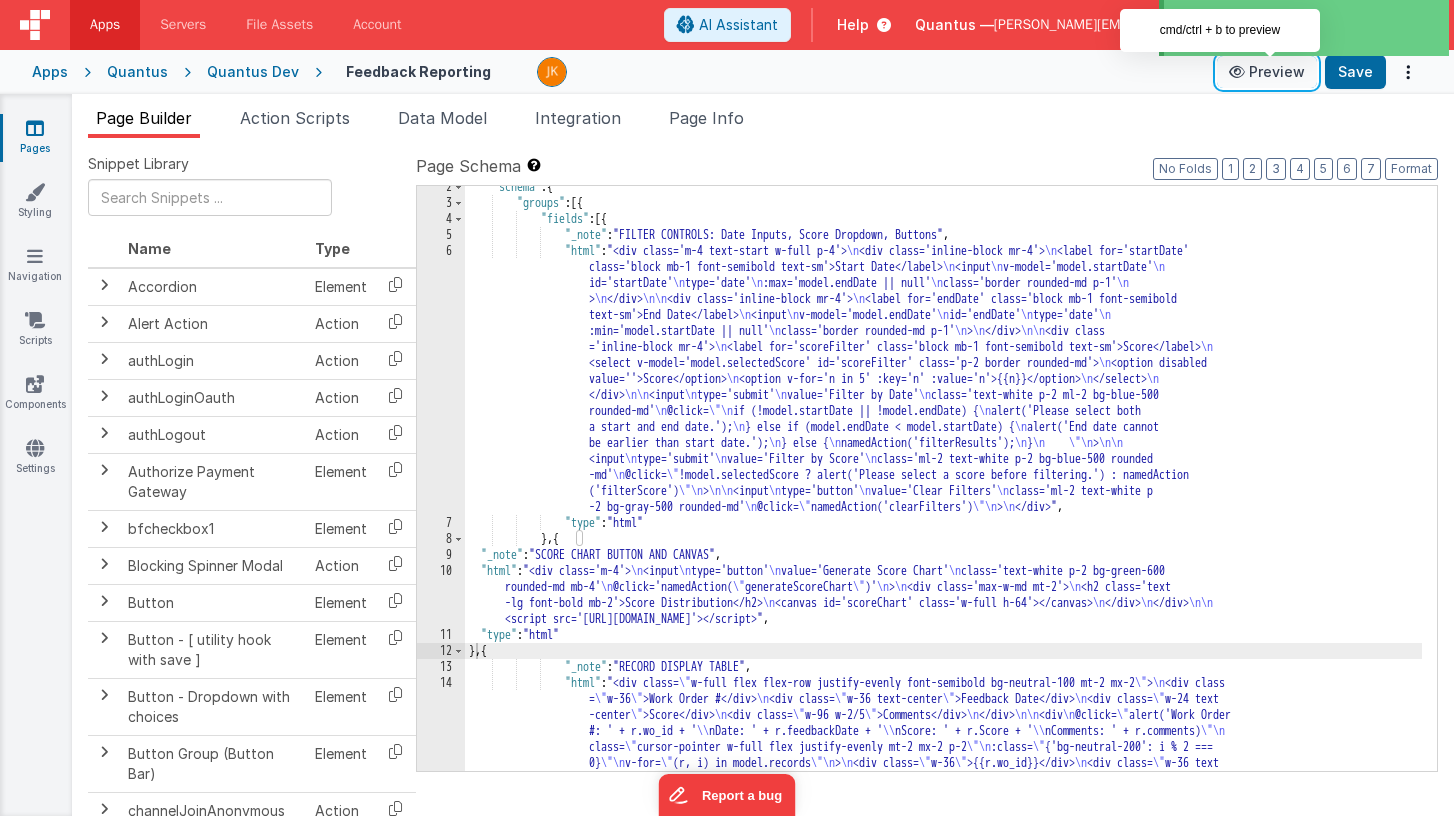 click on "Preview" at bounding box center [1267, 72] 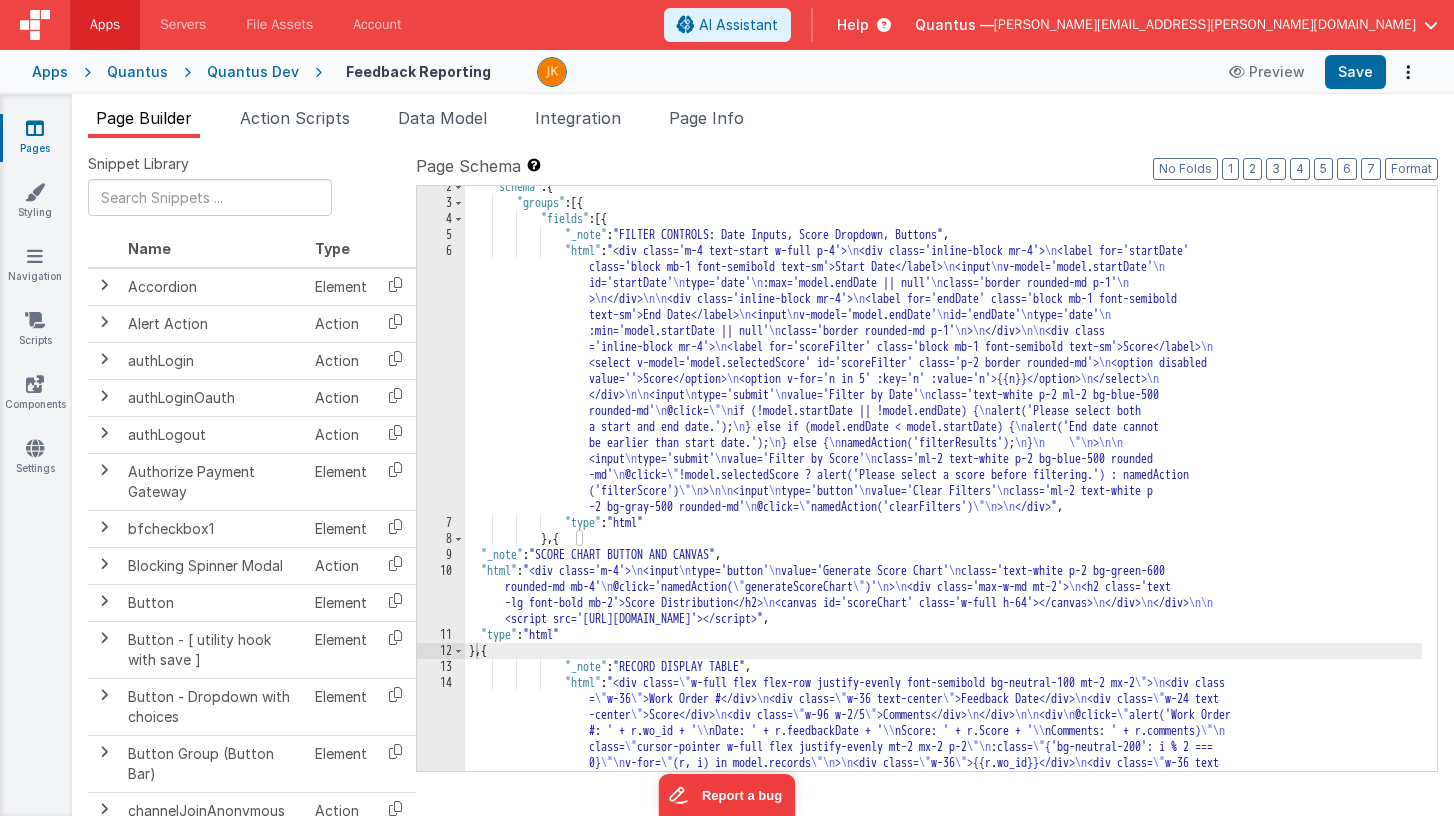 click on ""schema" :  {           "groups" :  [{                "fields" :  [{                     "_note" :  "FILTER CONTROLS: Date Inputs, Score Dropdown, Buttons" ,                     "html" :  "<div class='m-4 text-start w-full p-4'> \n   <div class='inline-block mr-4'> \n     <label for='startDate'                       class='block mb-1 font-semibold text-sm'>Start Date</label> \n     <input \n       v-model='model.startDate' \n                             id='startDate' \n       type='date' \n       :max='model.endDate || null' \n       class='border rounded-md p-1' \n                           > \n   </div> \n\n   <div class='inline-block mr-4'> \n     <label for='endDate' class='block mb-1 font-semibold                       text-sm'>End Date</label> \n     <input \n       v-model='model.endDate' \n       id='endDate' \n       type='date' \n                             :min='model.startDate || null' \n \n" at bounding box center [943, 543] 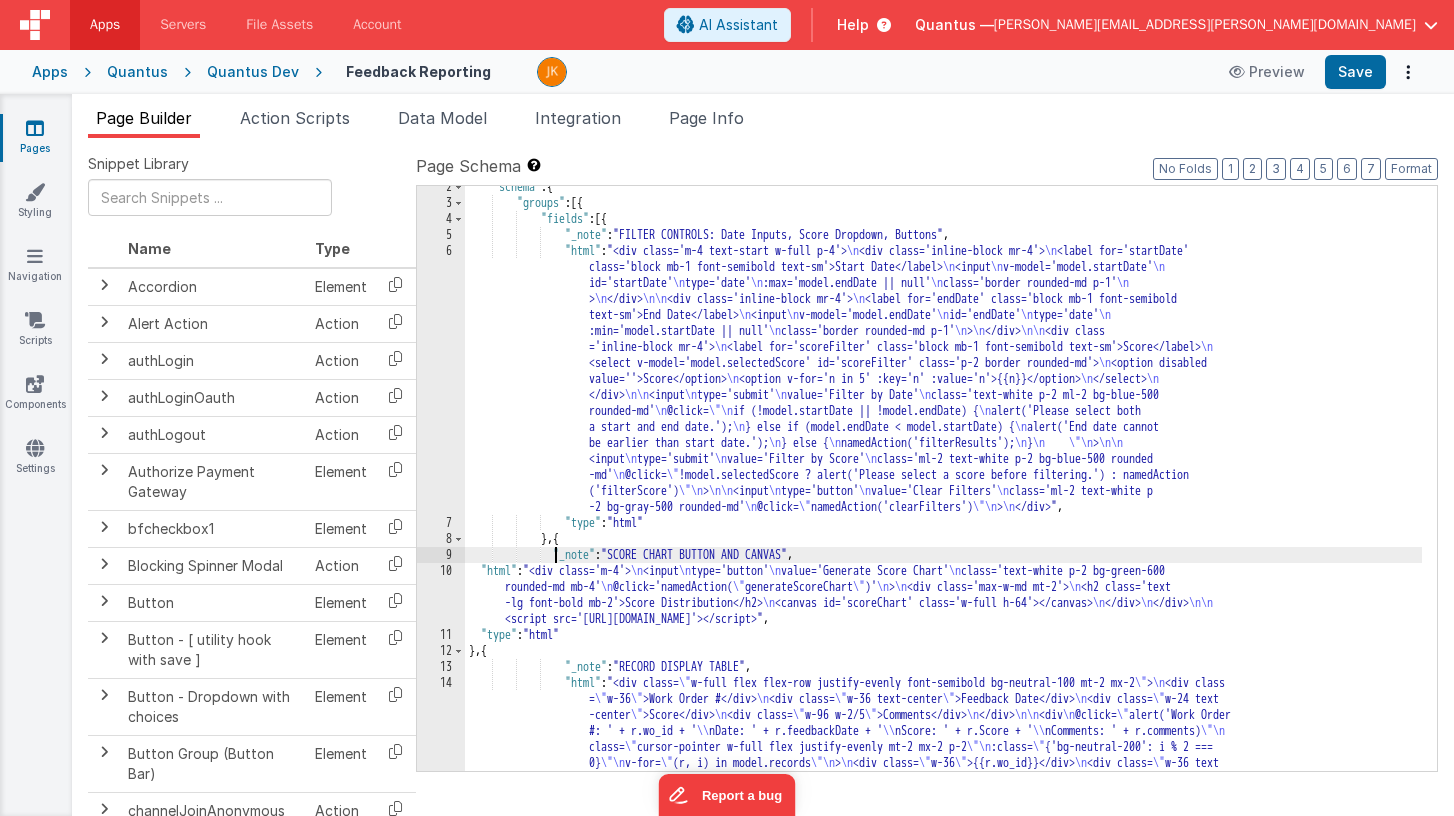 click on ""schema" :  {           "groups" :  [{                "fields" :  [{                     "_note" :  "FILTER CONTROLS: Date Inputs, Score Dropdown, Buttons" ,                     "html" :  "<div class='m-4 text-start w-full p-4'> \n   <div class='inline-block mr-4'> \n     <label for='startDate'                       class='block mb-1 font-semibold text-sm'>Start Date</label> \n     <input \n       v-model='model.startDate' \n                             id='startDate' \n       type='date' \n       :max='model.endDate || null' \n       class='border rounded-md p-1' \n                           > \n   </div> \n\n   <div class='inline-block mr-4'> \n     <label for='endDate' class='block mb-1 font-semibold                       text-sm'>End Date</label> \n     <input \n       v-model='model.endDate' \n       id='endDate' \n       type='date' \n                             :min='model.startDate || null' \n \n" at bounding box center [943, 543] 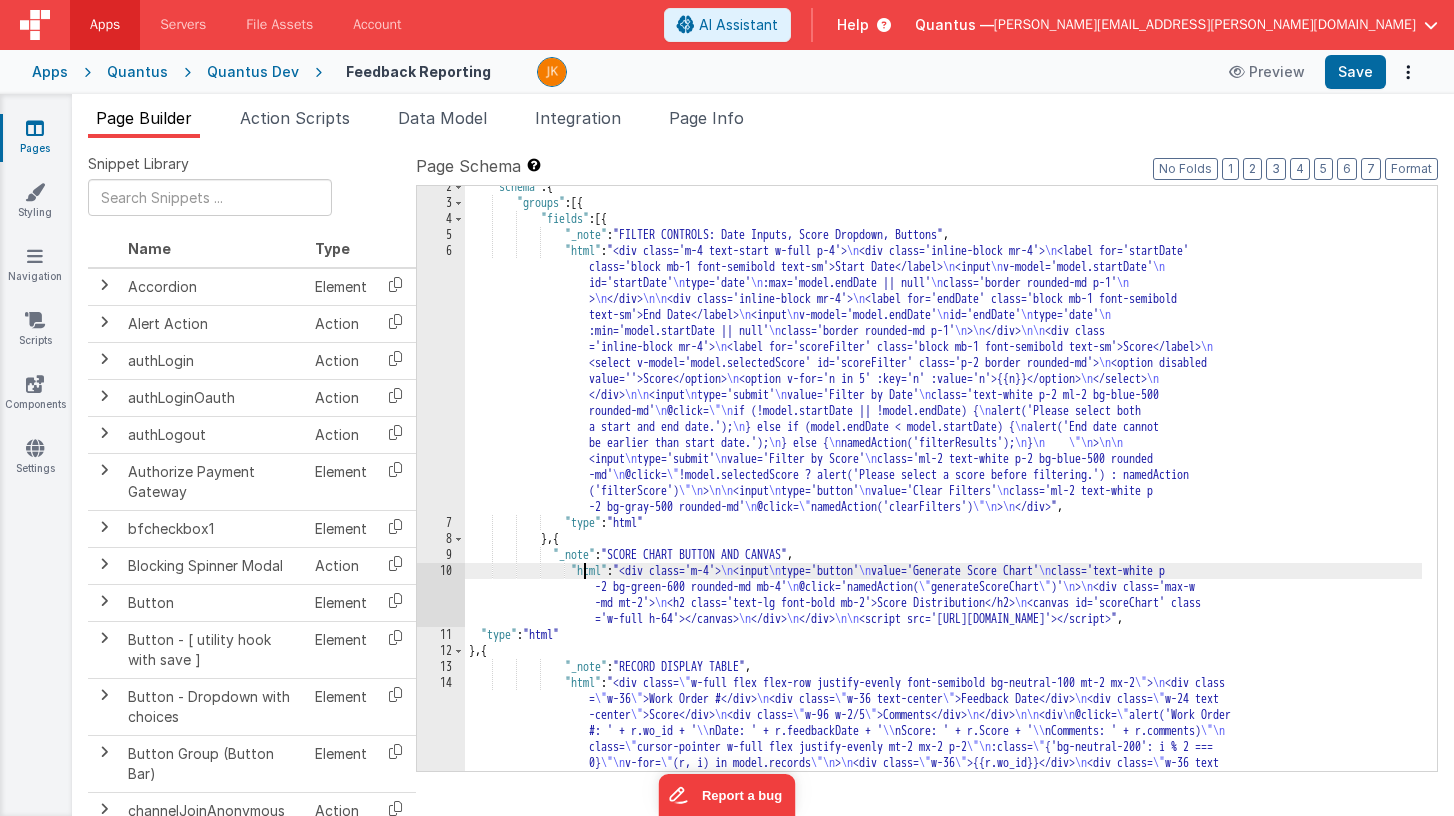 click on ""schema" :  {           "groups" :  [{                "fields" :  [{                     "_note" :  "FILTER CONTROLS: Date Inputs, Score Dropdown, Buttons" ,                     "html" :  "<div class='m-4 text-start w-full p-4'> \n   <div class='inline-block mr-4'> \n     <label for='startDate'                       class='block mb-1 font-semibold text-sm'>Start Date</label> \n     <input \n       v-model='model.startDate' \n                             id='startDate' \n       type='date' \n       :max='model.endDate || null' \n       class='border rounded-md p-1' \n                           > \n   </div> \n\n   <div class='inline-block mr-4'> \n     <label for='endDate' class='block mb-1 font-semibold                       text-sm'>End Date</label> \n     <input \n       v-model='model.endDate' \n       id='endDate' \n       type='date' \n                             :min='model.startDate || null' \n \n" at bounding box center [943, 543] 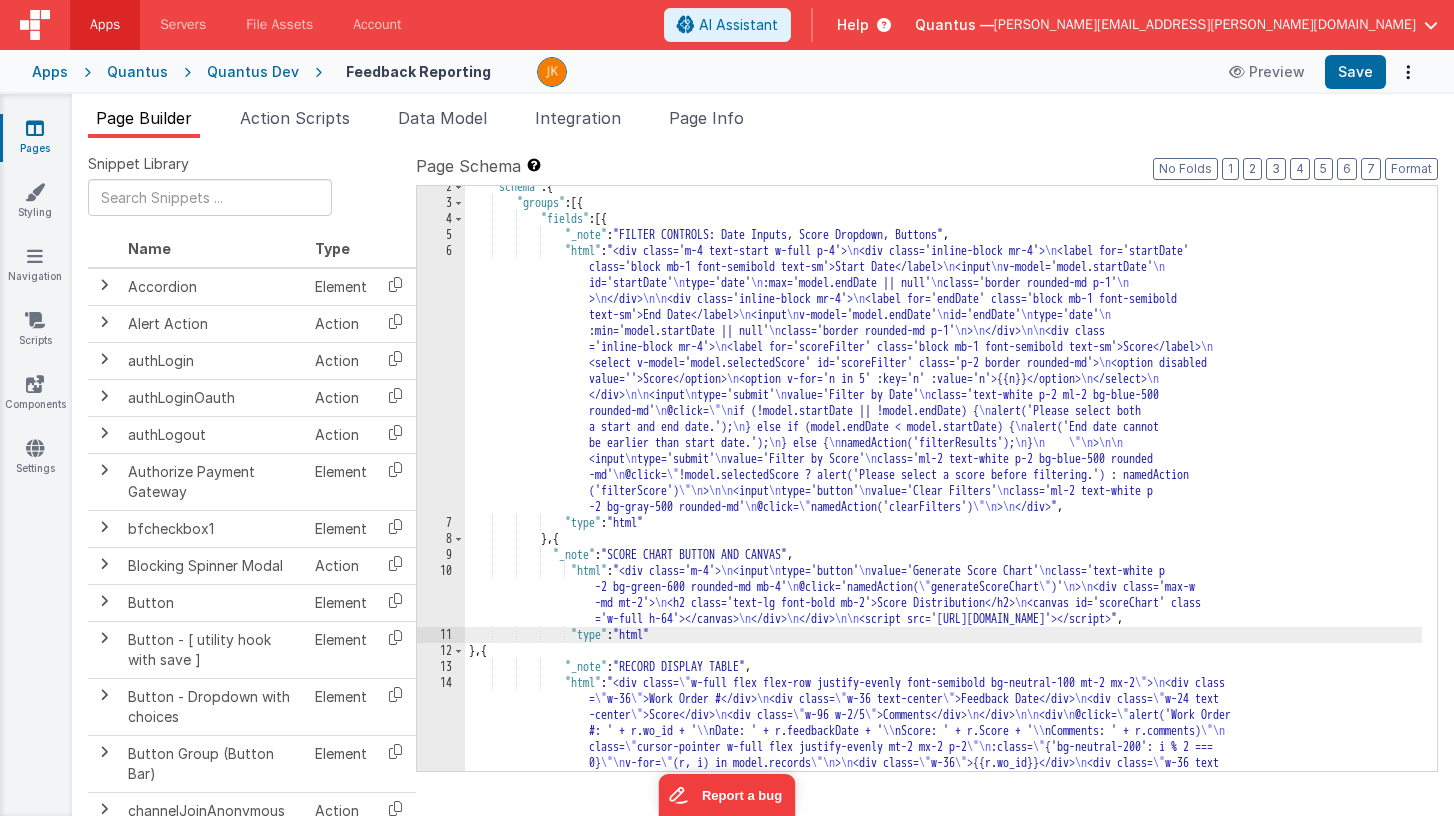 click on ""schema" :  {           "groups" :  [{                "fields" :  [{                     "_note" :  "FILTER CONTROLS: Date Inputs, Score Dropdown, Buttons" ,                     "html" :  "<div class='m-4 text-start w-full p-4'> \n   <div class='inline-block mr-4'> \n     <label for='startDate'                       class='block mb-1 font-semibold text-sm'>Start Date</label> \n     <input \n       v-model='model.startDate' \n                             id='startDate' \n       type='date' \n       :max='model.endDate || null' \n       class='border rounded-md p-1' \n                           > \n   </div> \n\n   <div class='inline-block mr-4'> \n     <label for='endDate' class='block mb-1 font-semibold                       text-sm'>End Date</label> \n     <input \n       v-model='model.endDate' \n       id='endDate' \n       type='date' \n                             :min='model.startDate || null' \n \n" at bounding box center [943, 543] 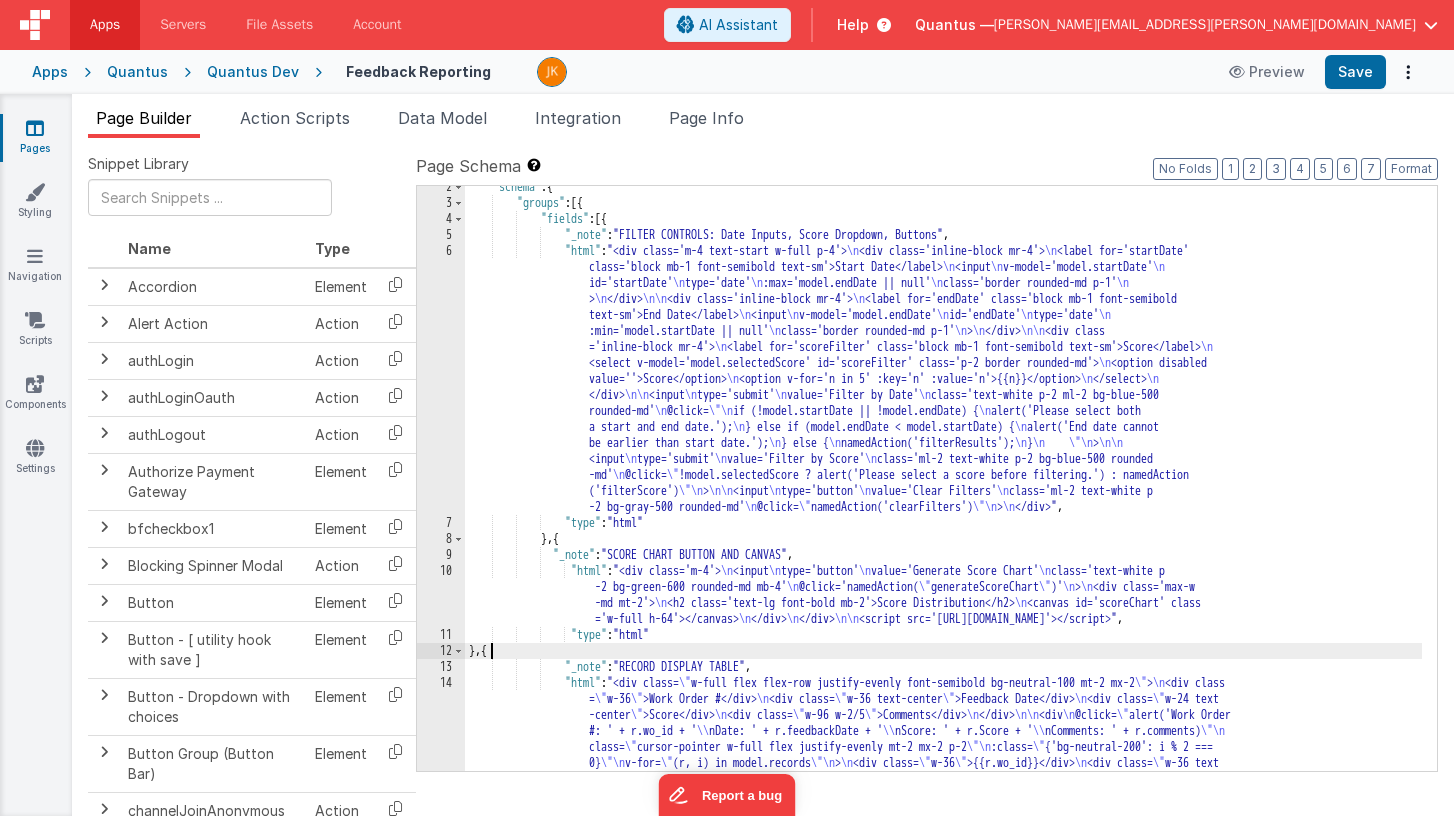 type 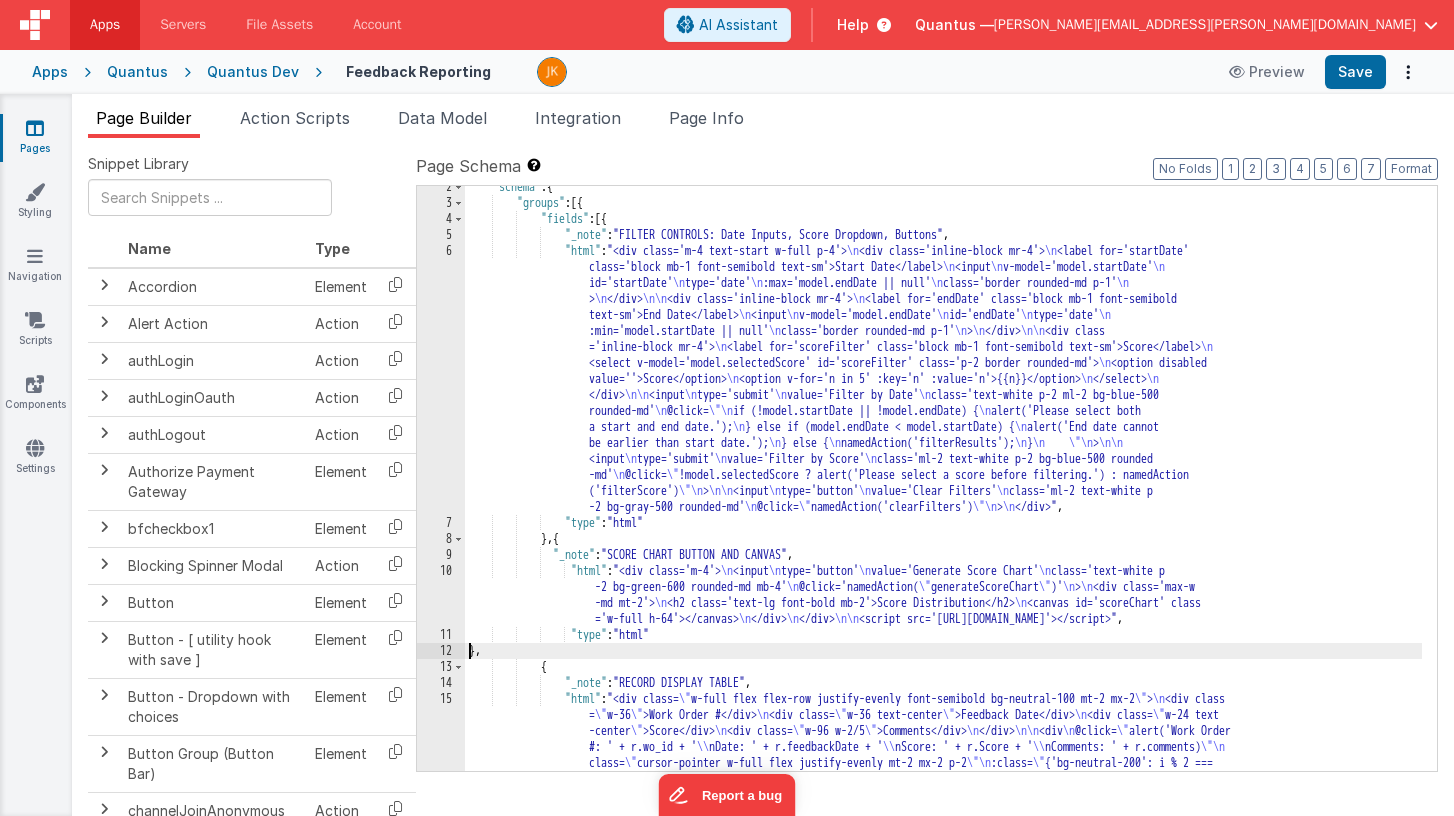 click on ""schema" :  {           "groups" :  [{                "fields" :  [{                     "_note" :  "FILTER CONTROLS: Date Inputs, Score Dropdown, Buttons" ,                     "html" :  "<div class='m-4 text-start w-full p-4'> \n   <div class='inline-block mr-4'> \n     <label for='startDate'                       class='block mb-1 font-semibold text-sm'>Start Date</label> \n     <input \n       v-model='model.startDate' \n                             id='startDate' \n       type='date' \n       :max='model.endDate || null' \n       class='border rounded-md p-1' \n                           > \n   </div> \n\n   <div class='inline-block mr-4'> \n     <label for='endDate' class='block mb-1 font-semibold                       text-sm'>End Date</label> \n     <input \n       v-model='model.endDate' \n       id='endDate' \n       type='date' \n                             :min='model.startDate || null' \n \n" at bounding box center [943, 543] 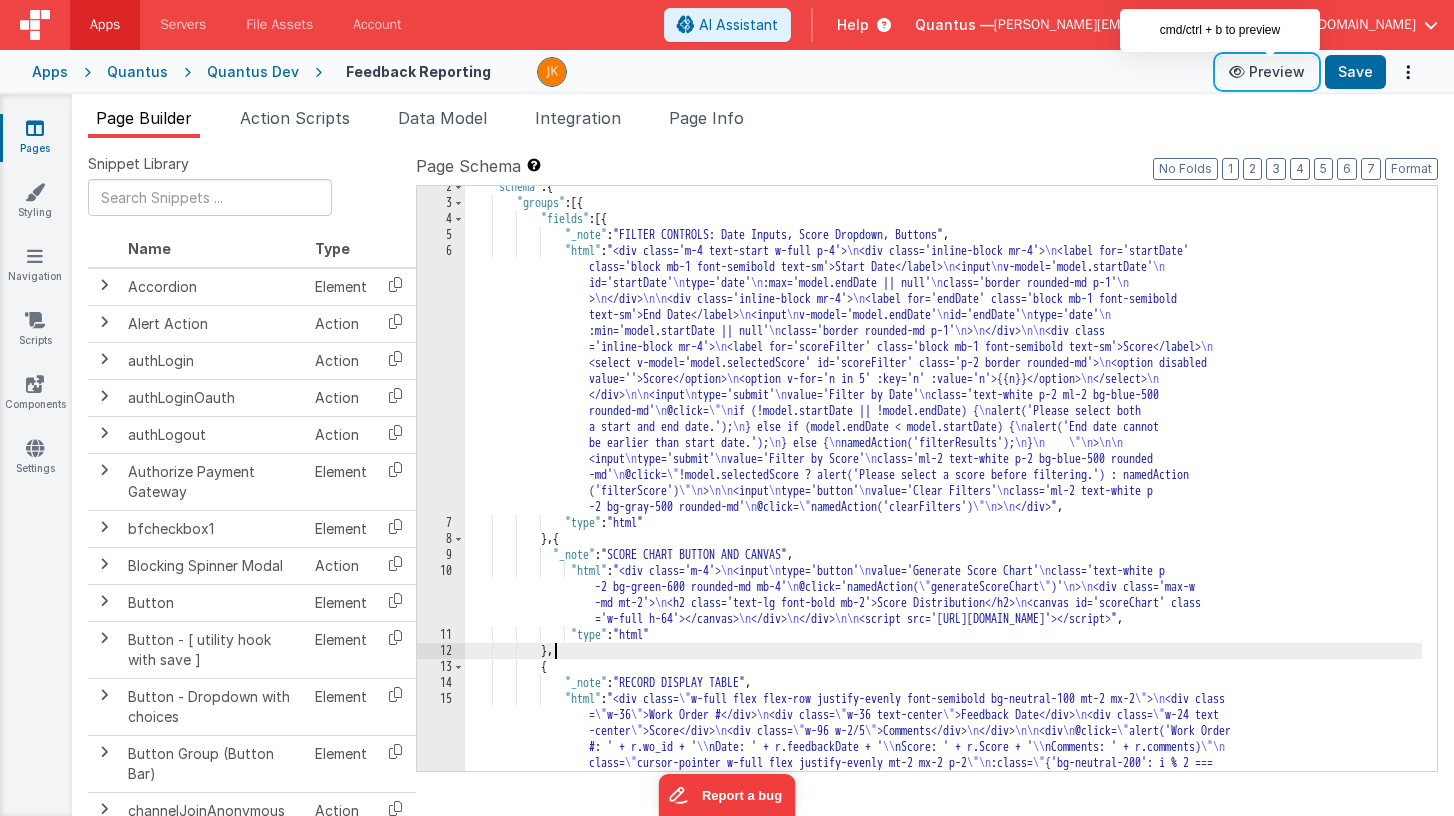click on "Preview" at bounding box center (1267, 72) 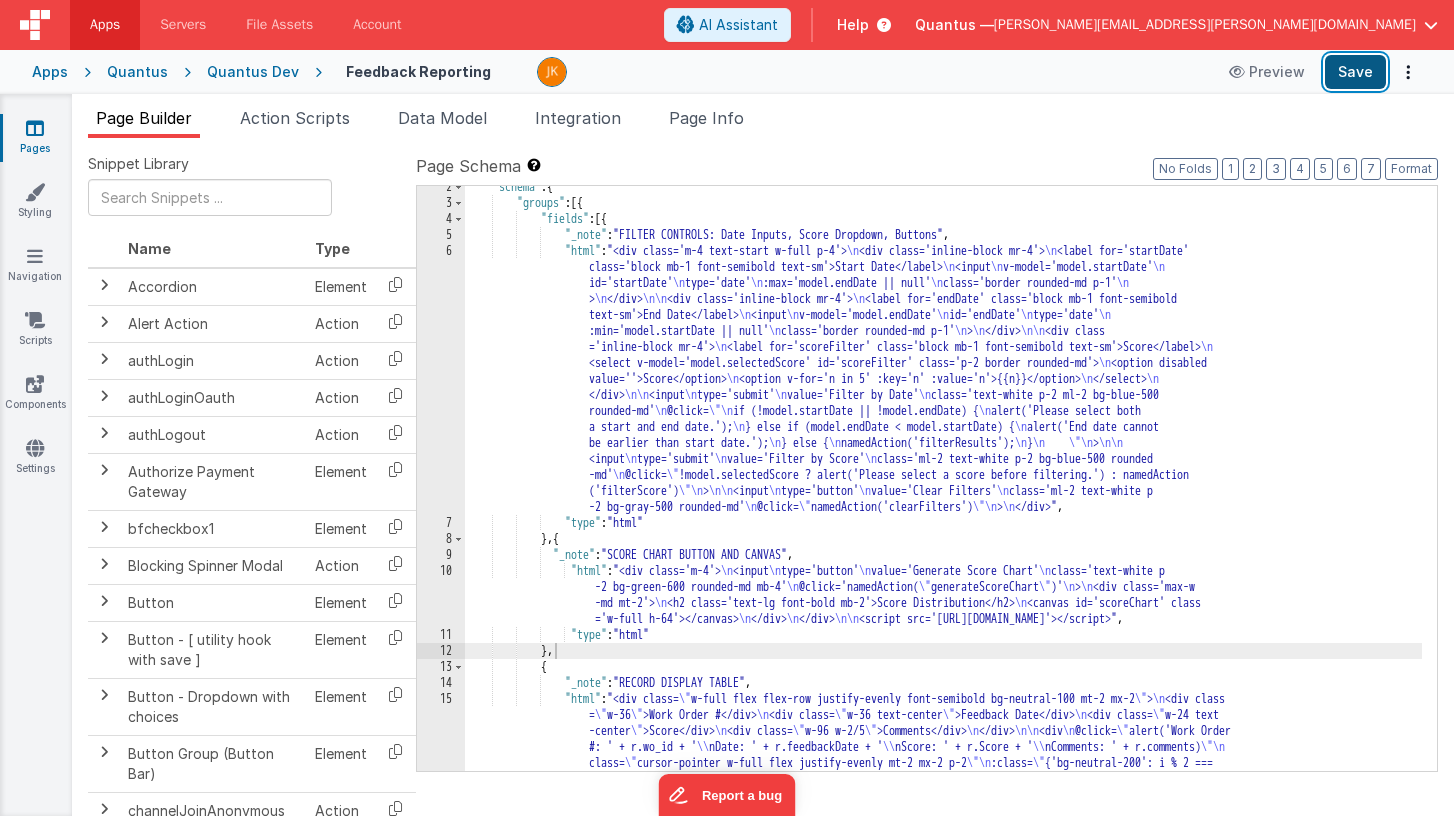 click on "Save" at bounding box center (1355, 72) 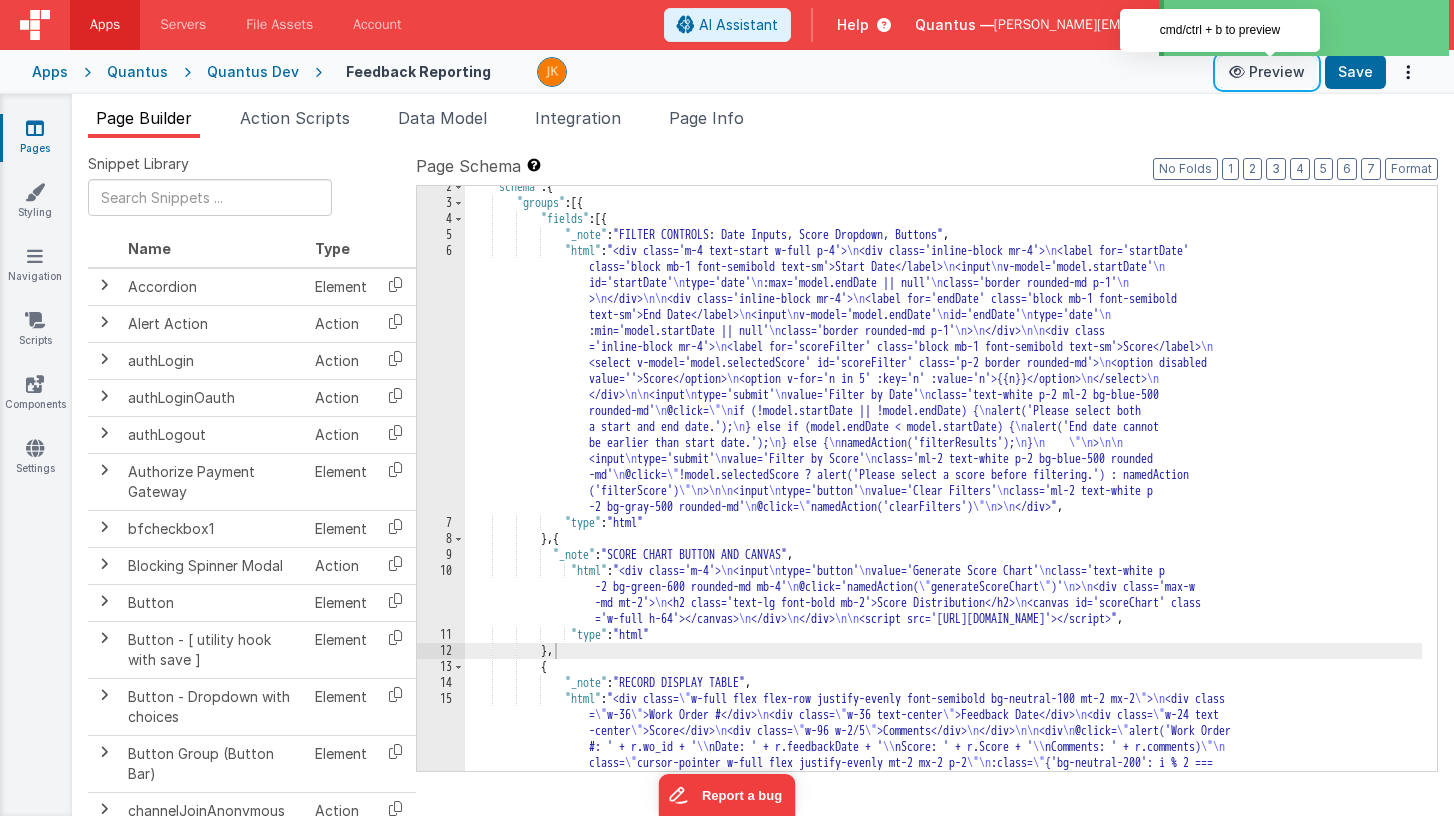 click on "Preview" at bounding box center [1267, 72] 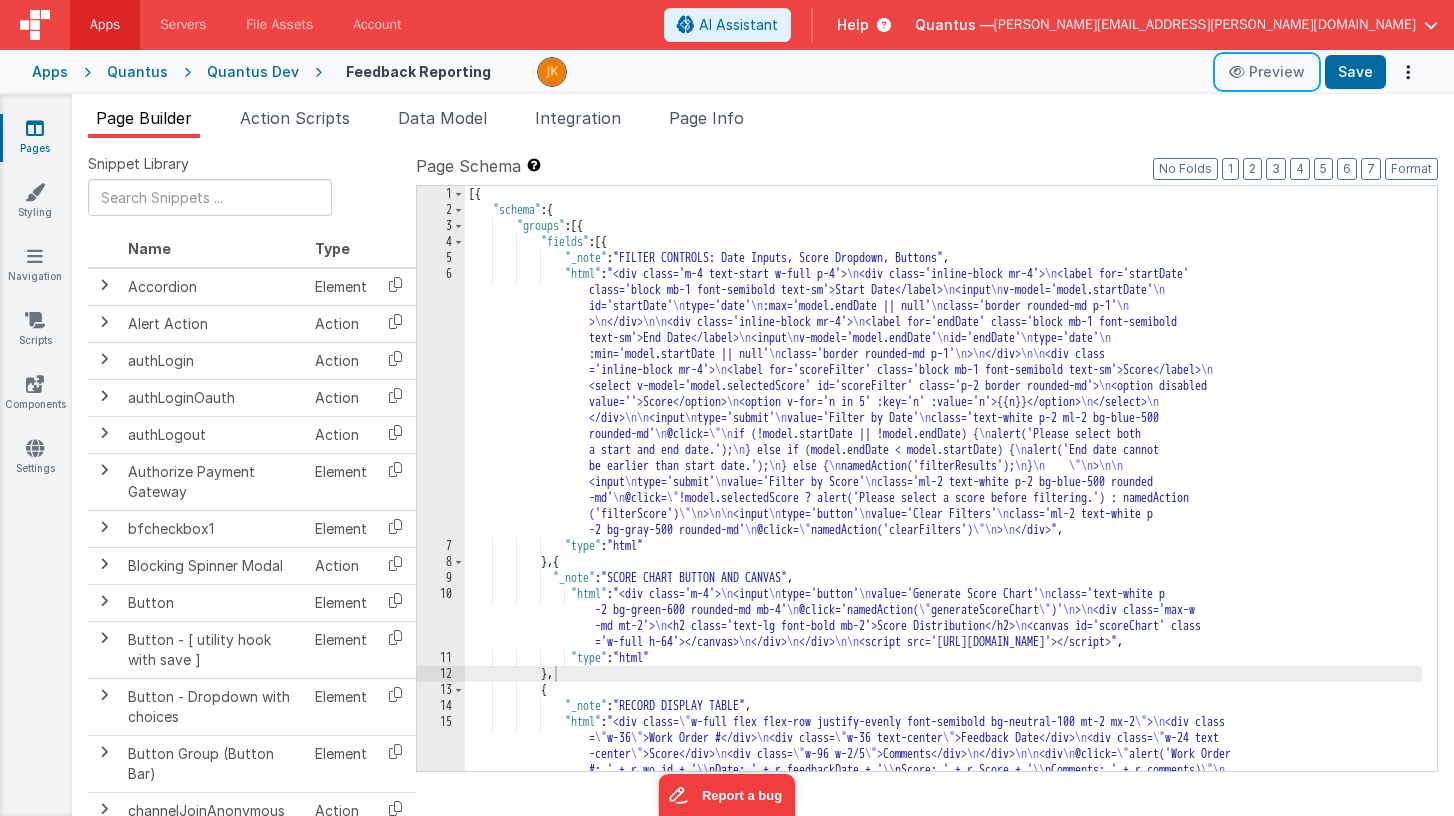 scroll, scrollTop: 0, scrollLeft: 0, axis: both 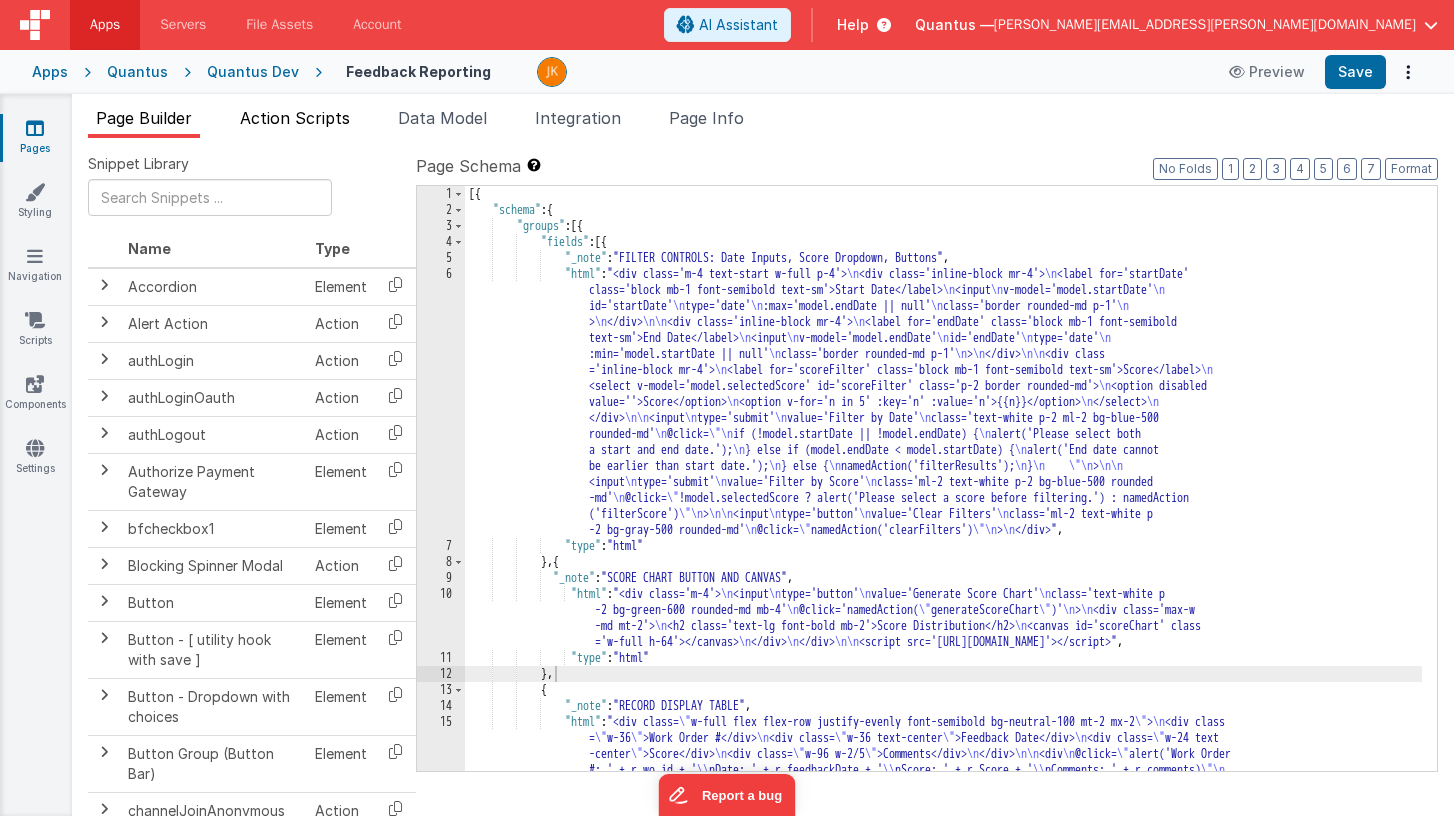 click on "Action Scripts" at bounding box center (295, 118) 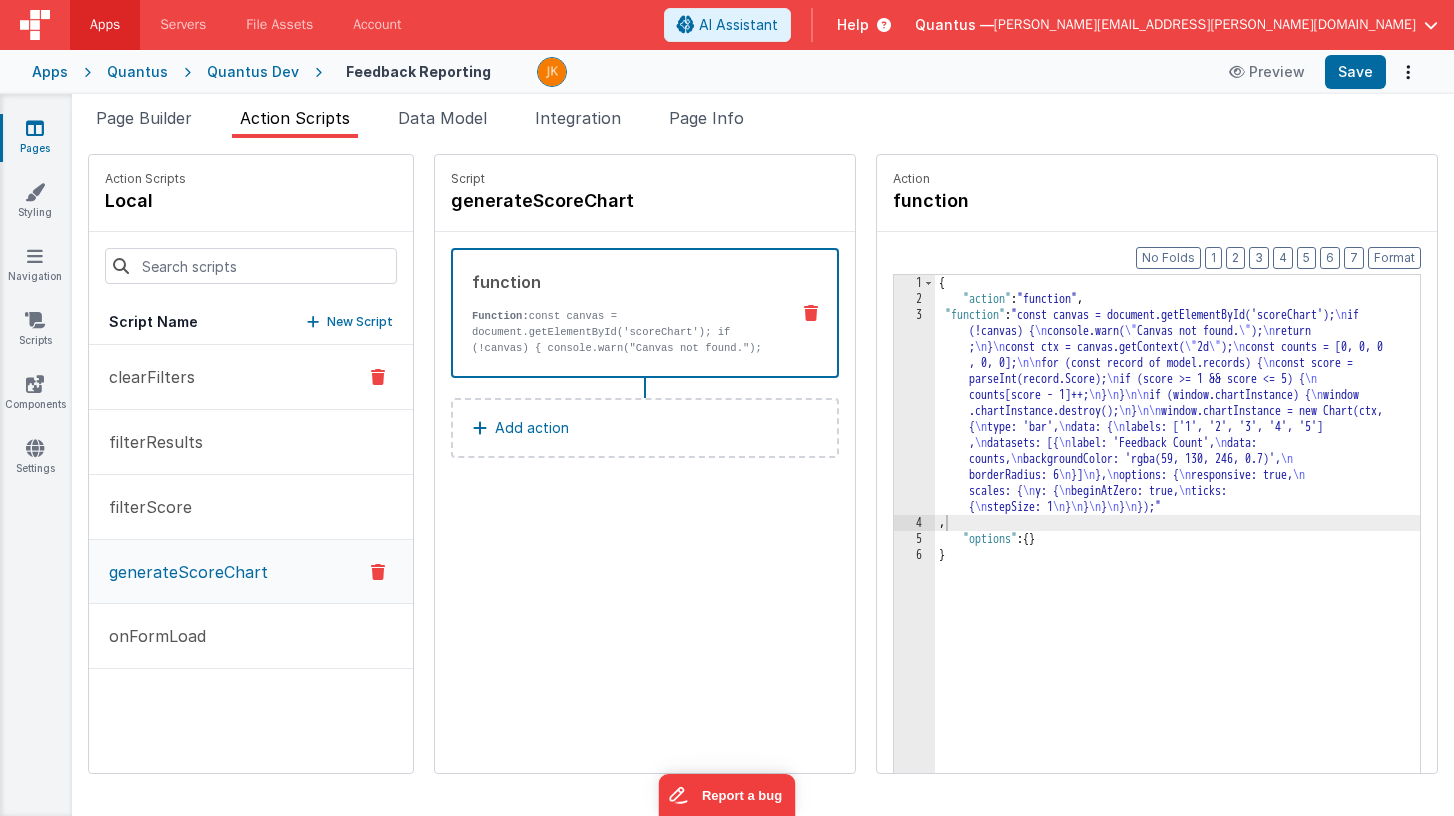 click on "clearFilters" at bounding box center [251, 377] 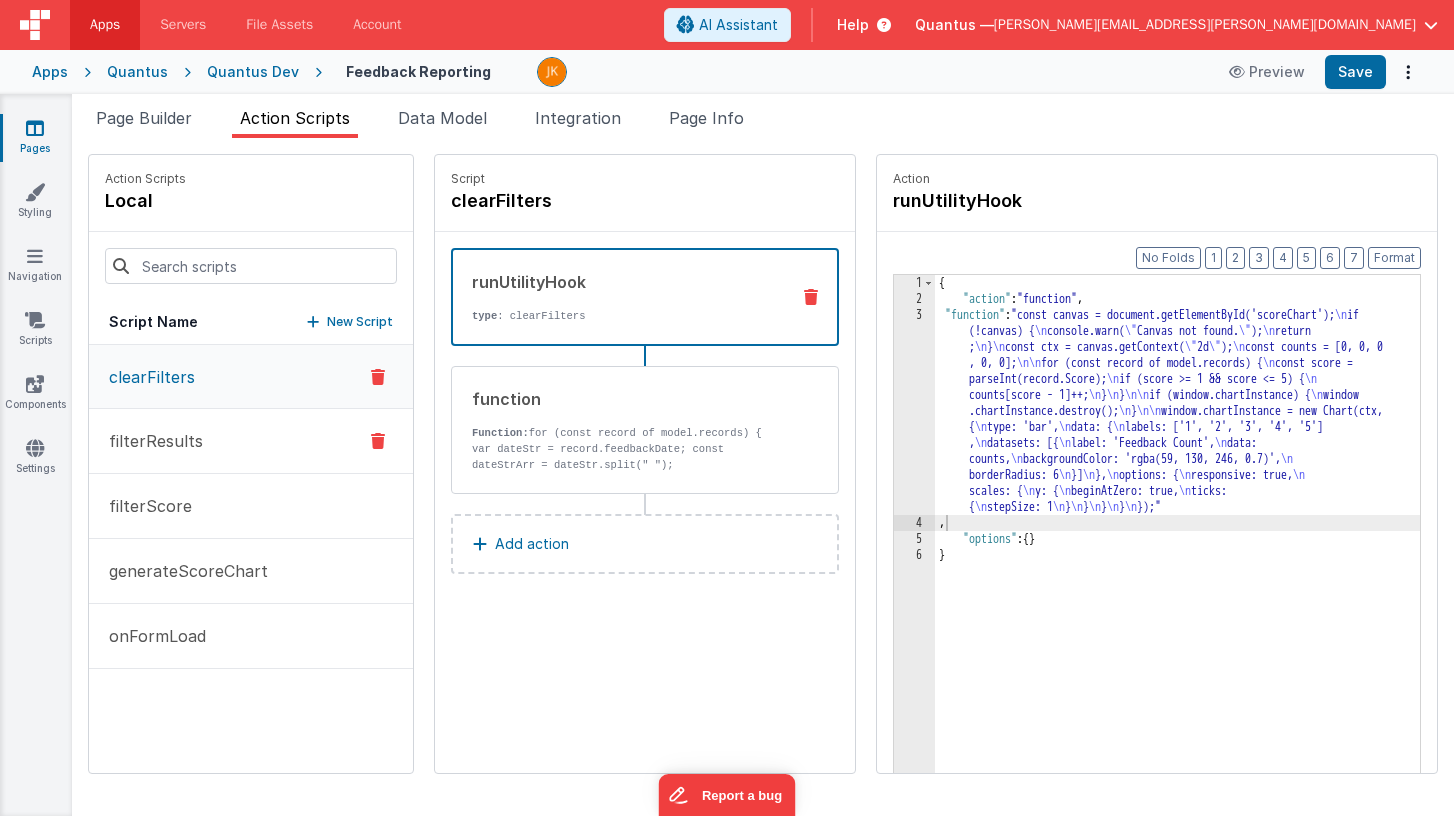 click on "filterResults" at bounding box center (251, 441) 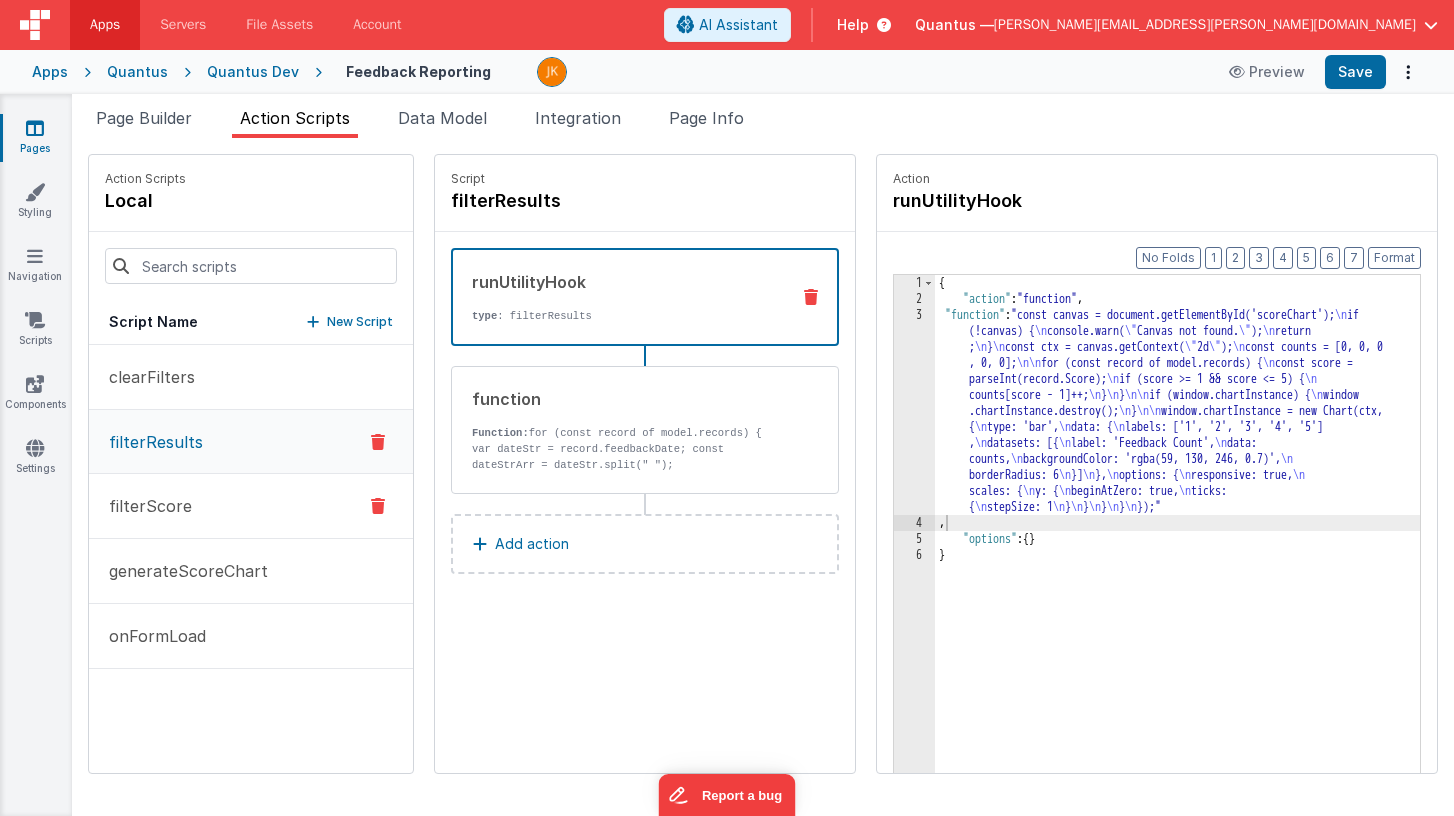 click on "filterScore" at bounding box center (251, 506) 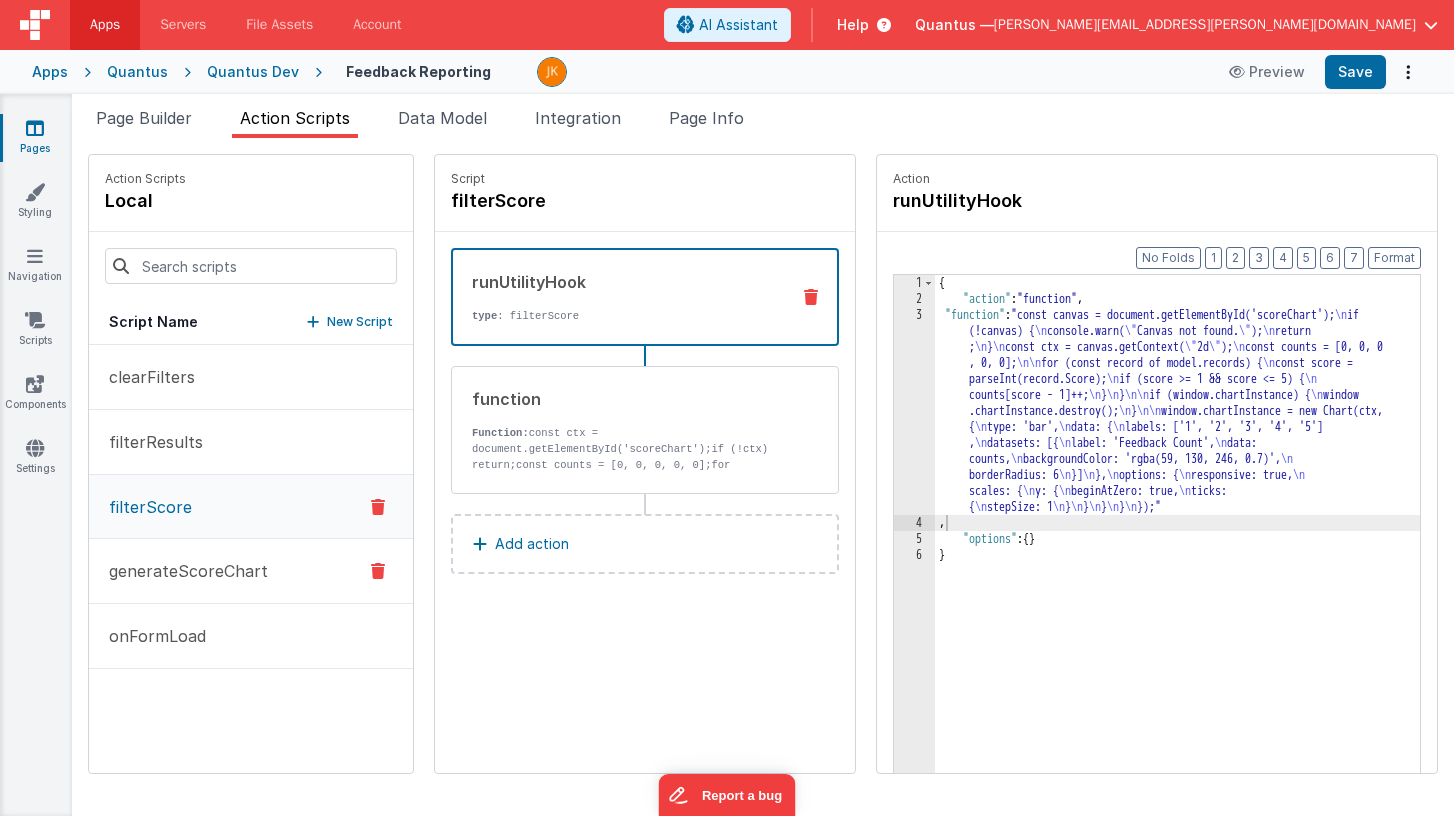 click on "generateScoreChart" at bounding box center [251, 571] 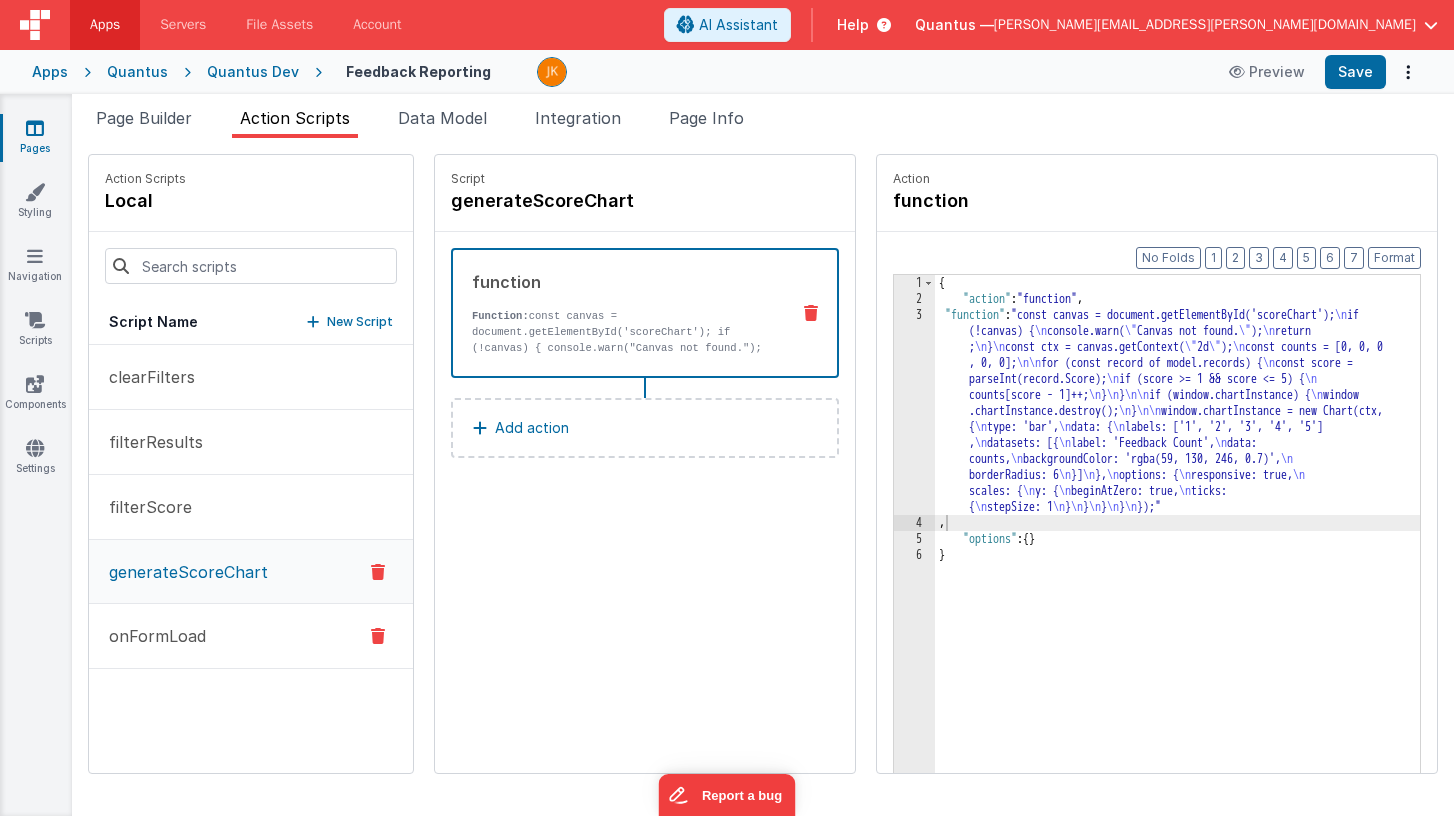 click on "onFormLoad" at bounding box center [251, 636] 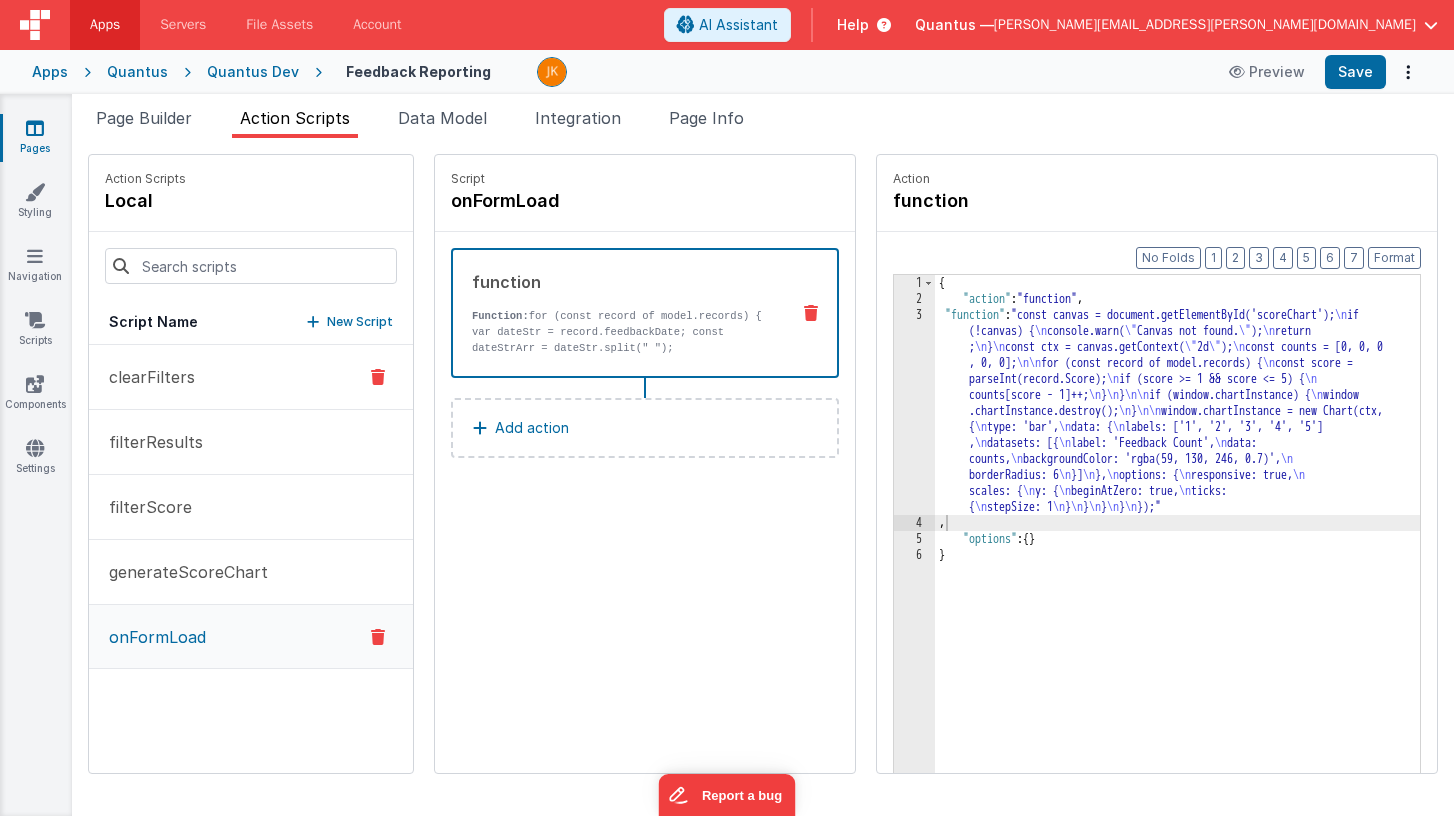 click on "clearFilters" at bounding box center [251, 377] 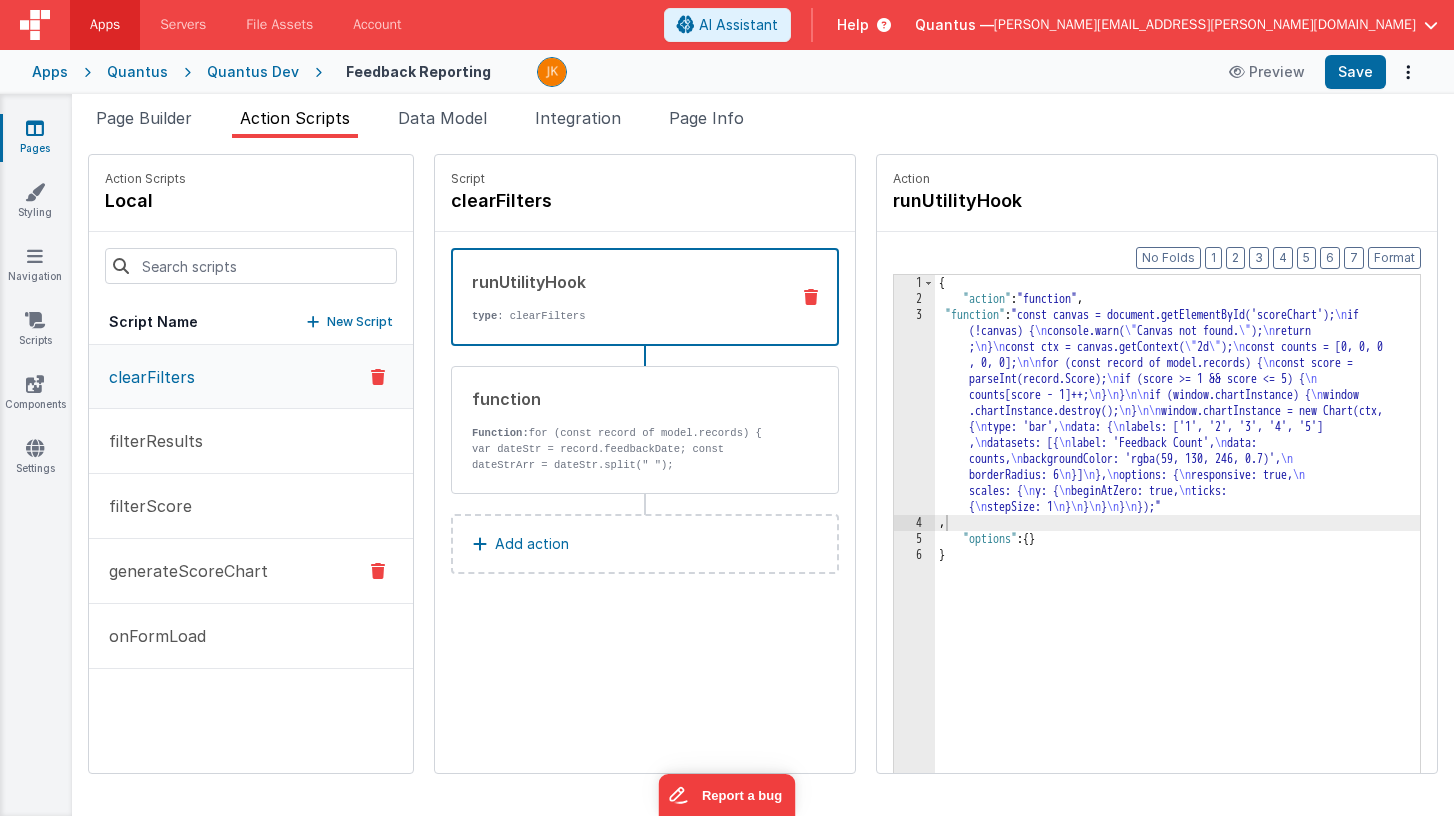 click on "generateScoreChart" at bounding box center (182, 571) 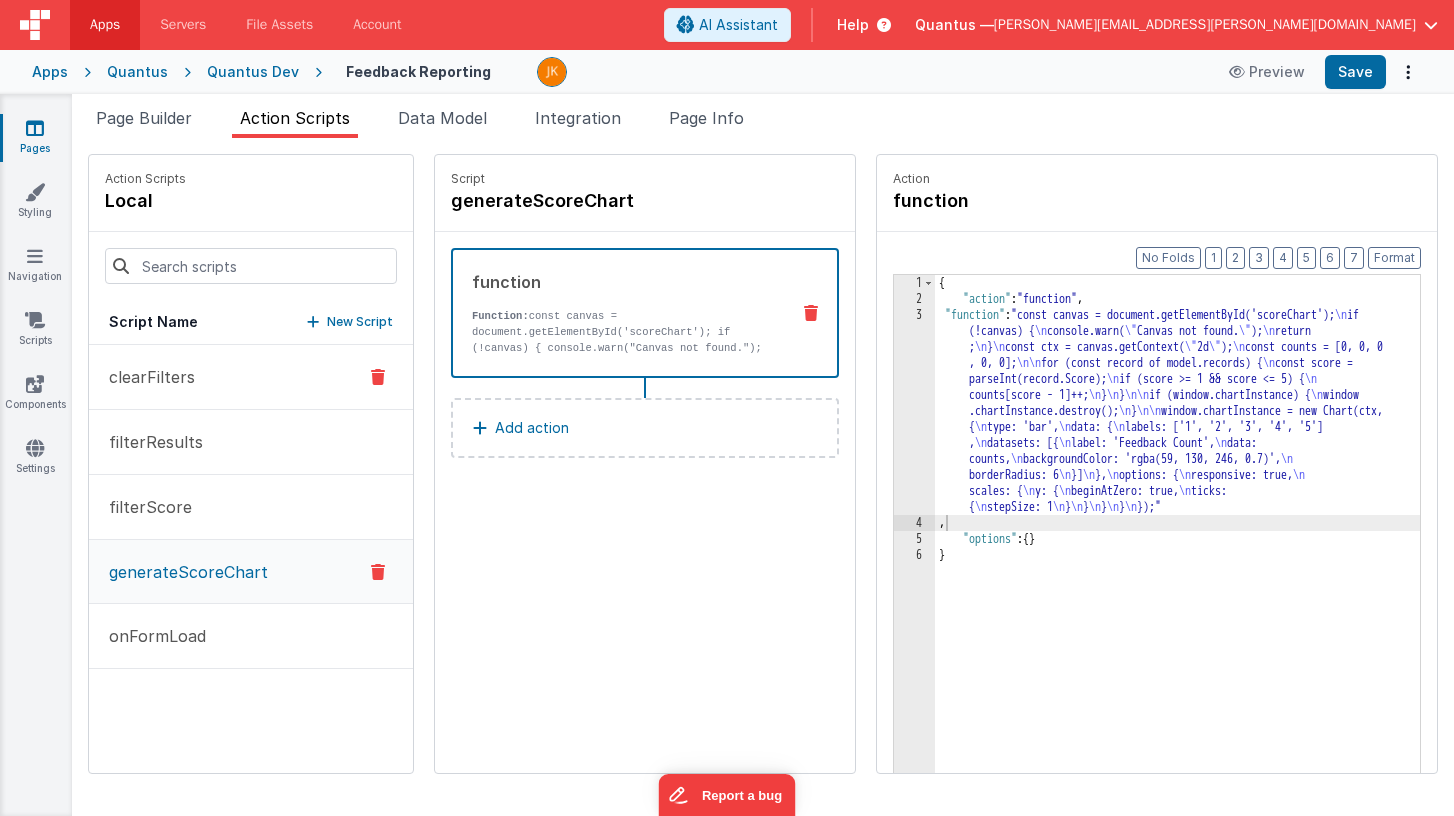 click on "clearFilters" at bounding box center [251, 377] 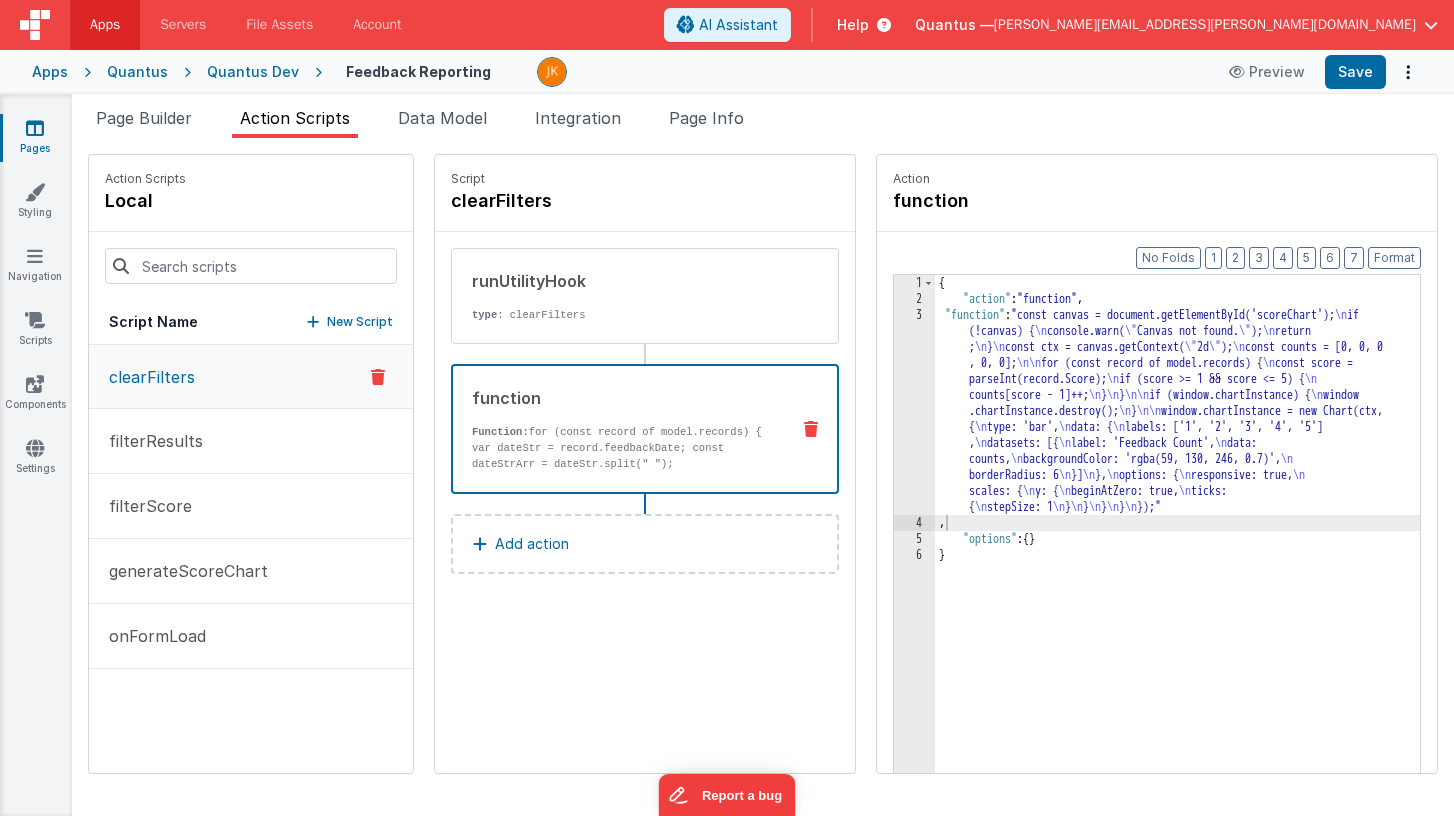 click on "Function:  for (const record of model.records) {
var dateStr = record.feedbackDate;
const dateStrArr = dateStr.split(" ");
record.feedbackDate = dateStrArr[0];
}" at bounding box center [622, 456] 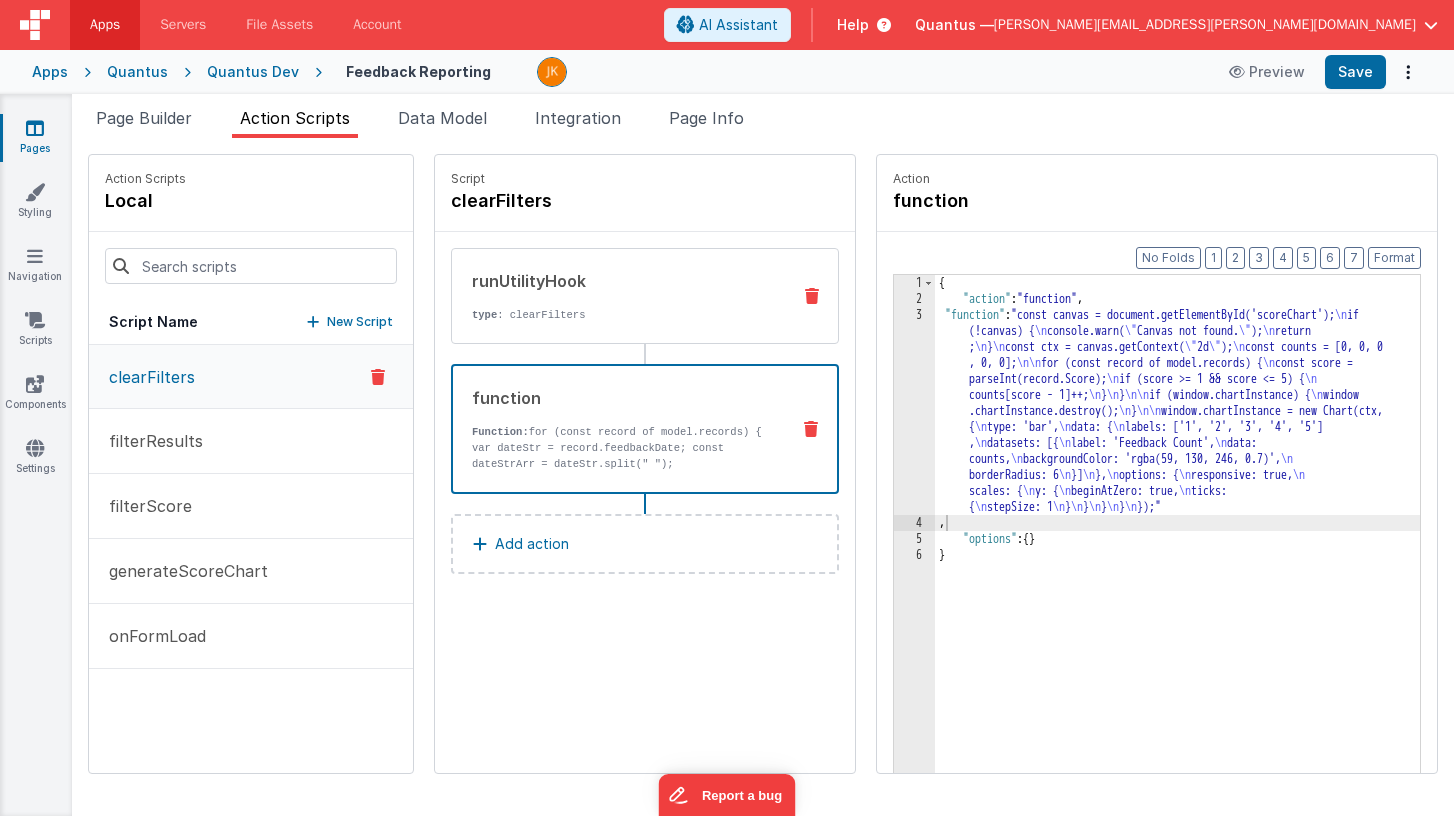 click on "runUtilityHook   type : clearFilters" at bounding box center [645, 296] 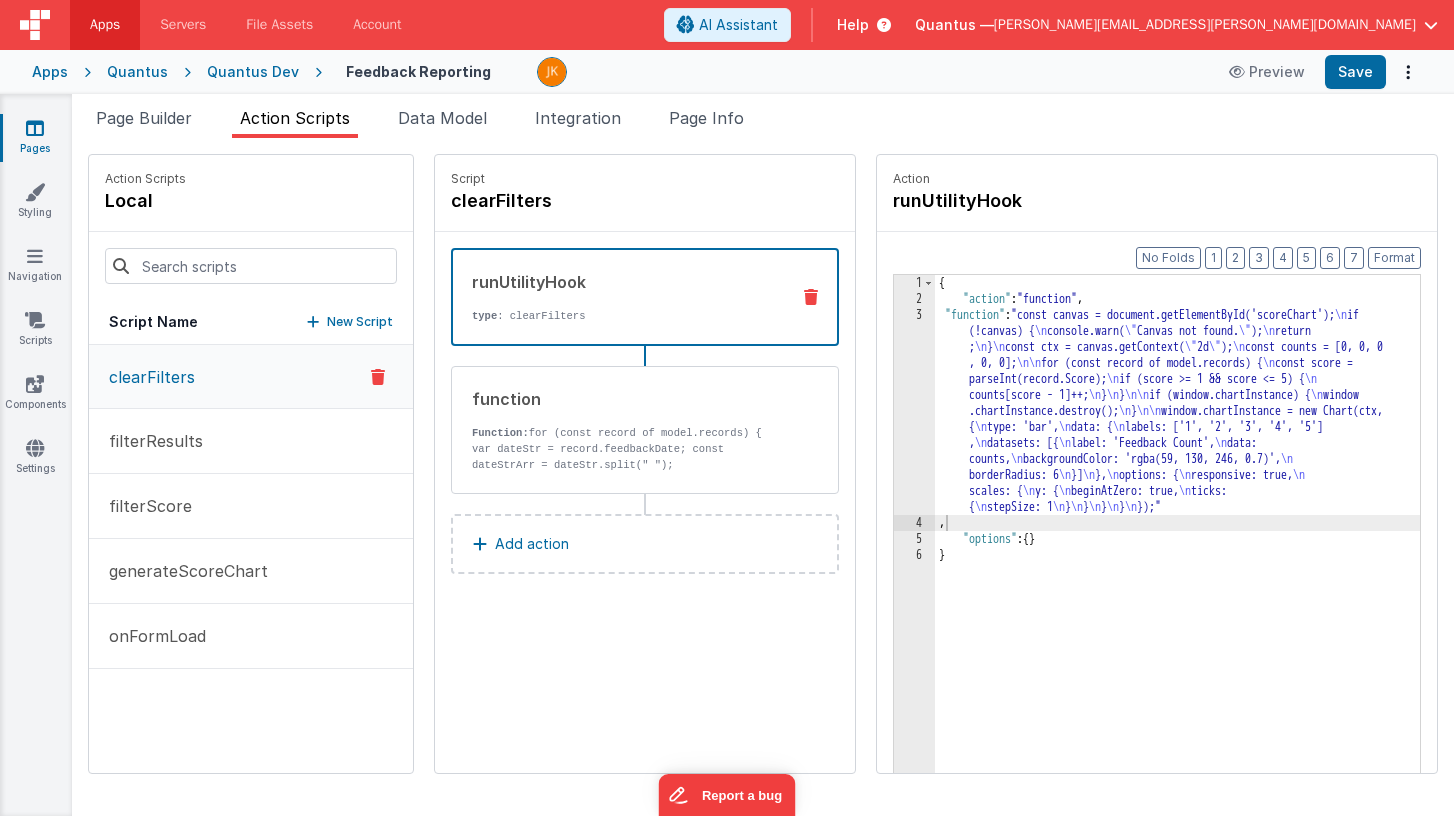 click on "runUtilityHook   type : clearFilters" at bounding box center (645, 297) 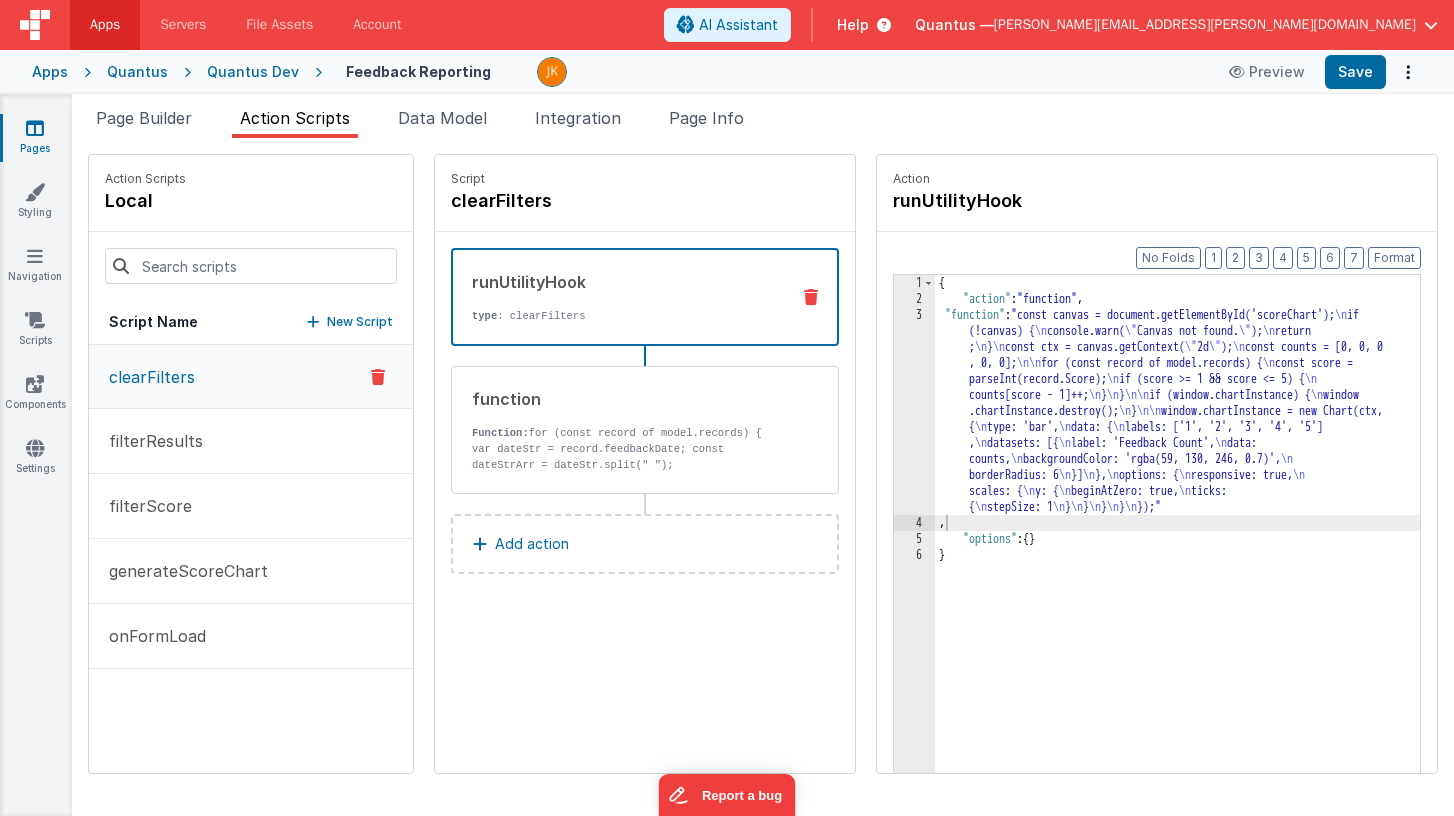 click on "runUtilityHook   type : clearFilters" at bounding box center [645, 297] 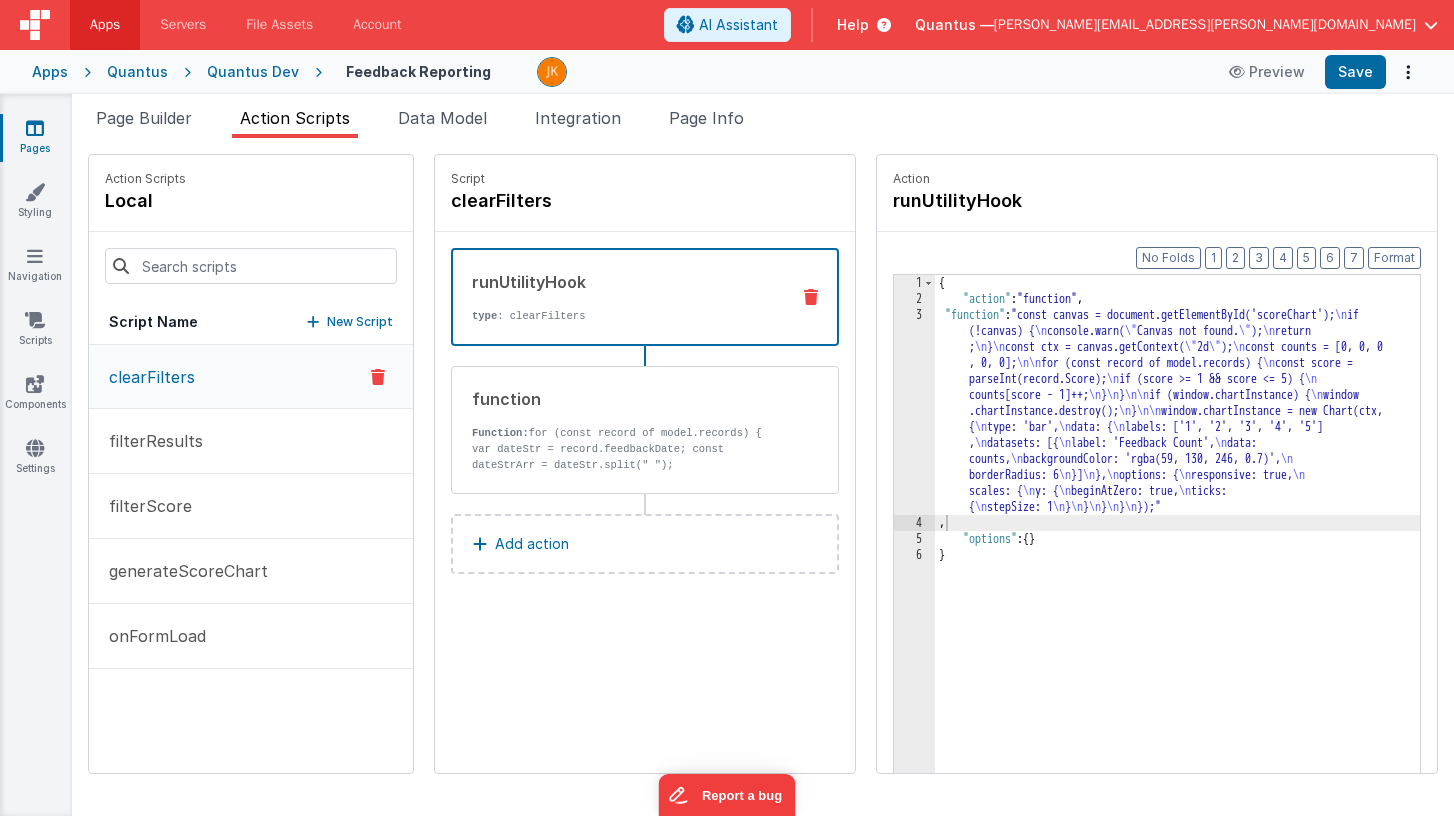 click on "clearFilters" at bounding box center [251, 377] 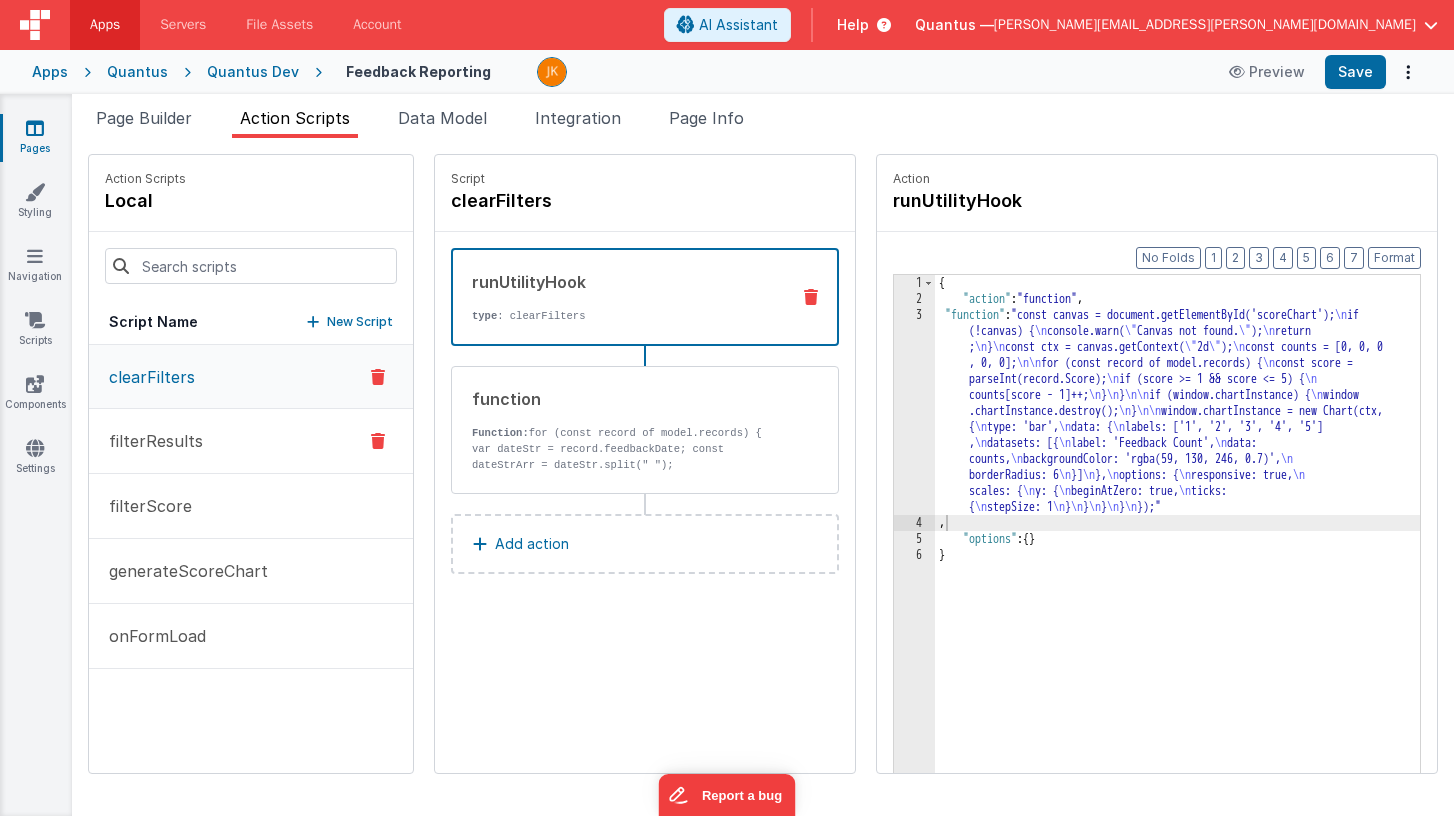 click on "filterResults" at bounding box center [251, 441] 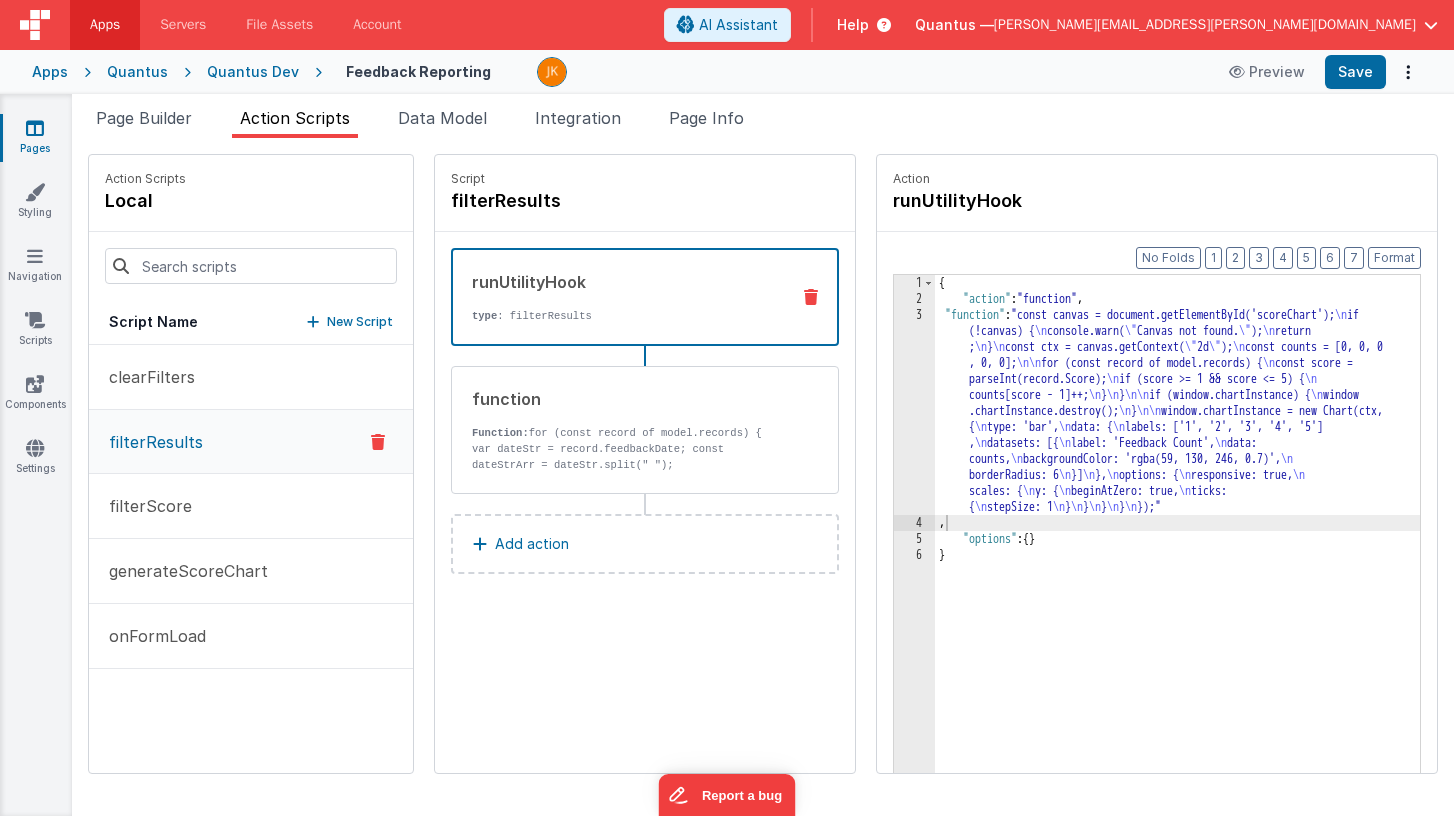 click on "runUtilityHook   type : filterResults" at bounding box center (645, 297) 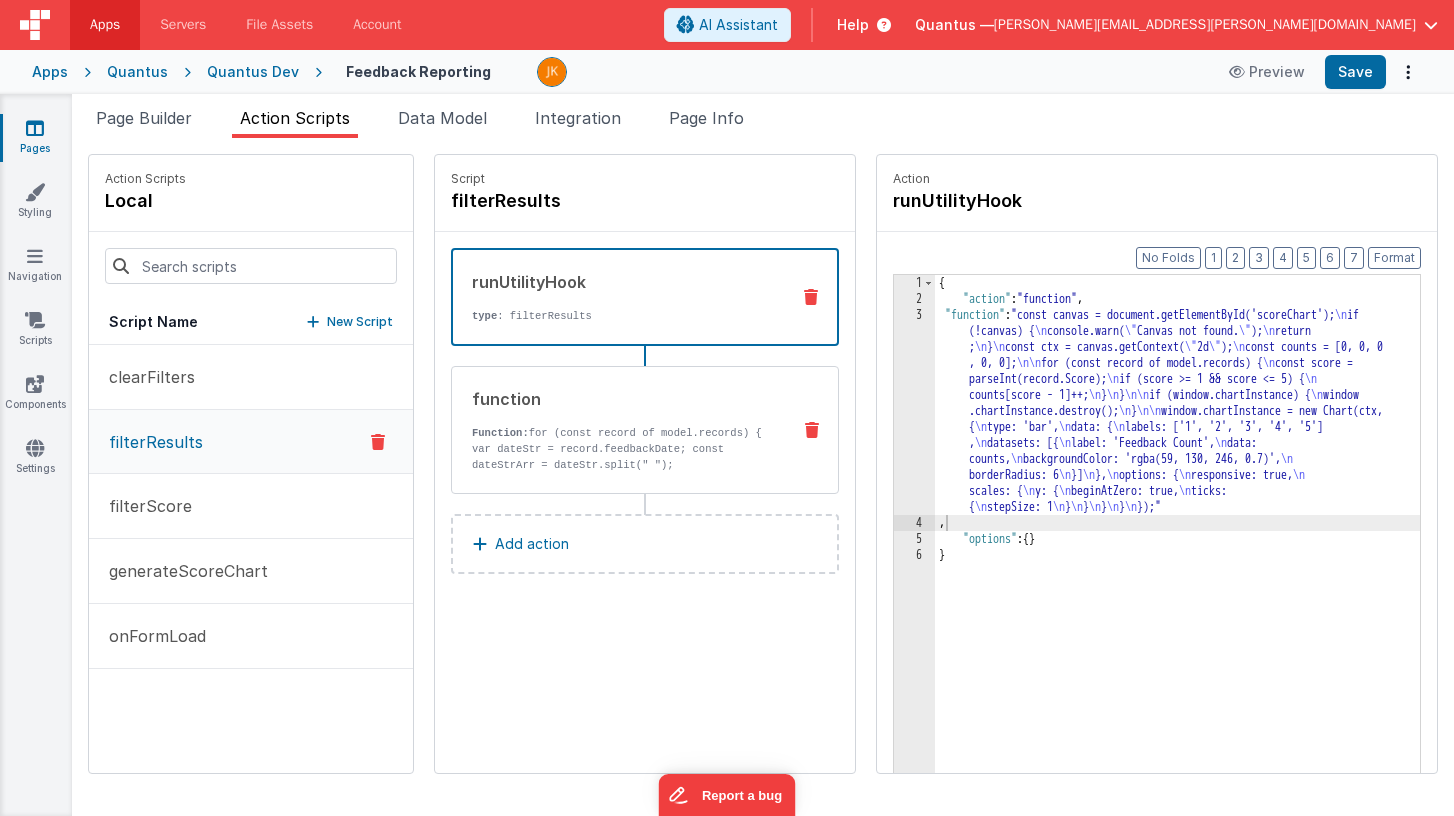 click on "function   Function:  for (const record of model.records) {
var dateStr = record.feedbackDate;
const dateStrArr = dateStr.split(" ");
record.feedbackDate = dateStrArr[0];
}" at bounding box center (613, 430) 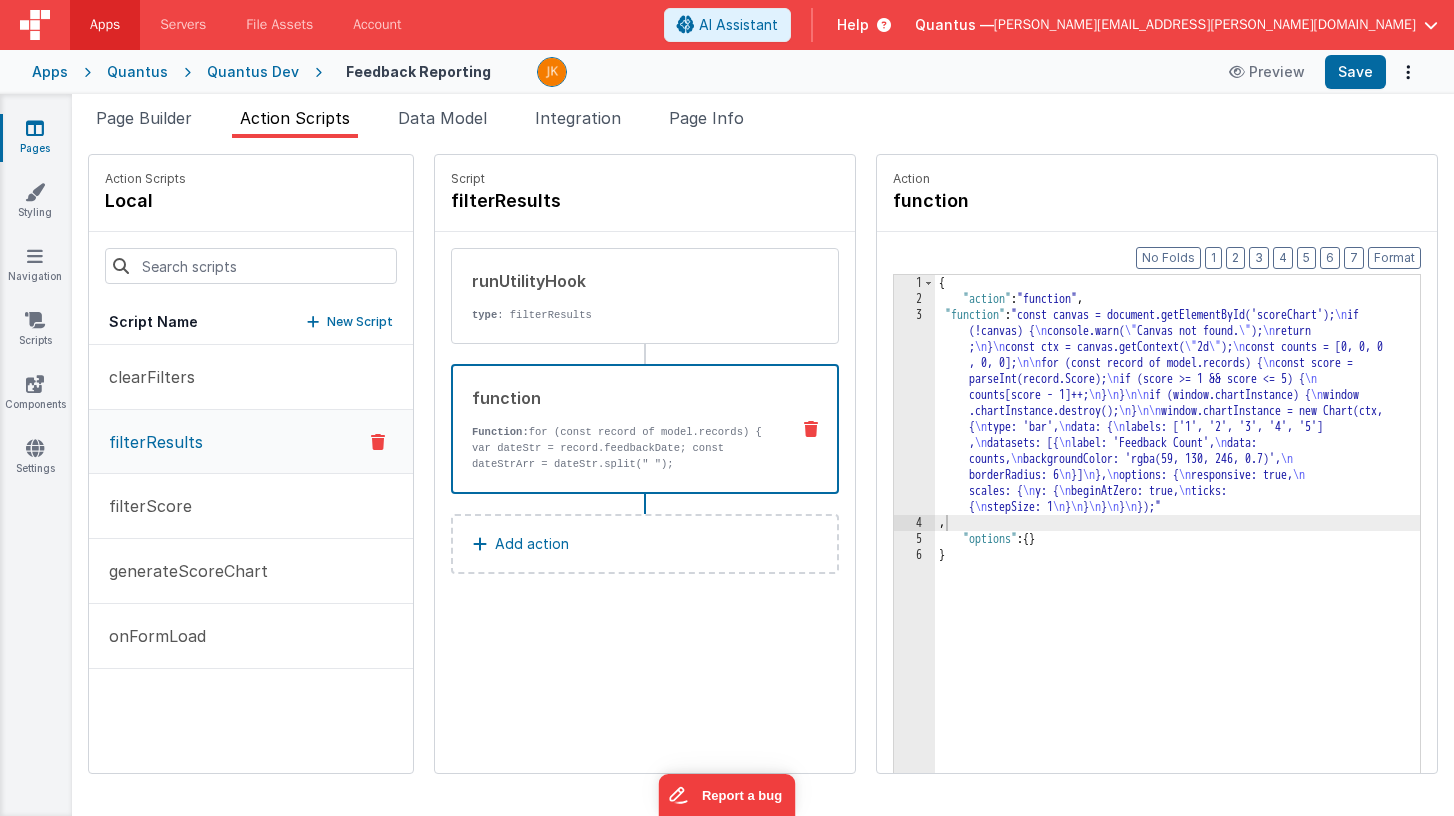 click on "function   Function:  for (const record of model.records) {
var dateStr = record.feedbackDate;
const dateStrArr = dateStr.split(" ");
record.feedbackDate = dateStrArr[0];
}" at bounding box center (613, 429) 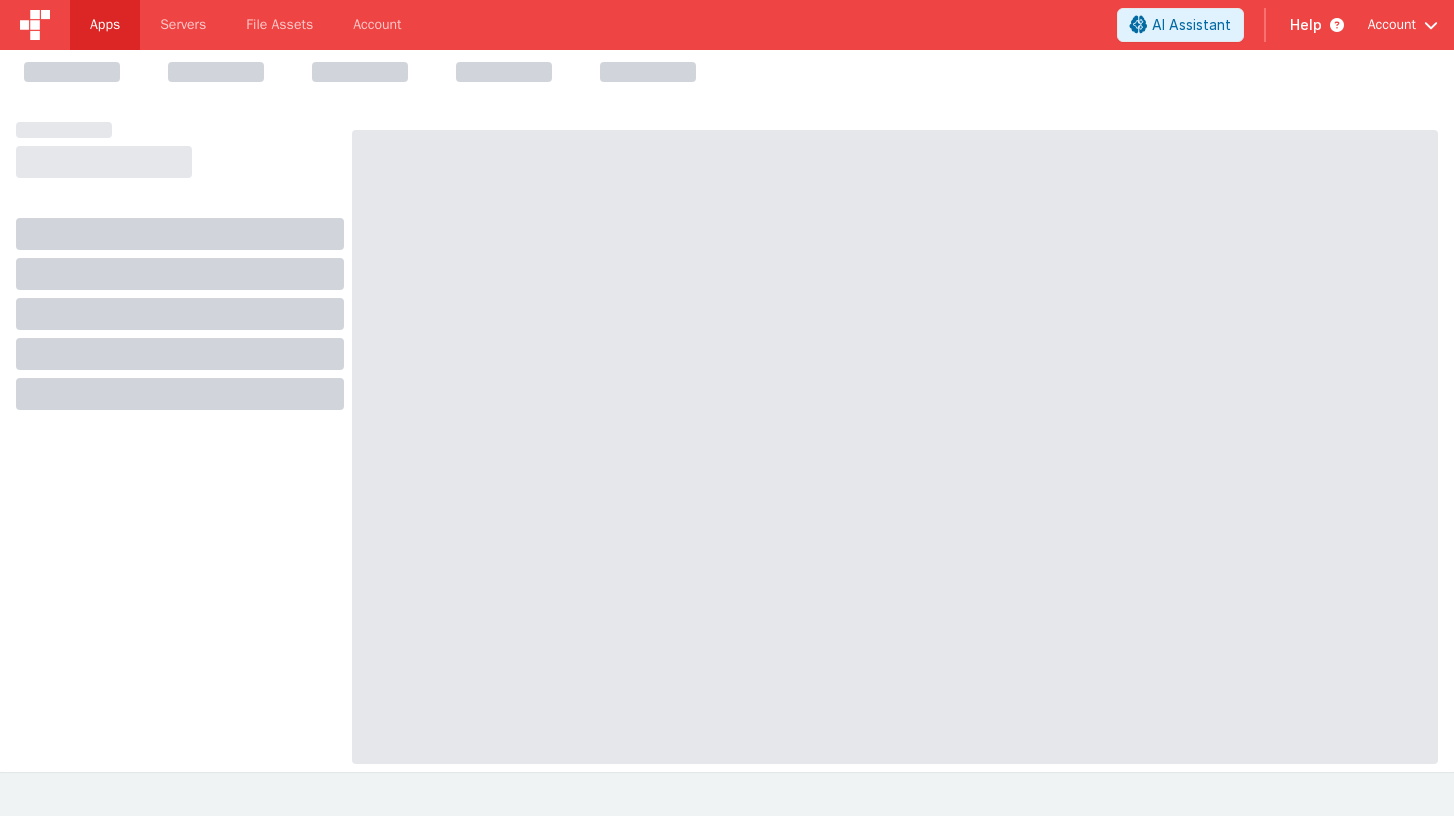 scroll, scrollTop: 0, scrollLeft: 0, axis: both 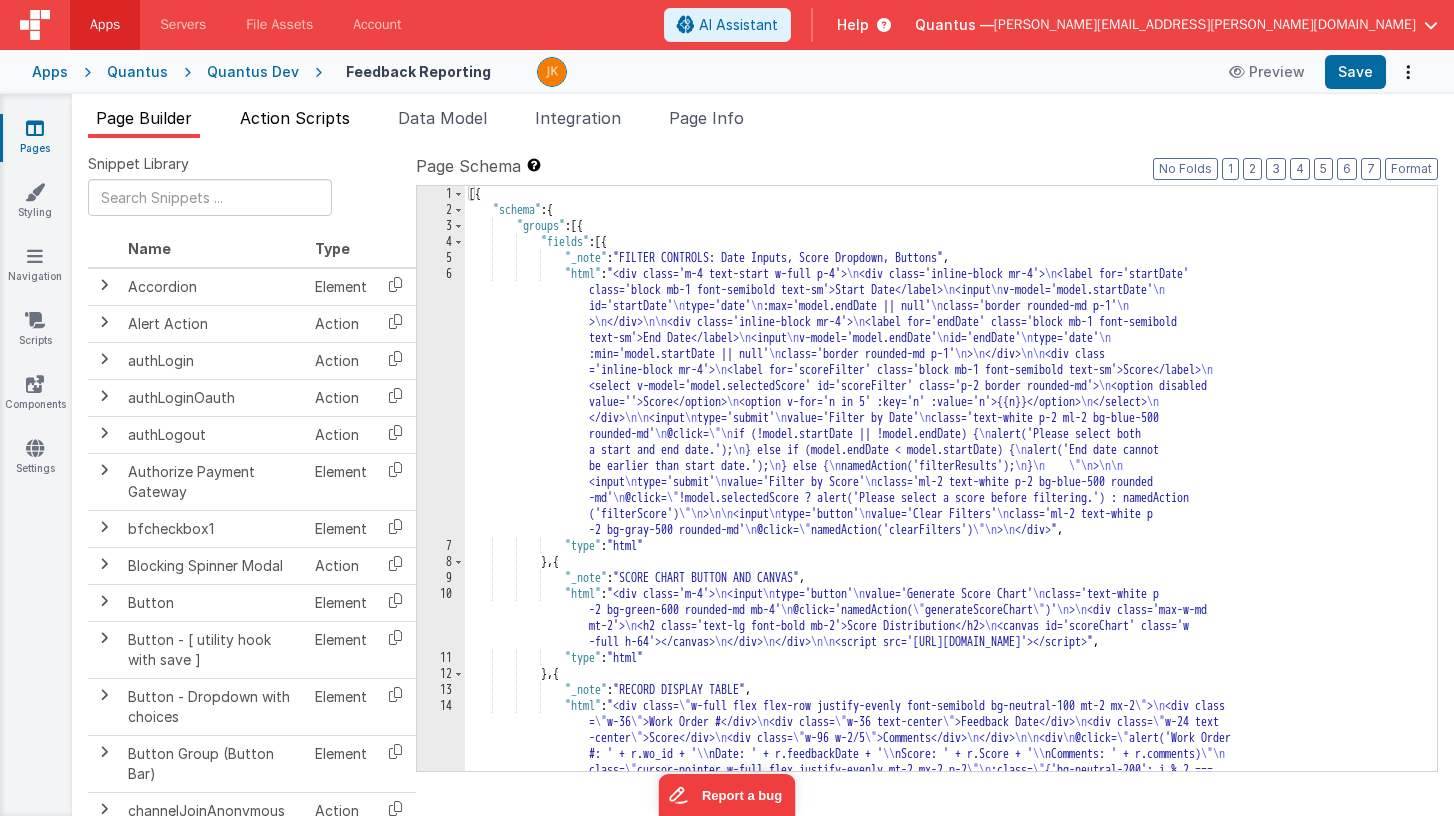 click on "Action Scripts" at bounding box center (295, 118) 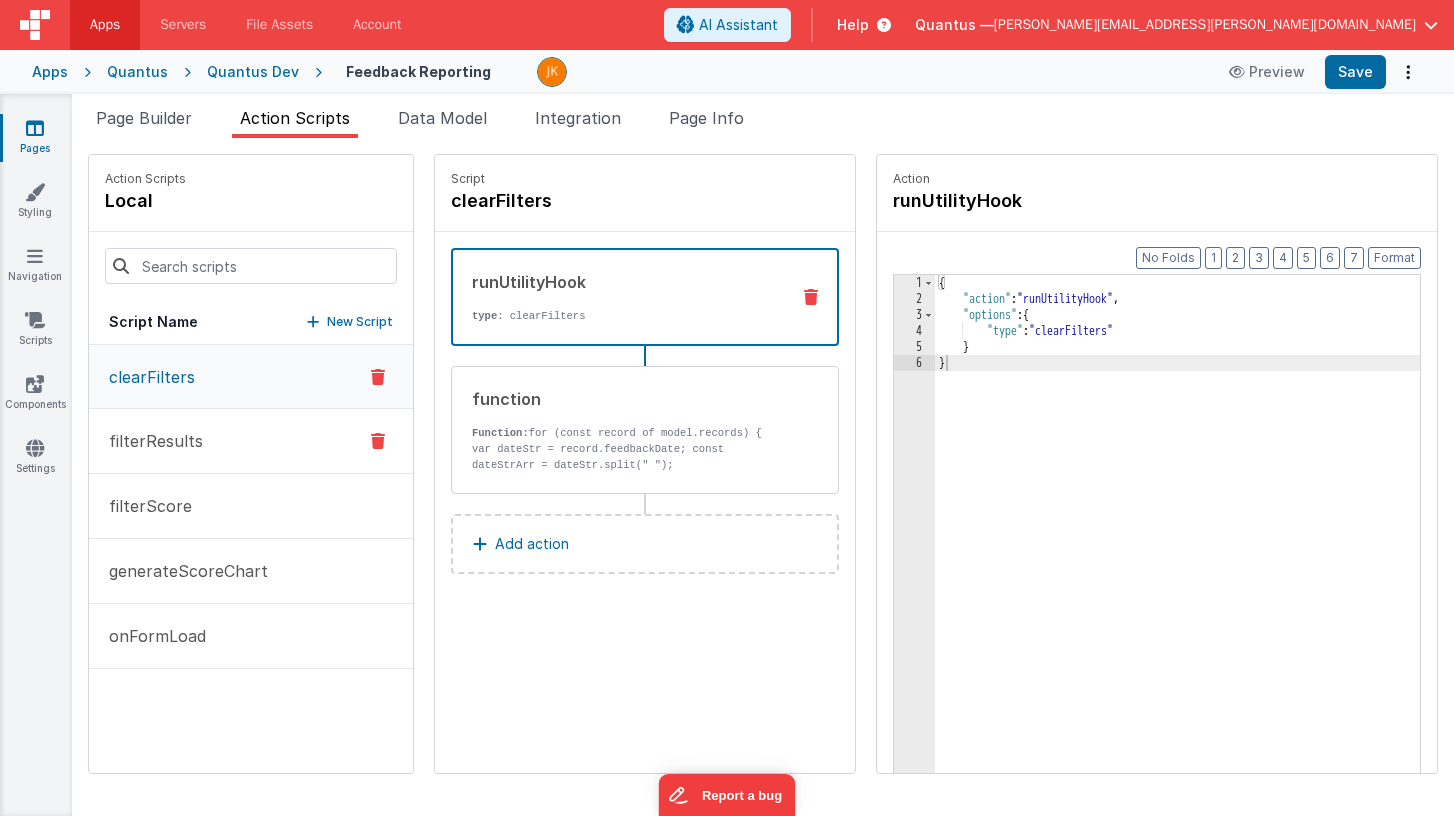 click on "filterResults" at bounding box center (251, 441) 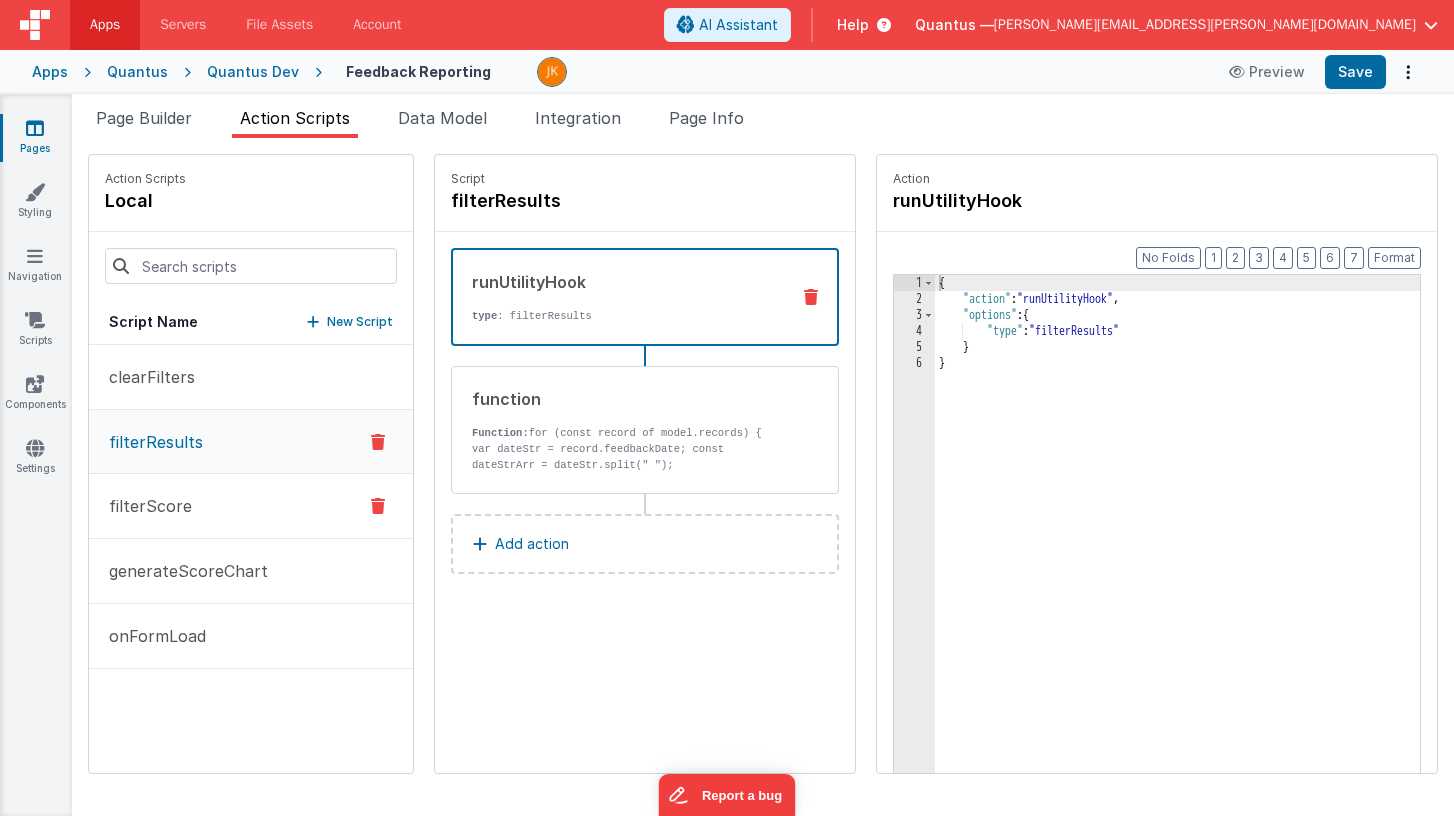 click on "filterScore" at bounding box center (251, 506) 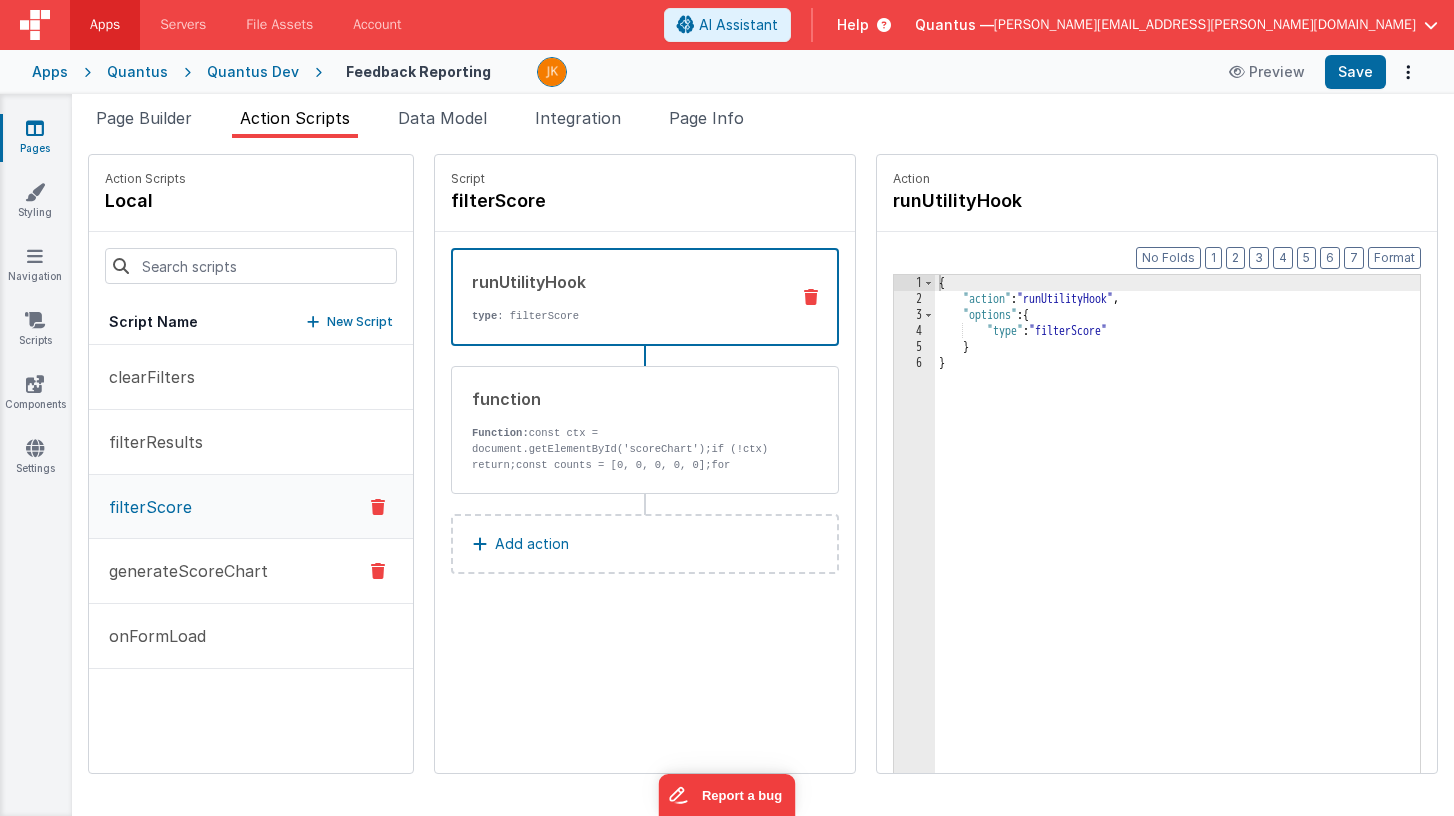 click on "generateScoreChart" at bounding box center (182, 571) 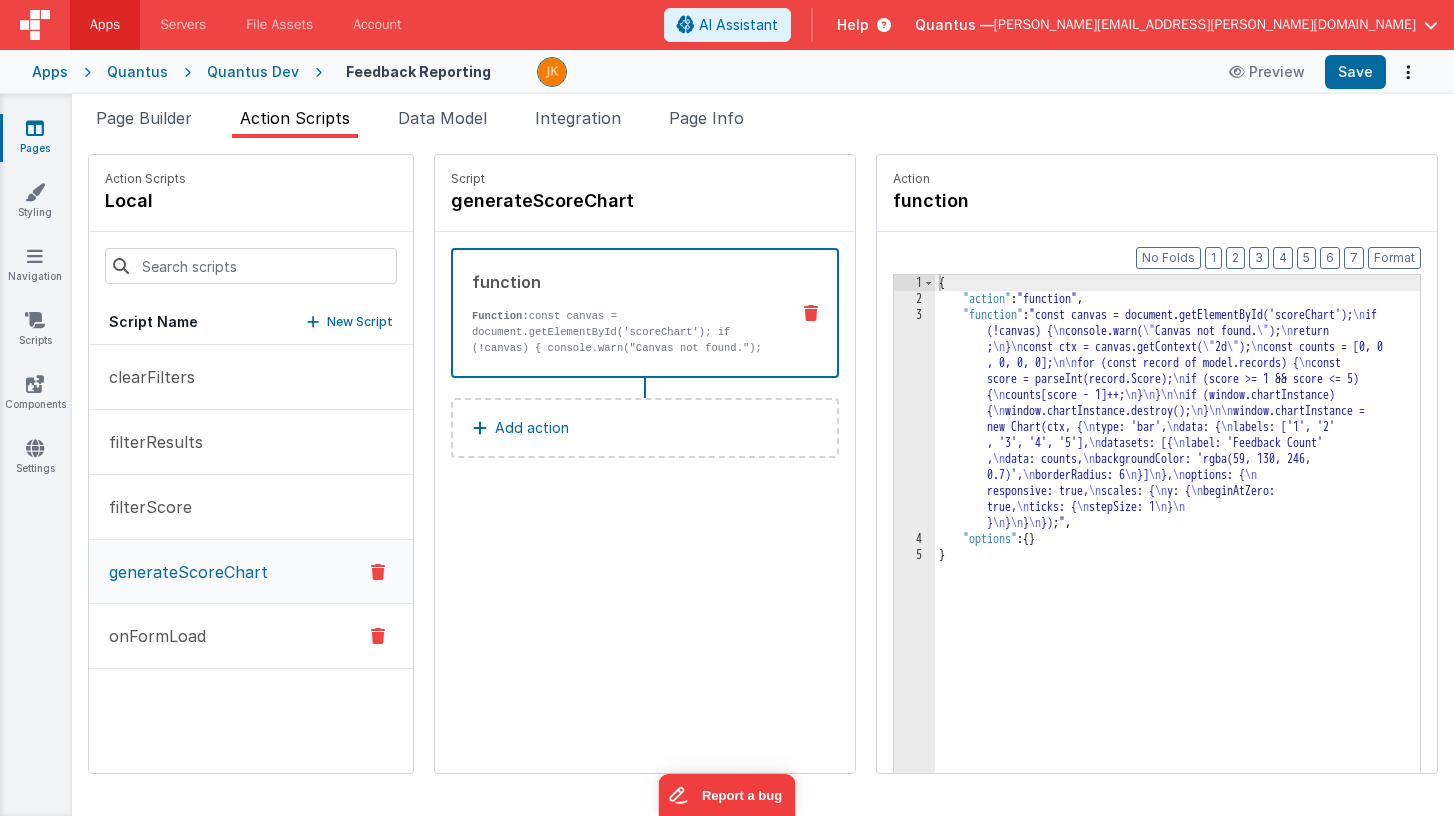 click on "onFormLoad" at bounding box center (251, 636) 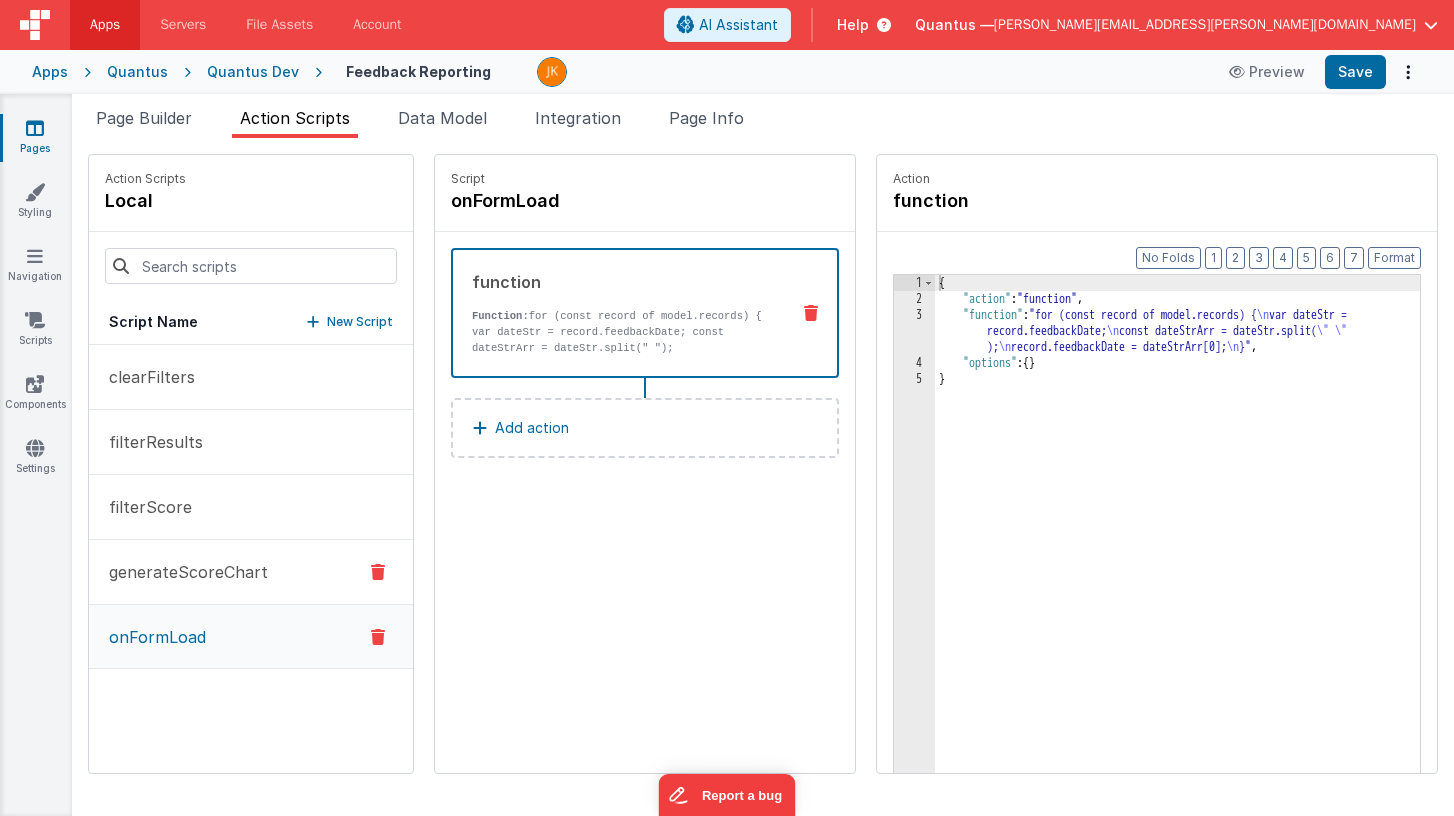 click on "generateScoreChart" at bounding box center [182, 572] 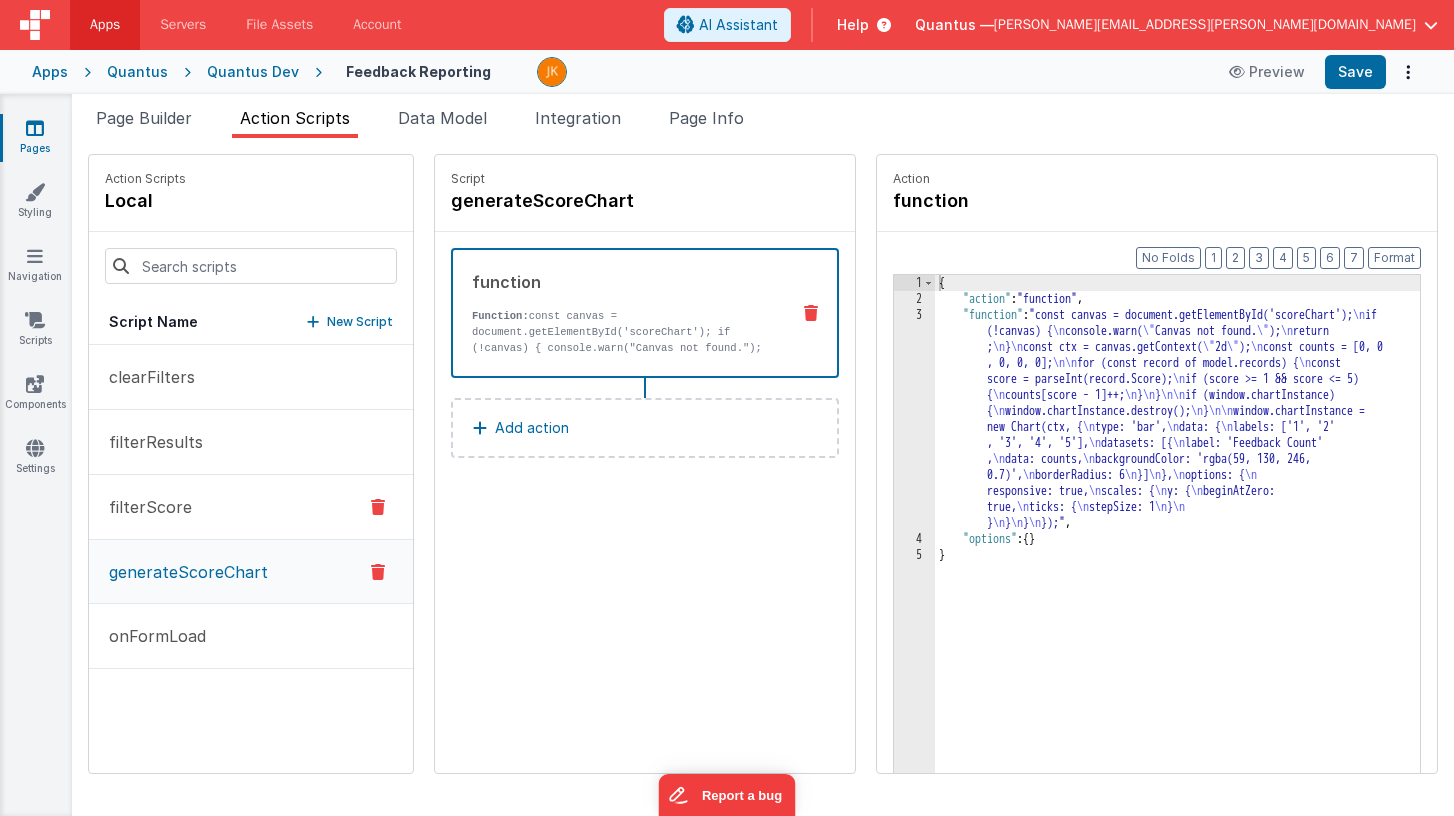 click on "filterScore" at bounding box center (251, 507) 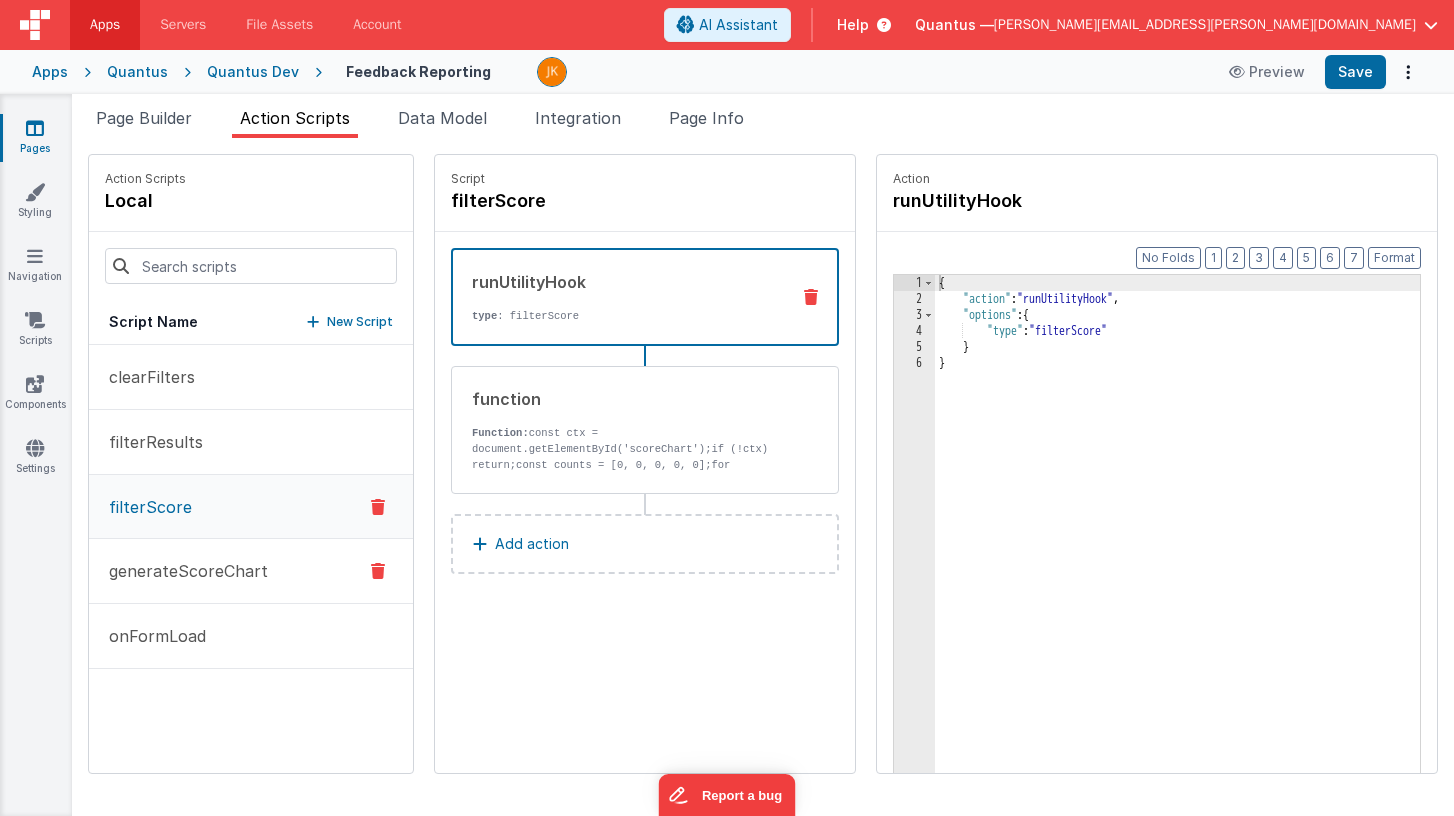 click on "generateScoreChart" at bounding box center (251, 571) 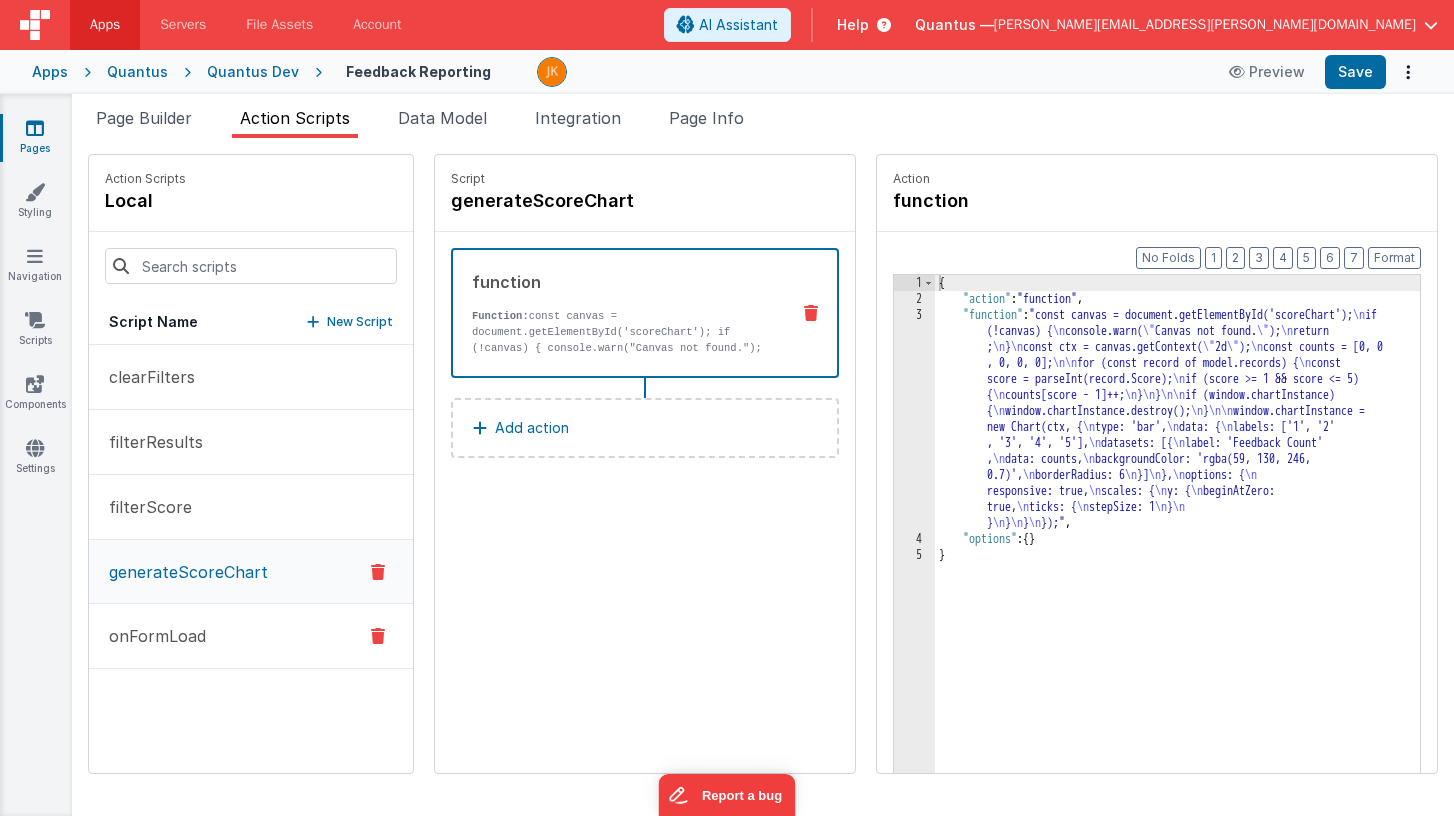 click on "onFormLoad" at bounding box center [251, 636] 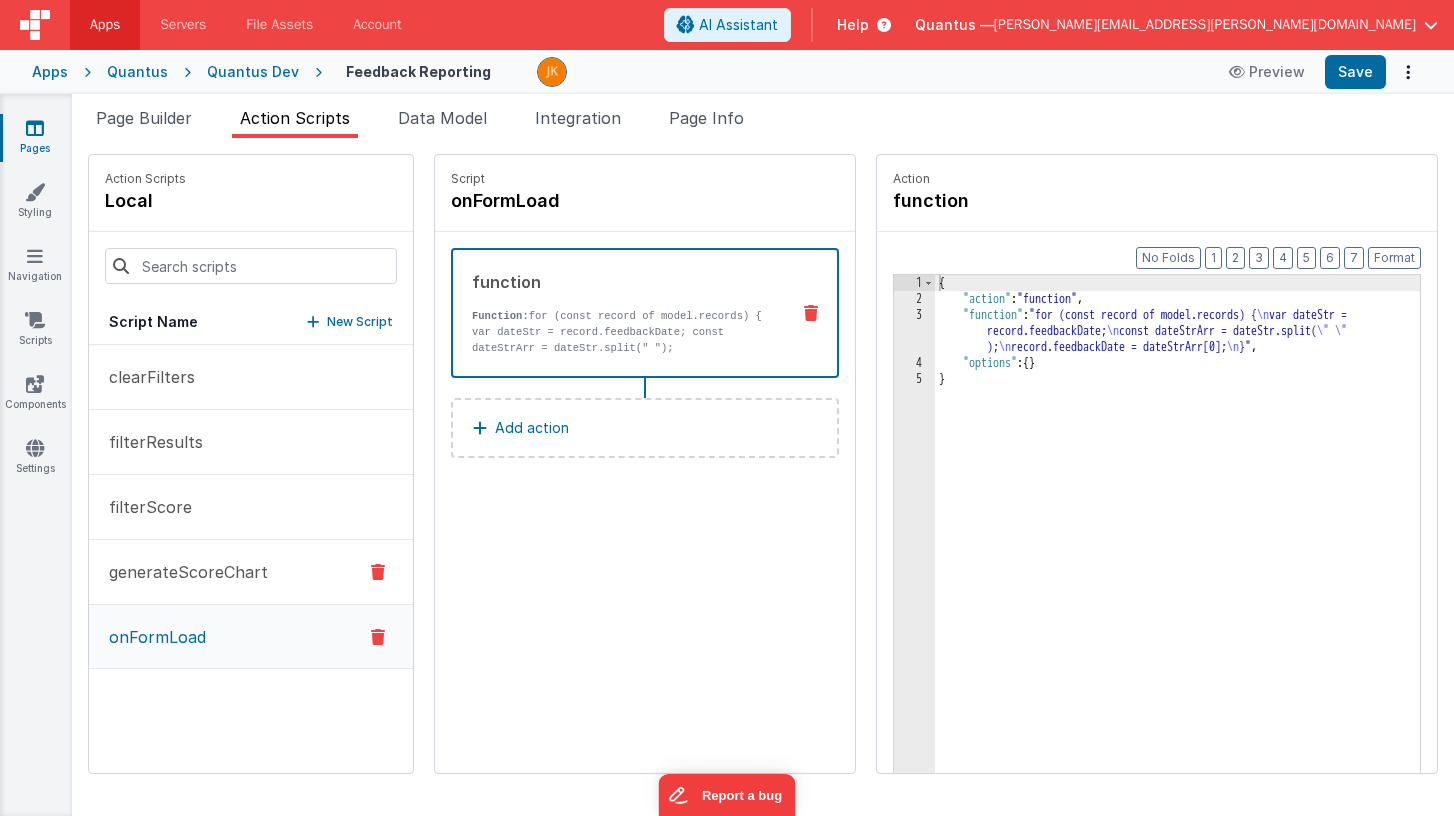 click on "generateScoreChart" at bounding box center [182, 572] 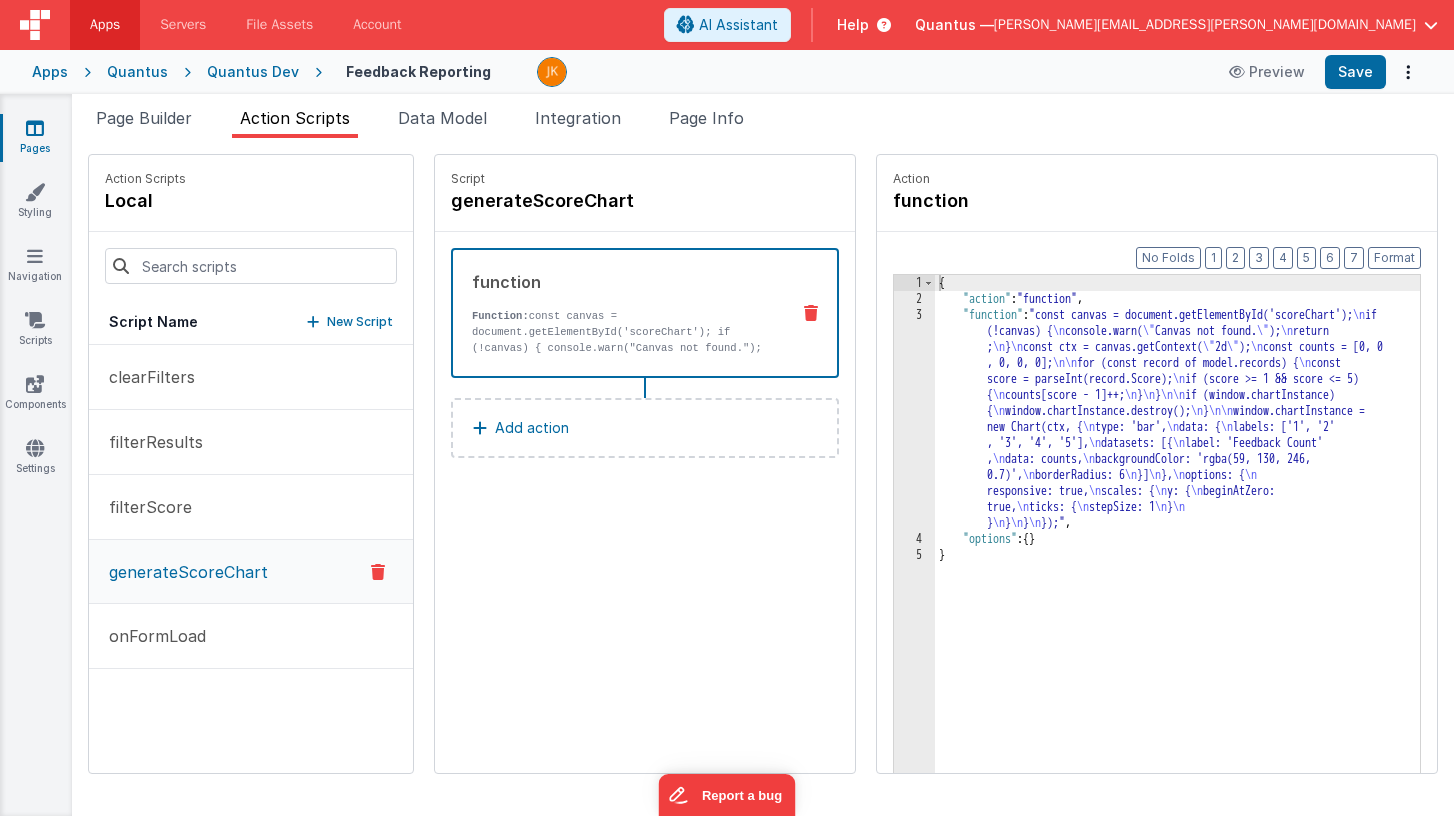 click on "generateScoreChart" at bounding box center (251, 572) 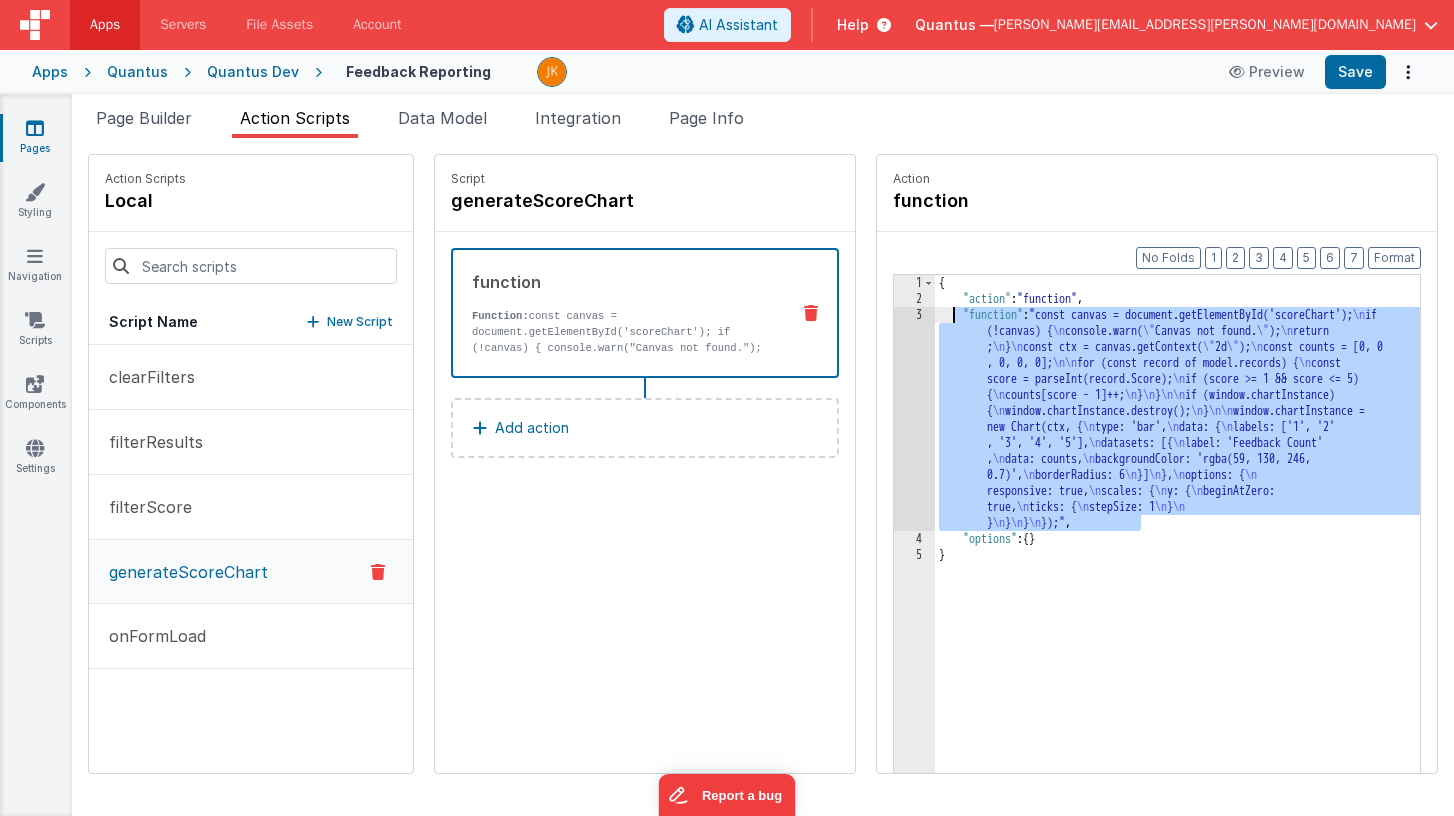 drag, startPoint x: 1081, startPoint y: 526, endPoint x: 897, endPoint y: 317, distance: 278.45465 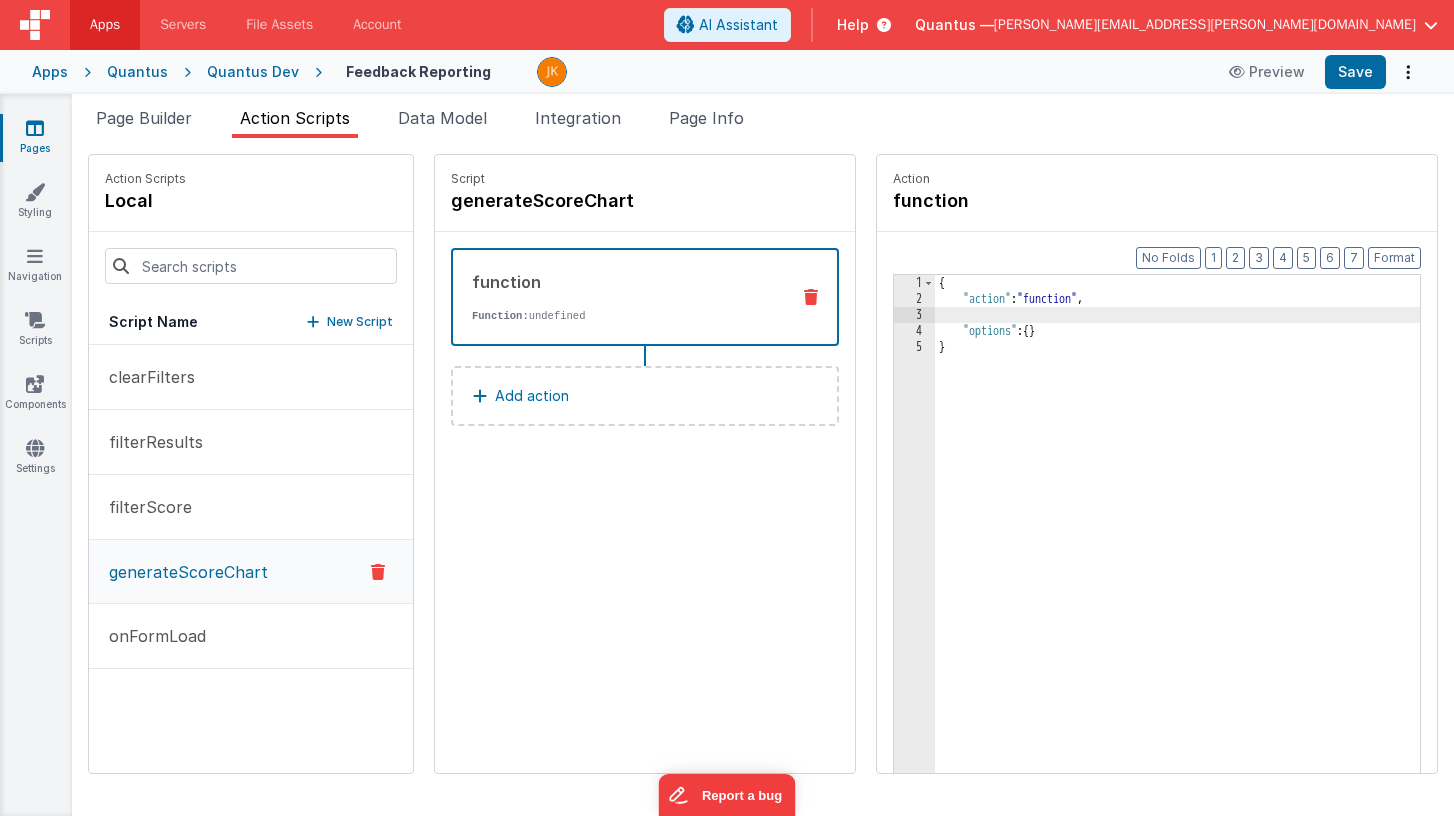 paste 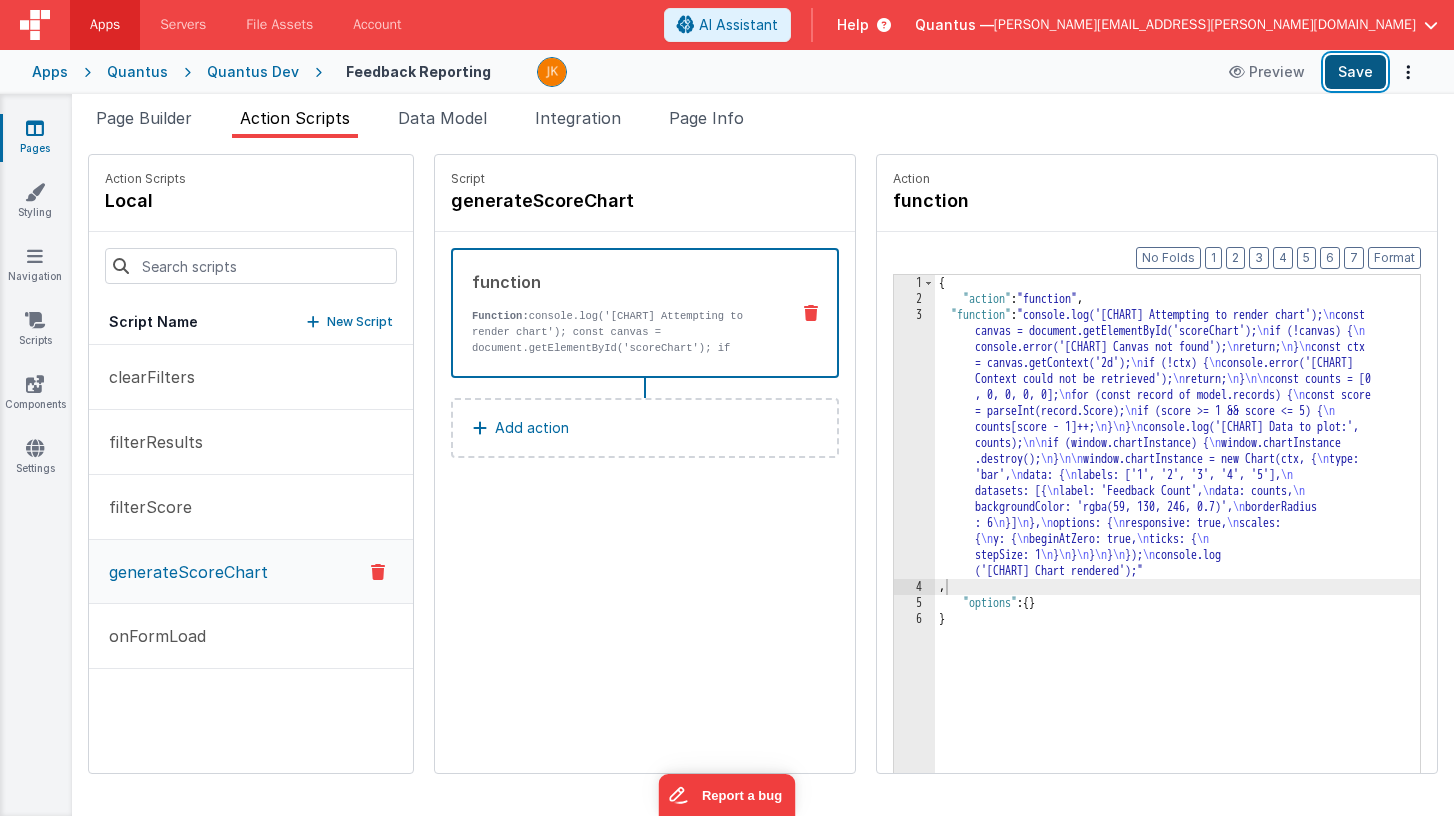 click on "Save" at bounding box center (1355, 72) 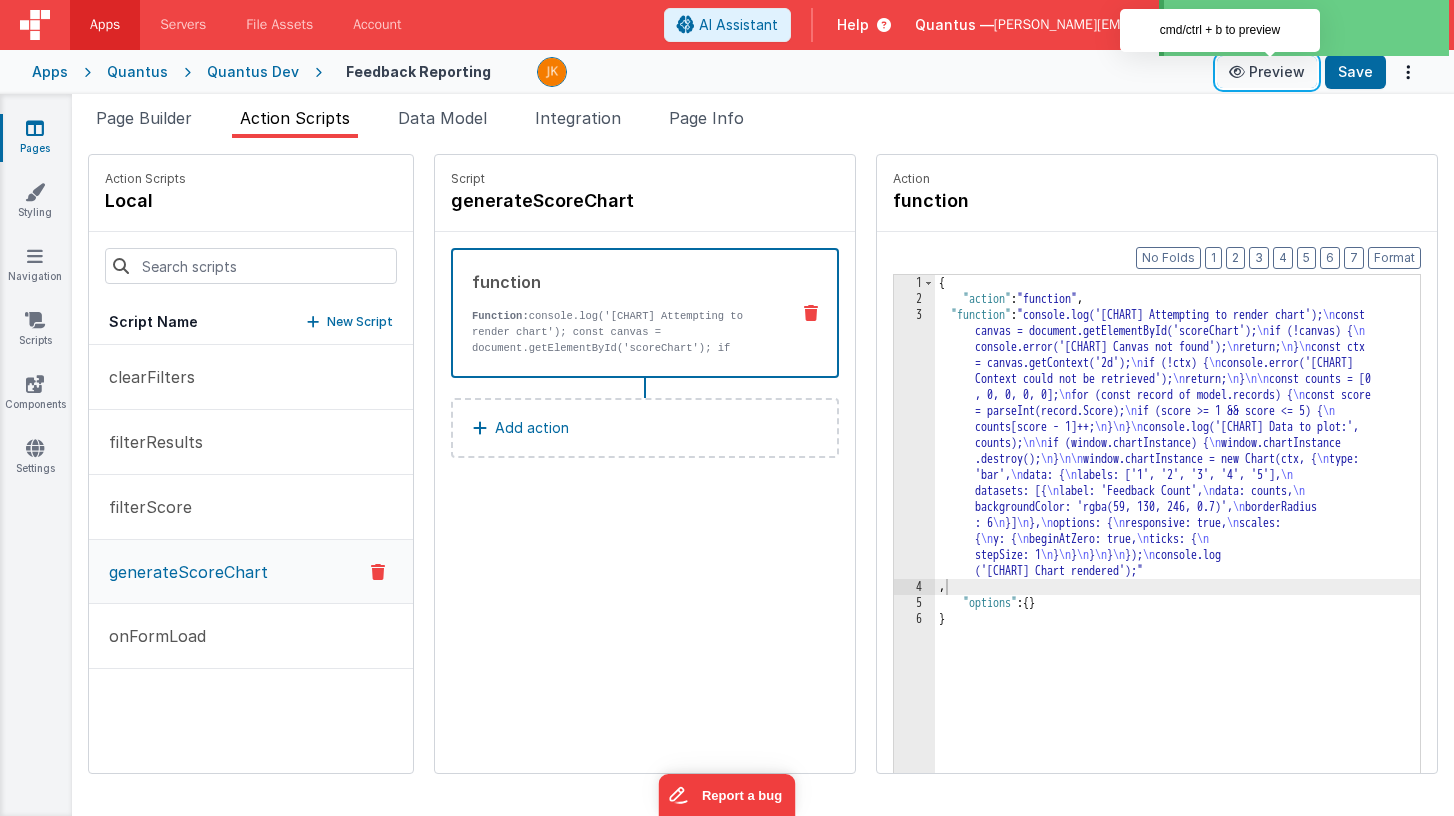 click on "Preview" at bounding box center (1267, 72) 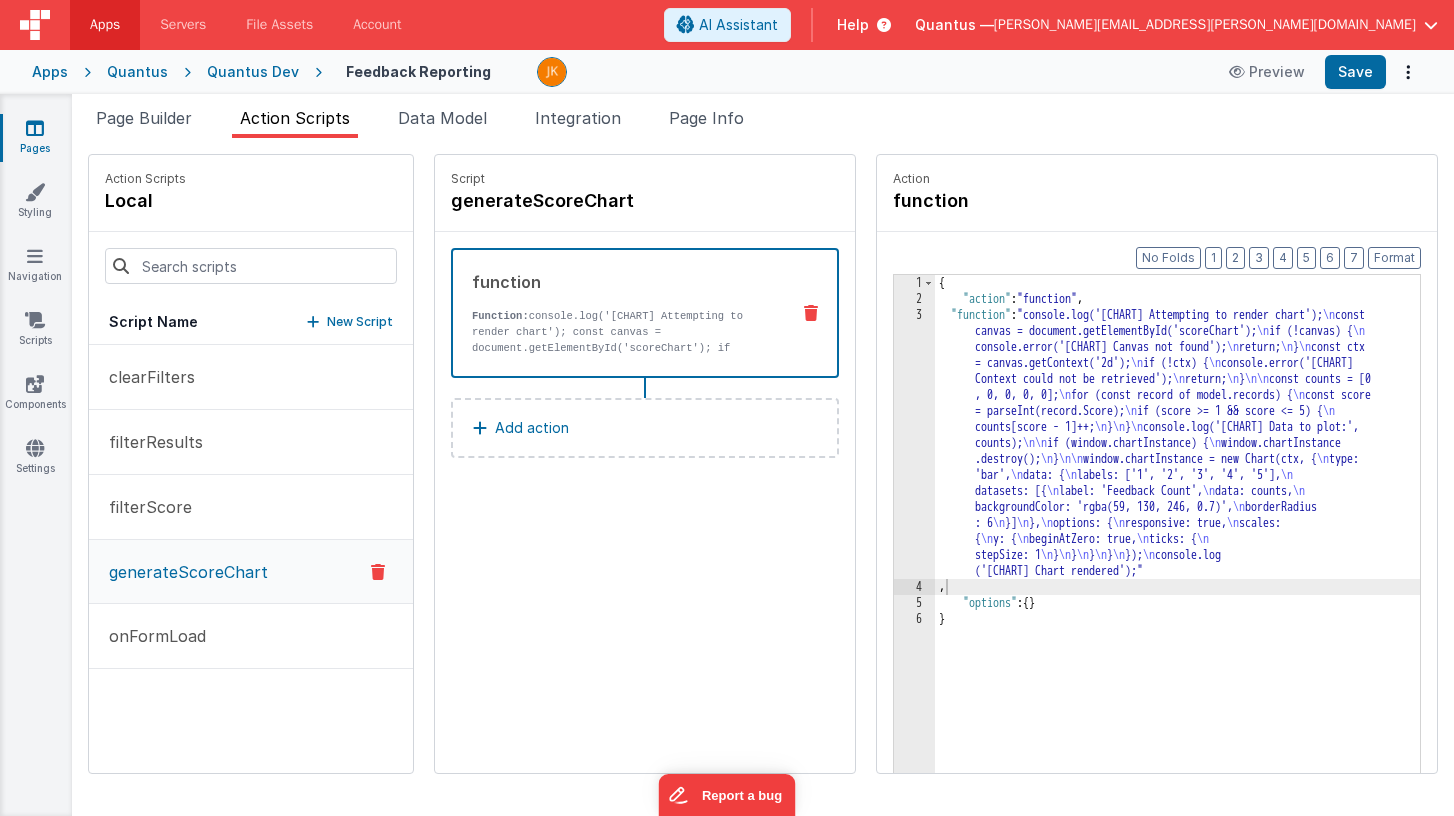 click on "{      "action" :  "function" ,    "function" :  "console.log('[CHART] Attempting to render chart'); \n const         canvas = document.getElementById('scoreChart'); \n if (!canvas) { \n           console.error('[CHART] Canvas not found'); \n   return; \n } \n const ctx         = canvas.getContext('2d'); \n if (!ctx) { \n   console.error('[CHART]         Context could not be retrieved'); \n   return; \n } \n\n const counts = [0        , 0, 0, 0, 0]; \n for (const record of model.records) { \n   const score         = parseInt(record.Score); \n   if (score >= 1 && score <= 5) { \n             counts[score - 1]++; \n   } \n } \n console.log('[CHART] Data to plot:',         counts); \n\n if (window.chartInstance) { \n   window.chartInstance        .destroy(); \n } \n\n window.chartInstance = new Chart(ctx, { \n   type:         'bar', \n   data: { \n     labels: ['1', '2', '3', '4', '5'], \n             datasets: [{ \n       label: 'Feedback Count'," at bounding box center (1207, 571) 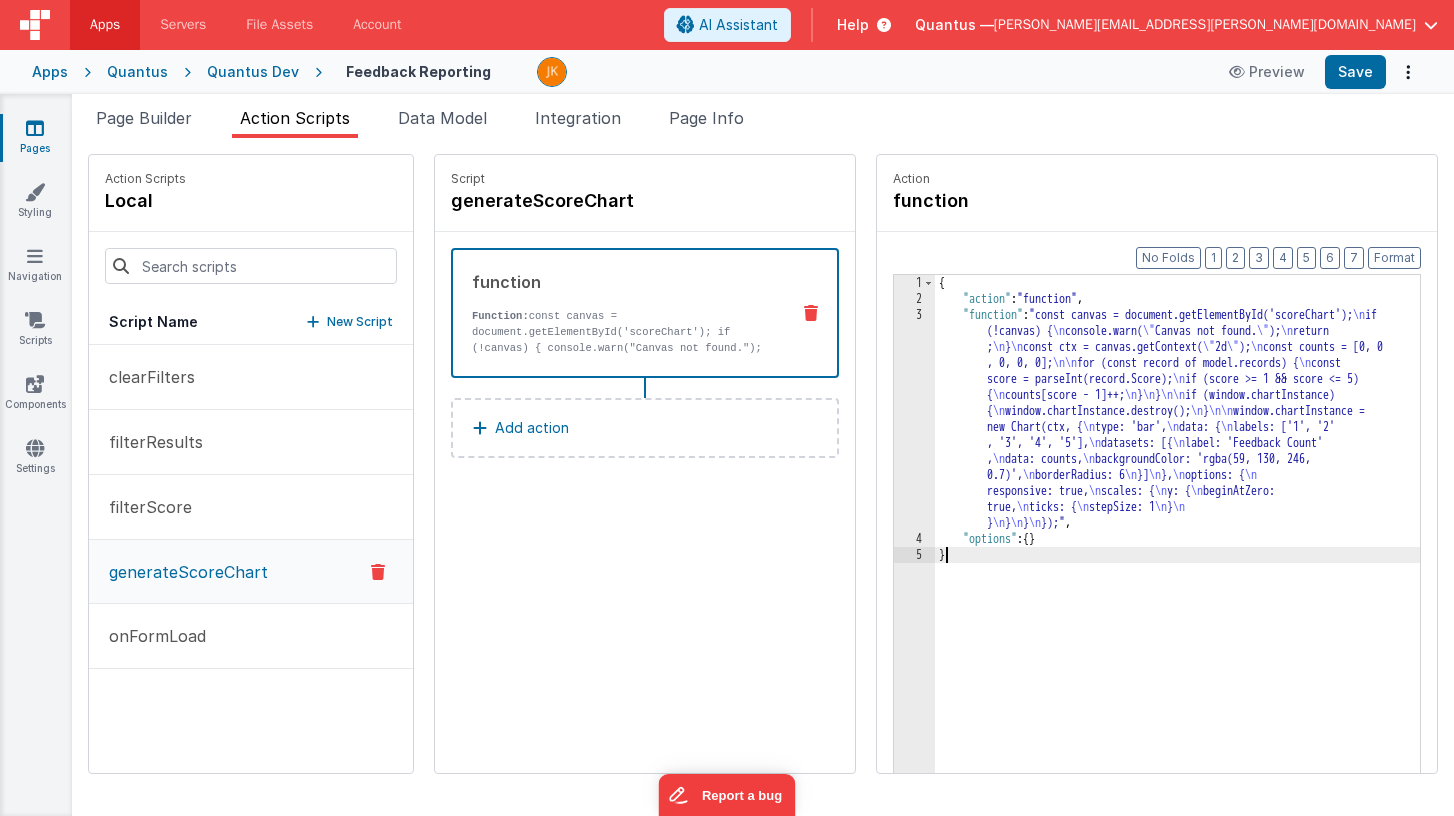 click on "{      "action" :  "function" ,      "function" :  "const canvas = document.getElementById('scoreChart'); \n if           (!canvas) { \n   console.warn( \" Canvas not found. \" ); \n   return          ; \n } \n const ctx = canvas.getContext( \" 2d \" ); \n const counts = [0, 0          , 0, 0, 0]; \n\n for (const record of model.records) { \n   const           score = parseInt(record.Score); \n   if (score >= 1 && score <= 5)           { \n     counts[score - 1]++; \n   } \n } \n\n if (window.chartInstance)           { \n   window.chartInstance.destroy(); \n } \n\n window.chartInstance =           new Chart(ctx, { \n   type: 'bar', \n   data: { \n     labels: ['1', '2'          , '3', '4', '5'], \n     datasets: [{ \n       label: 'Feedback Count'          , \n       data: counts, \n       backgroundColor: 'rgba(59, 130, 246,           0.7)', \n       borderRadius: 6 \n     }] \n   }, \n   options: { \n               \n \n" at bounding box center (1207, 571) 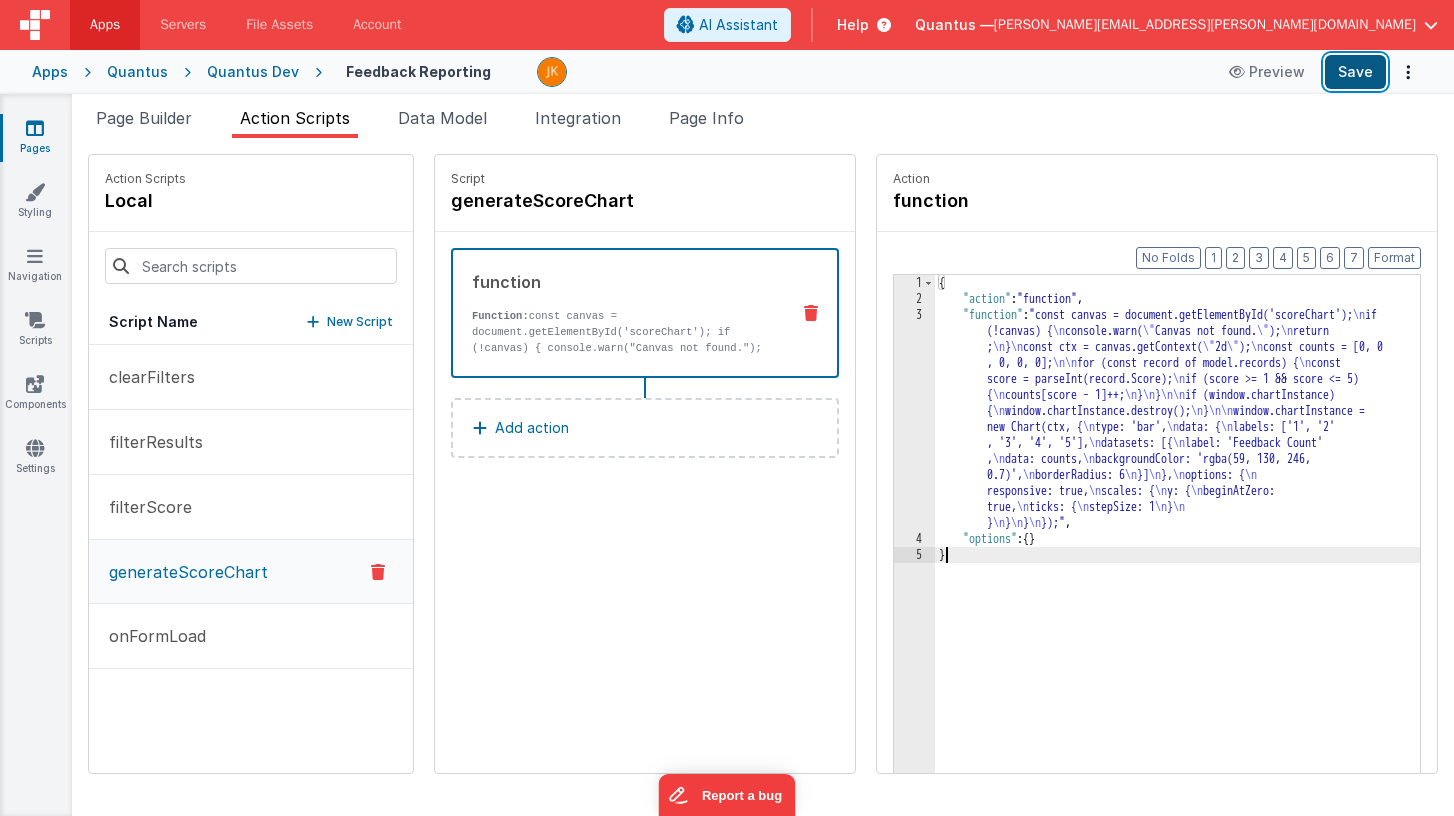 click on "Save" at bounding box center (1355, 72) 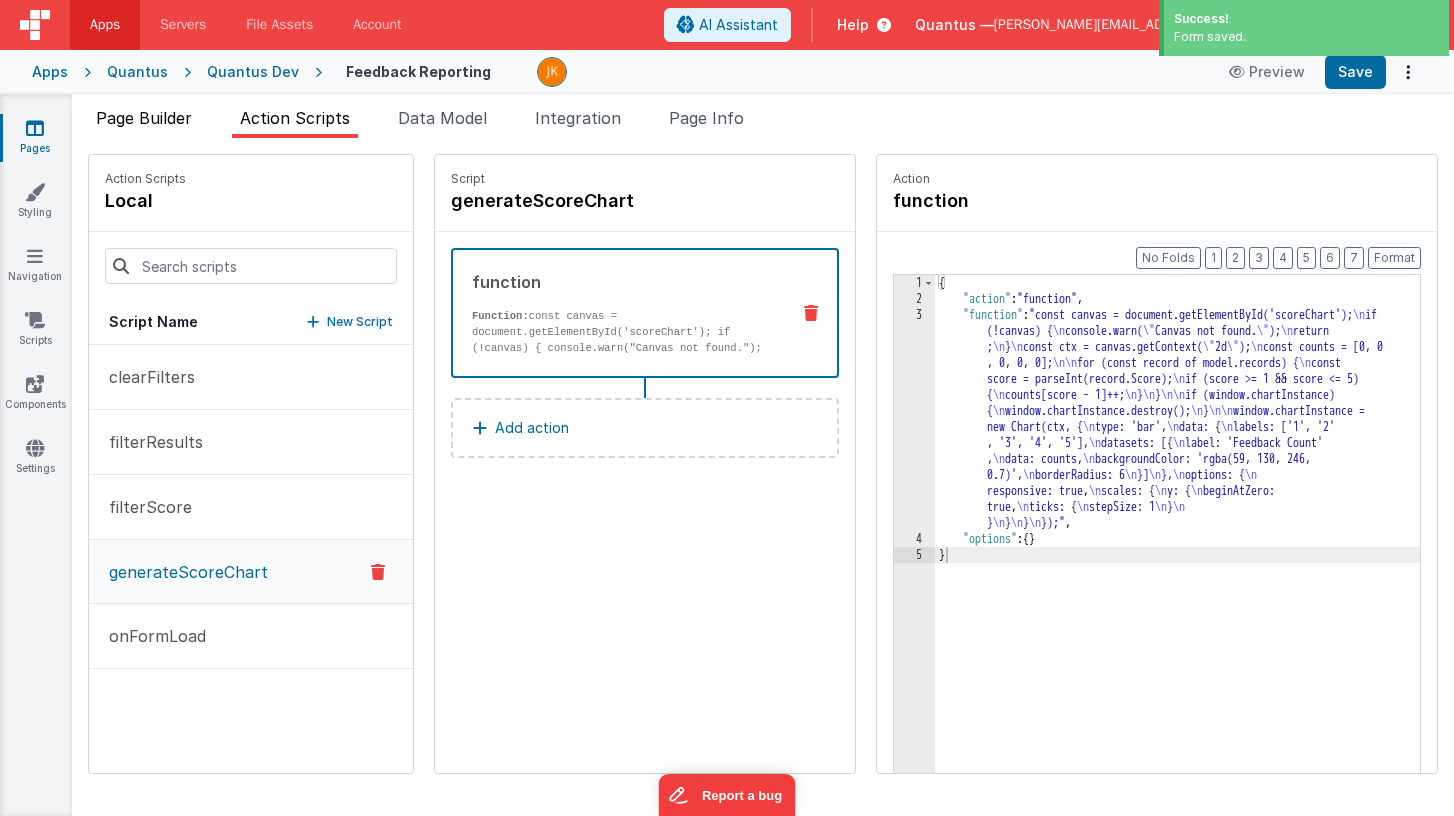 click on "Page Builder" at bounding box center [144, 118] 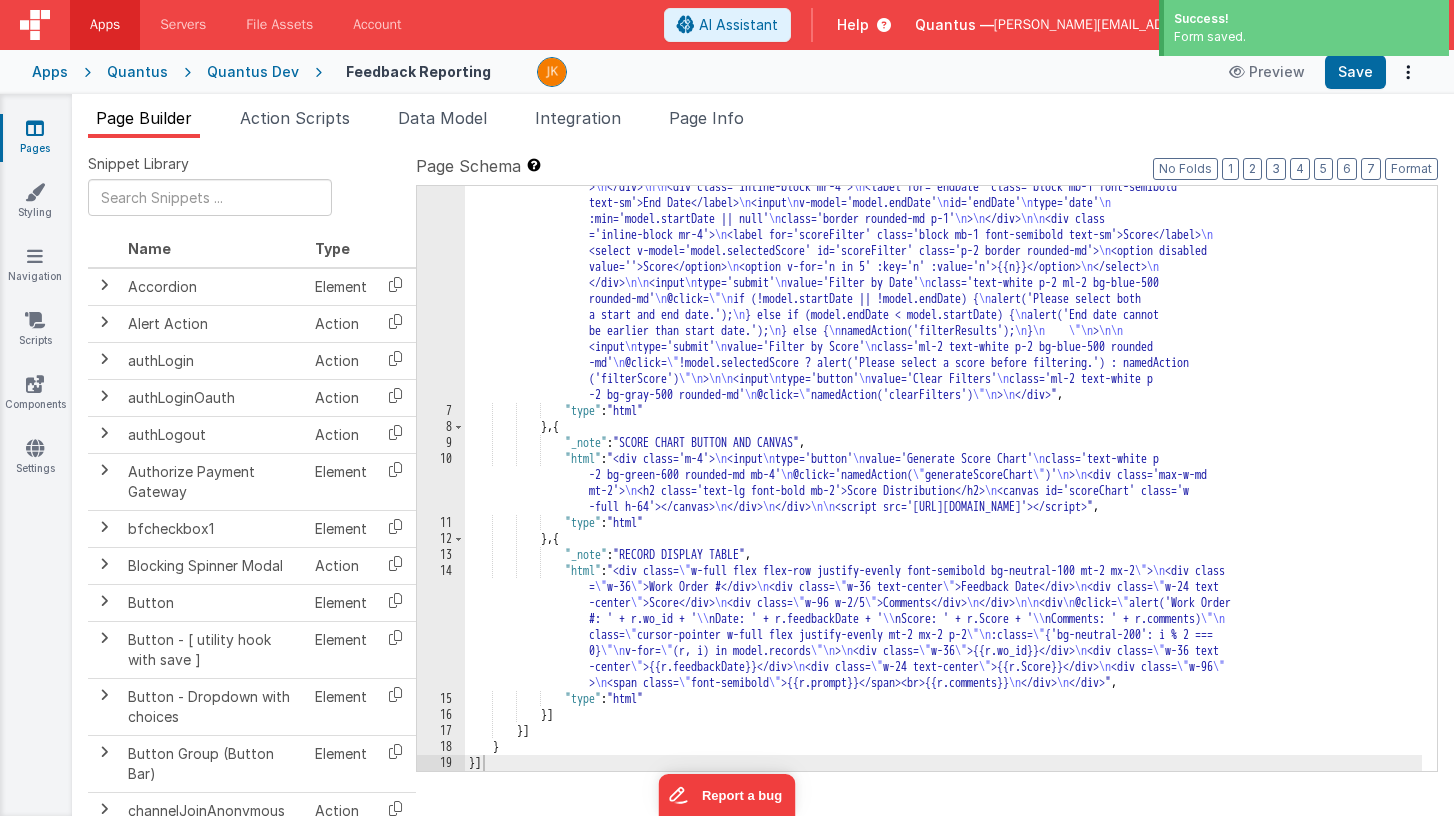 scroll, scrollTop: 135, scrollLeft: 0, axis: vertical 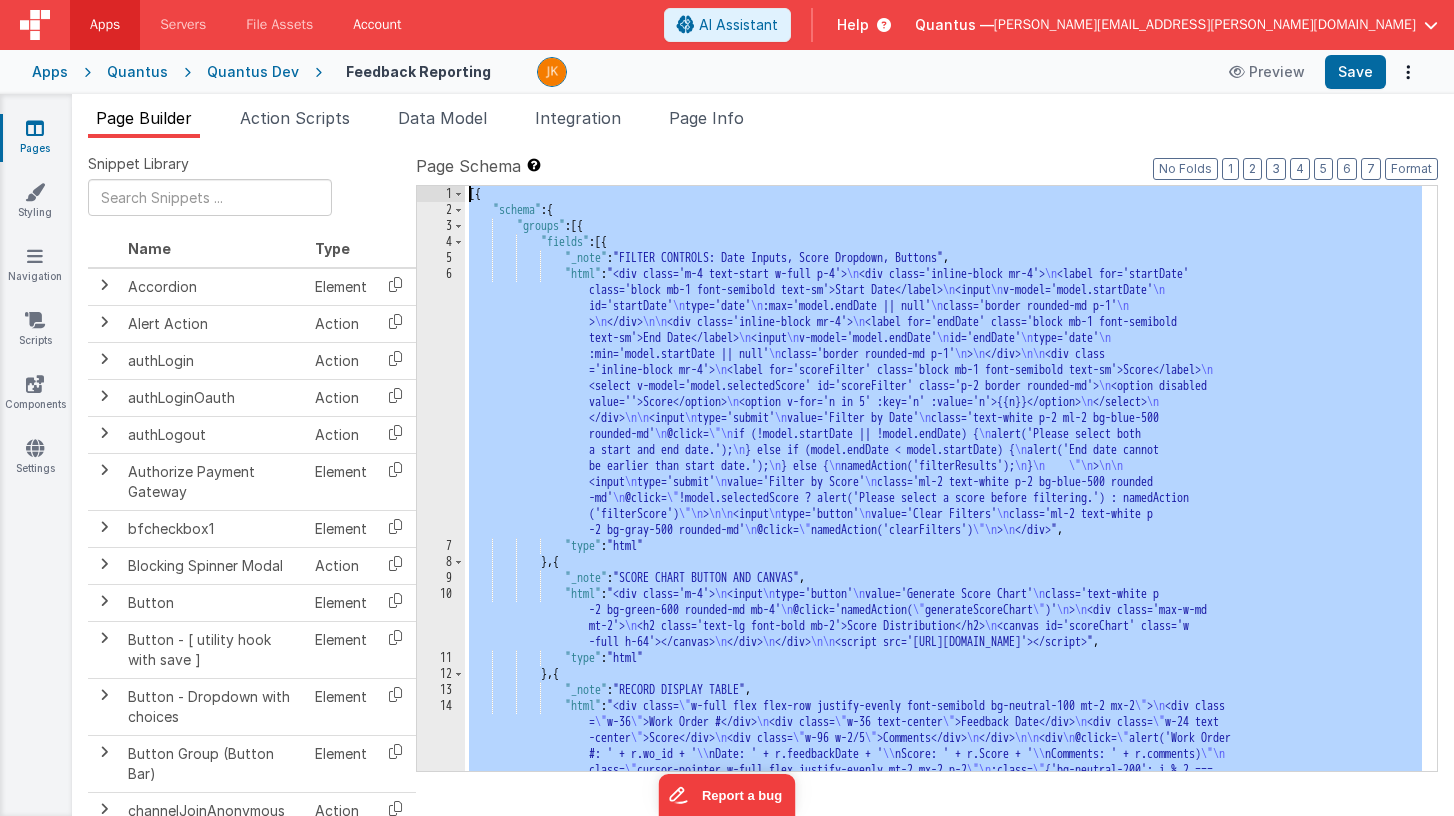 drag, startPoint x: 534, startPoint y: 762, endPoint x: 432, endPoint y: 44, distance: 725.2089 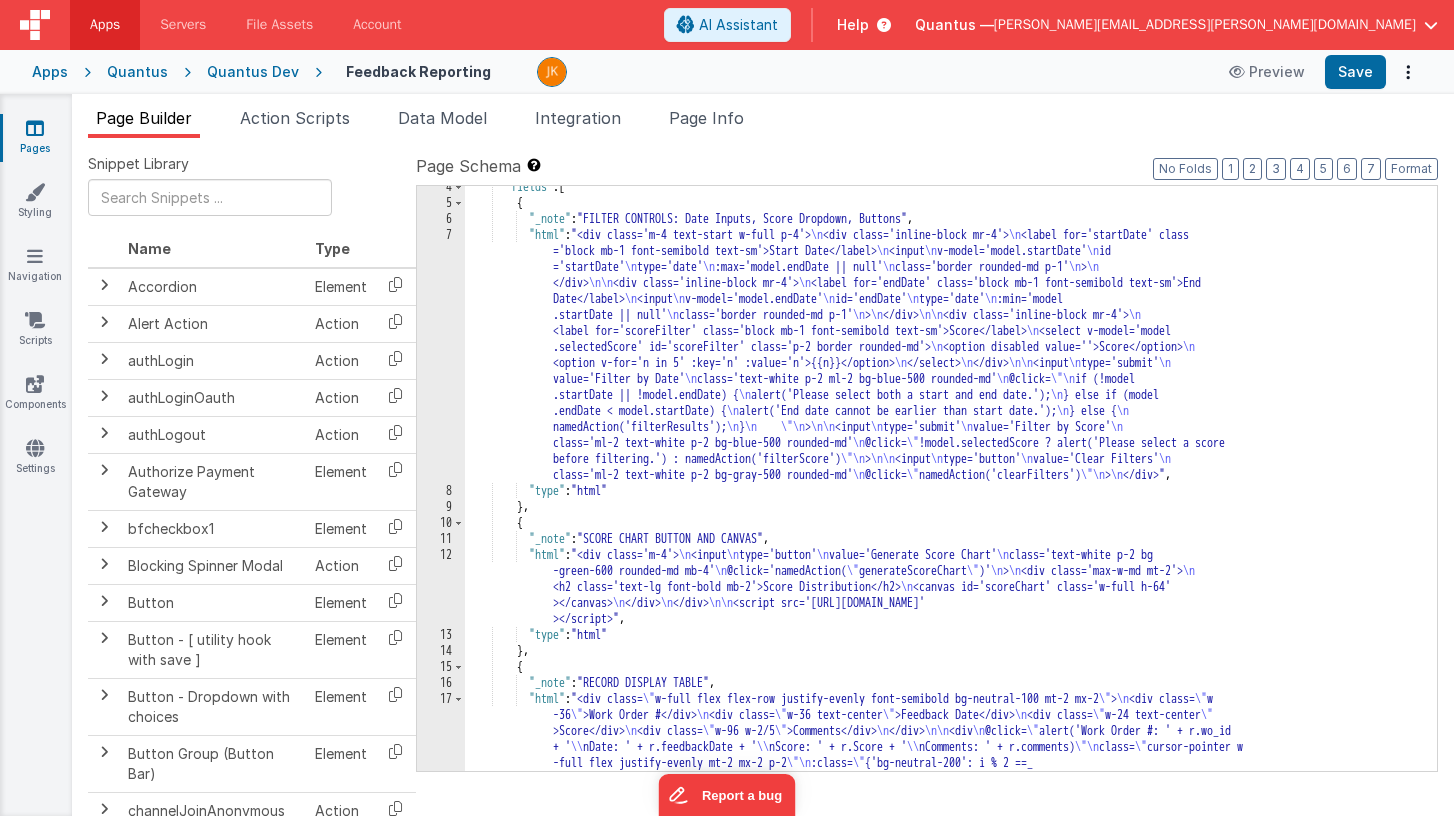 scroll, scrollTop: 71, scrollLeft: 0, axis: vertical 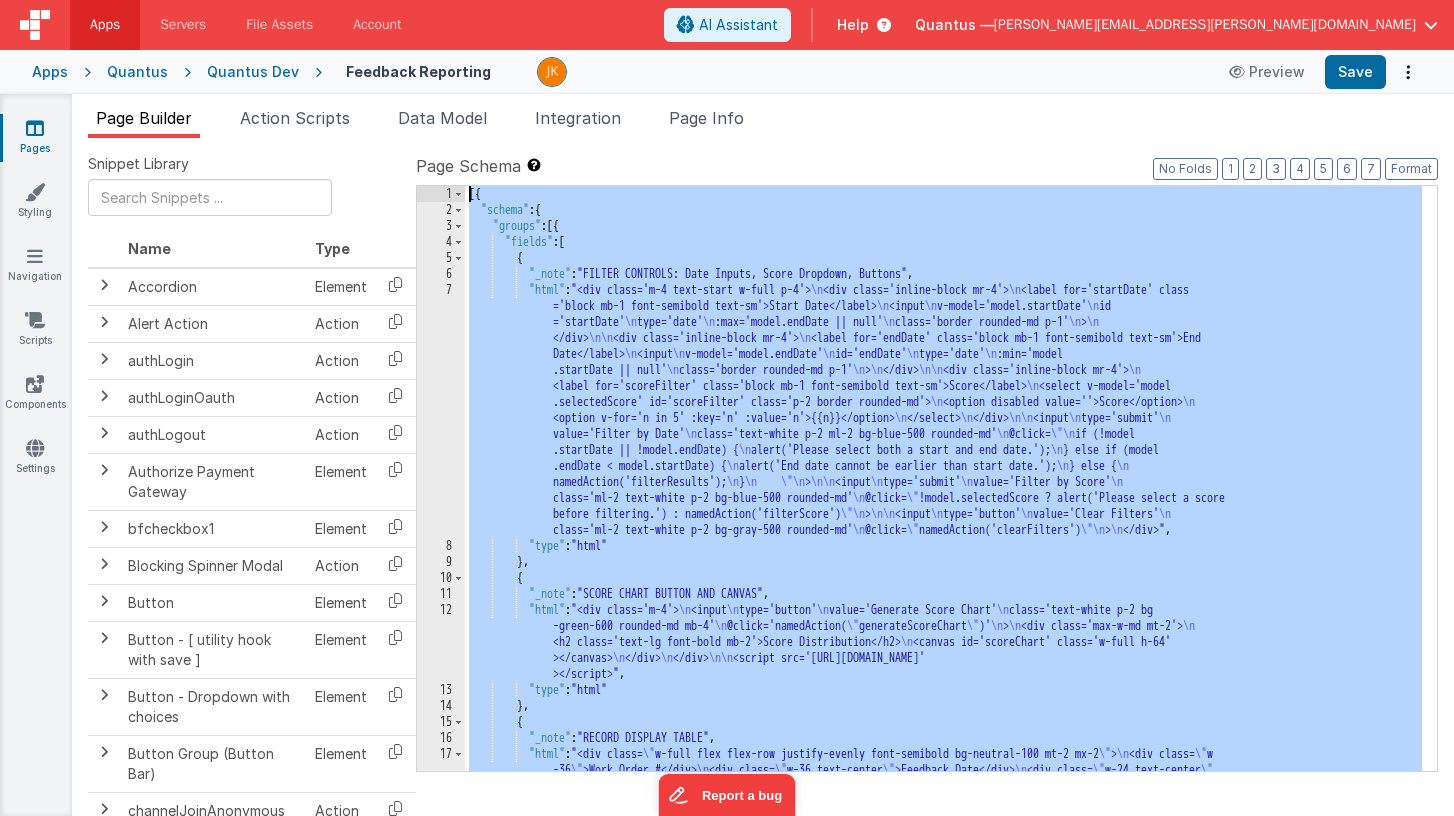 drag, startPoint x: 1177, startPoint y: 761, endPoint x: 321, endPoint y: -16, distance: 1156.0558 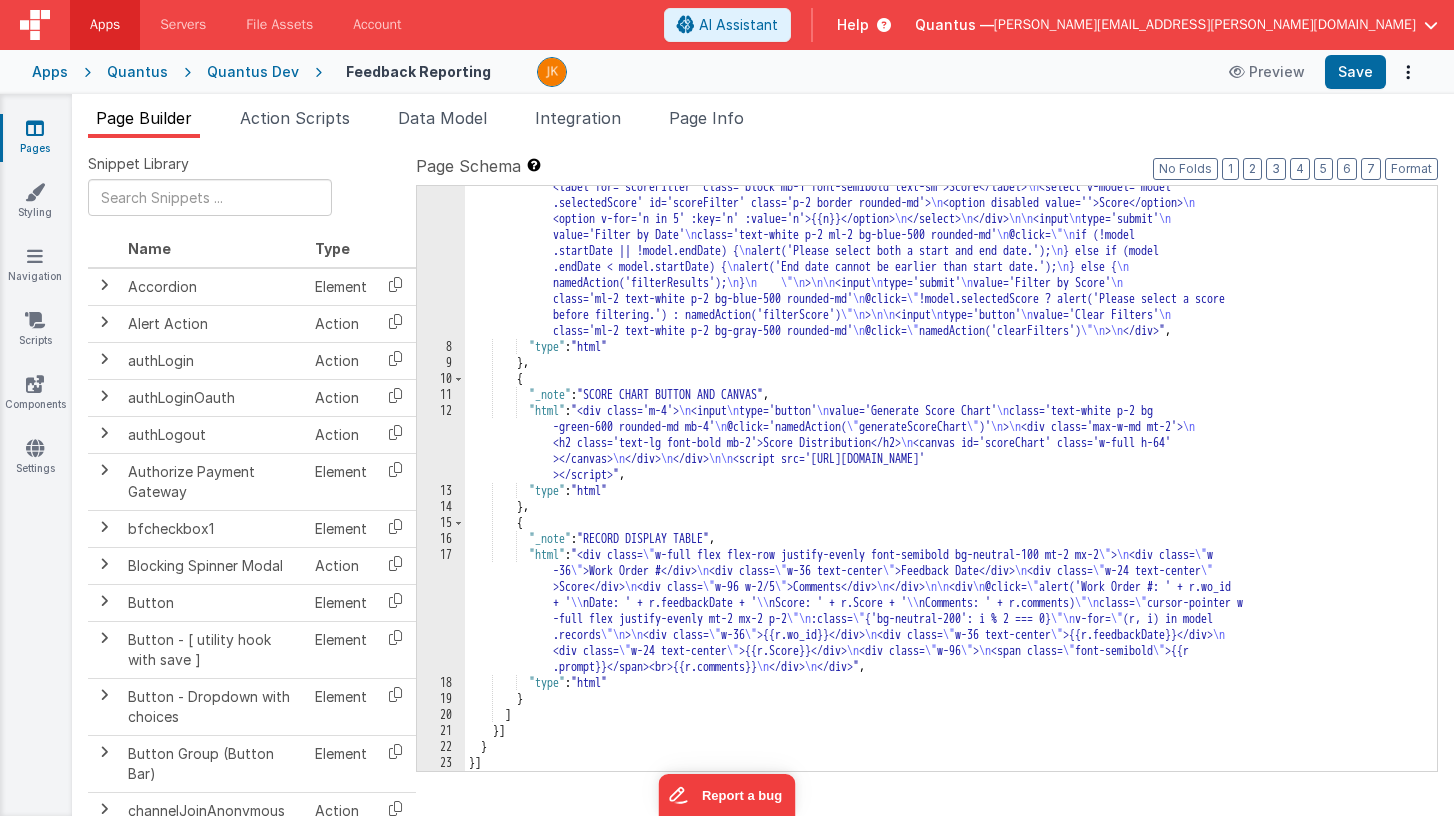 scroll, scrollTop: 215, scrollLeft: 0, axis: vertical 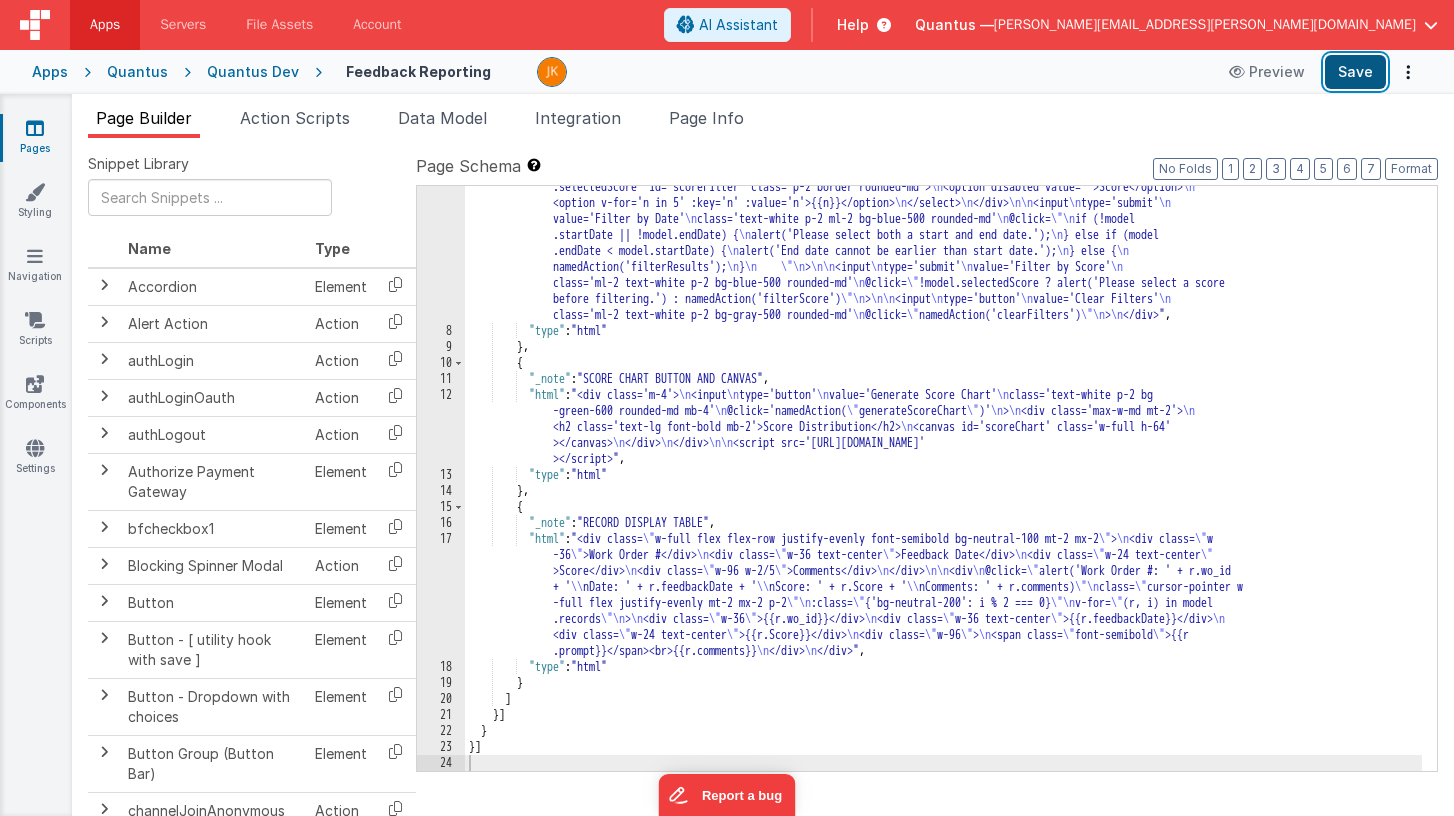 click on "Save" at bounding box center [1355, 72] 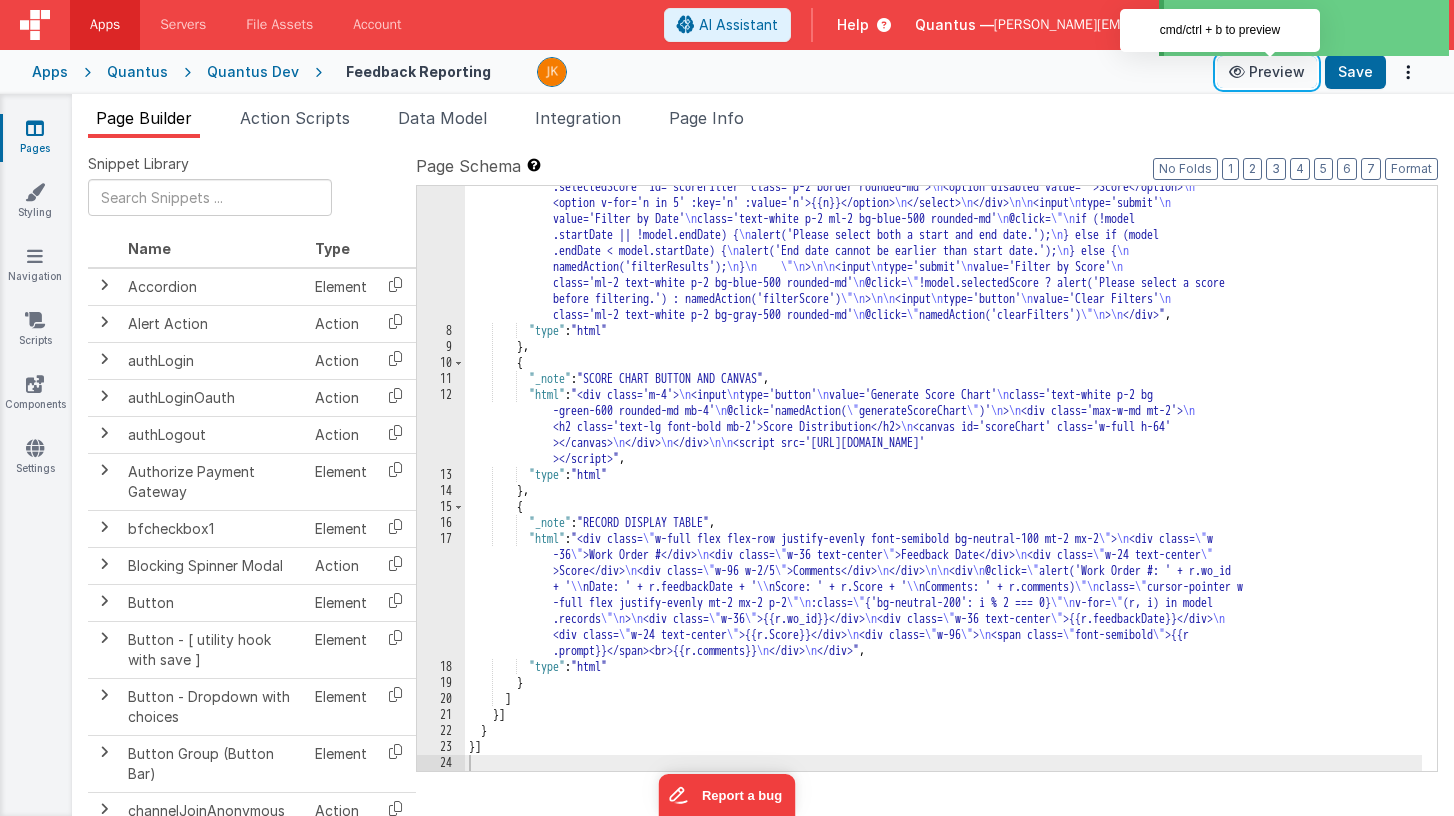 click at bounding box center (1239, 72) 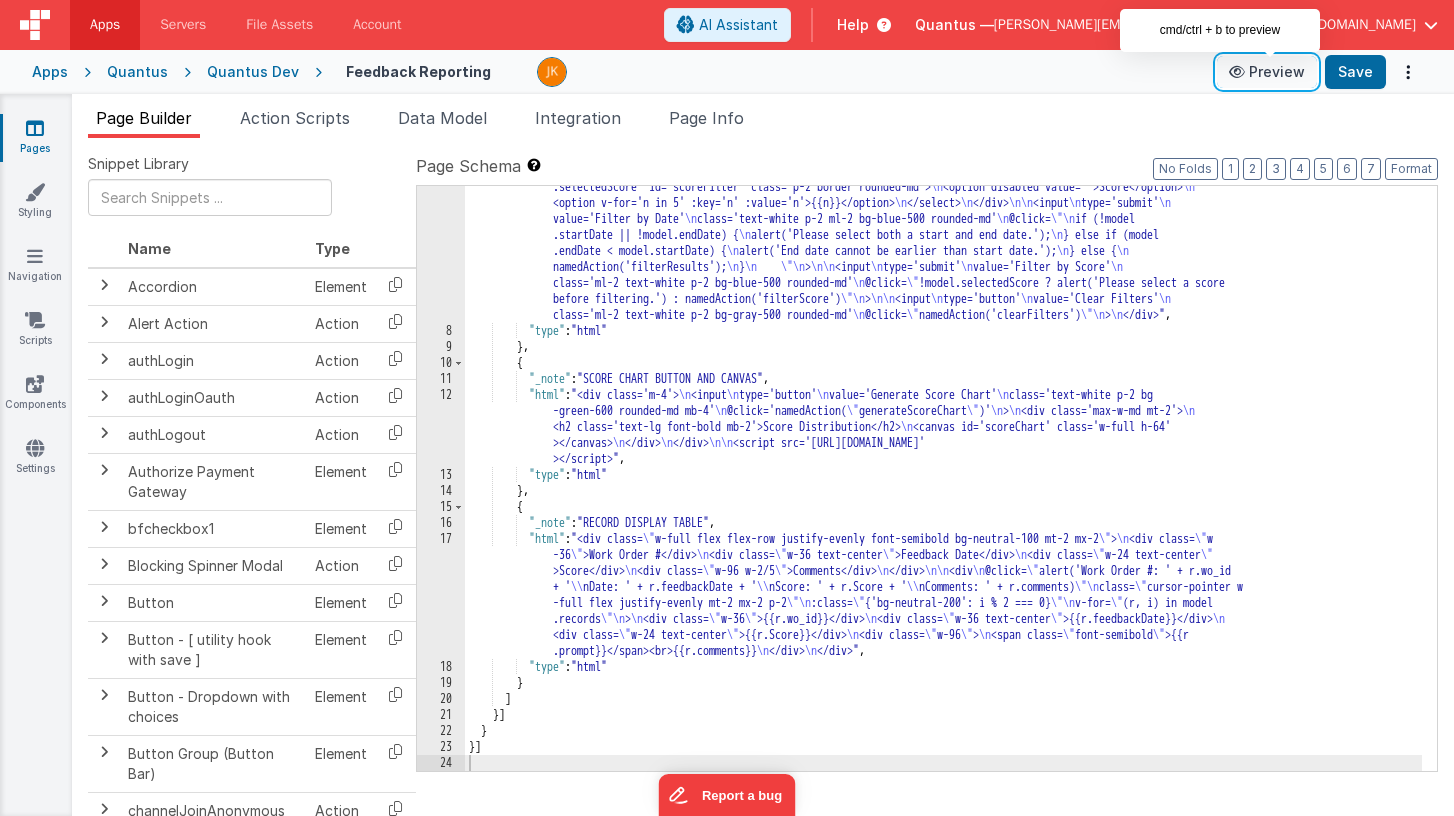 click on "Preview" at bounding box center (1267, 72) 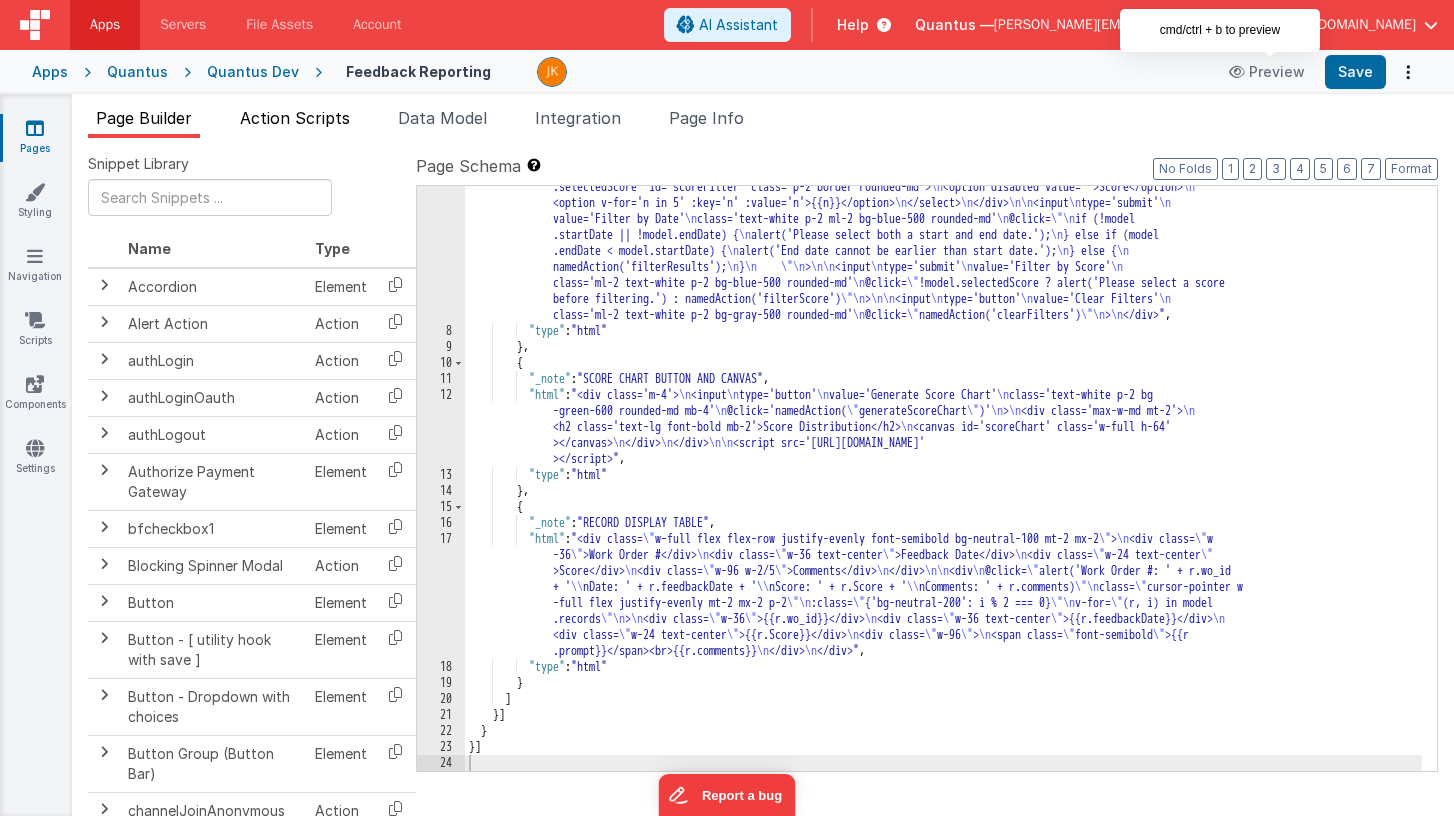 click on "Action Scripts" at bounding box center (295, 118) 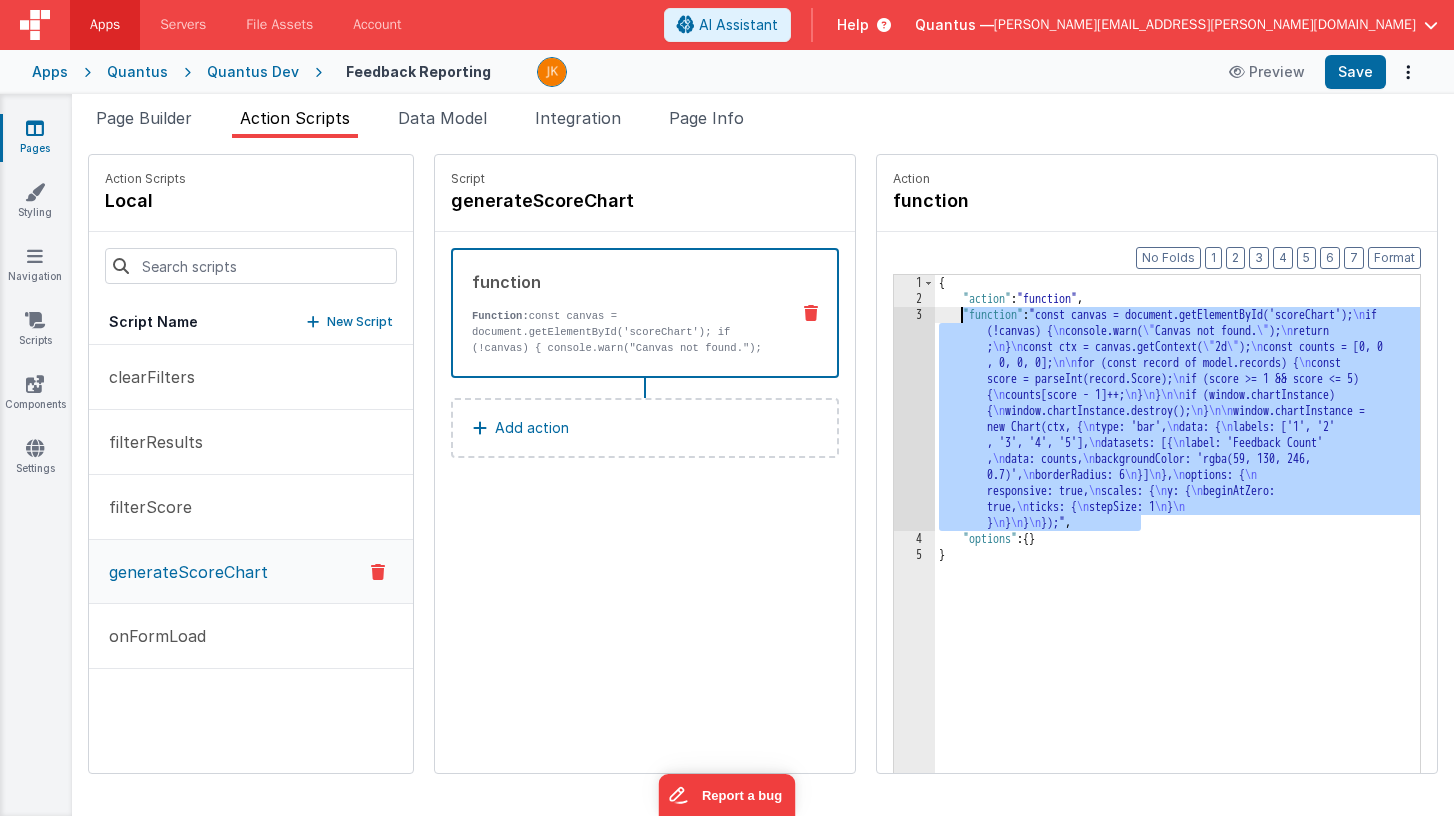 drag, startPoint x: 1095, startPoint y: 527, endPoint x: 899, endPoint y: 313, distance: 290.19305 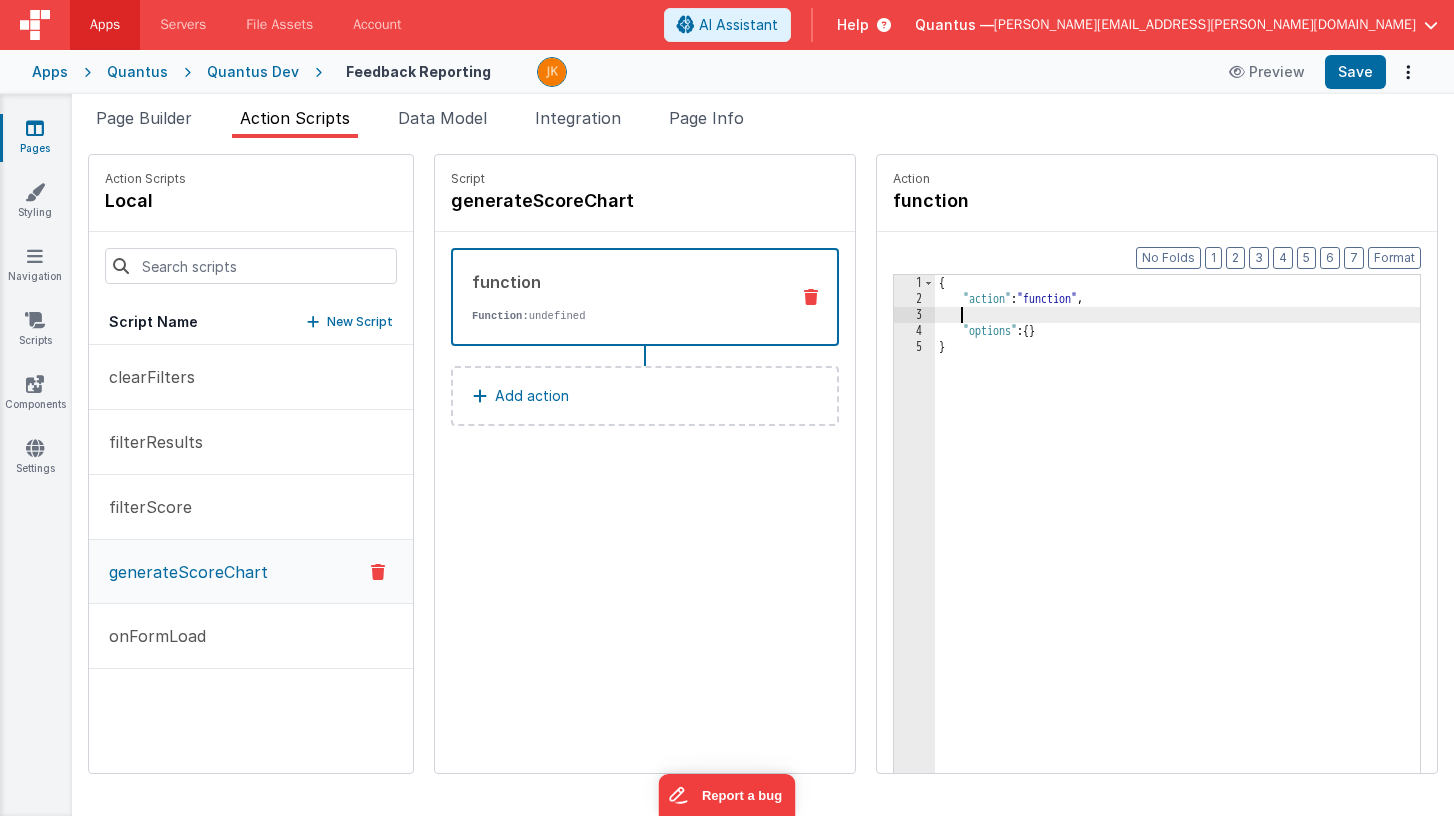 paste 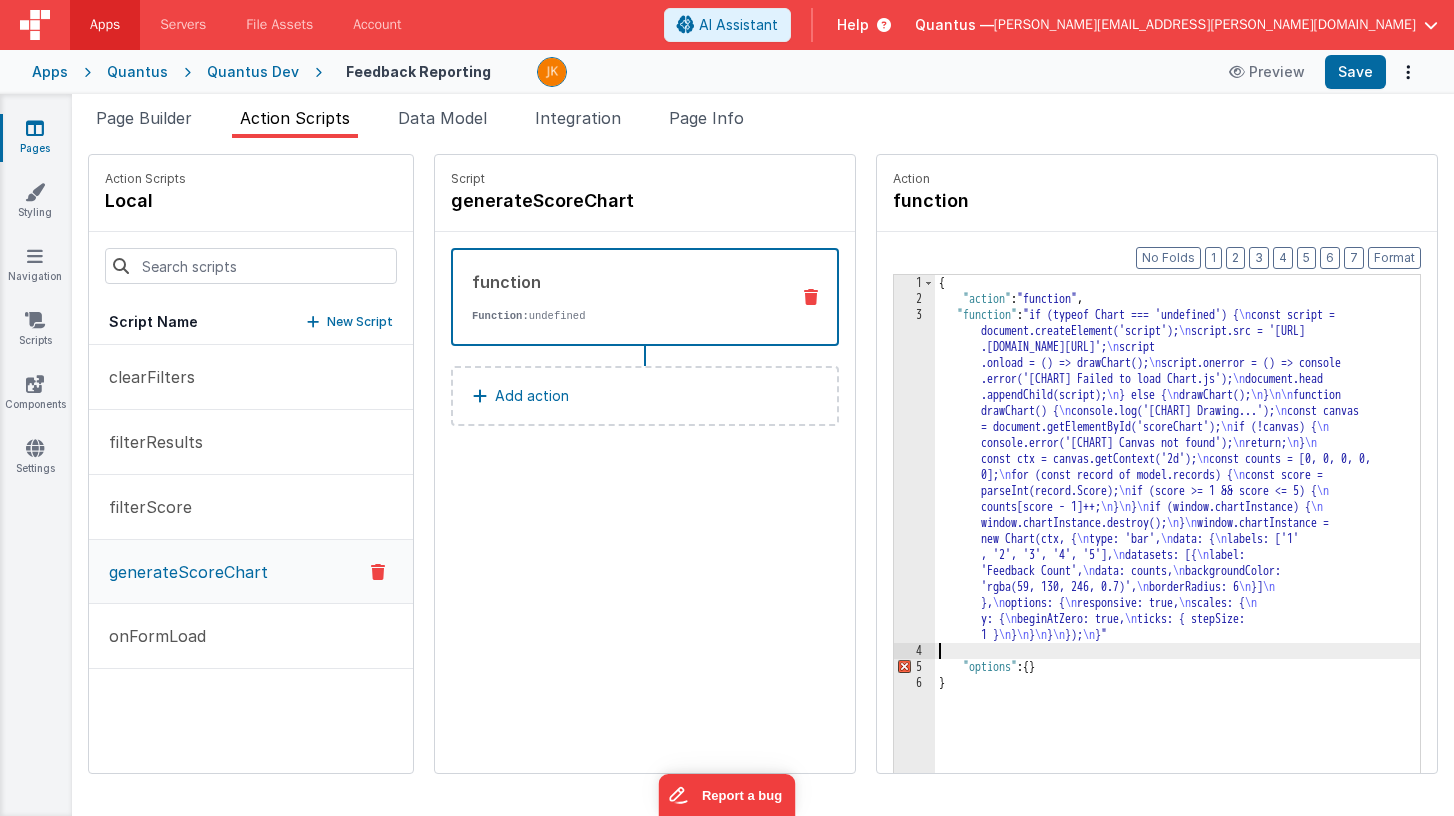 type 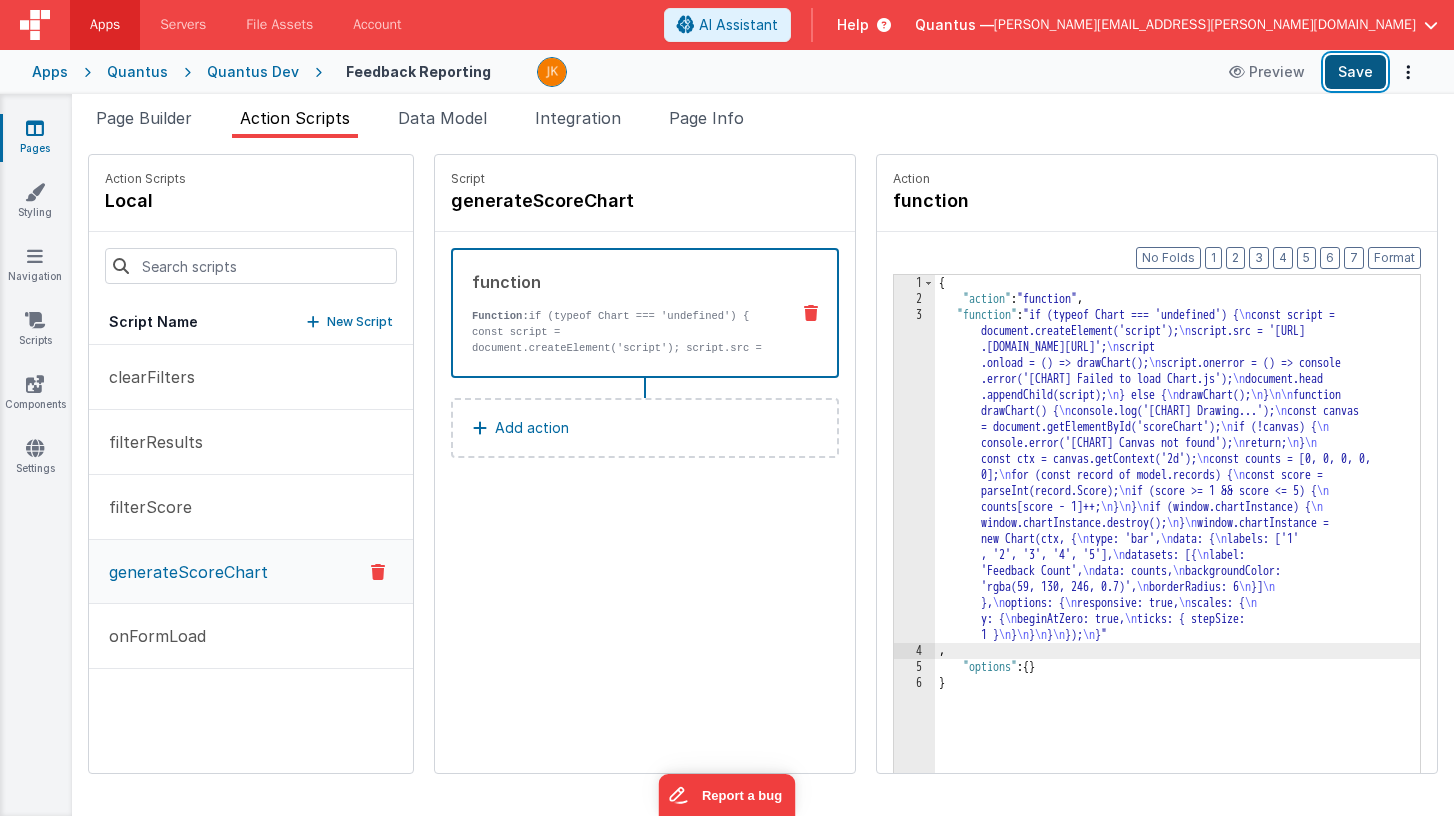 click on "Save" at bounding box center (1355, 72) 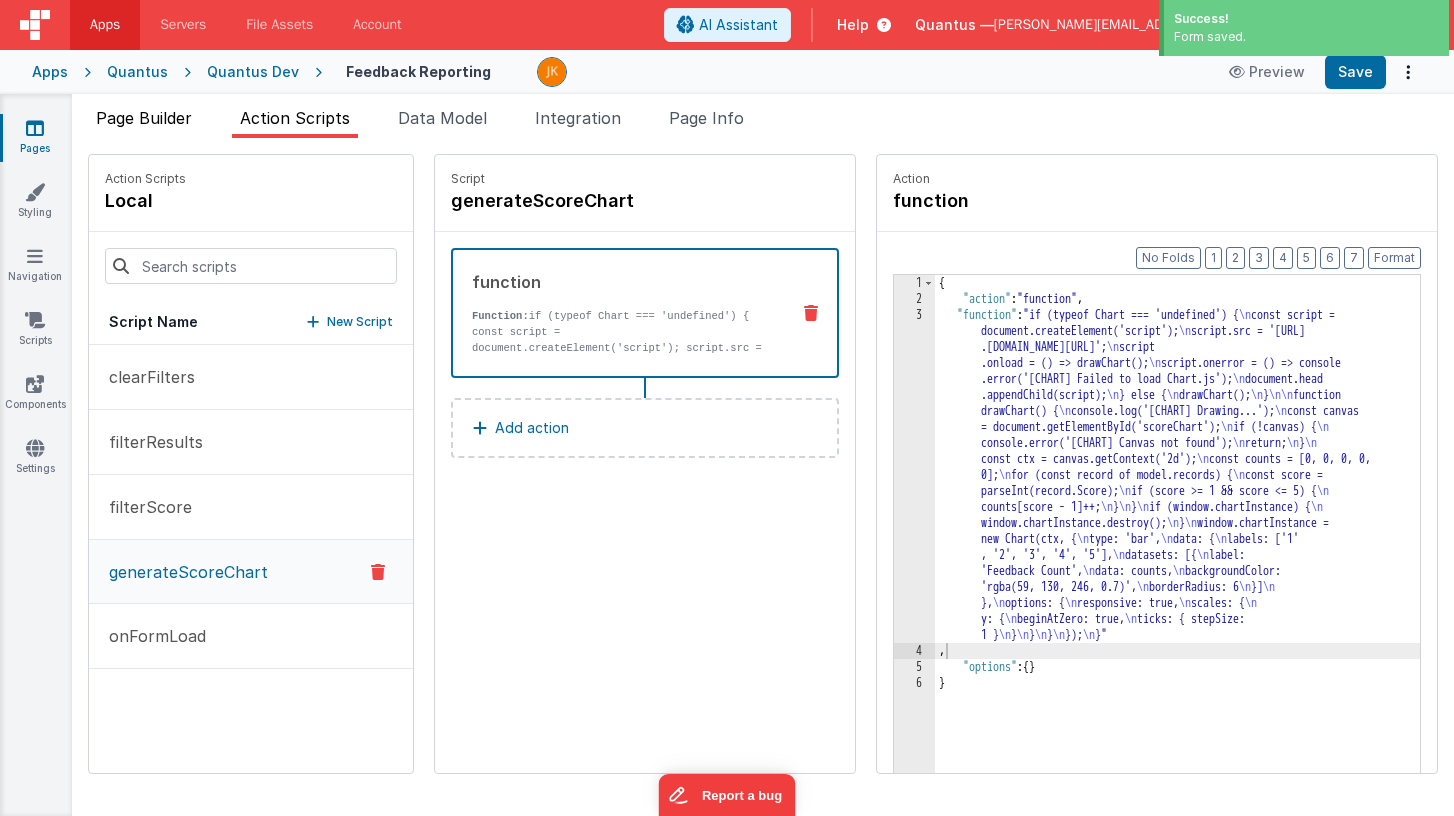 click on "Page Builder" at bounding box center (144, 118) 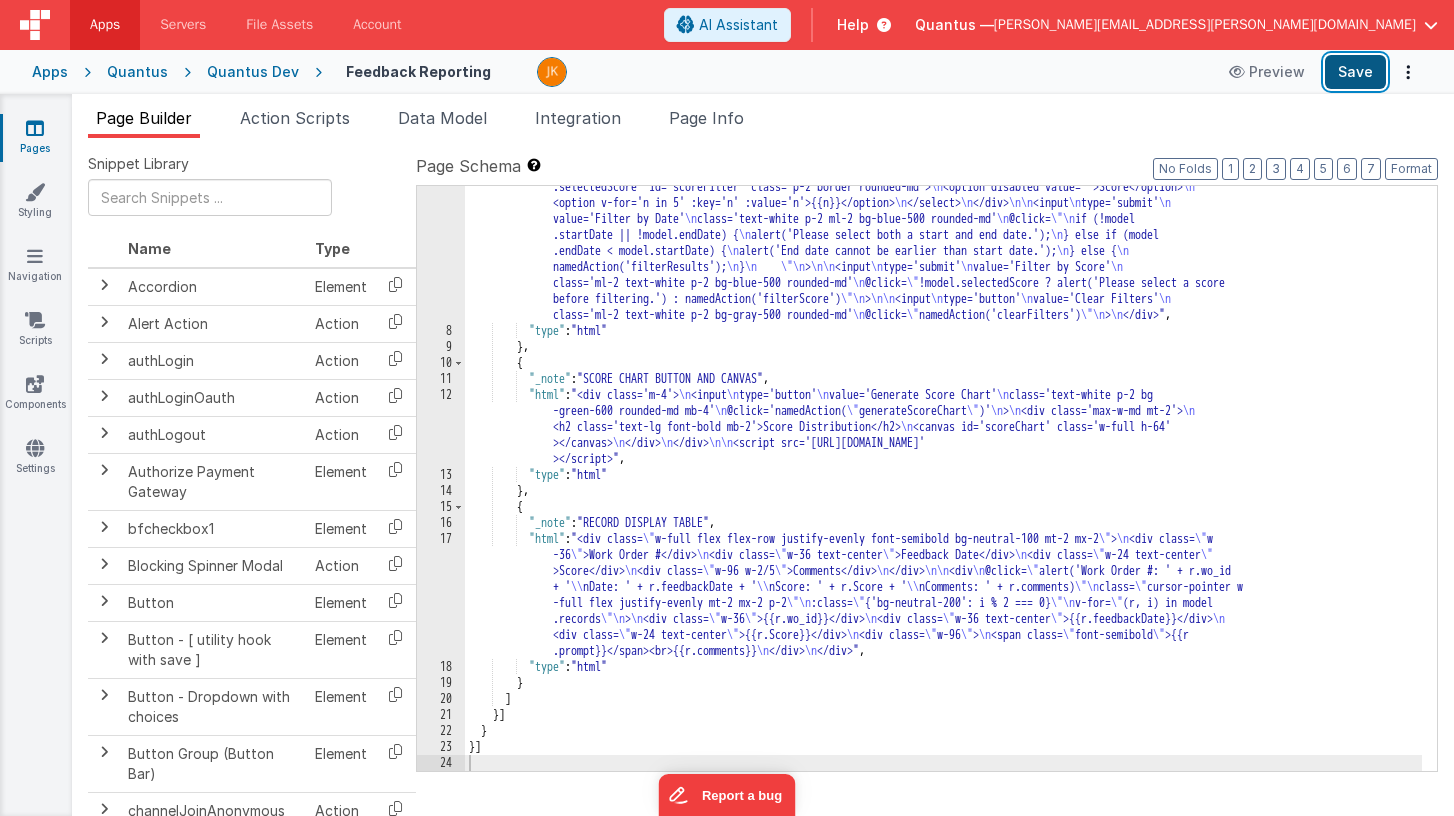 click on "Save" at bounding box center (1355, 72) 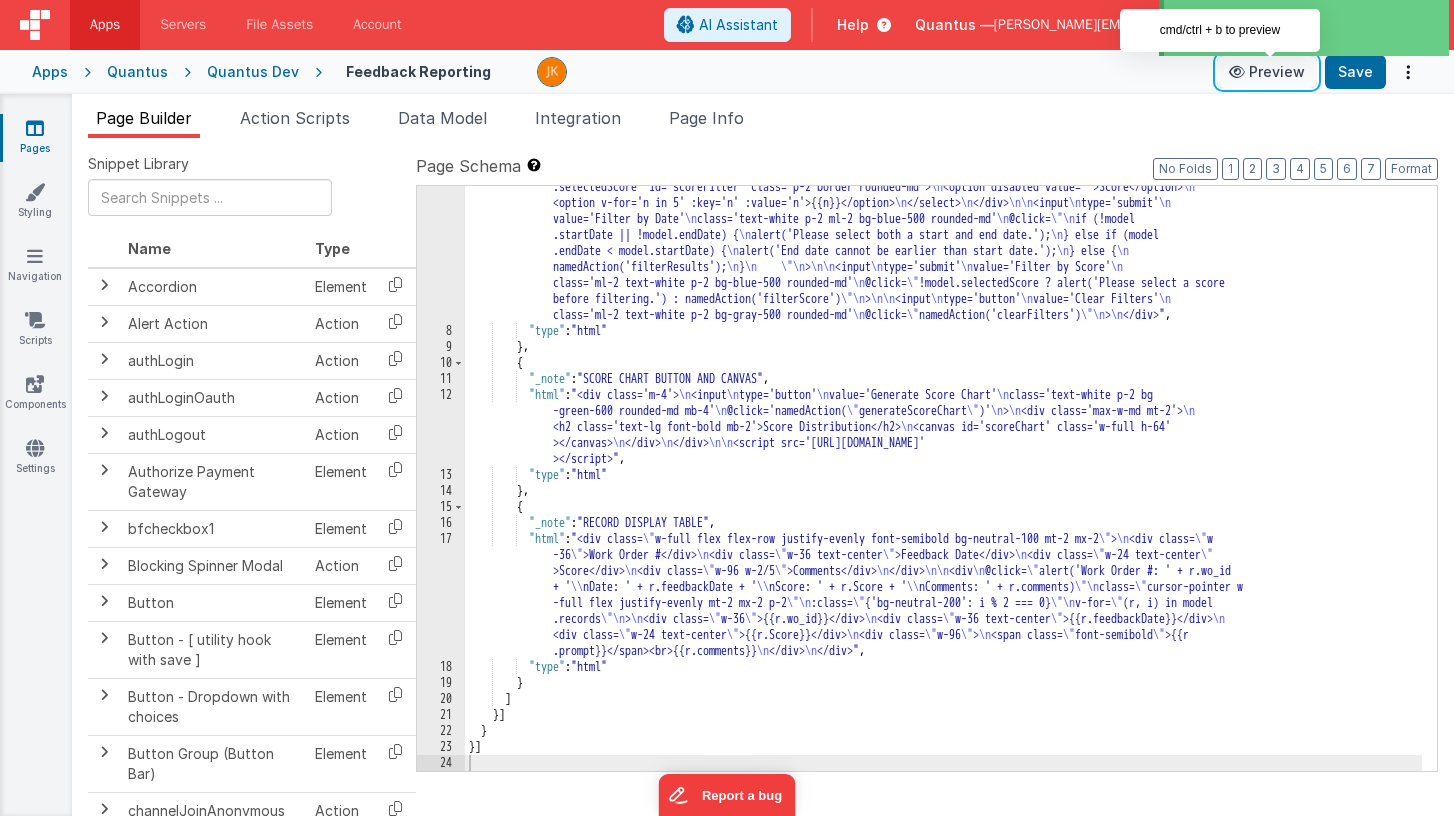 click on "Preview" at bounding box center [1267, 72] 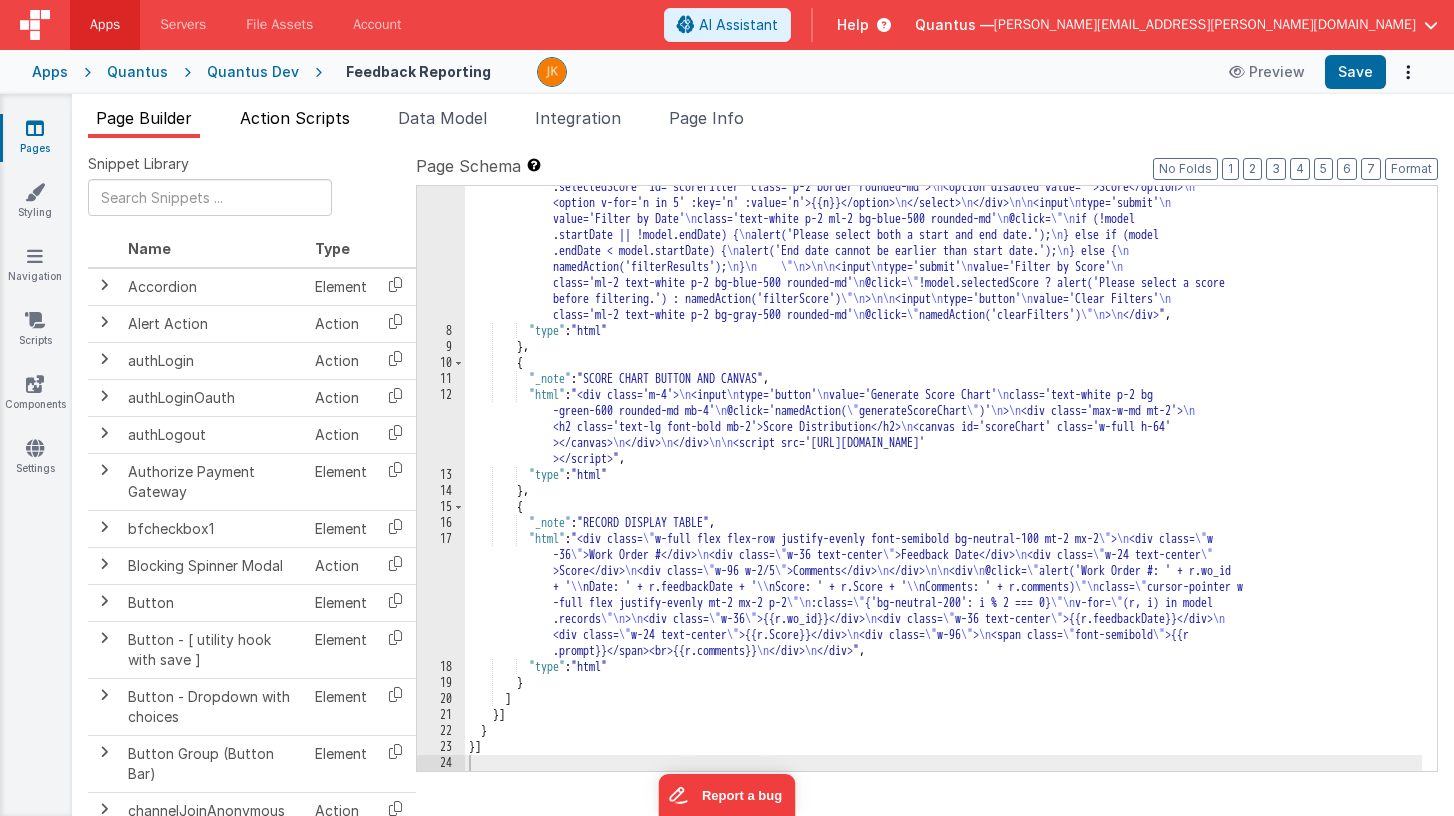 click on "Action Scripts" at bounding box center [295, 118] 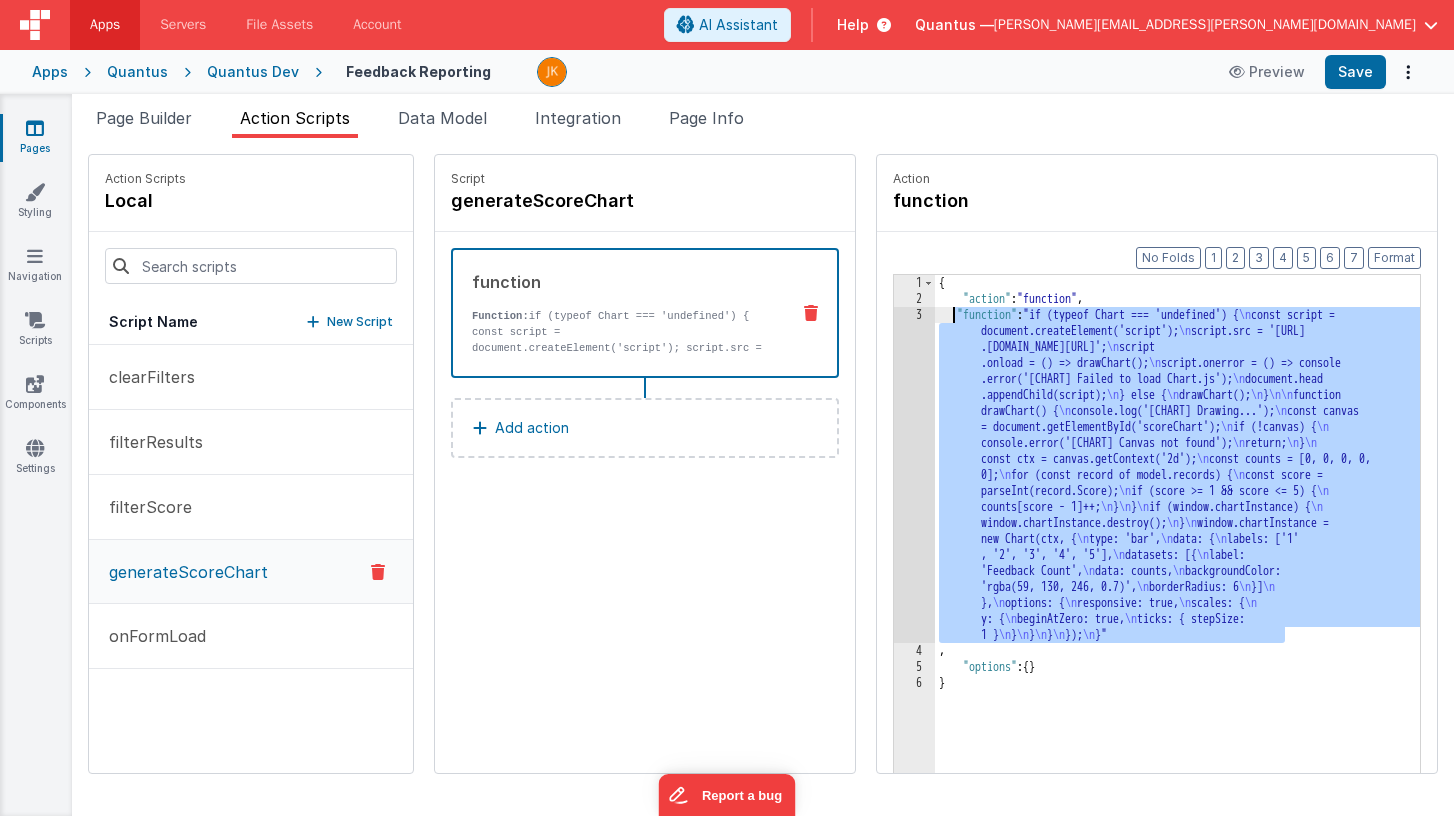 drag, startPoint x: 1231, startPoint y: 640, endPoint x: 895, endPoint y: 321, distance: 463.3109 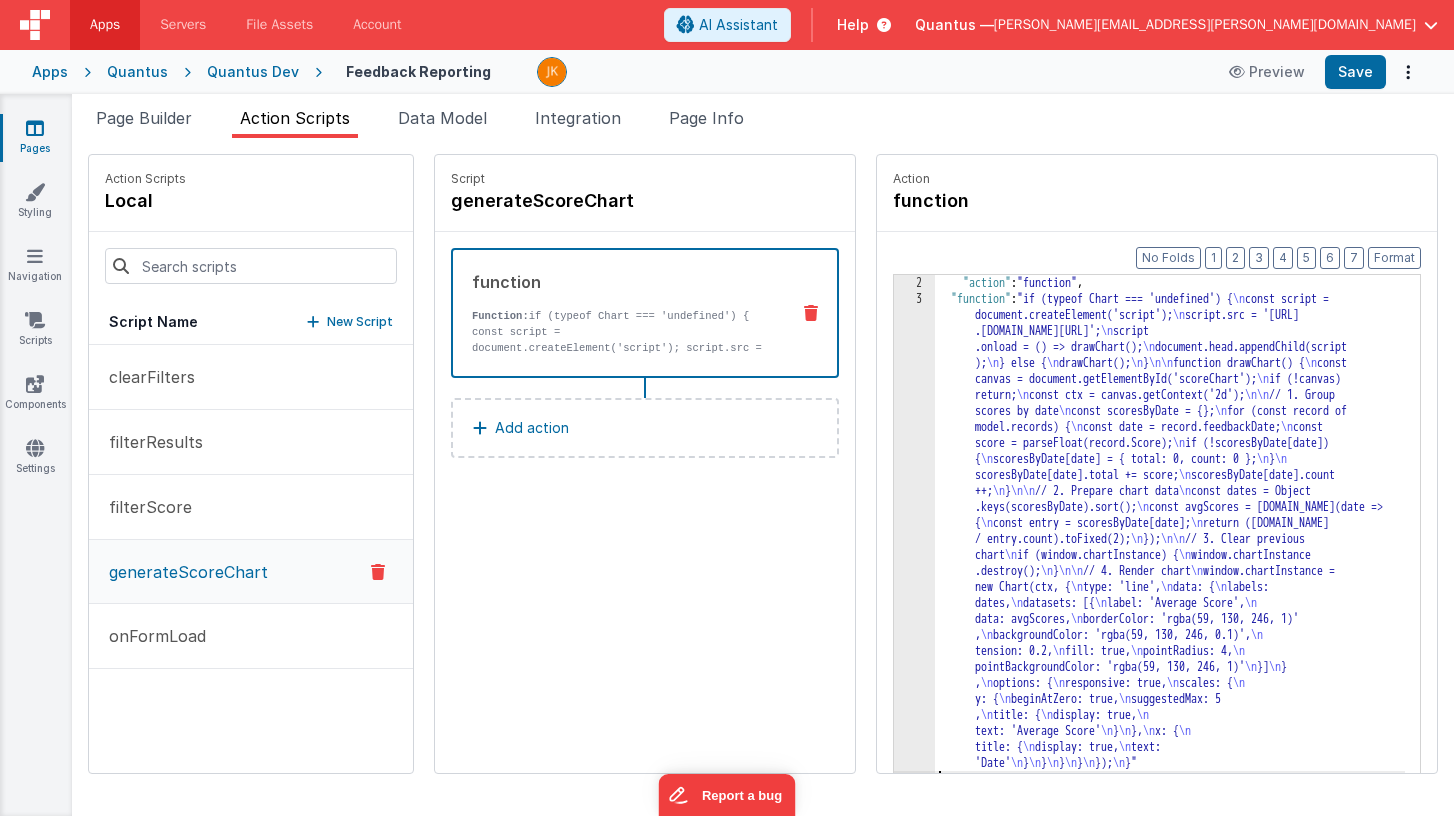 scroll, scrollTop: 16, scrollLeft: 0, axis: vertical 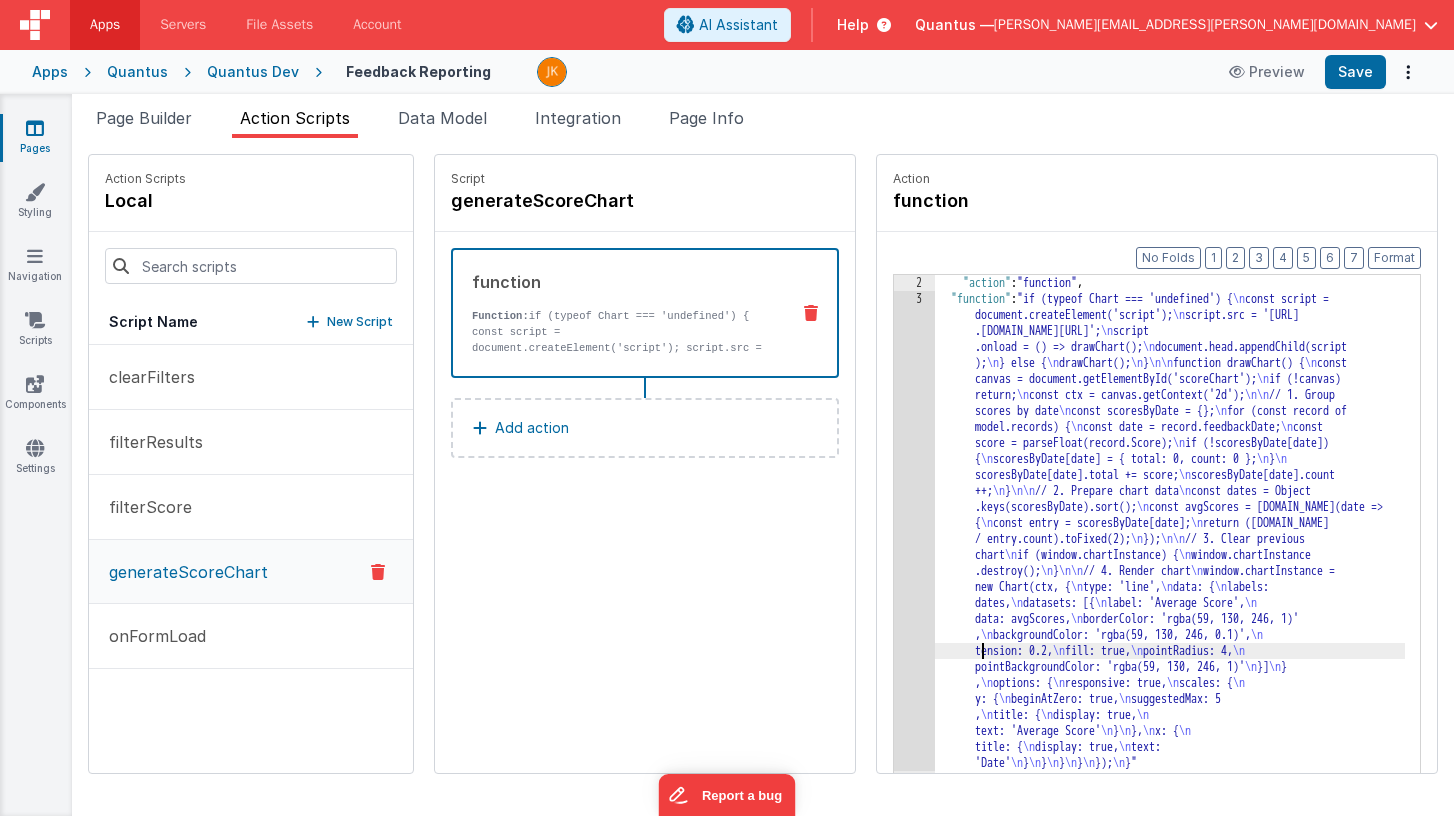click on ""action" :  "function" ,    "function" :  "if (typeof Chart === 'undefined') { \n   const script =         document.createElement('script'); \n   script.src = 'https://cdn        .jsdelivr.net/npm/chart.js@4.4.1/dist/chart.umd.min.js'; \n   script        .onload = () => drawChart(); \n   document.head.appendChild(script        ); \n } else { \n   drawChart(); \n } \n\n function drawChart() { \n   const         canvas = document.getElementById('scoreChart'); \n   if (!canvas)         return; \n   const ctx = canvas.getContext('2d'); \n\n   // 1. Group         scores by date \n   const scoresByDate = {}; \n   for (const record of         model.records) { \n     const date = record.feedbackDate; \n     const         score = parseFloat(record.Score); \n     if (!scoresByDate[date])         { \n       scoresByDate[date] = { total: 0, count: 0 }; \n     } \n             scoresByDate[date].total += score; \n     scoresByDate[date].count ++; \n \n" at bounding box center [1199, 571] 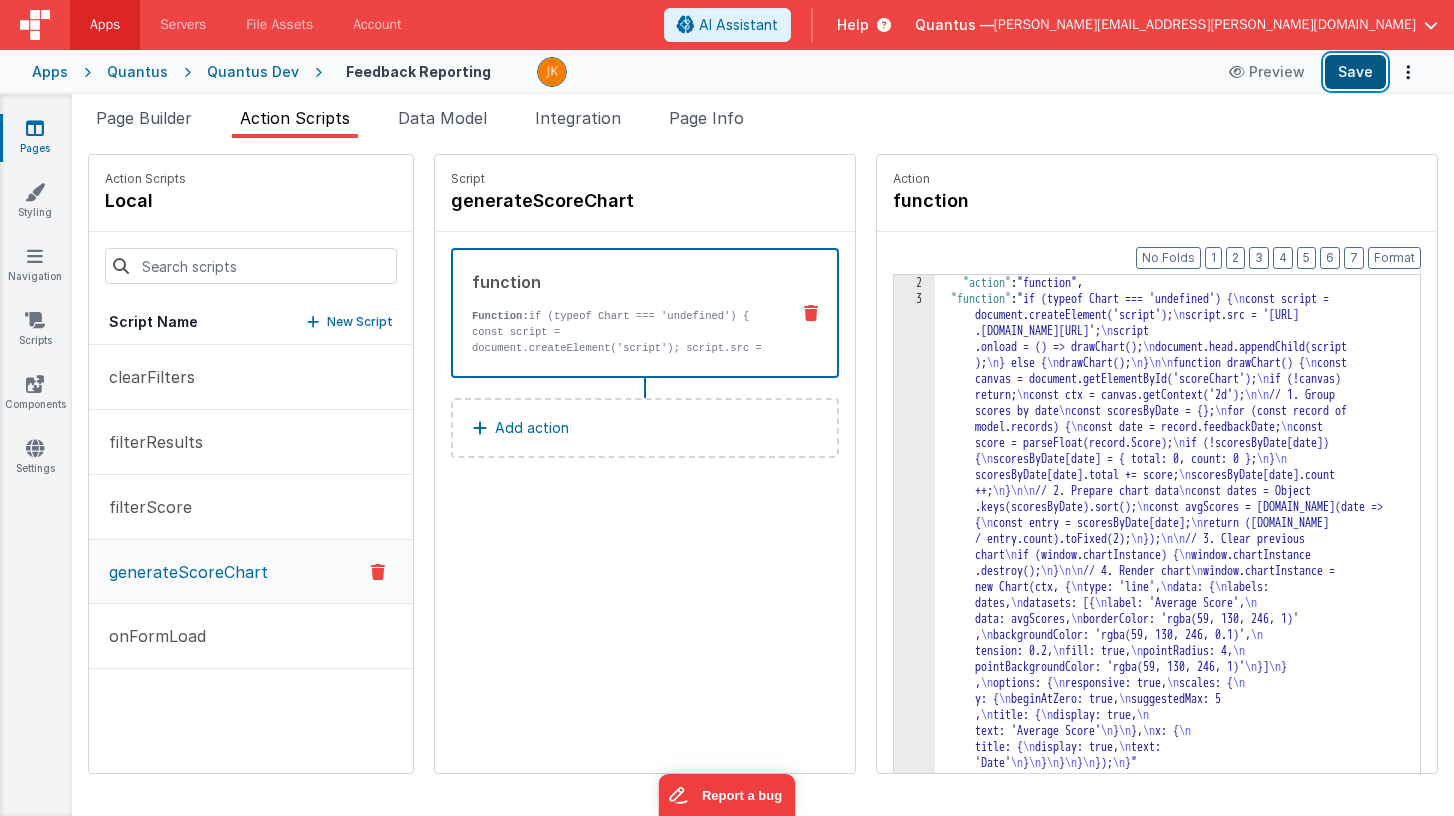 click on "Save" at bounding box center (1355, 72) 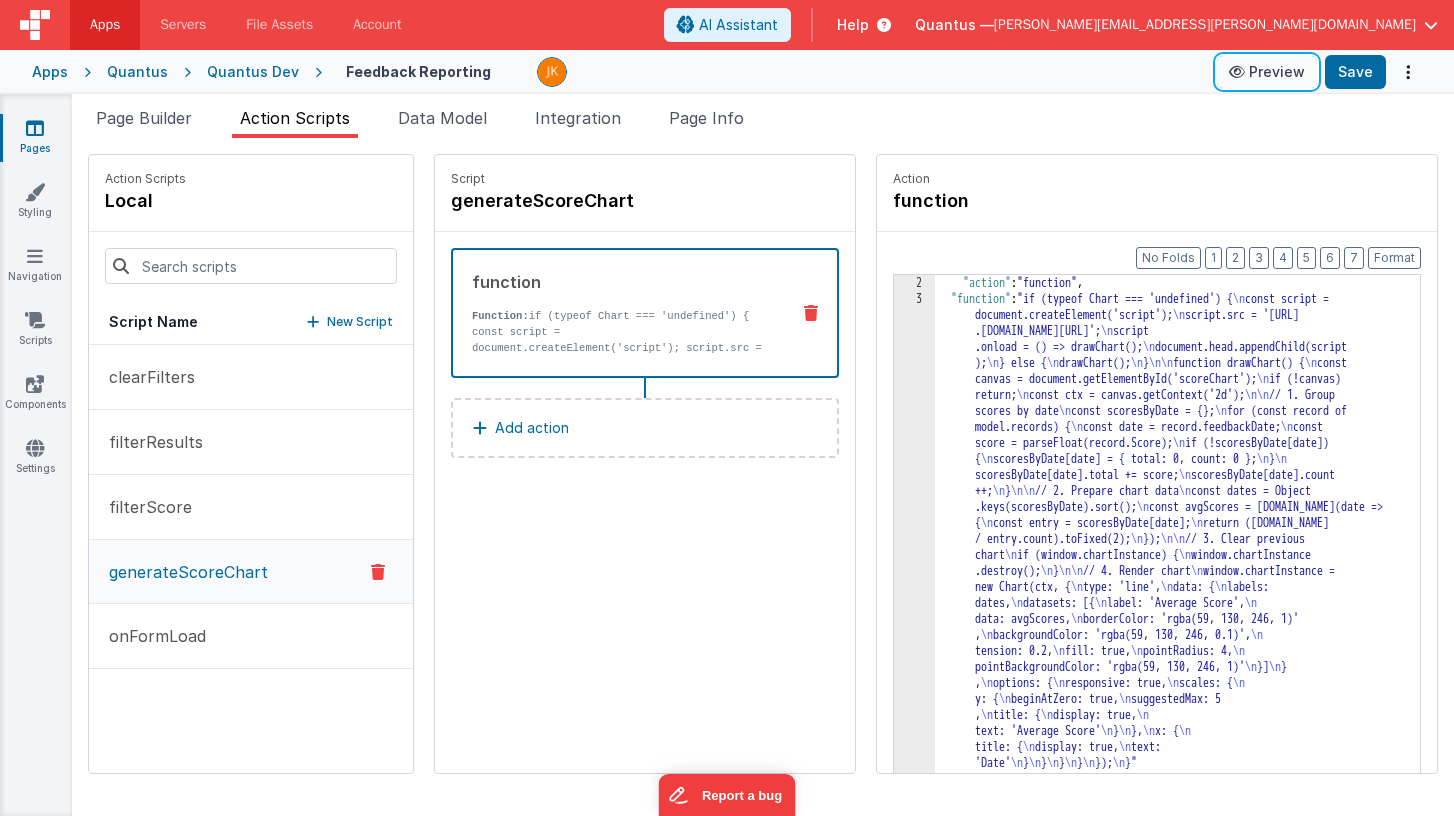 click on "Preview" at bounding box center [1267, 72] 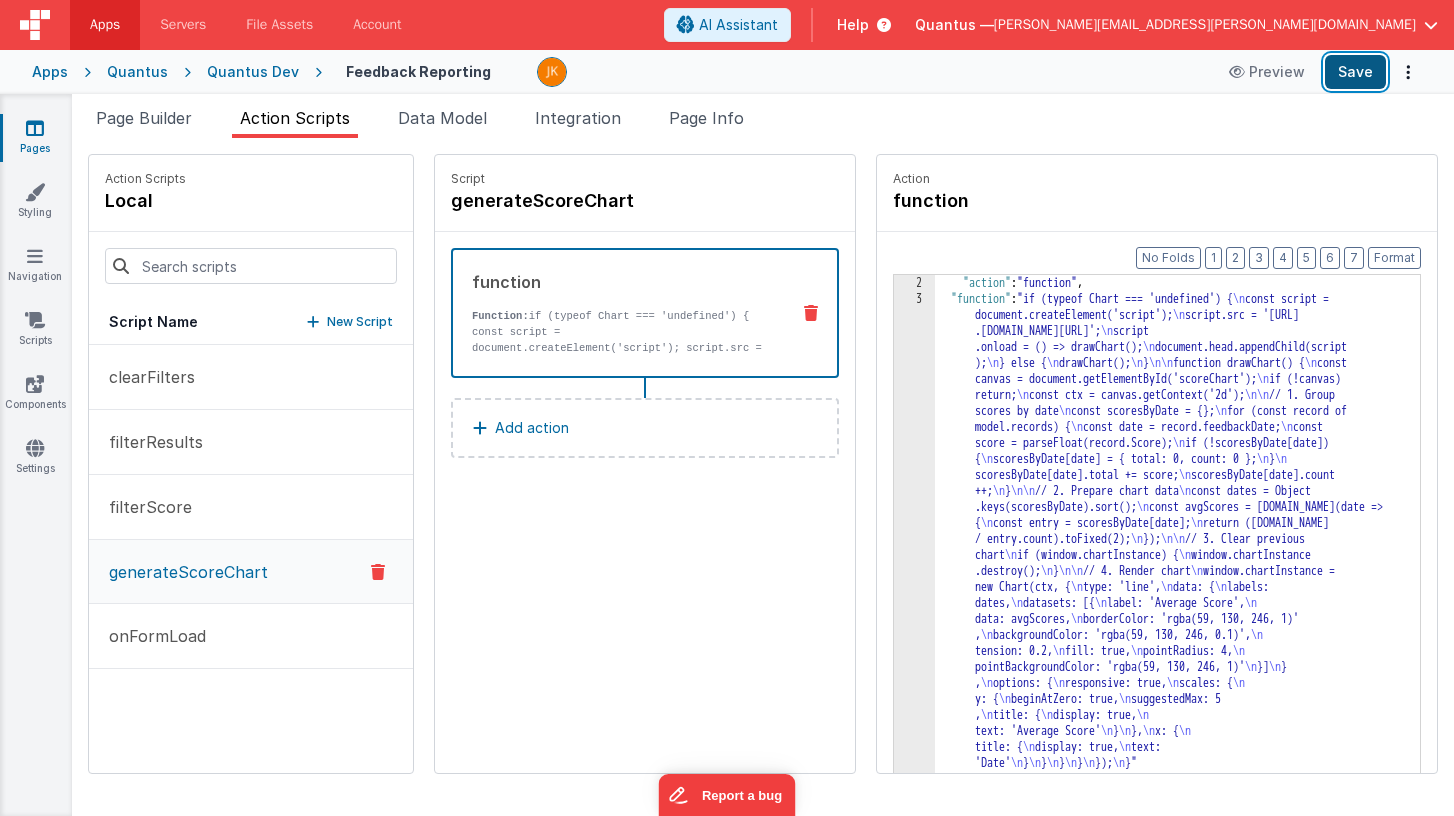 click on "Save" at bounding box center (1355, 72) 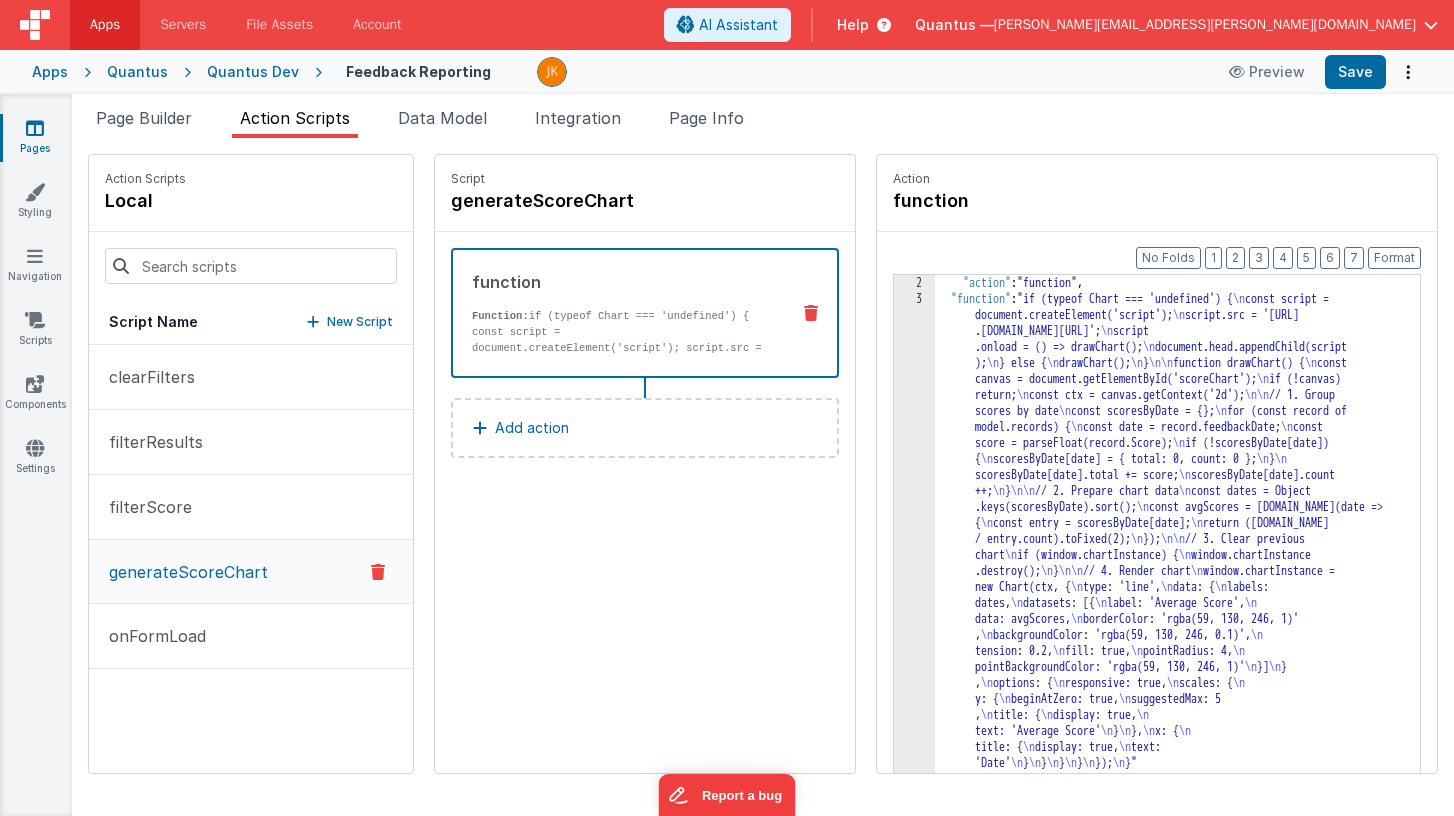 drag, startPoint x: 1412, startPoint y: 773, endPoint x: 1413, endPoint y: 804, distance: 31.016125 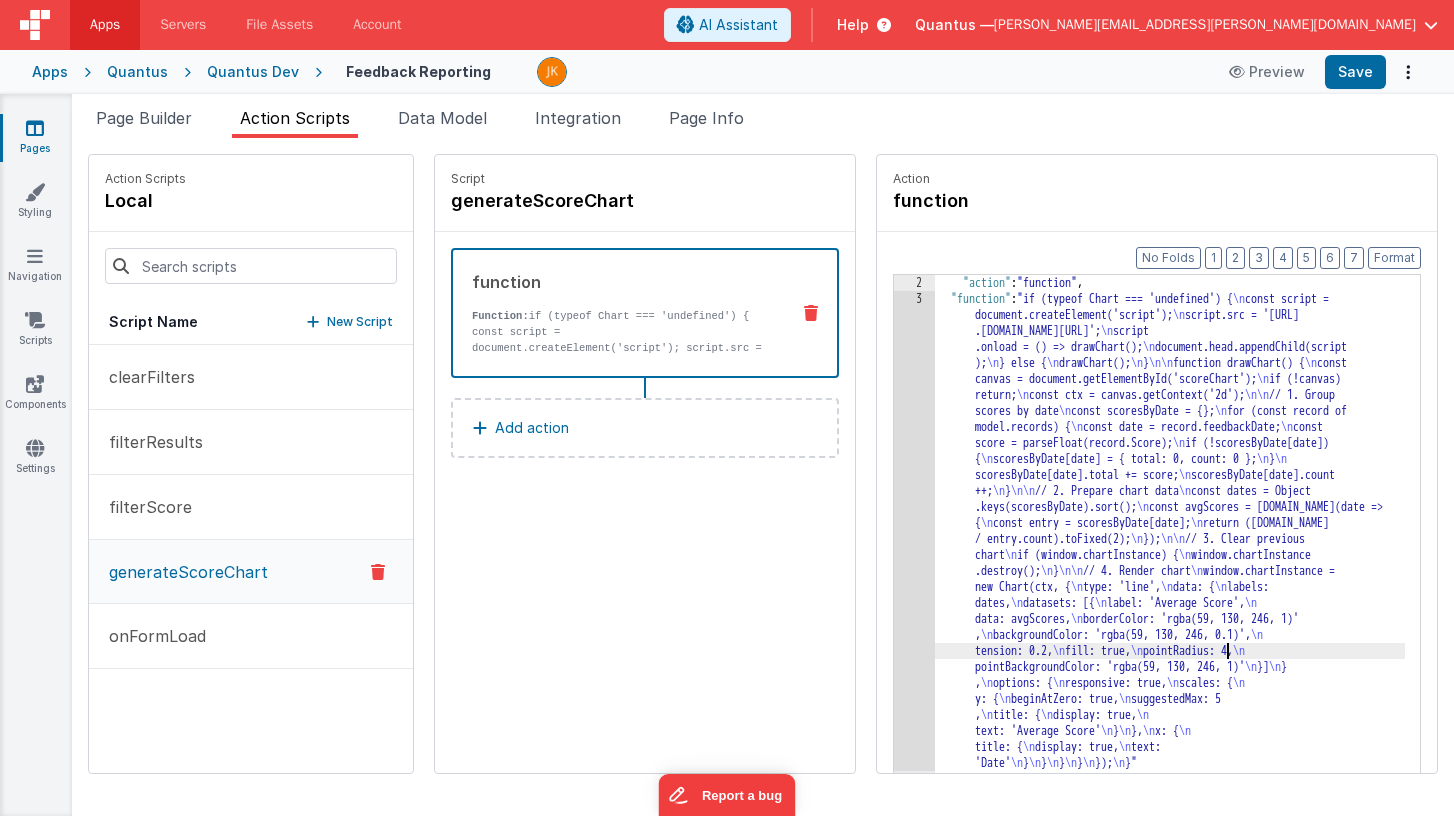 click on ""action" :  "function" ,    "function" :  "if (typeof Chart === 'undefined') { \n   const script =         document.createElement('script'); \n   script.src = 'https://cdn        .jsdelivr.net/npm/chart.js@4.4.1/dist/chart.umd.min.js'; \n   script        .onload = () => drawChart(); \n   document.head.appendChild(script        ); \n } else { \n   drawChart(); \n } \n\n function drawChart() { \n   const         canvas = document.getElementById('scoreChart'); \n   if (!canvas)         return; \n   const ctx = canvas.getContext('2d'); \n\n   // 1. Group         scores by date \n   const scoresByDate = {}; \n   for (const record of         model.records) { \n     const date = record.feedbackDate; \n     const         score = parseFloat(record.Score); \n     if (!scoresByDate[date])         { \n       scoresByDate[date] = { total: 0, count: 0 }; \n     } \n             scoresByDate[date].total += score; \n     scoresByDate[date].count ++; \n \n" at bounding box center [1199, 571] 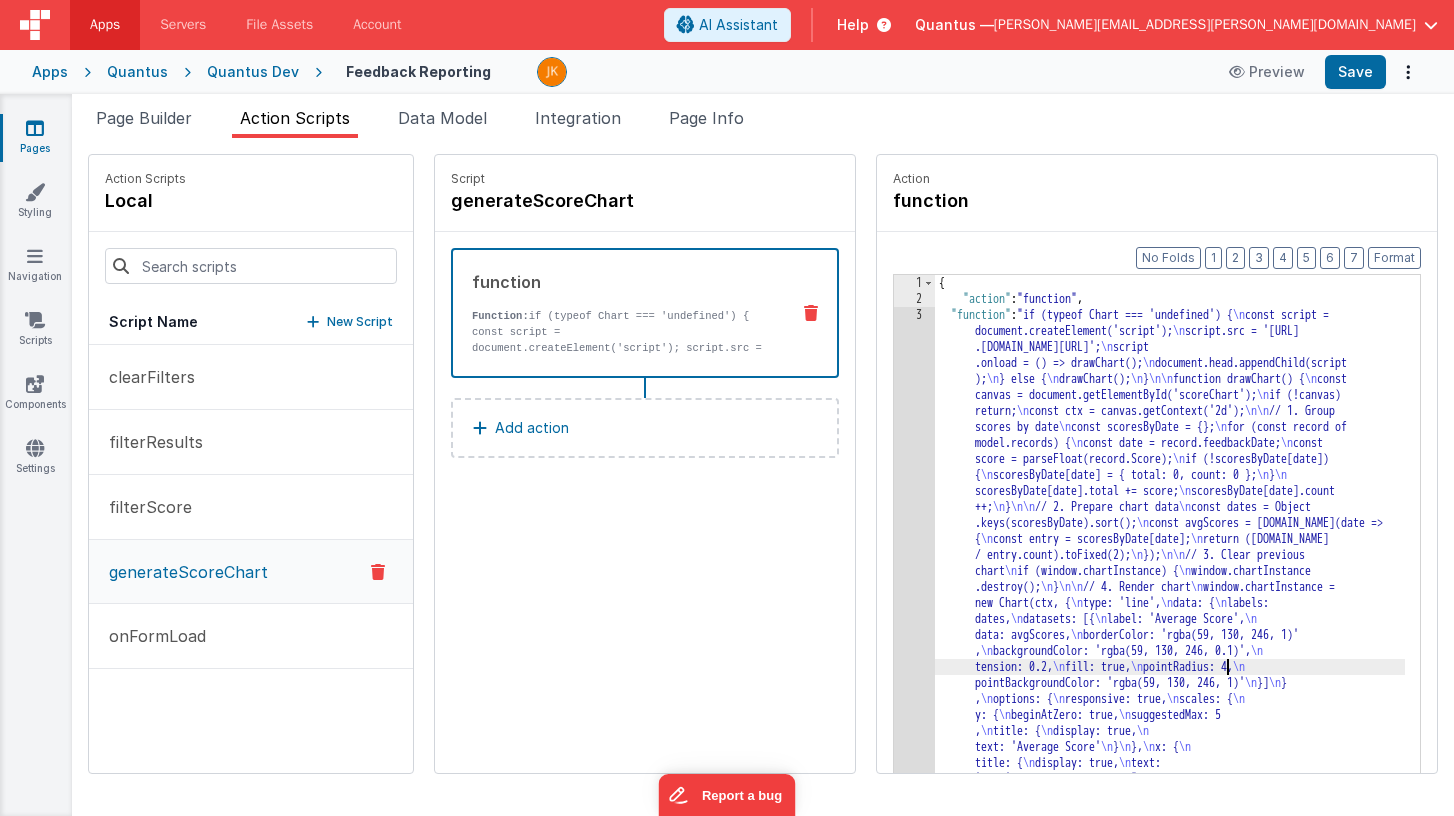 scroll, scrollTop: 16, scrollLeft: 0, axis: vertical 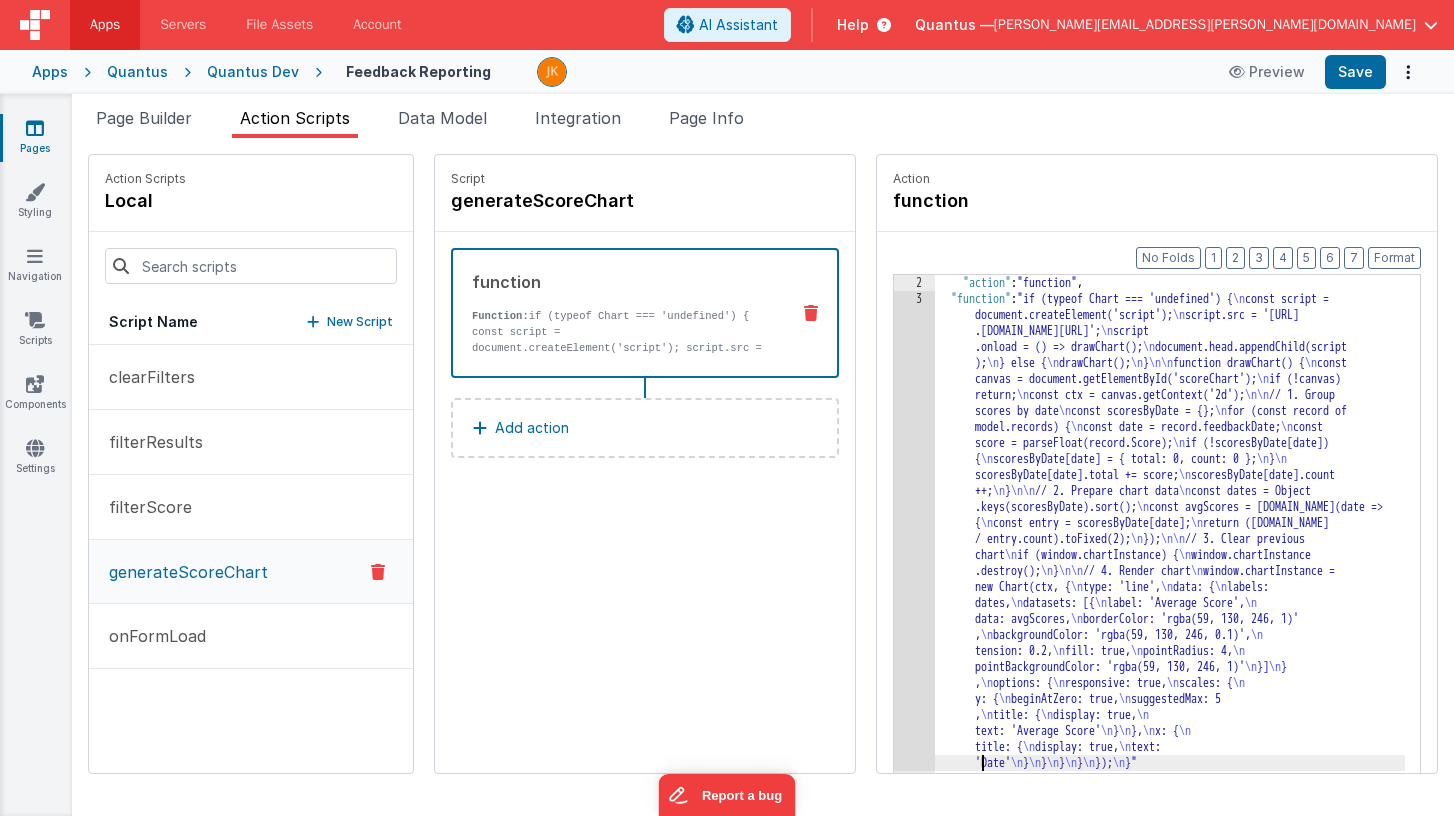 click on ""action" :  "function" ,    "function" :  "if (typeof Chart === 'undefined') { \n   const script =         document.createElement('script'); \n   script.src = 'https://cdn        .jsdelivr.net/npm/chart.js@4.4.1/dist/chart.umd.min.js'; \n   script        .onload = () => drawChart(); \n   document.head.appendChild(script        ); \n } else { \n   drawChart(); \n } \n\n function drawChart() { \n   const         canvas = document.getElementById('scoreChart'); \n   if (!canvas)         return; \n   const ctx = canvas.getContext('2d'); \n\n   // 1. Group         scores by date \n   const scoresByDate = {}; \n   for (const record of         model.records) { \n     const date = record.feedbackDate; \n     const         score = parseFloat(record.Score); \n     if (!scoresByDate[date])         { \n       scoresByDate[date] = { total: 0, count: 0 }; \n     } \n             scoresByDate[date].total += score; \n     scoresByDate[date].count ++; \n \n" at bounding box center [1199, 571] 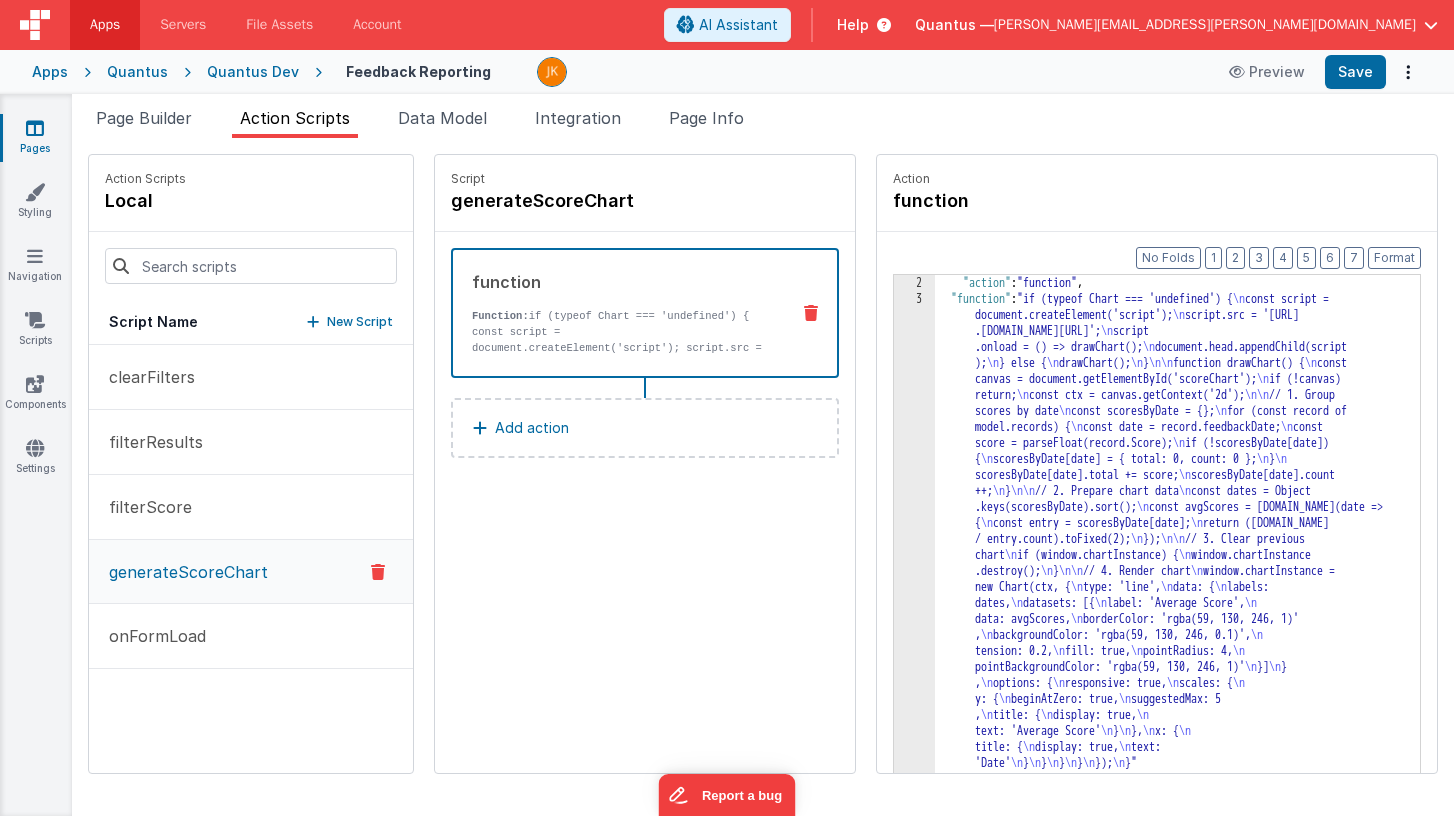 click on ""action" :  "function" ,    "function" :  "if (typeof Chart === 'undefined') { \n   const script =         document.createElement('script'); \n   script.src = 'https://cdn        .jsdelivr.net/npm/chart.js@4.4.1/dist/chart.umd.min.js'; \n   script        .onload = () => drawChart(); \n   document.head.appendChild(script        ); \n } else { \n   drawChart(); \n } \n\n function drawChart() { \n   const         canvas = document.getElementById('scoreChart'); \n   if (!canvas)         return; \n   const ctx = canvas.getContext('2d'); \n\n   // 1. Group         scores by date \n   const scoresByDate = {}; \n   for (const record of         model.records) { \n     const date = record.feedbackDate; \n     const         score = parseFloat(record.Score); \n     if (!scoresByDate[date])         { \n       scoresByDate[date] = { total: 0, count: 0 }; \n     } \n             scoresByDate[date].total += score; \n     scoresByDate[date].count ++; \n \n" at bounding box center (1199, 571) 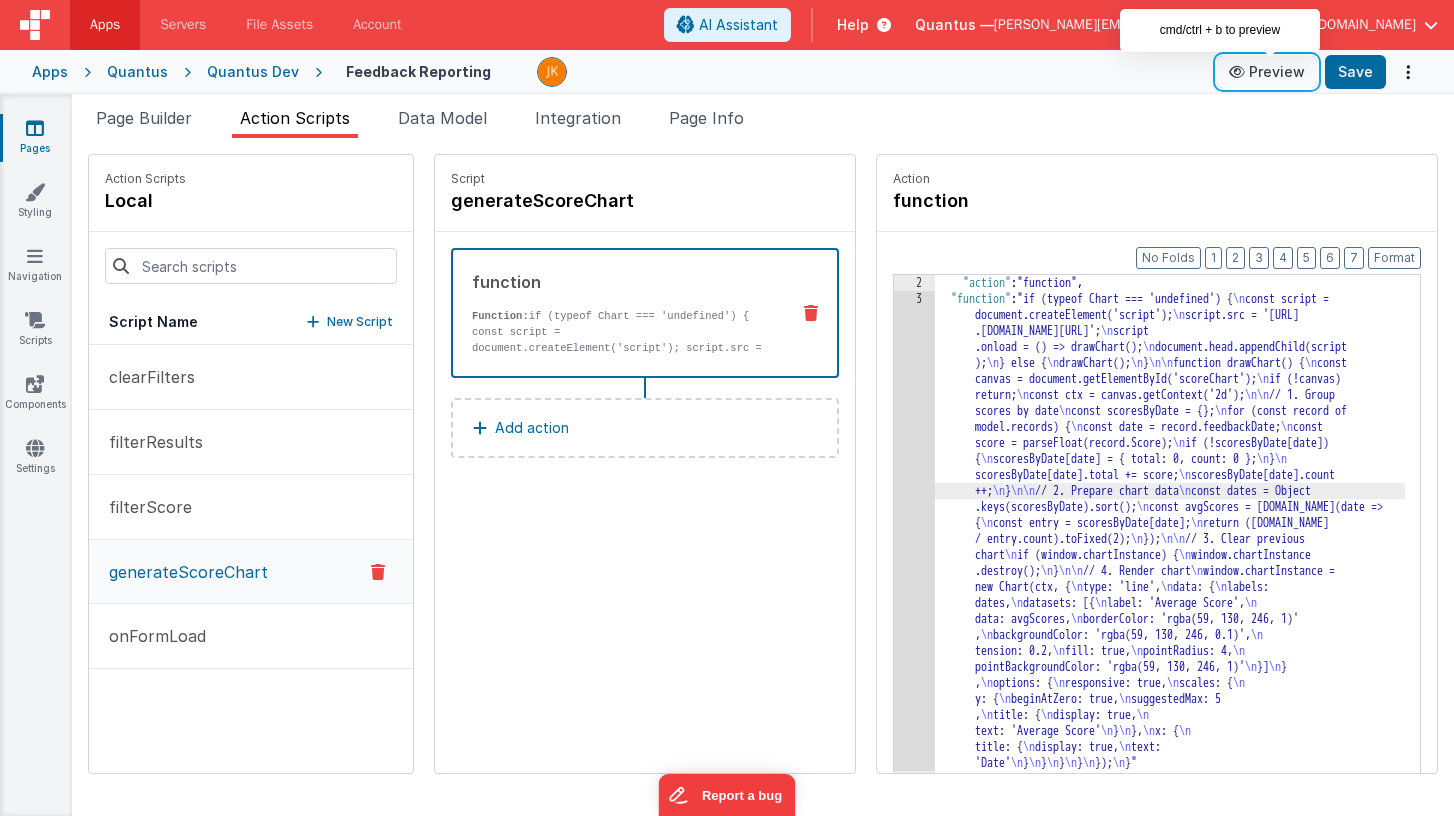 click on "Preview" at bounding box center [1267, 72] 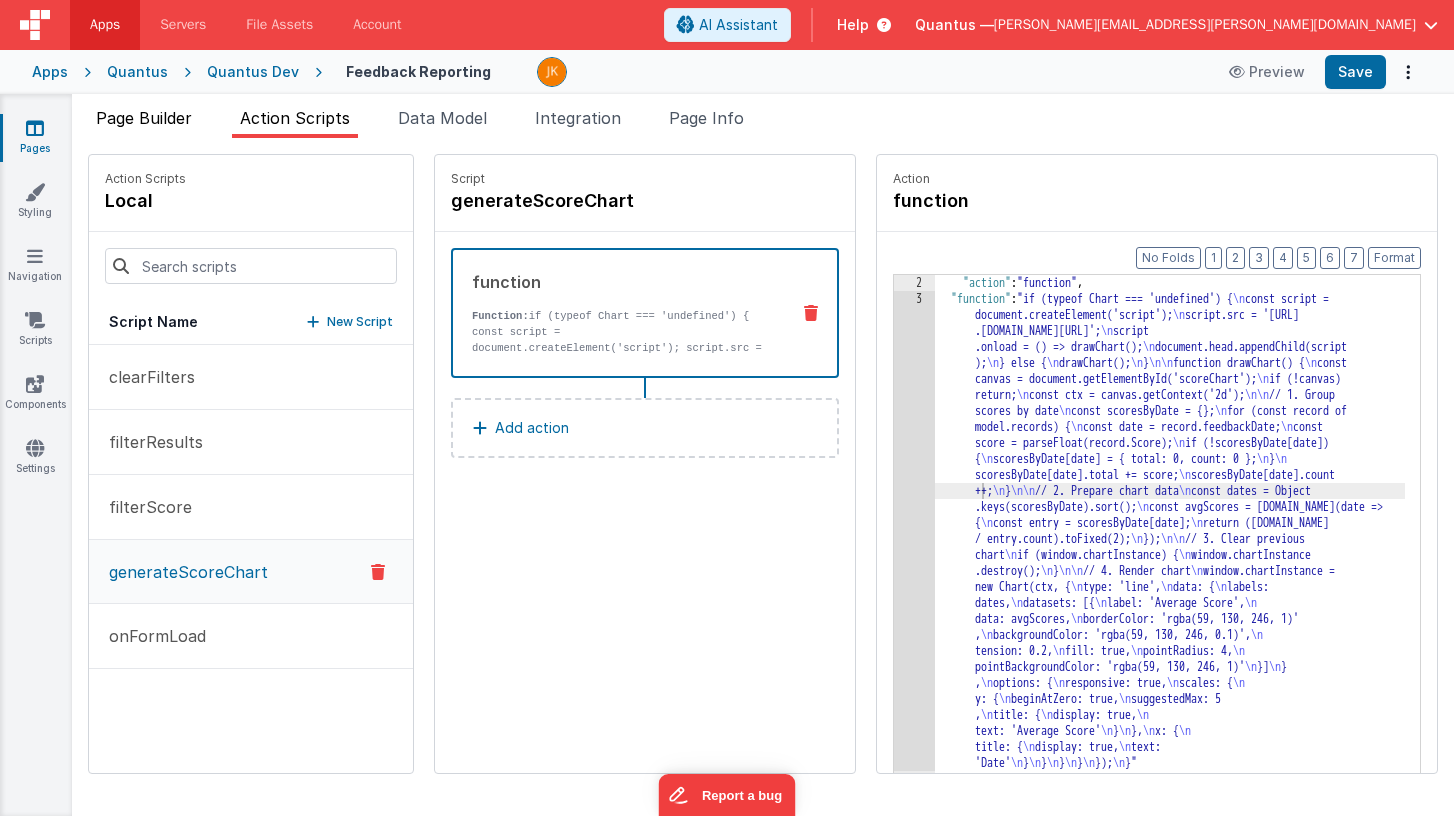 click on "Page Builder" at bounding box center (144, 118) 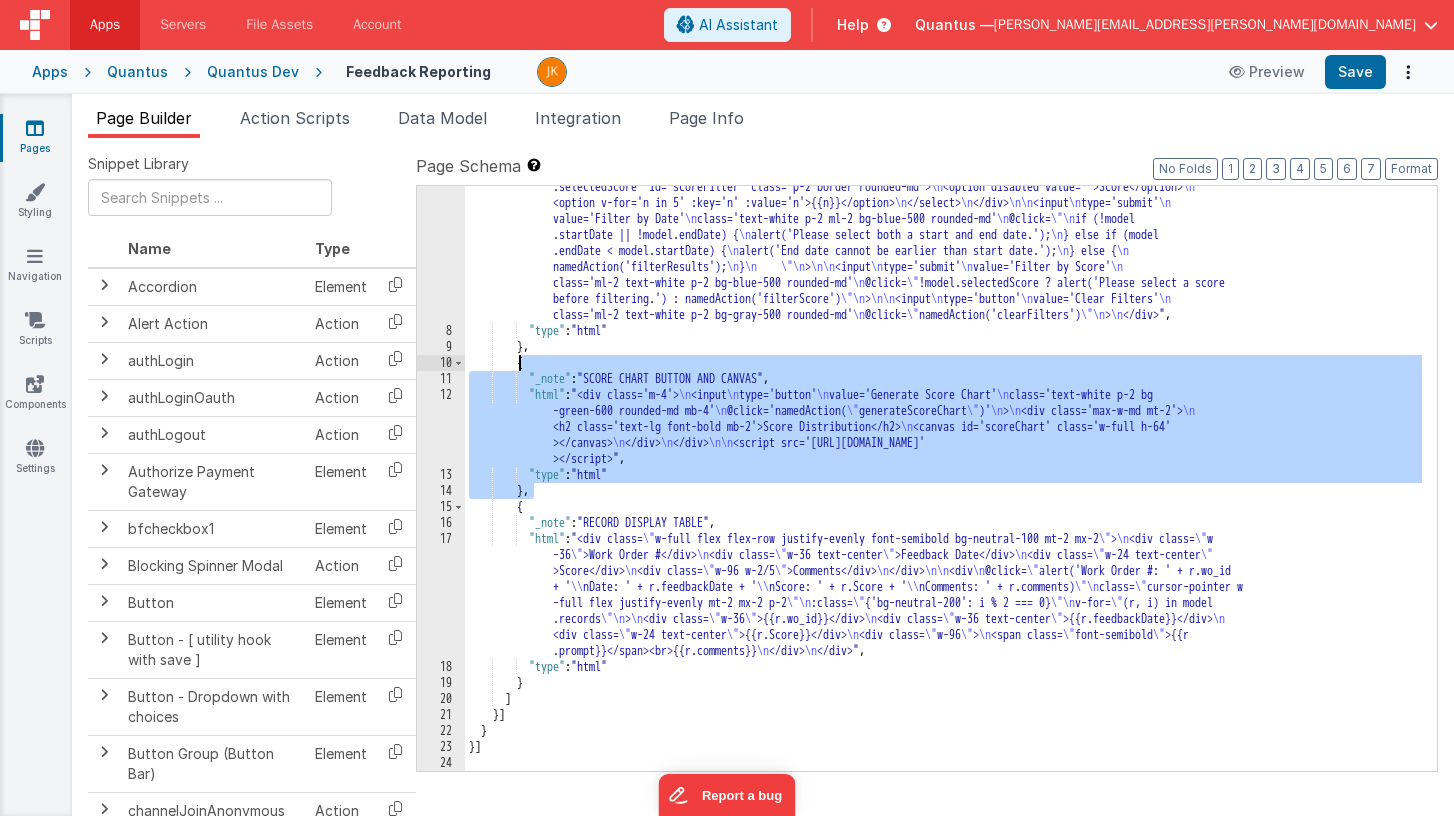 drag, startPoint x: 533, startPoint y: 493, endPoint x: 522, endPoint y: 356, distance: 137.4409 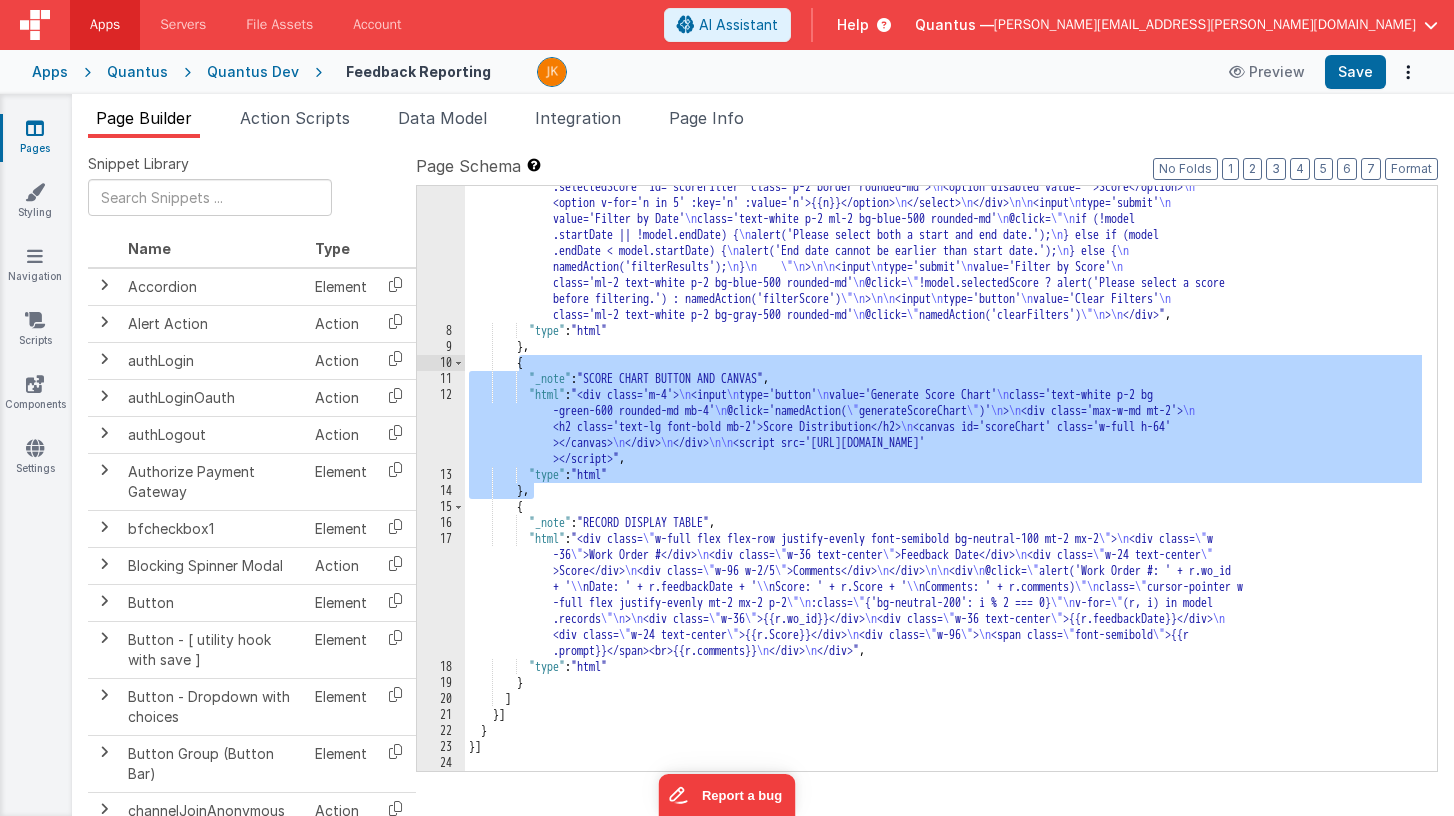 scroll, scrollTop: 87, scrollLeft: 0, axis: vertical 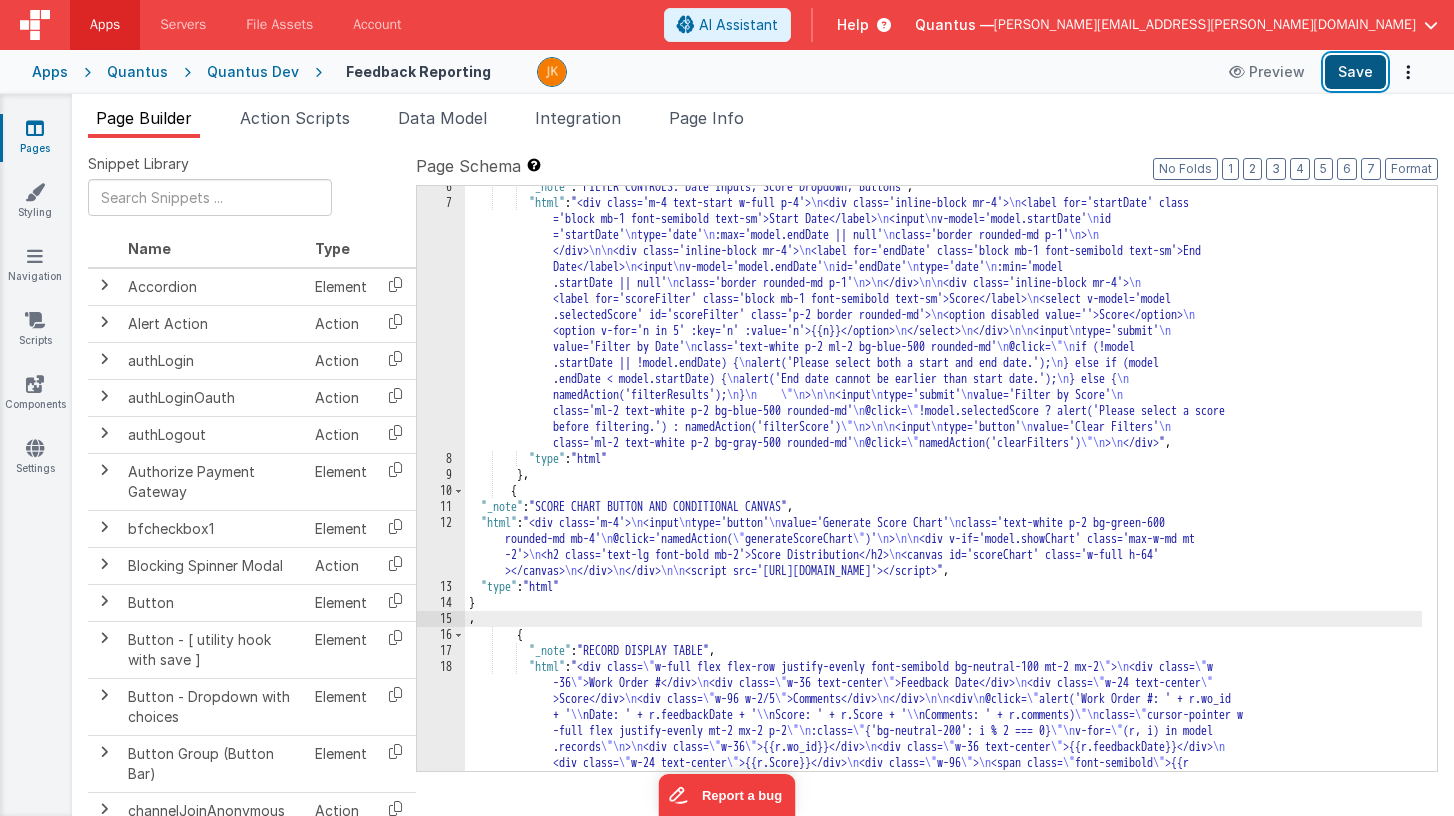 click on "Save" at bounding box center [1355, 72] 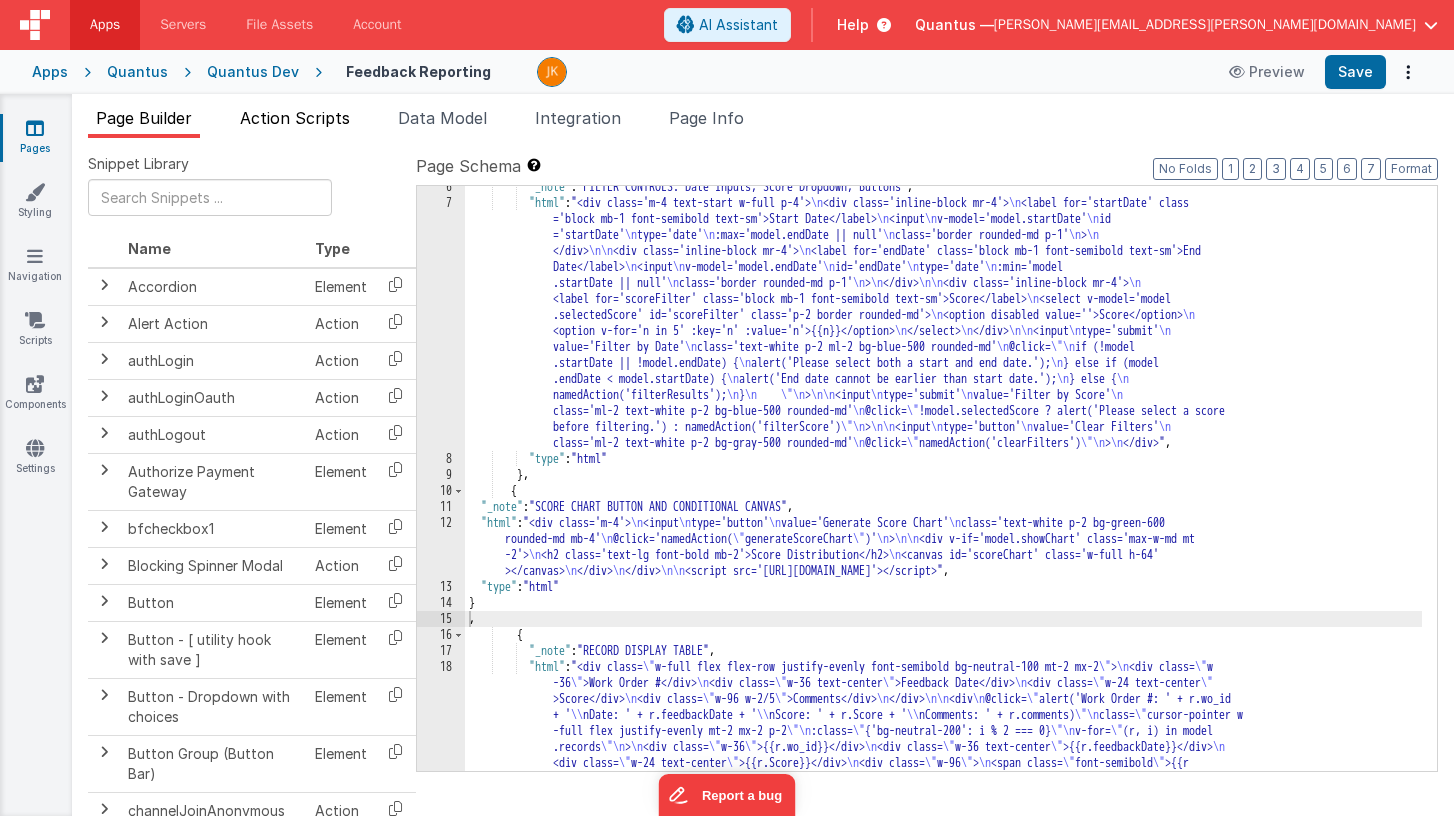 click on "Action Scripts" at bounding box center (295, 122) 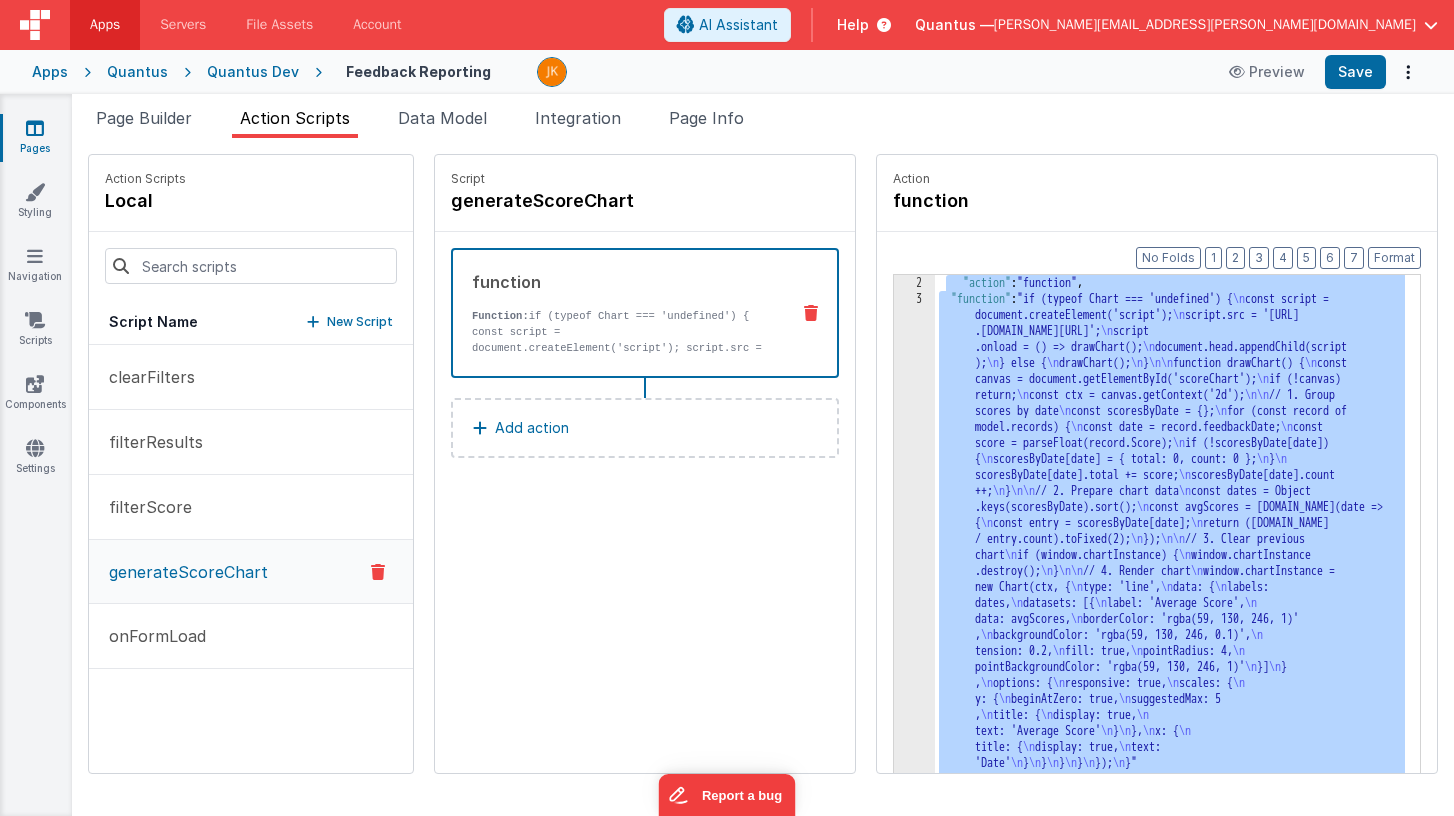 drag, startPoint x: 1282, startPoint y: 618, endPoint x: 1333, endPoint y: 823, distance: 211.24867 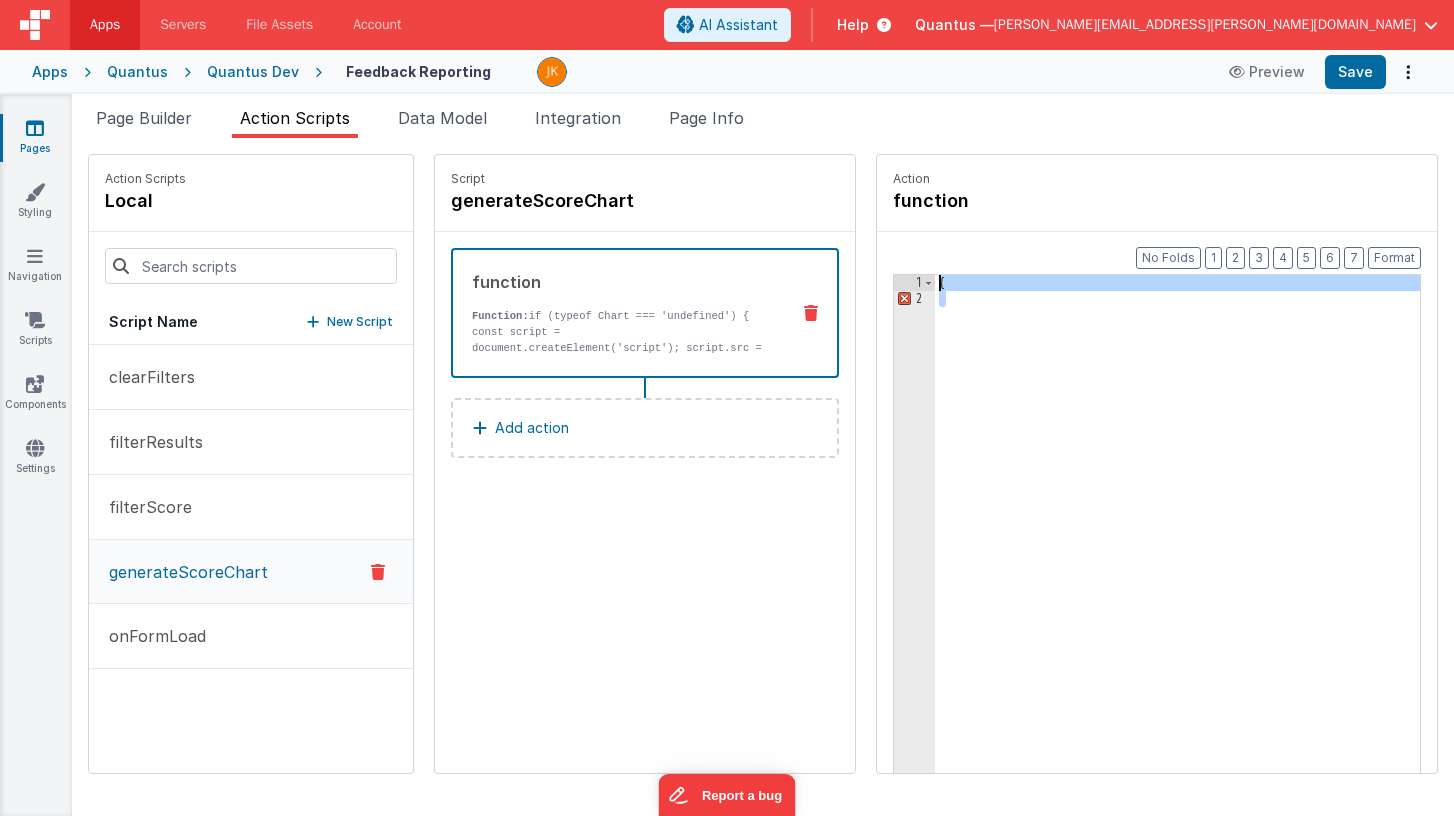 drag, startPoint x: 984, startPoint y: 367, endPoint x: 856, endPoint y: 237, distance: 182.43903 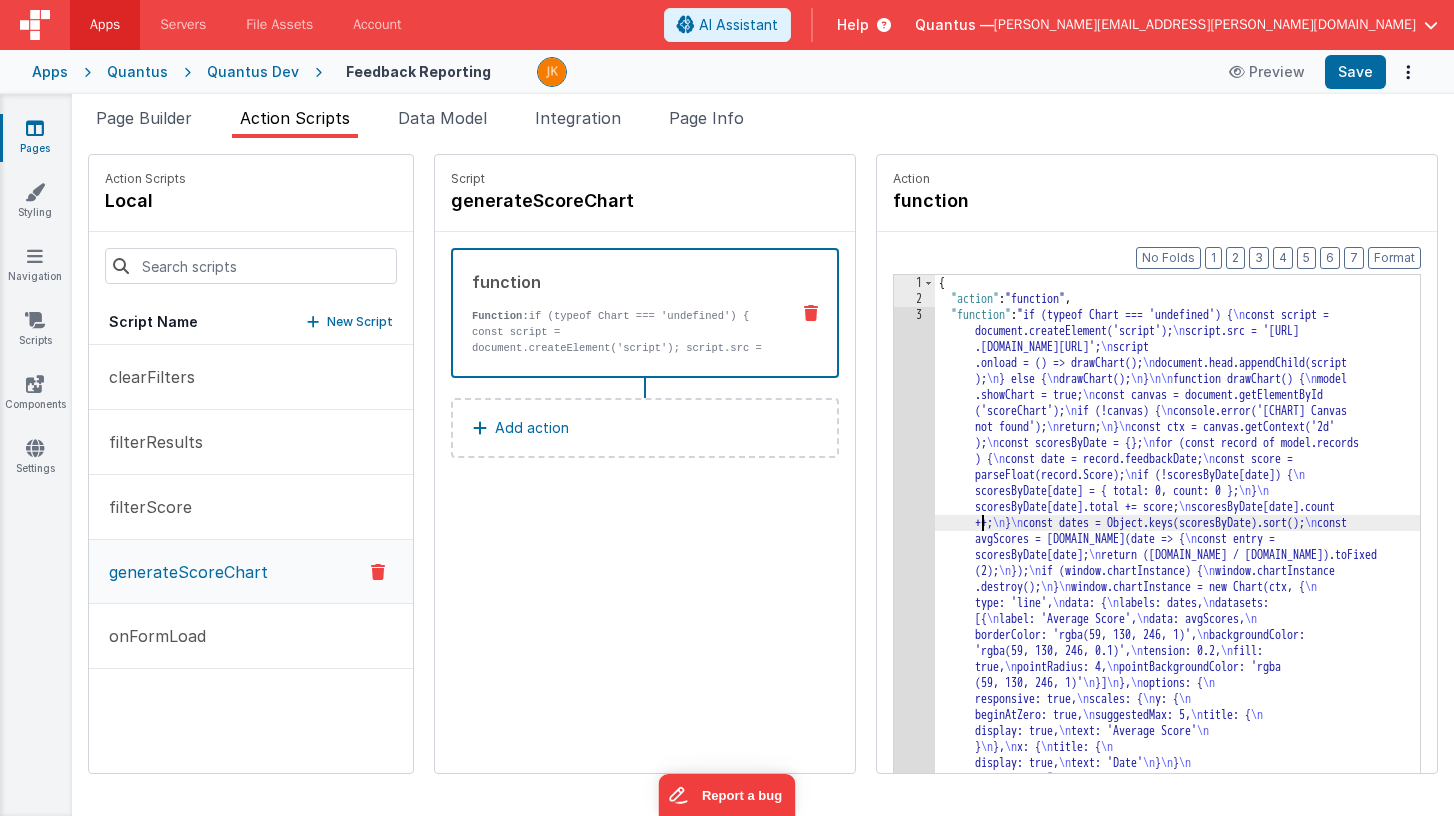 click on "{    "action" :  "function" ,    "function" :  "if (typeof Chart === 'undefined') { \n   const script =         document.createElement('script'); \n   script.src = 'https://cdn        .jsdelivr.net/npm/chart.js@4.4.1/dist/chart.umd.min.js'; \n   script        .onload = () => drawChart(); \n   document.head.appendChild(script        ); \n } else { \n   drawChart(); \n } \n\n function drawChart() { \n   model        .showChart = true; \n   const canvas = document.getElementById        ('scoreChart'); \n   if (!canvas) { \n     console.error('[CHART] Canvas         not found'); \n     return; \n   } \n   const ctx = canvas.getContext('2d'        ); \n   const scoresByDate = {}; \n   for (const record of model.records        ) { \n     const date = record.feedbackDate; \n     const score =         parseFloat(record.Score); \n     if (!scoresByDate[date]) { \n               scoresByDate[date] = { total: 0, count: 0 }; \n     } \n" at bounding box center [1207, 571] 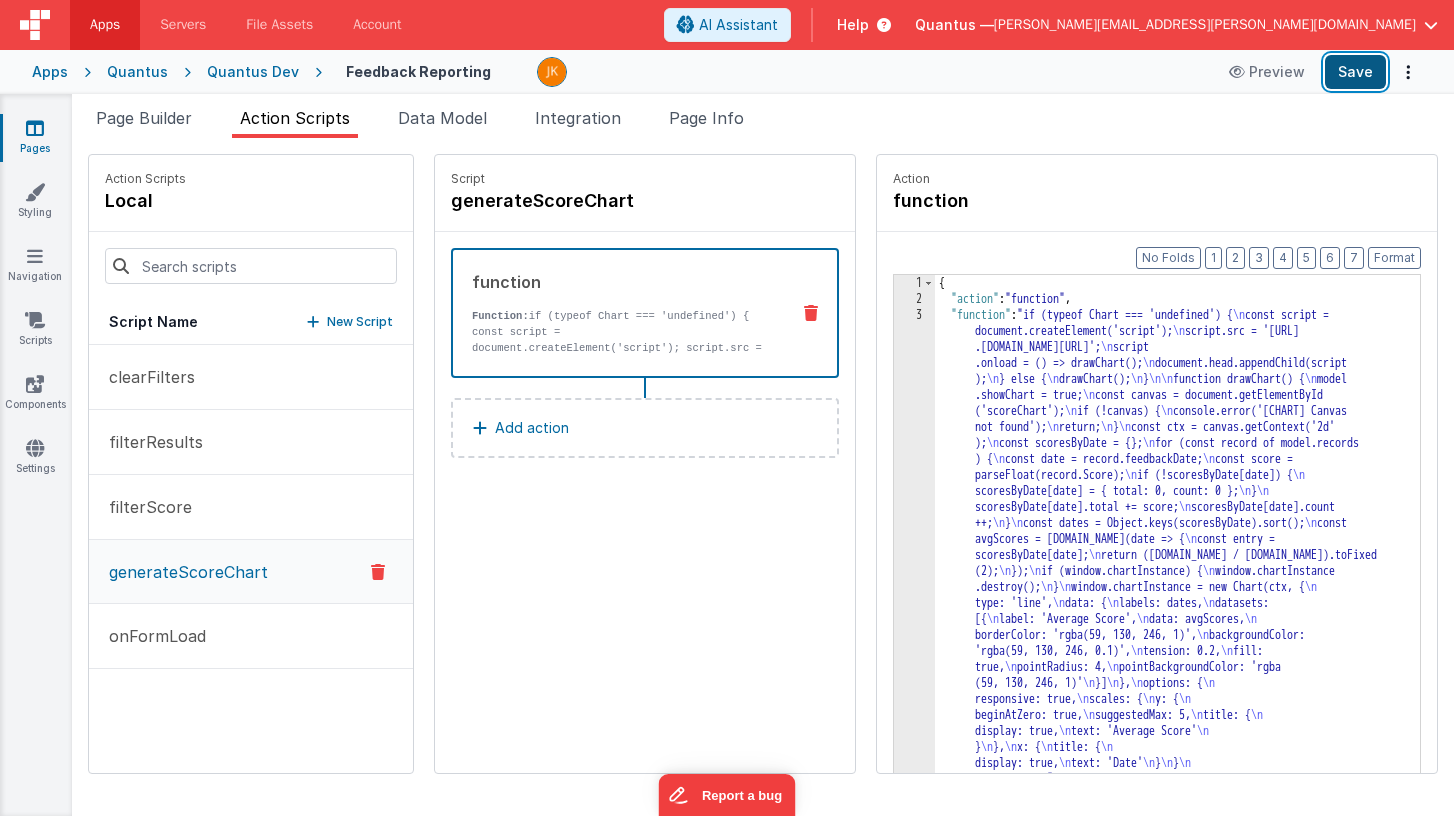 click on "Save" at bounding box center (1355, 72) 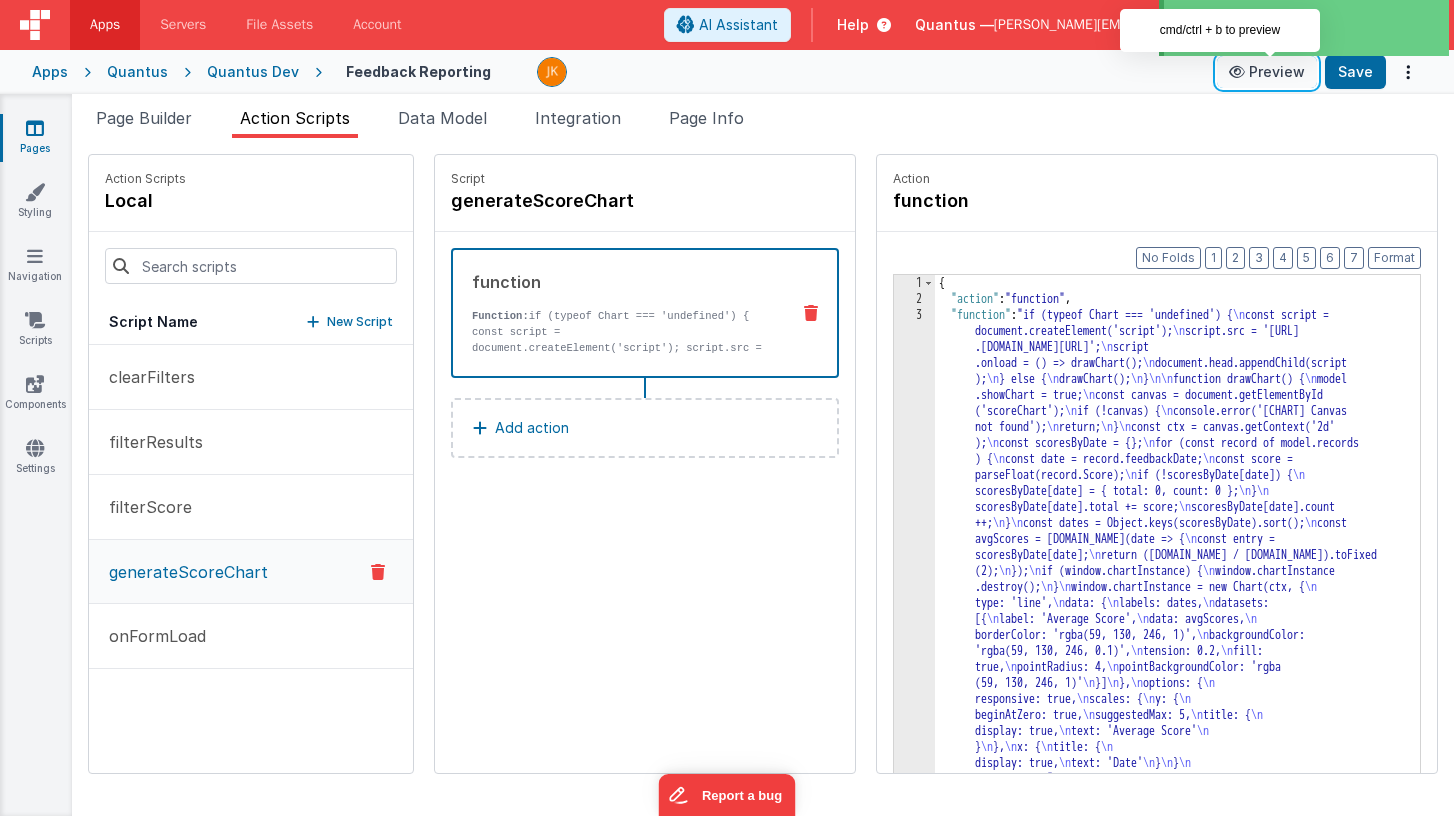 click on "Preview" at bounding box center (1267, 72) 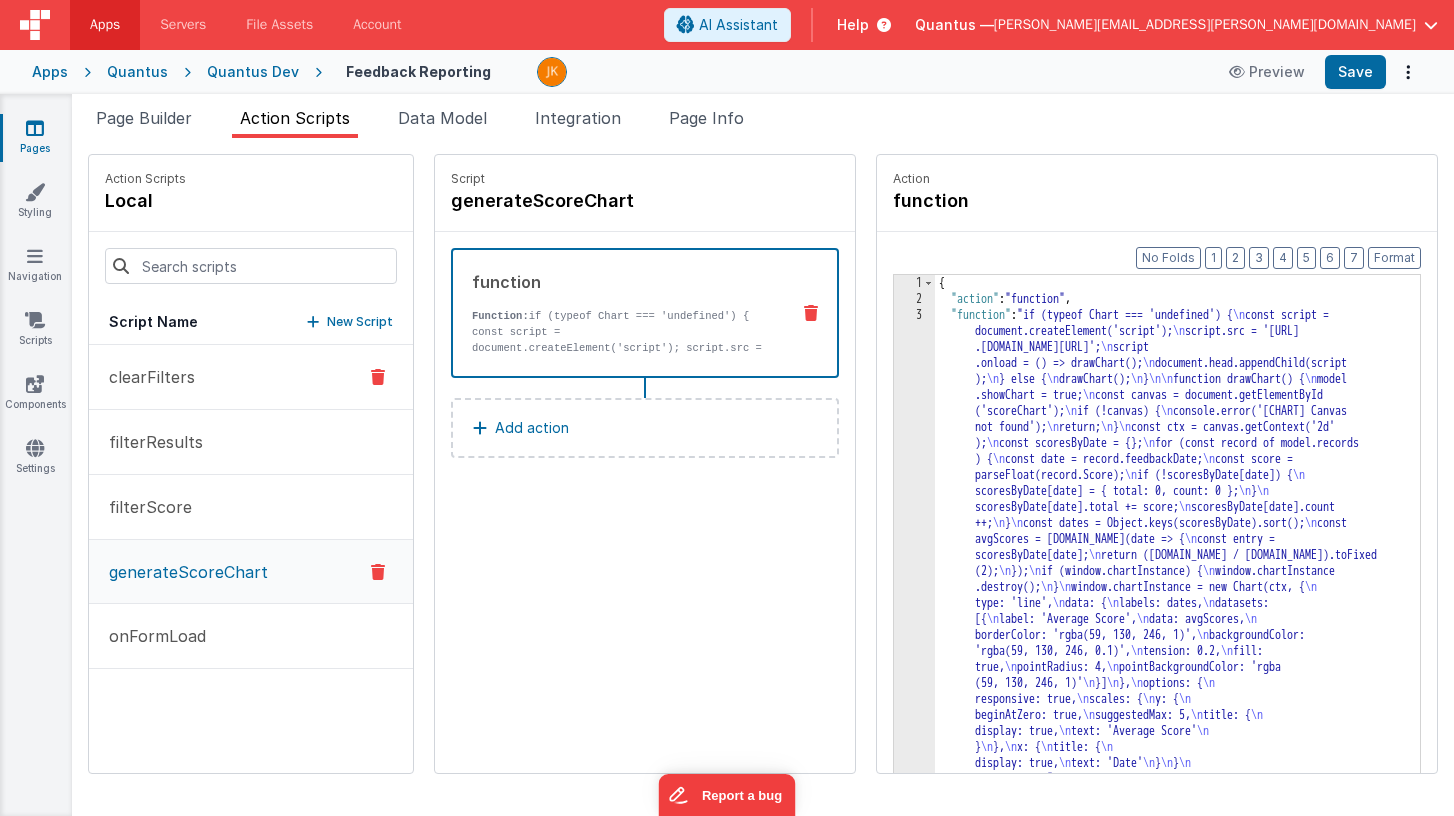click on "clearFilters" at bounding box center [251, 377] 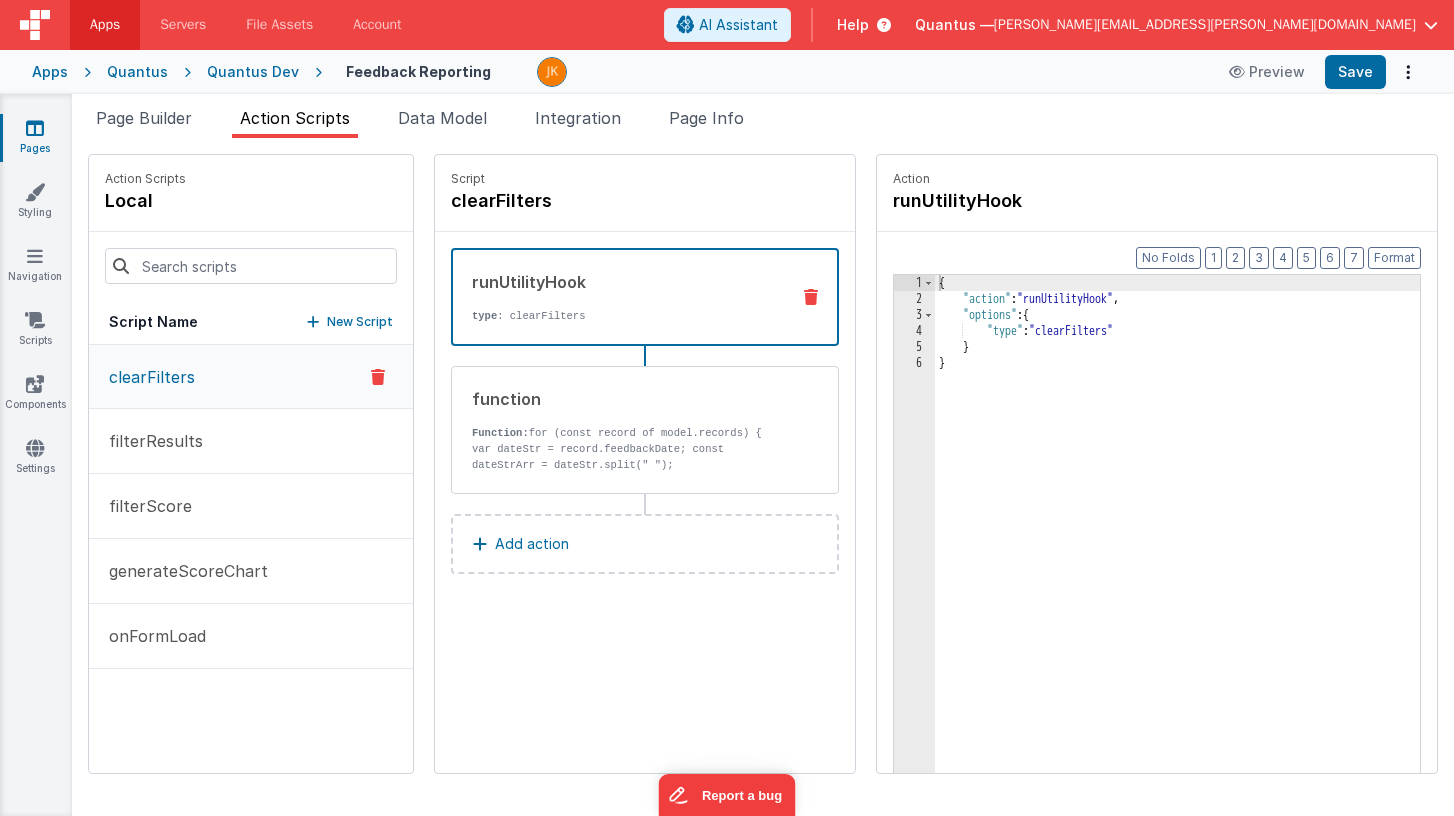 type 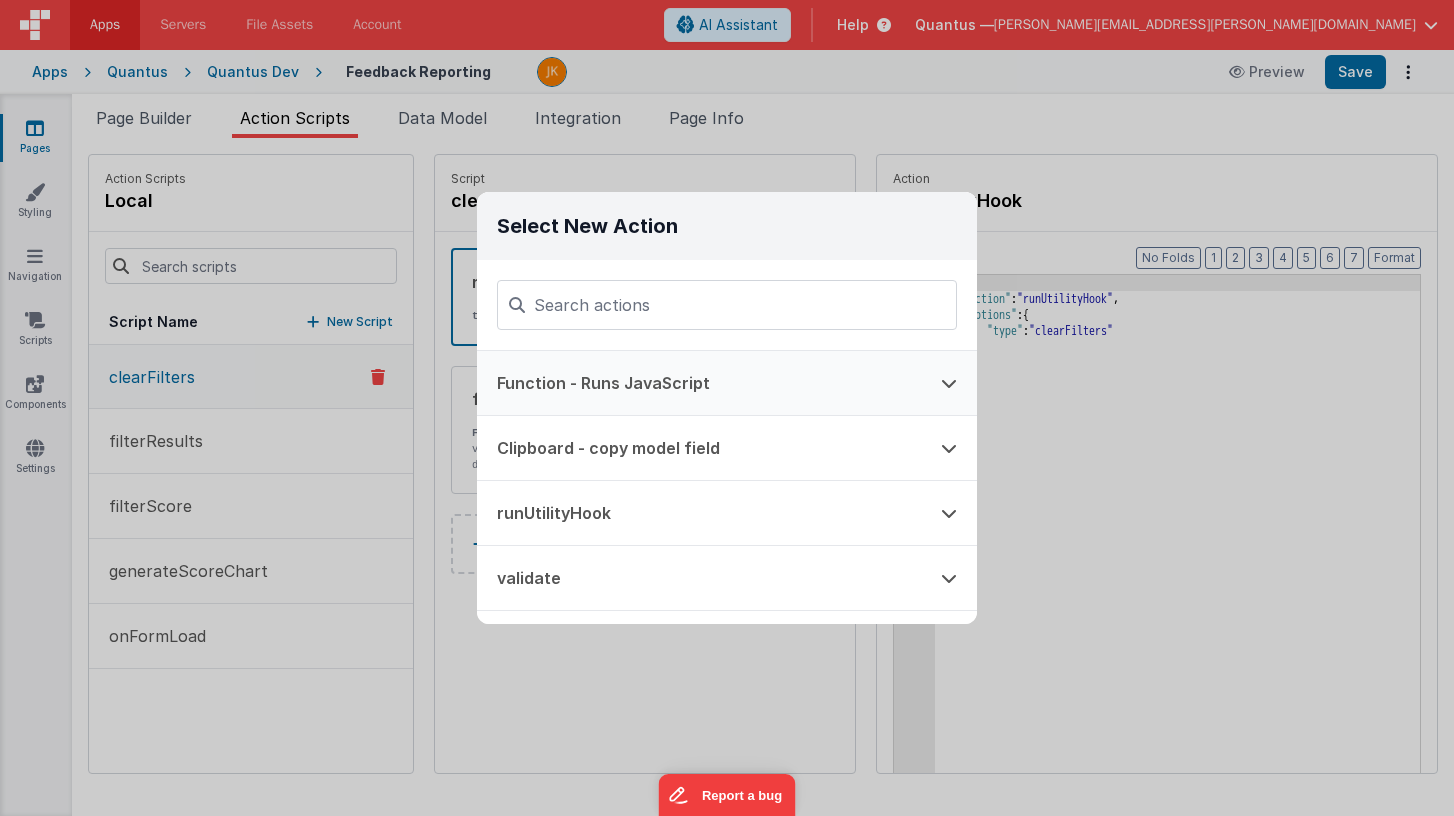 click on "Function - Runs JavaScript" at bounding box center [699, 383] 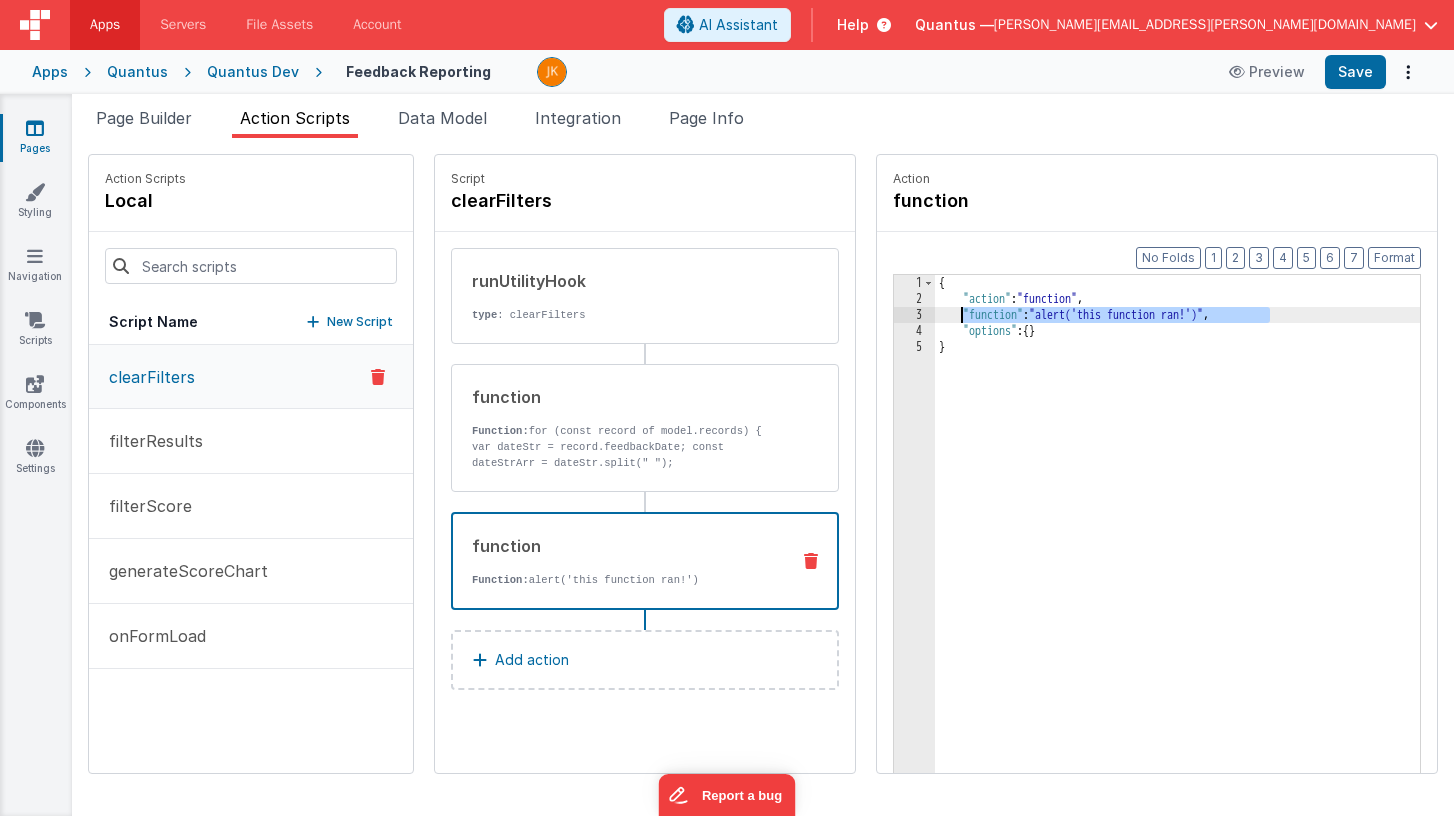 drag, startPoint x: 1217, startPoint y: 320, endPoint x: 902, endPoint y: 315, distance: 315.03967 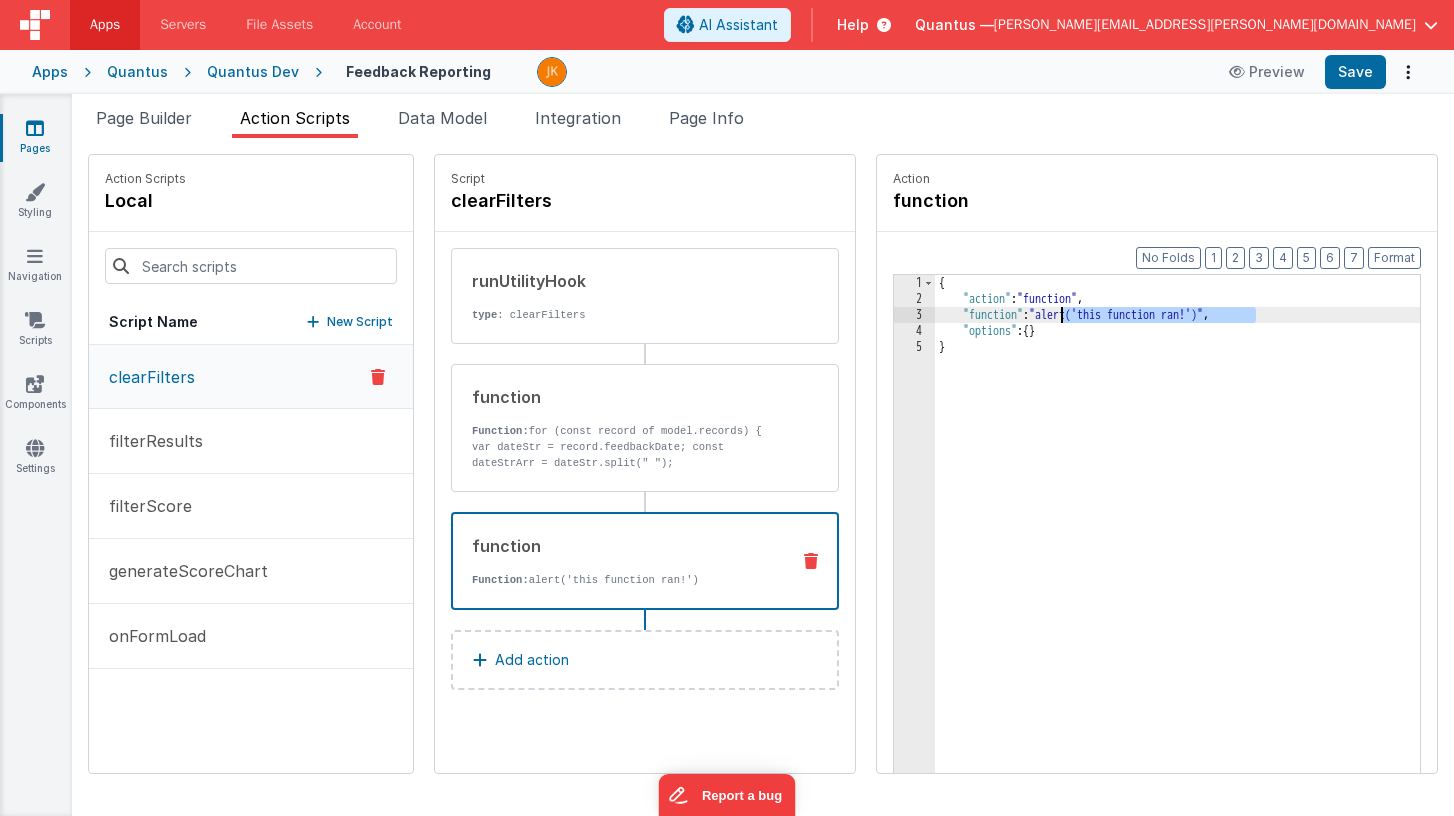 drag, startPoint x: 1196, startPoint y: 314, endPoint x: 1003, endPoint y: 310, distance: 193.04144 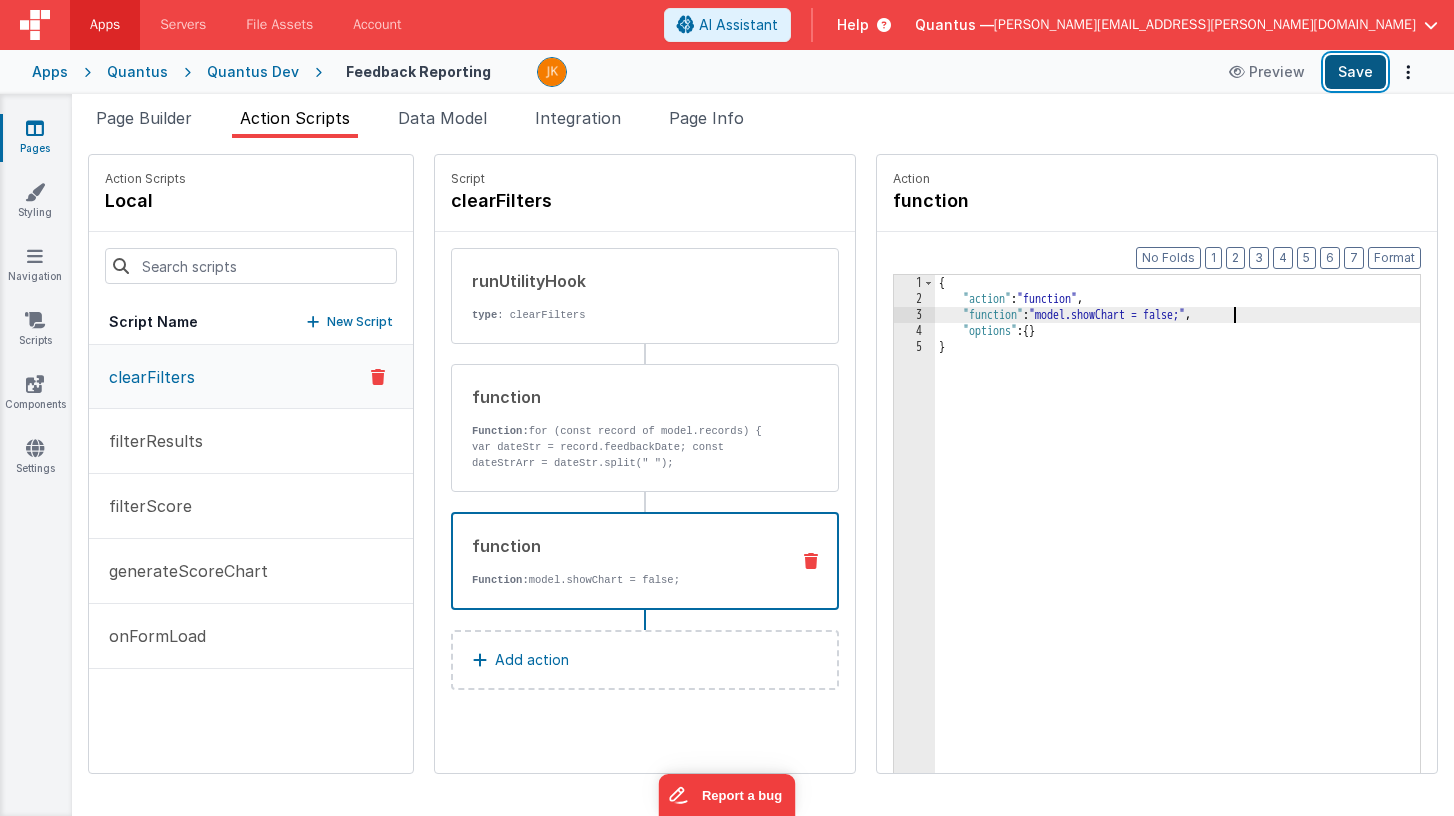 click on "Save" at bounding box center [1355, 72] 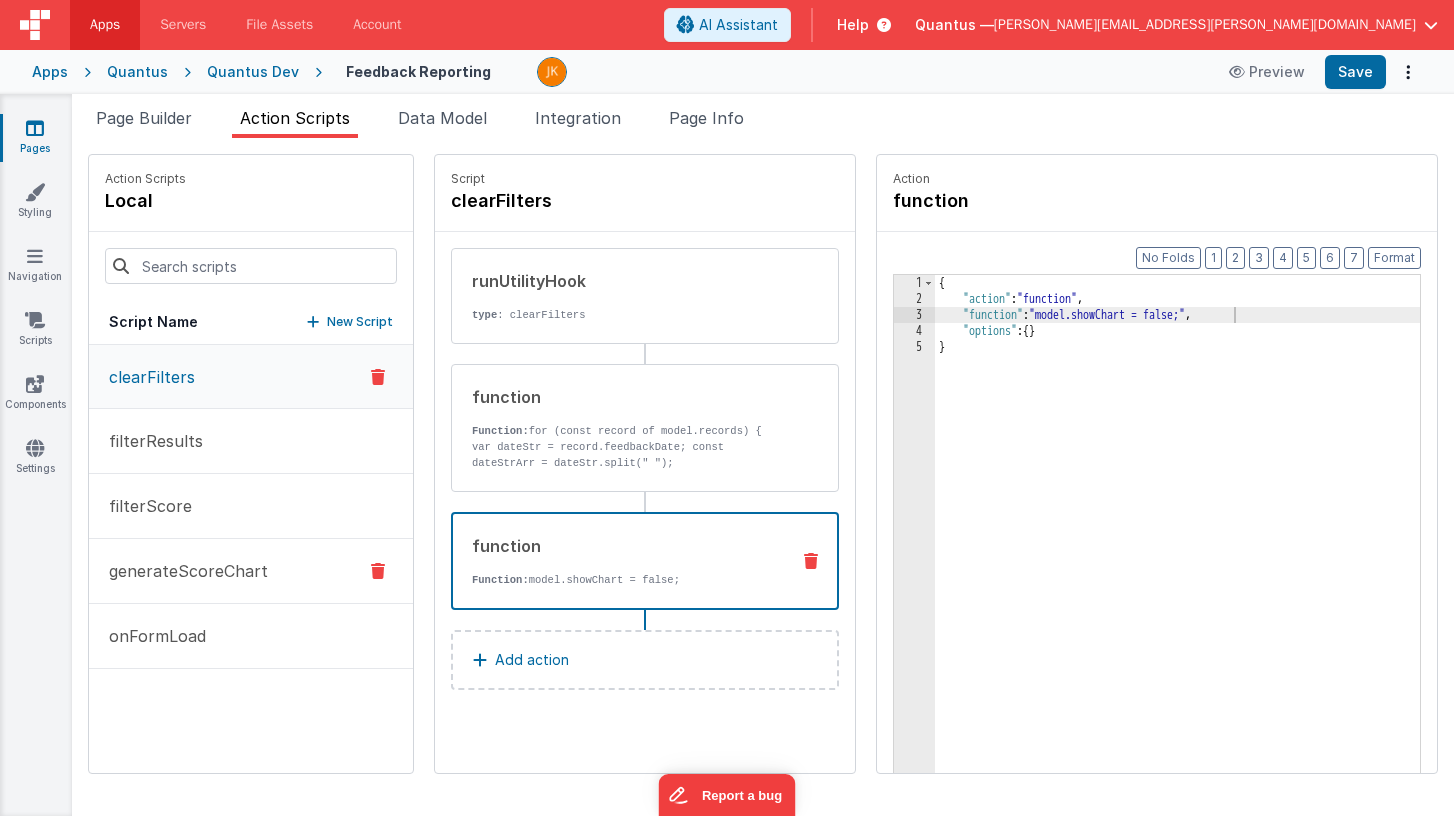 click on "generateScoreChart" at bounding box center [182, 571] 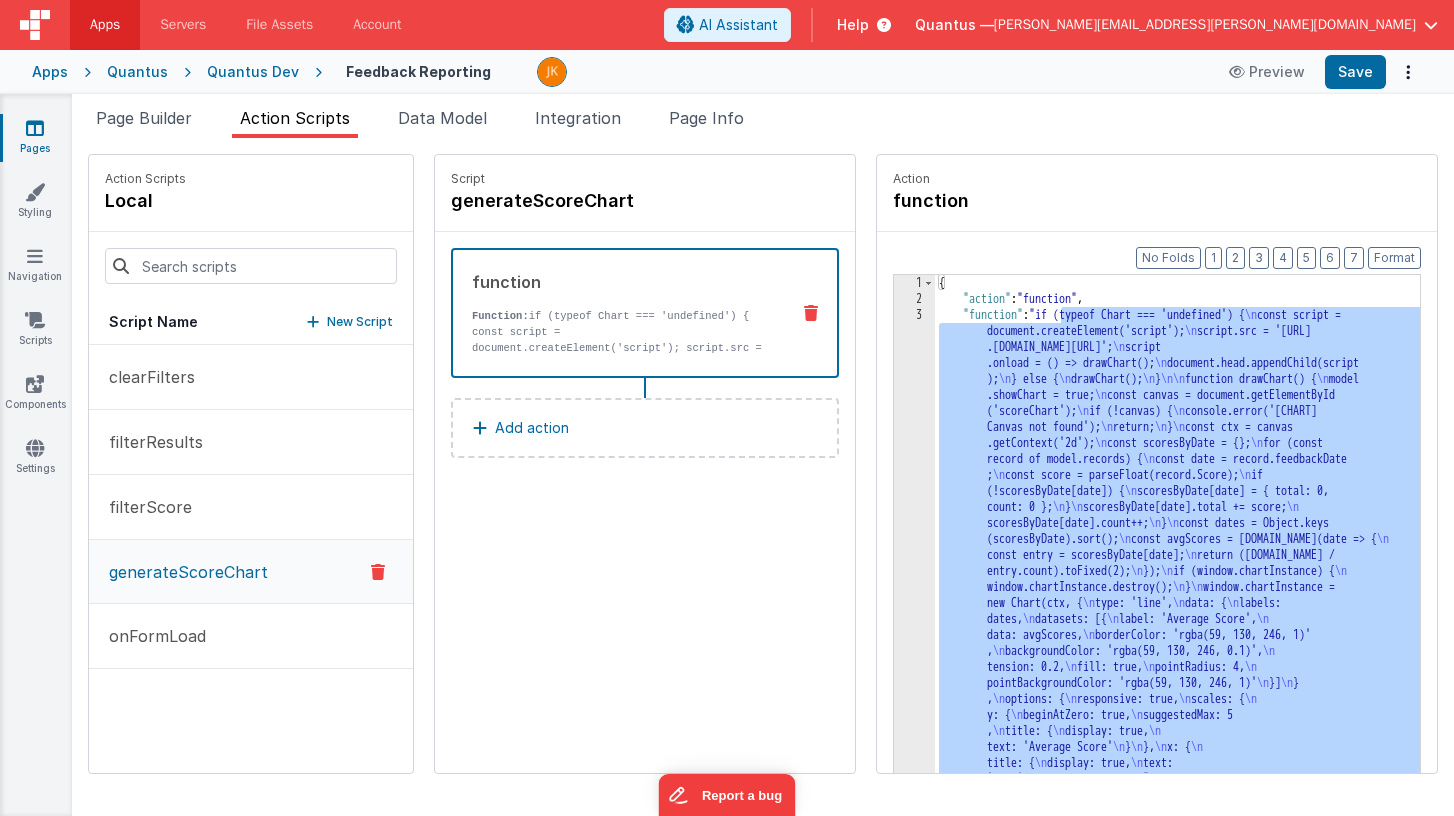 drag, startPoint x: 1002, startPoint y: 316, endPoint x: 1100, endPoint y: 823, distance: 516.3845 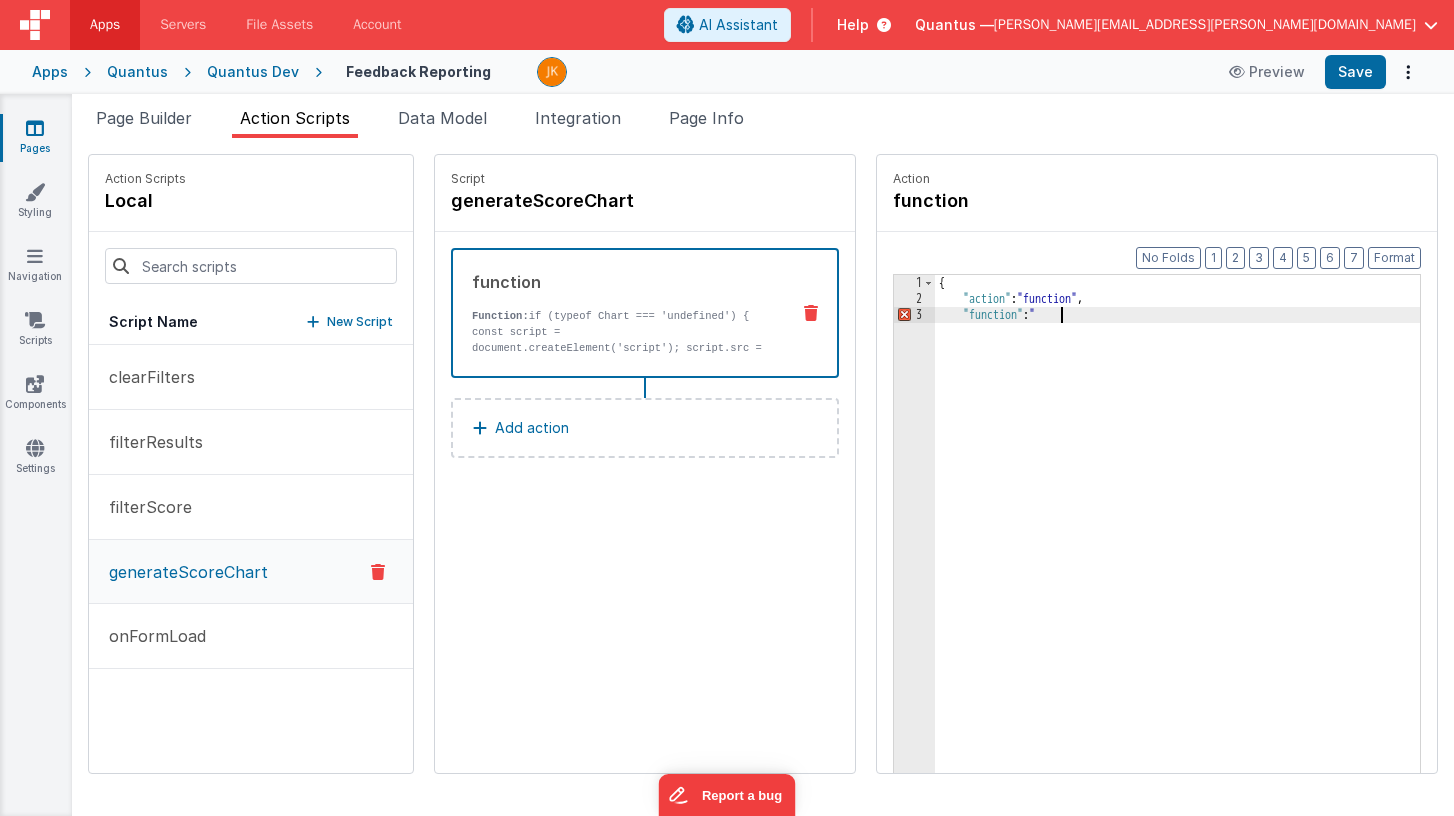 type 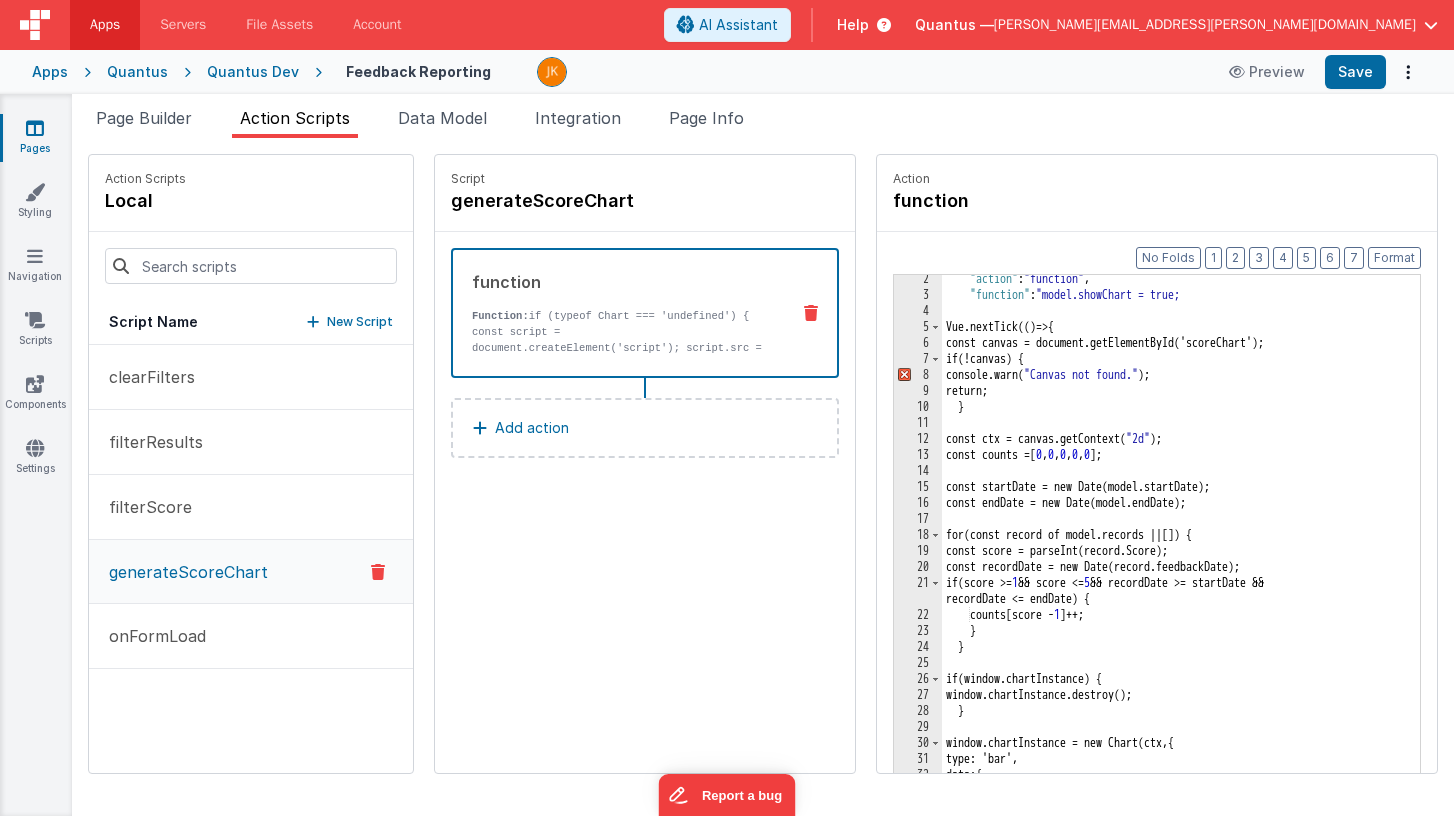 scroll, scrollTop: 0, scrollLeft: 0, axis: both 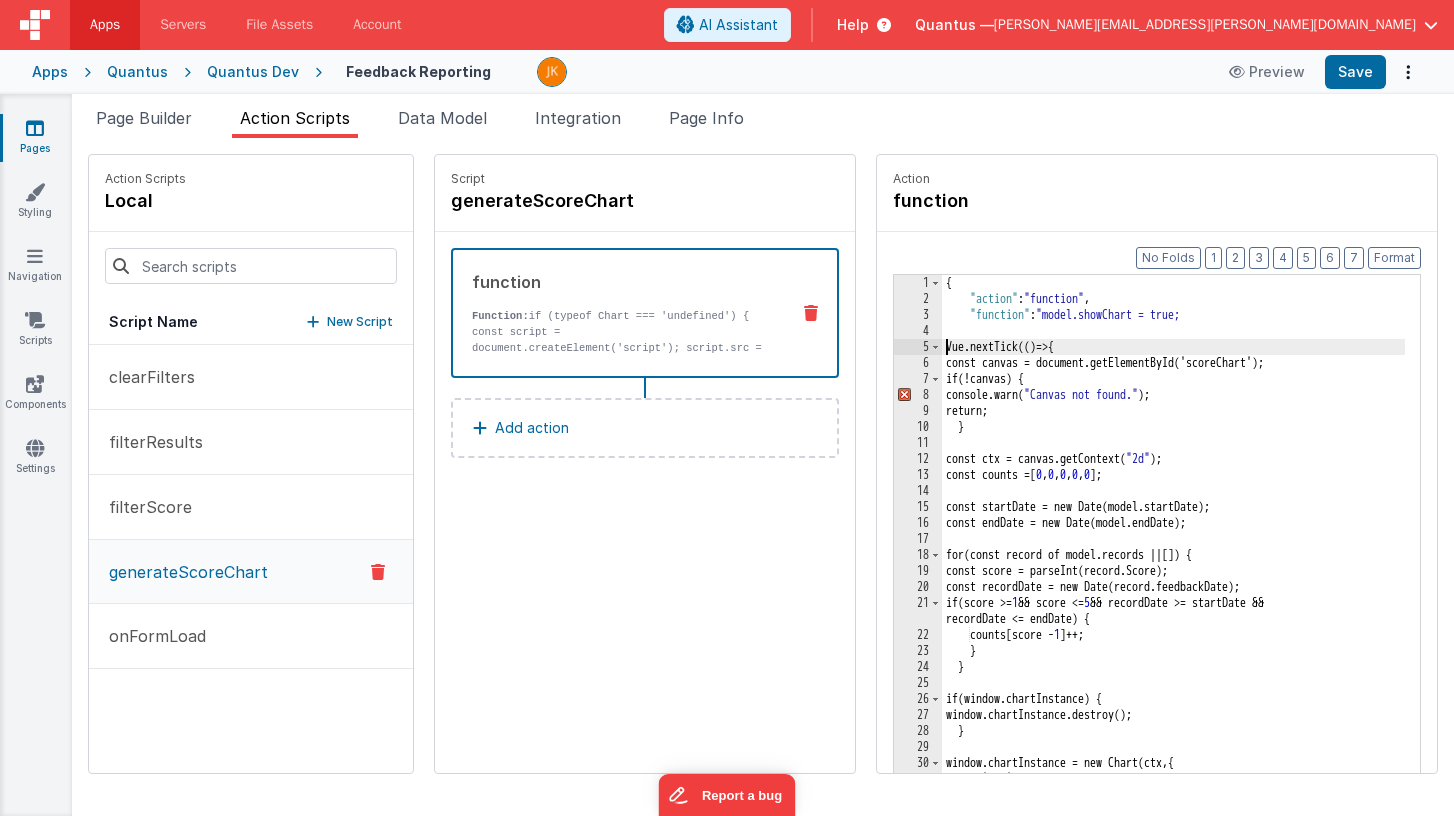 click on "{      "action" :  "function" ,      "function" :  "model.showChart = true; Vue.nextTick (( )  =>  {   const canvas = document.getElementById ( 'scoreChart' ) ;   if  ( !canvas )   {     console.warn ( "Canvas not found." ) ;     return;    }   const ctx = canvas.getContext ( "2d" ) ;   const counts =  [ 0 ,  0 ,  0 ,  0 ,  0 ] ;   const startDate = new Date ( model.startDate ) ;   const endDate = new Date ( model.endDate ) ;   for  ( const record of model.records ||  [ ])   {     const score = parseInt ( record.Score ) ;     const recordDate = new Date ( record.feedbackDate ) ;     if  ( score >=  1  && score <=  5  && recordDate >= startDate &&          recordDate <= endDate )   {        counts [ score -  1 ] ++;      }    }   if  ( window.chartInstance )   {     window.chartInstance.destroy ( ) ;    }   window.chartInstance = new Chart ( ctx,  {     type: 'bar',     data:  {        labels:  [ '1', '2', '3', '4', '5' ] ,        datasets:  [{          label: 'Feedback Count'," at bounding box center [1203, 571] 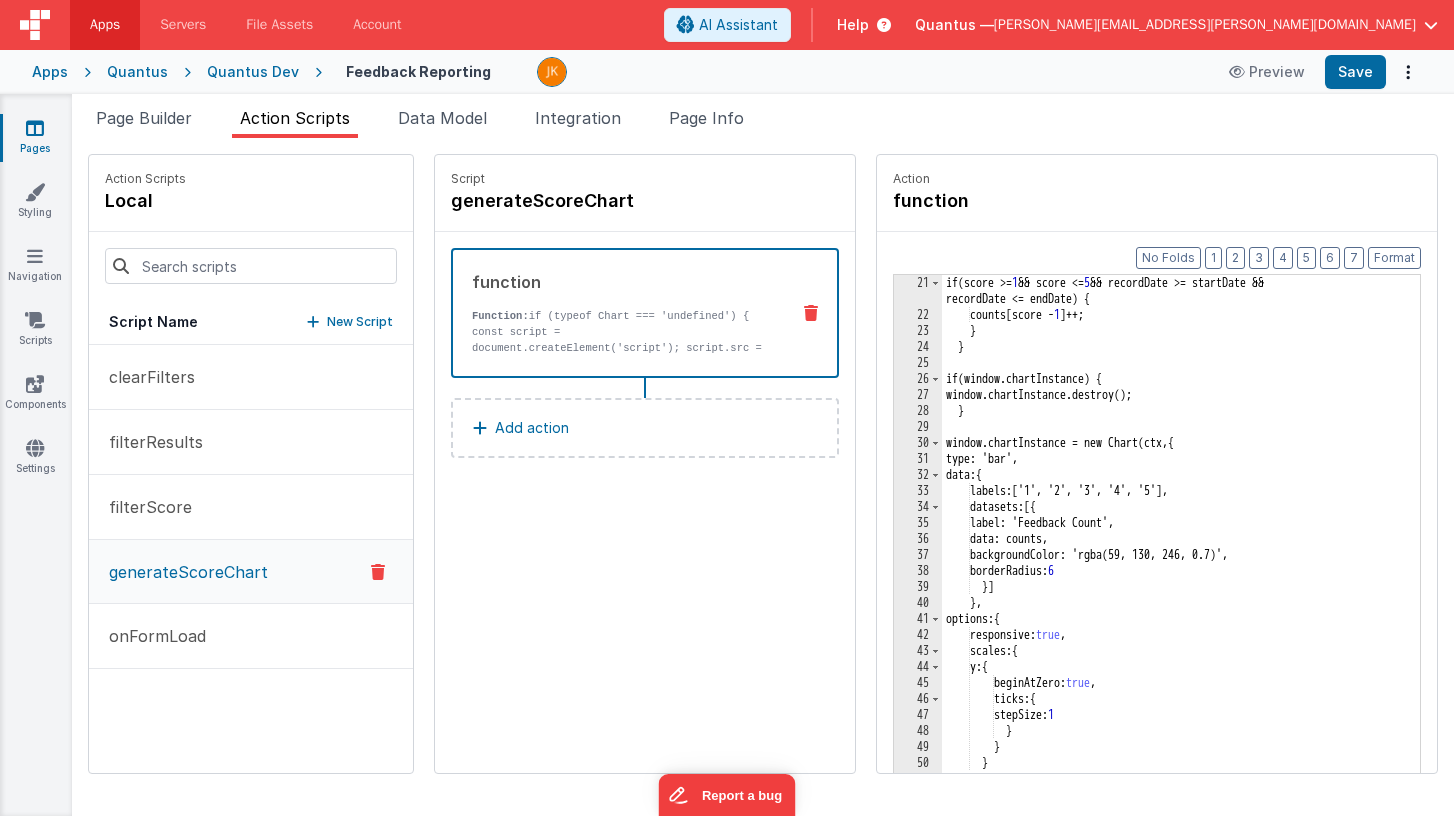 scroll, scrollTop: 0, scrollLeft: 0, axis: both 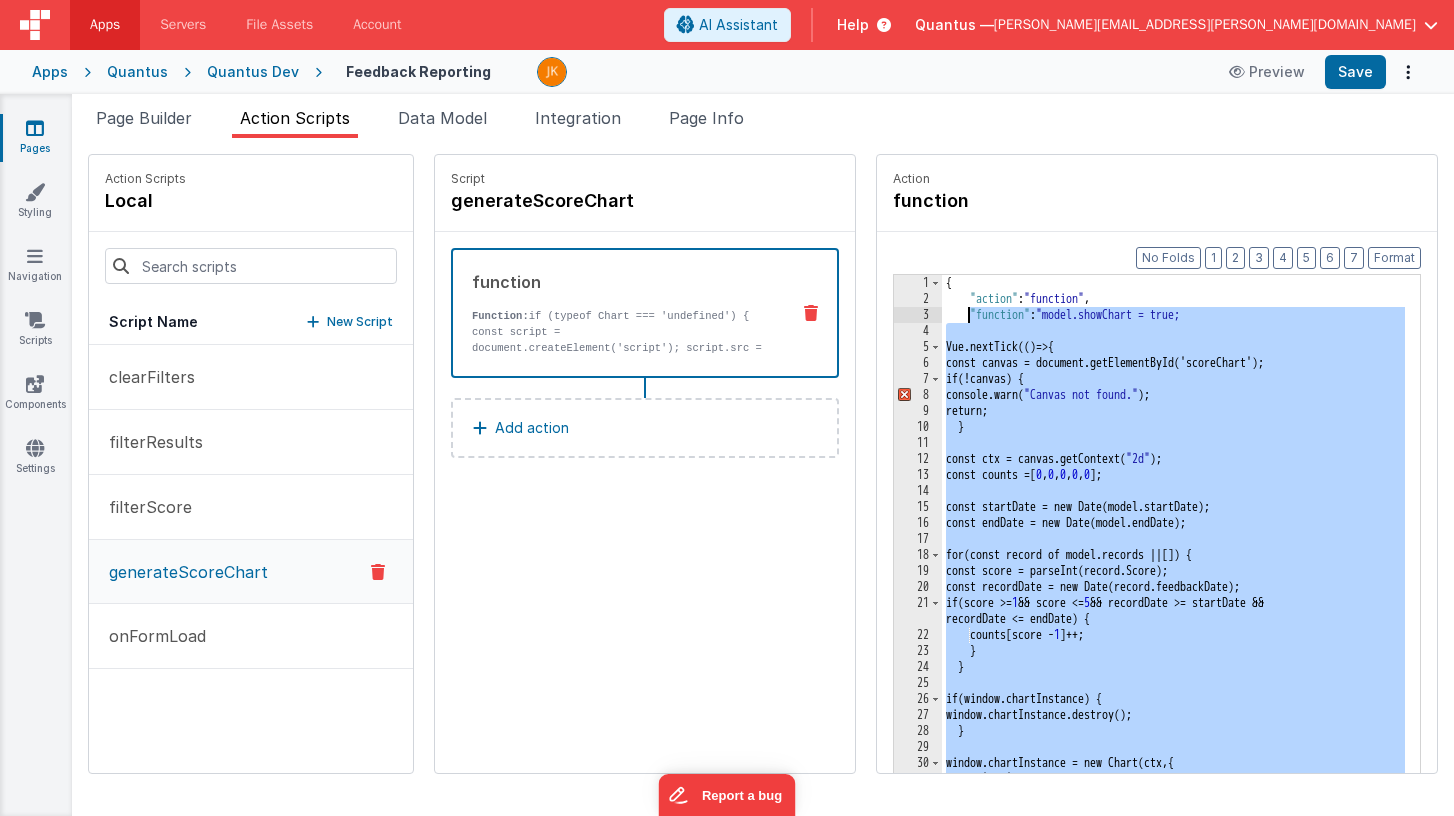 drag, startPoint x: 966, startPoint y: 761, endPoint x: 909, endPoint y: 319, distance: 445.6602 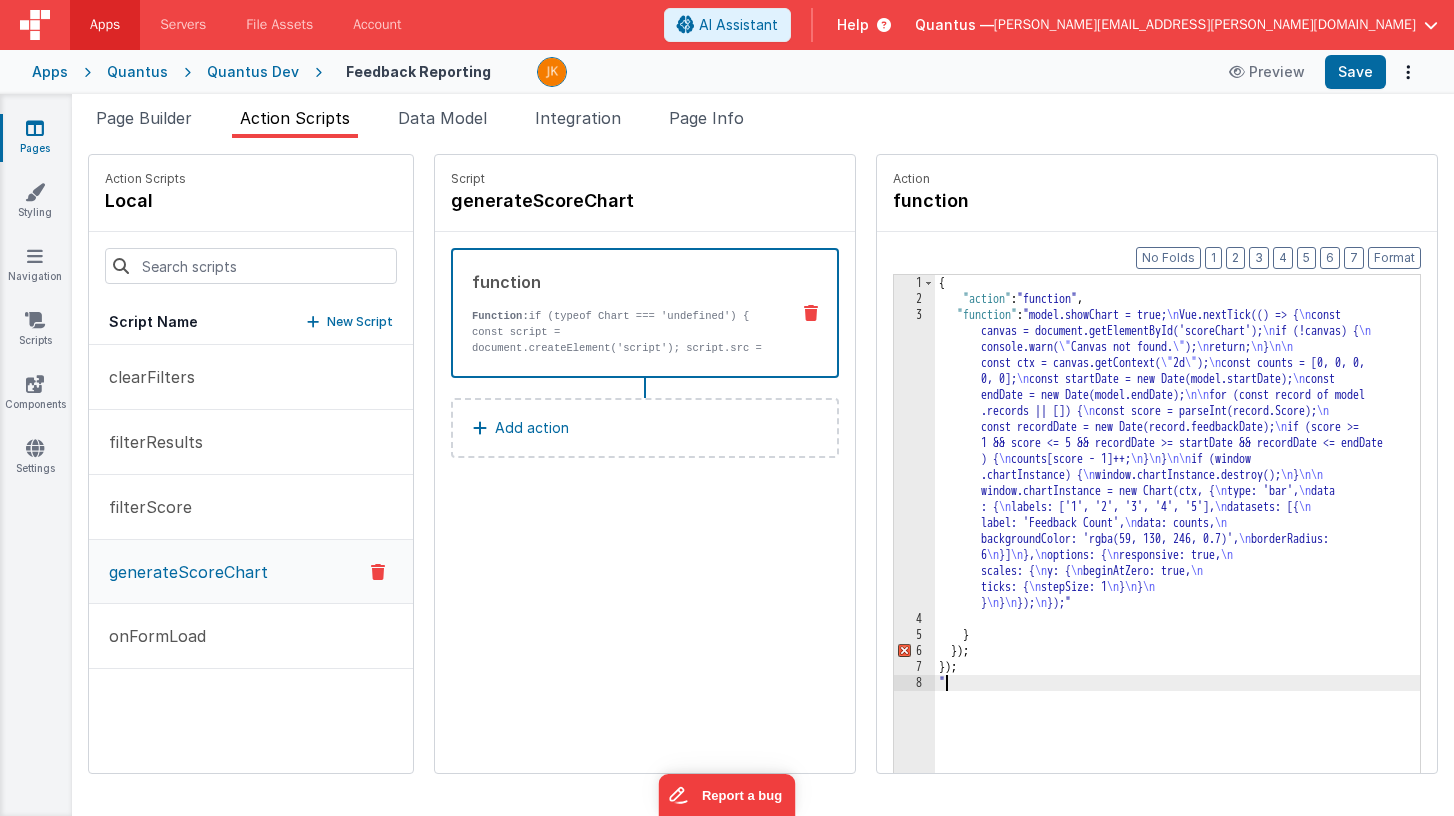 click on "{      "action" :  "function" ,     "function" :  "model.showChart = true; \n Vue.nextTick(() => { \n   const          canvas = document.getElementById('scoreChart'); \n   if (!canvas) { \n              console.warn( \" Canvas not found. \" ); \n     return; \n   } \n\n            const ctx = canvas.getContext( \" 2d \" ); \n   const counts = [0, 0, 0,          0, 0]; \n   const startDate = new Date(model.startDate); \n   const          endDate = new Date(model.endDate); \n\n   for (const record of model         .records || []) { \n     const score = parseInt(record.Score); \n              const recordDate = new Date(record.feedbackDate); \n     if (score >=          1 && score <= 5 && recordDate >= startDate && recordDate <= endDate         ) { \n       counts[score - 1]++; \n     } \n   } \n\n   if (window         .chartInstance) { \n     window.chartInstance.destroy(); \n   } \n\n            window.chartInstance = new Chart(ctx, {" at bounding box center [1207, 571] 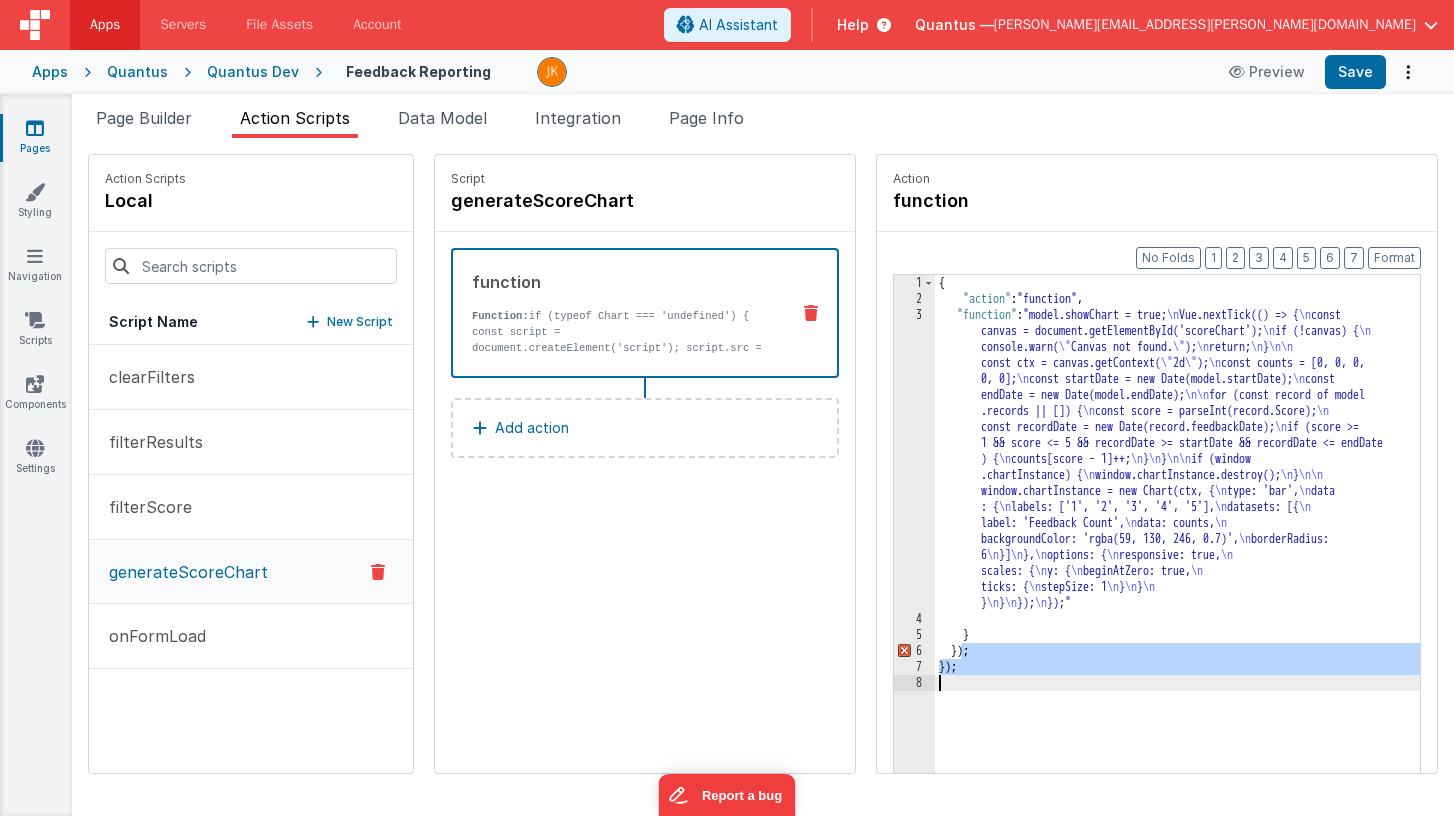click on "{      "action" :  "function" ,     "function" :  "model.showChart = true; \n Vue.nextTick(() => { \n   const          canvas = document.getElementById('scoreChart'); \n   if (!canvas) { \n              console.warn( \" Canvas not found. \" ); \n     return; \n   } \n\n            const ctx = canvas.getContext( \" 2d \" ); \n   const counts = [0, 0, 0,          0, 0]; \n   const startDate = new Date(model.startDate); \n   const          endDate = new Date(model.endDate); \n\n   for (const record of model         .records || []) { \n     const score = parseInt(record.Score); \n              const recordDate = new Date(record.feedbackDate); \n     if (score >=          1 && score <= 5 && recordDate >= startDate && recordDate <= endDate         ) { \n       counts[score - 1]++; \n     } \n   } \n\n   if (window         .chartInstance) { \n     window.chartInstance.destroy(); \n   } \n\n            window.chartInstance = new Chart(ctx, {" at bounding box center (1207, 571) 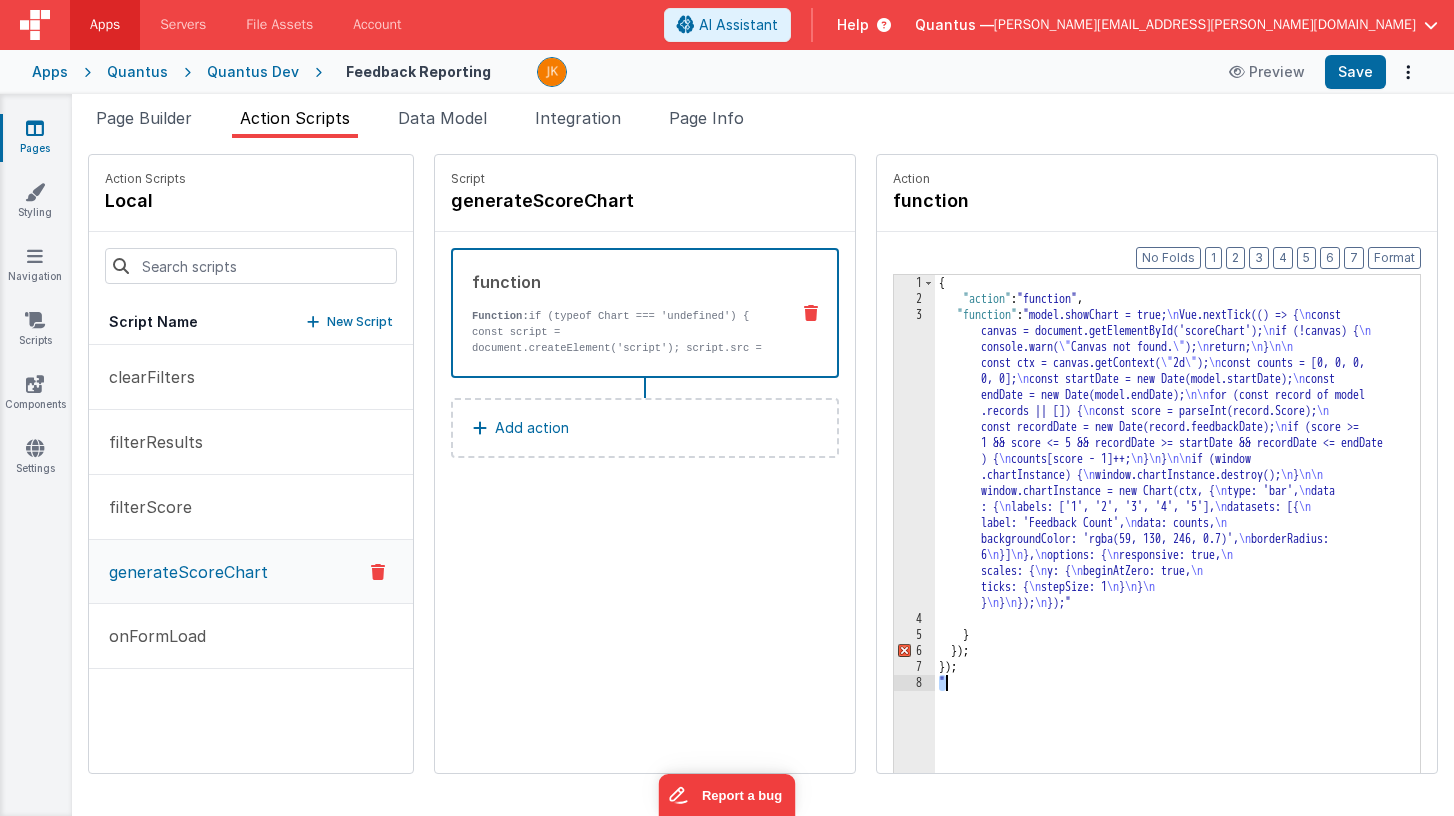 click on "{      "action" :  "function" ,     "function" :  "model.showChart = true; \n Vue.nextTick(() => { \n   const          canvas = document.getElementById('scoreChart'); \n   if (!canvas) { \n              console.warn( \" Canvas not found. \" ); \n     return; \n   } \n\n            const ctx = canvas.getContext( \" 2d \" ); \n   const counts = [0, 0, 0,          0, 0]; \n   const startDate = new Date(model.startDate); \n   const          endDate = new Date(model.endDate); \n\n   for (const record of model         .records || []) { \n     const score = parseInt(record.Score); \n              const recordDate = new Date(record.feedbackDate); \n     if (score >=          1 && score <= 5 && recordDate >= startDate && recordDate <= endDate         ) { \n       counts[score - 1]++; \n     } \n   } \n\n   if (window         .chartInstance) { \n     window.chartInstance.destroy(); \n   } \n\n            window.chartInstance = new Chart(ctx, {" at bounding box center (1207, 571) 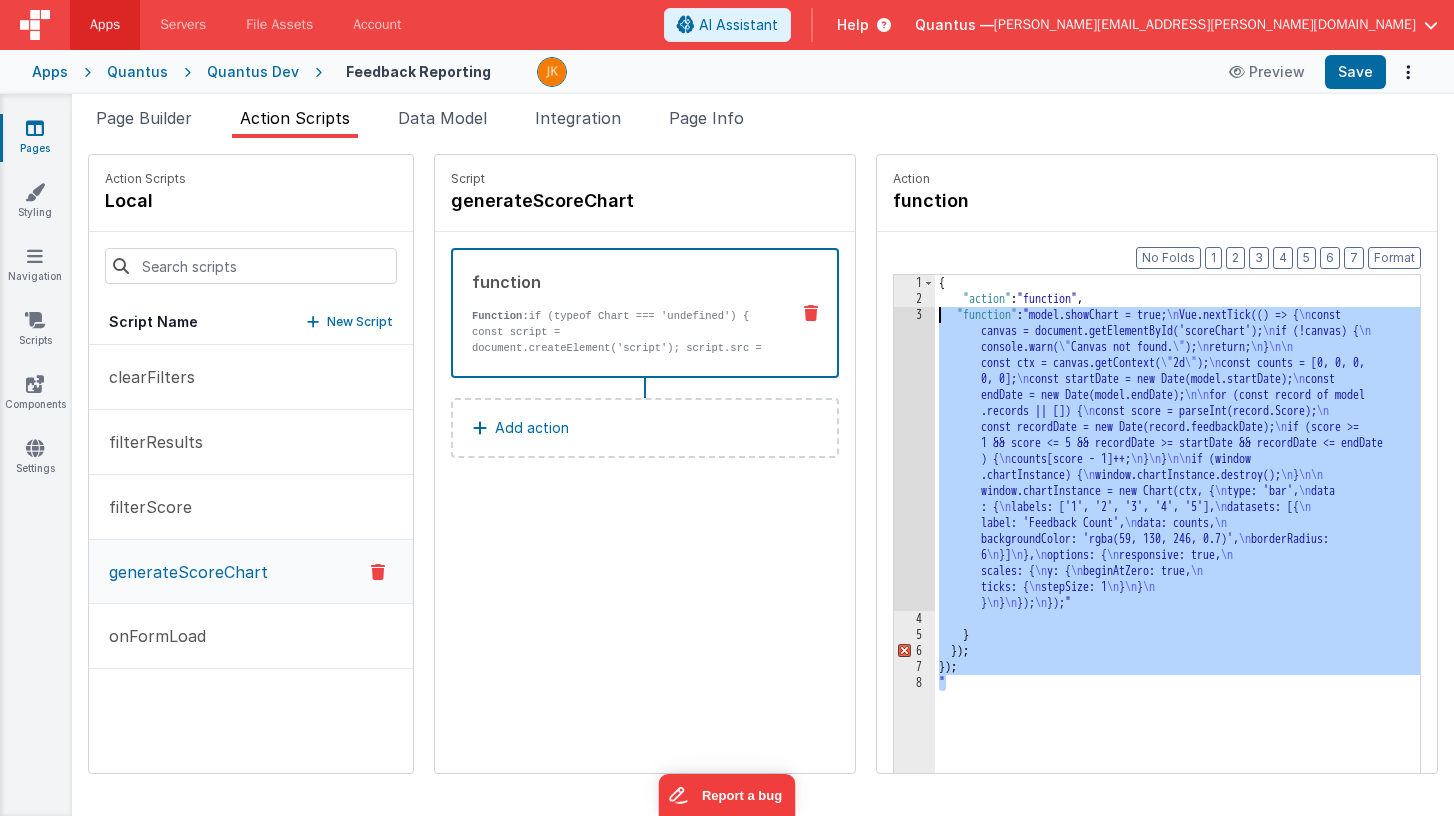 drag, startPoint x: 805, startPoint y: 272, endPoint x: 799, endPoint y: 234, distance: 38.470768 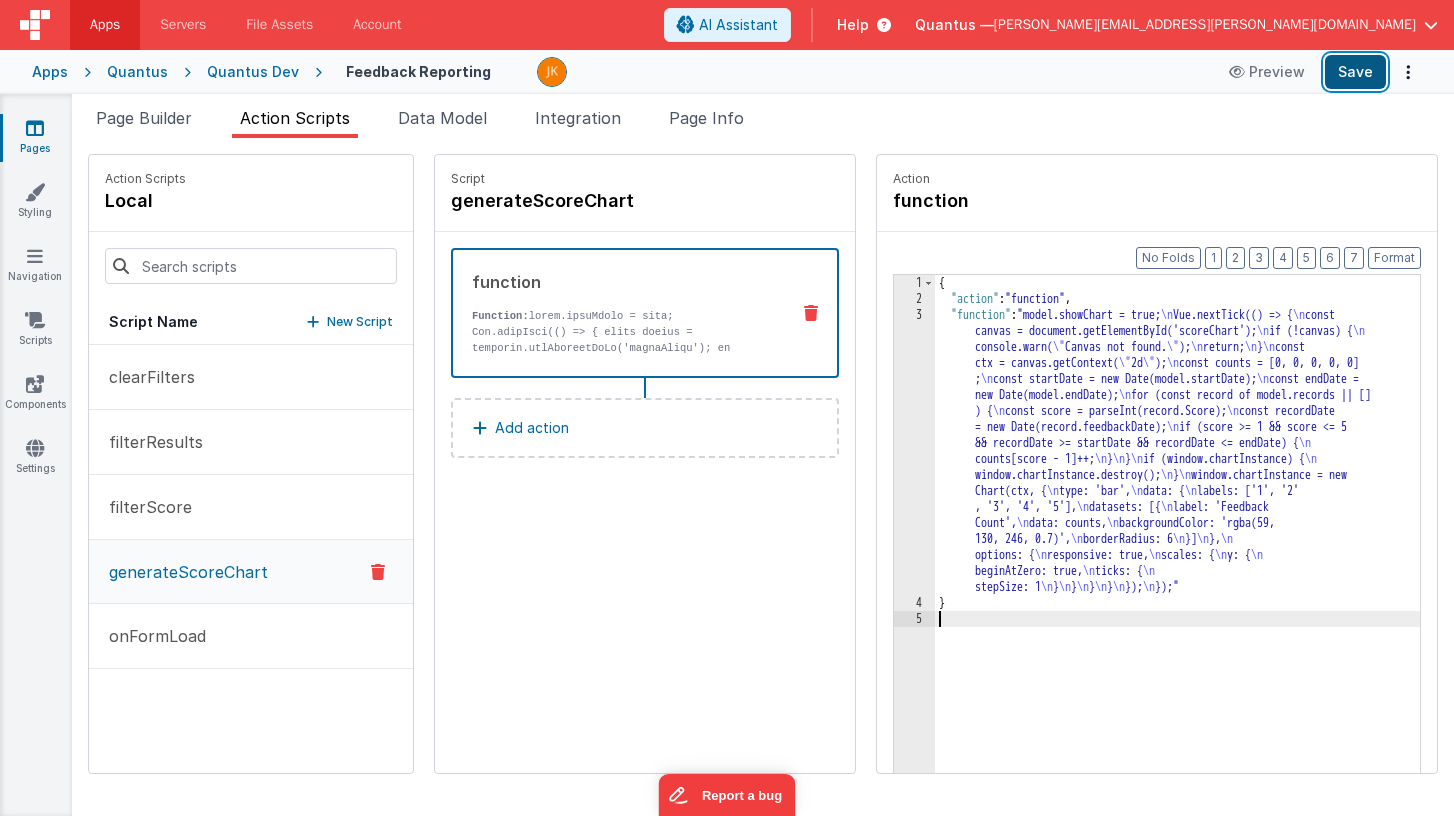 click on "Save" at bounding box center [1355, 72] 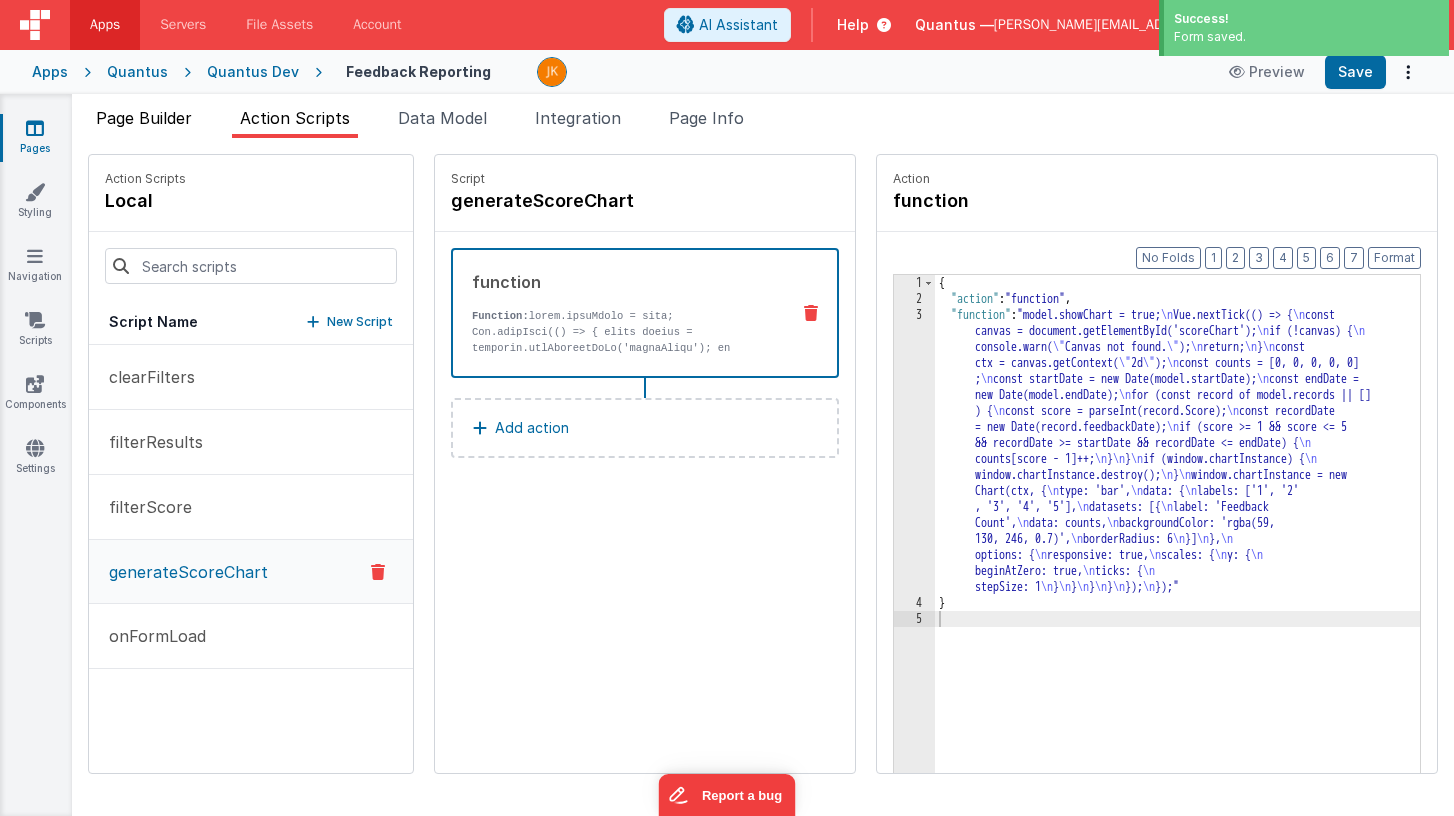 click on "Page Builder" at bounding box center (144, 118) 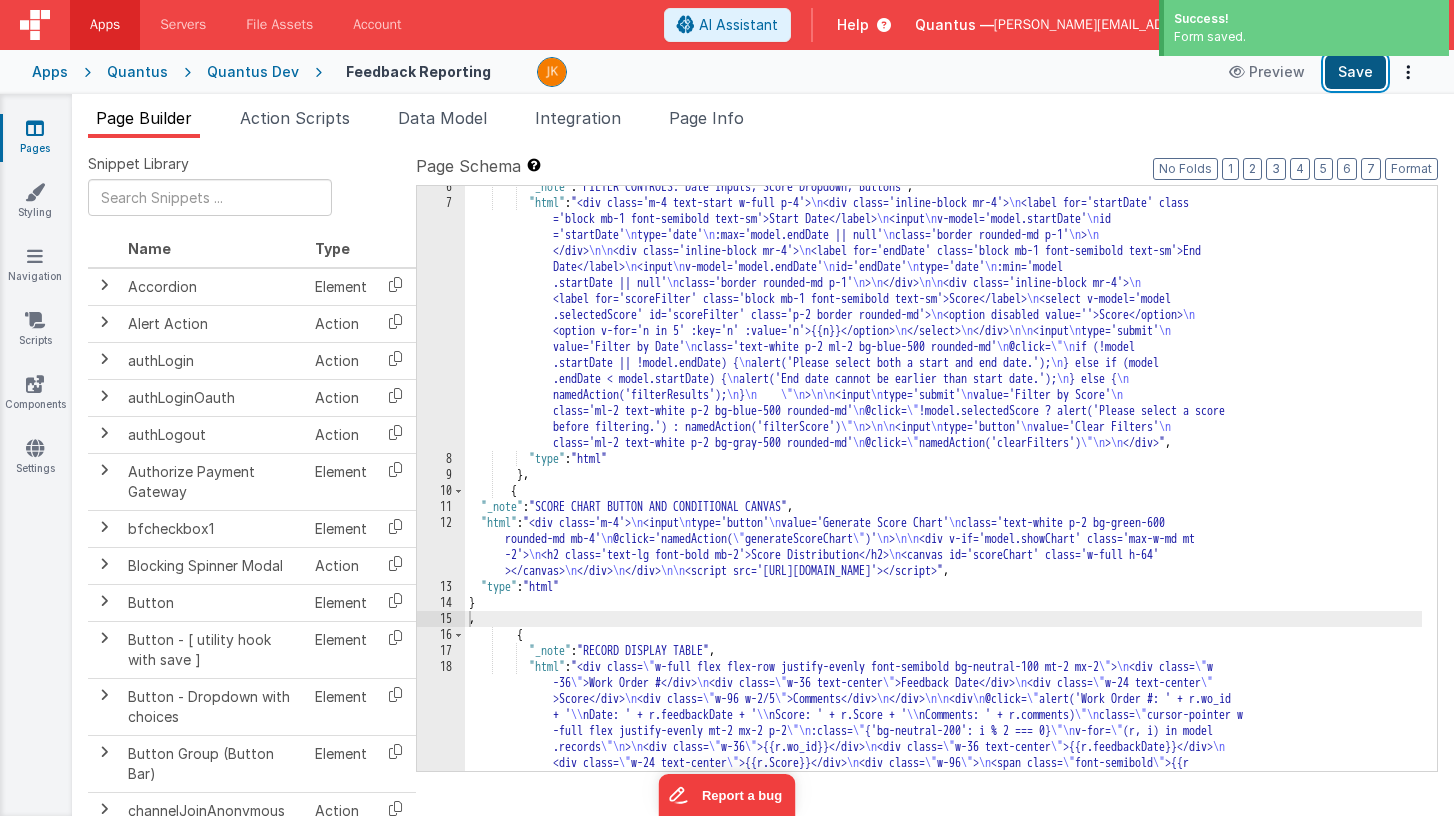 click on "Save" at bounding box center [1355, 72] 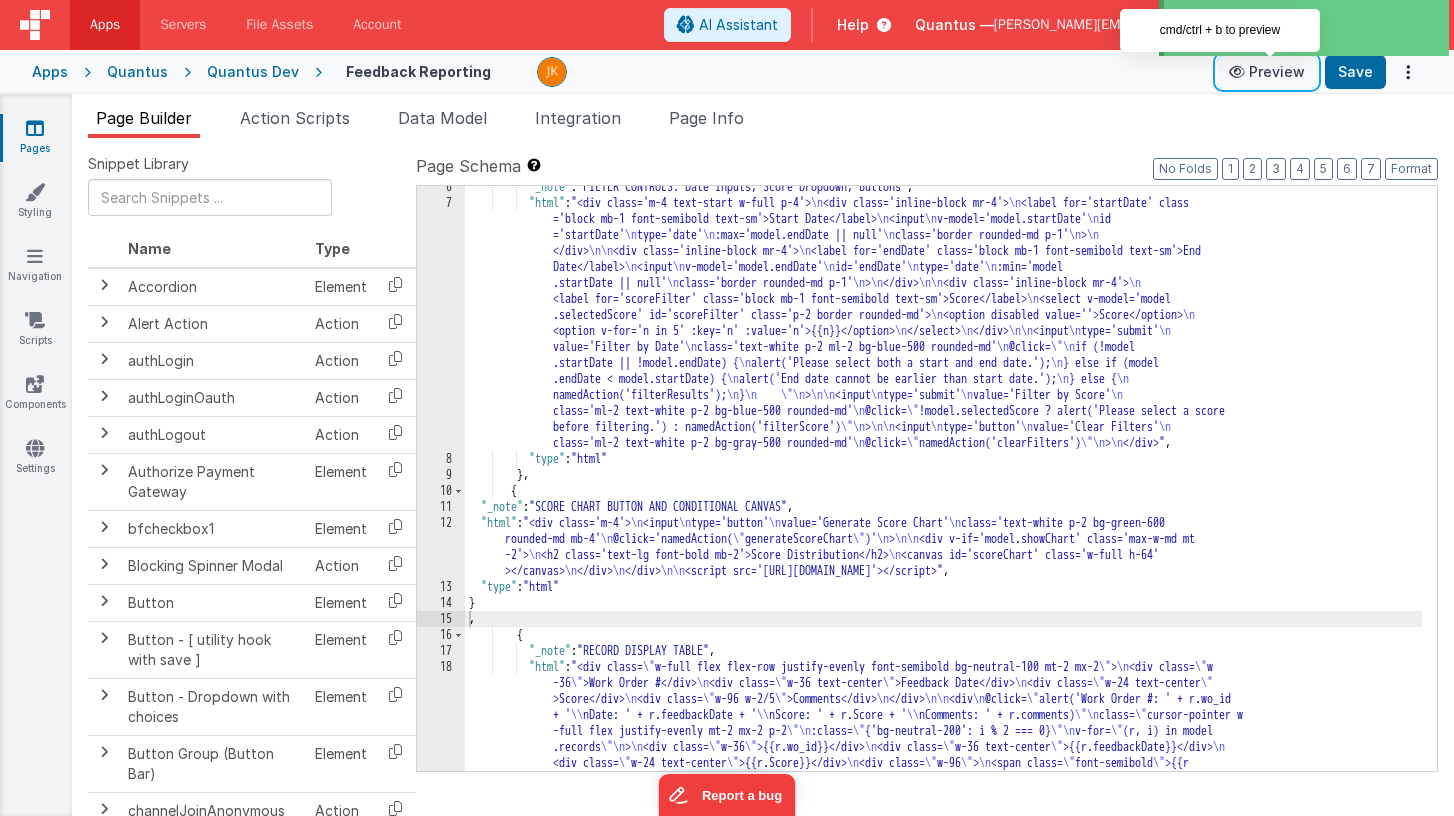 click on "Preview" at bounding box center (1267, 72) 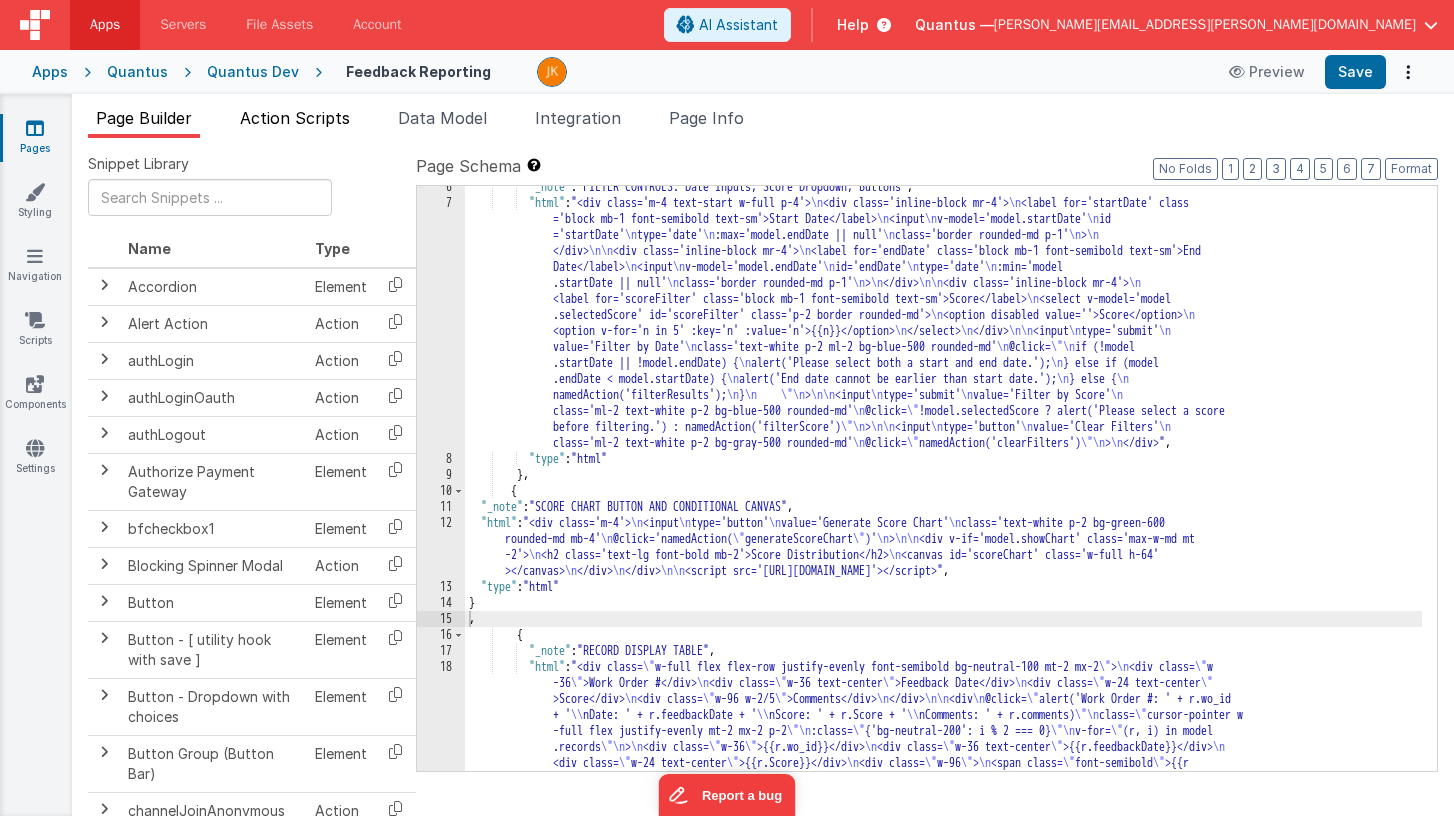 click on "Action Scripts" at bounding box center [295, 122] 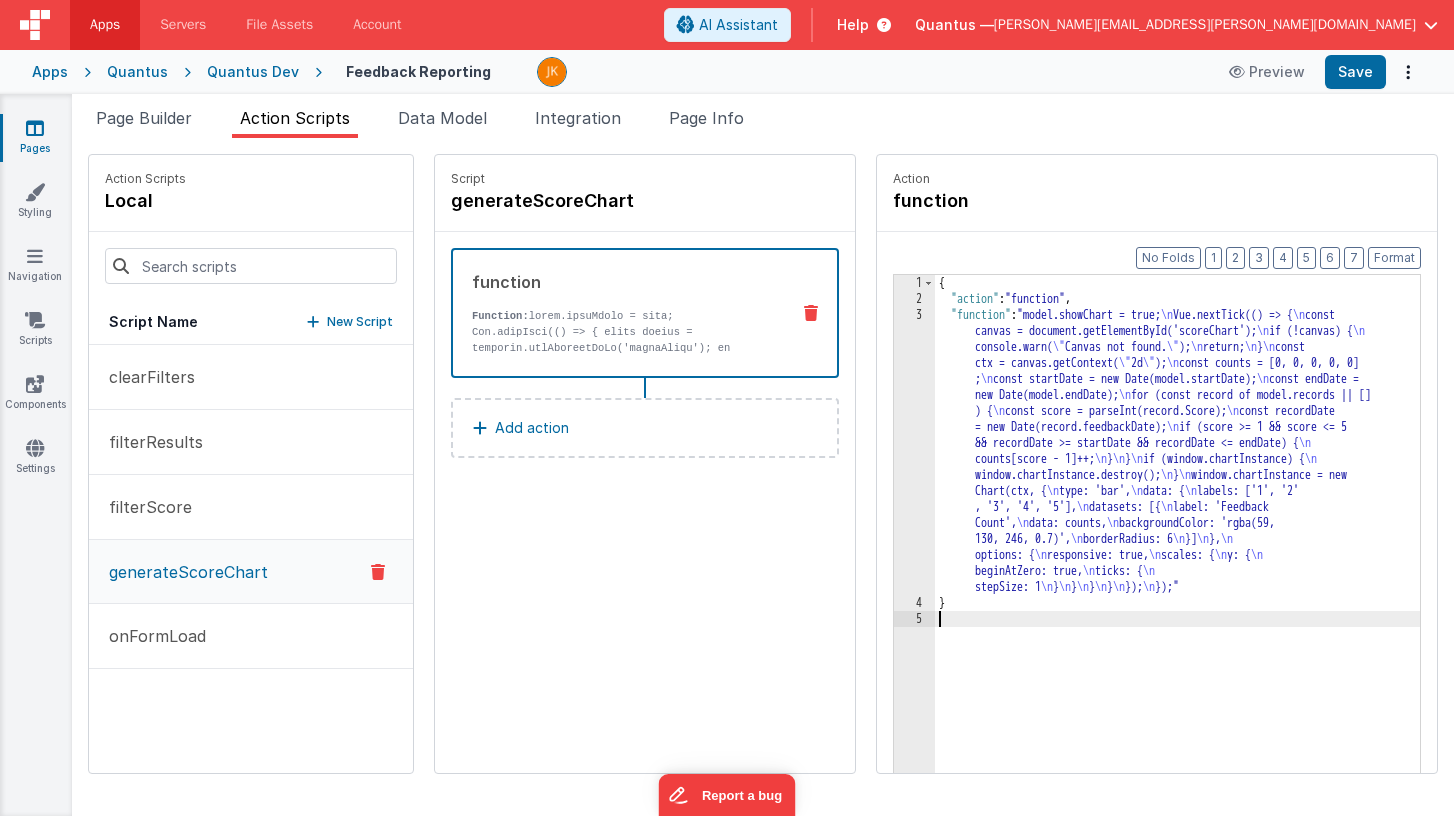 click on "{    "action" :  "function" ,    "function" :  "model.showChart = true; \n Vue.nextTick(() => { \n   const         canvas = document.getElementById('scoreChart'); \n   if (!canvas) { \n             console.warn( \" Canvas not found. \" ); \n     return; \n   } \n   const         ctx = canvas.getContext( \" 2d \" ); \n   const counts = [0, 0, 0, 0, 0]        ; \n   const startDate = new Date(model.startDate); \n   const endDate =         new Date(model.endDate); \n   for (const record of model.records || []        ) { \n     const score = parseInt(record.Score); \n     const recordDate         = new Date(record.feedbackDate); \n     if (score >= 1 && score <= 5         && recordDate >= startDate && recordDate <= endDate) { \n               counts[score - 1]++; \n     } \n   } \n   if (window.chartInstance) { \n             window.chartInstance.destroy(); \n   } \n   window.chartInstance = new         Chart(ctx, { \n     type: 'bar', \n \n \n \n" at bounding box center [1207, 571] 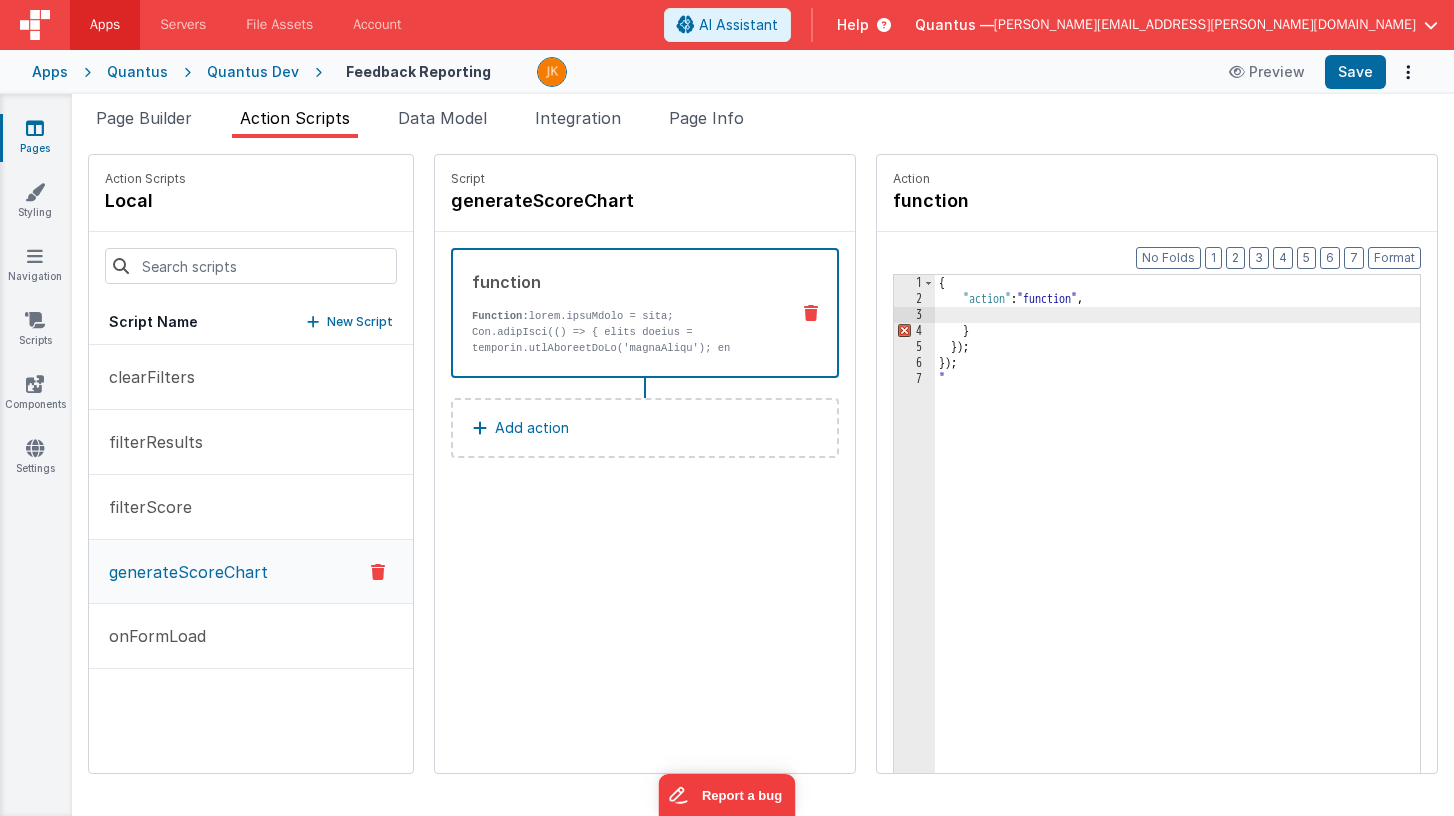 scroll, scrollTop: 320, scrollLeft: 0, axis: vertical 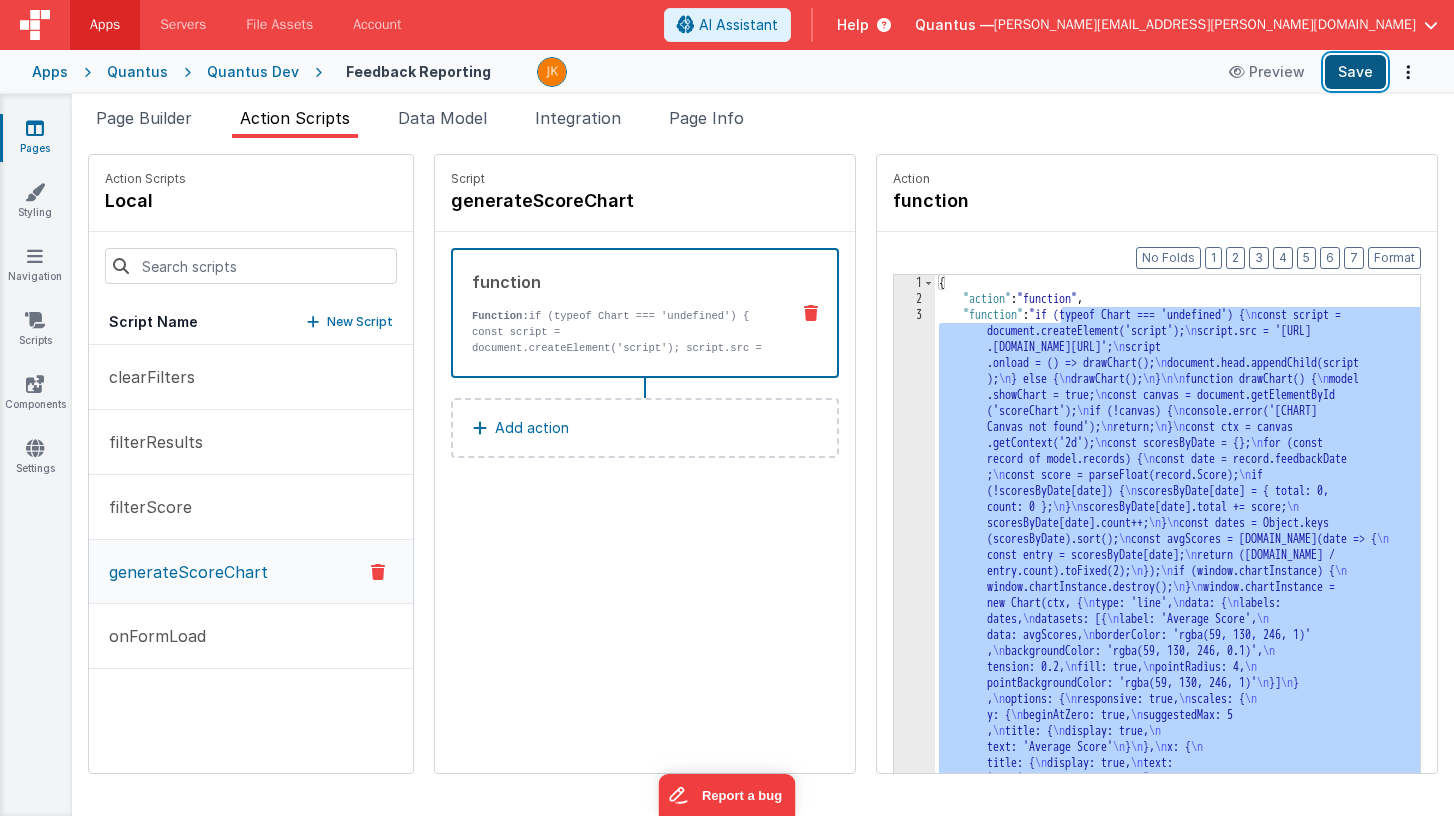 click on "Save" at bounding box center (1355, 72) 